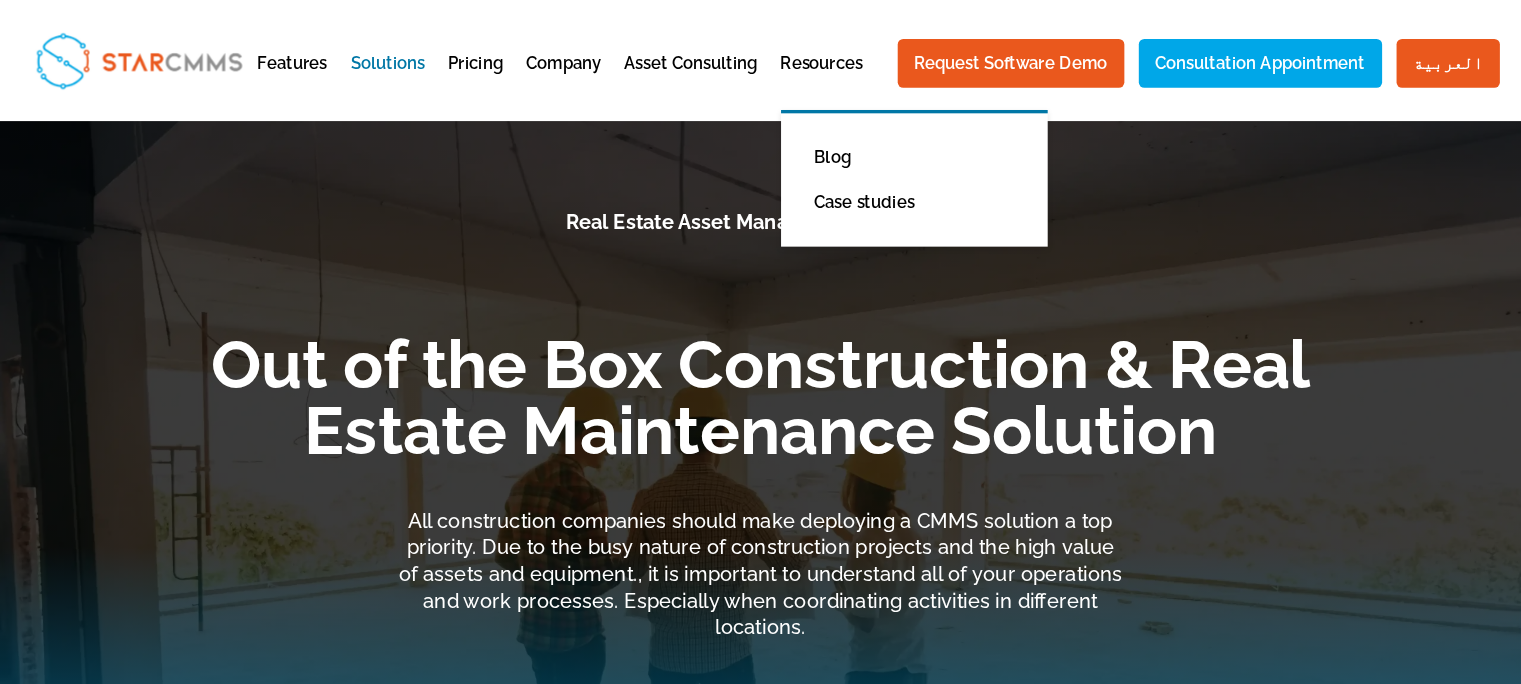 scroll, scrollTop: 0, scrollLeft: 0, axis: both 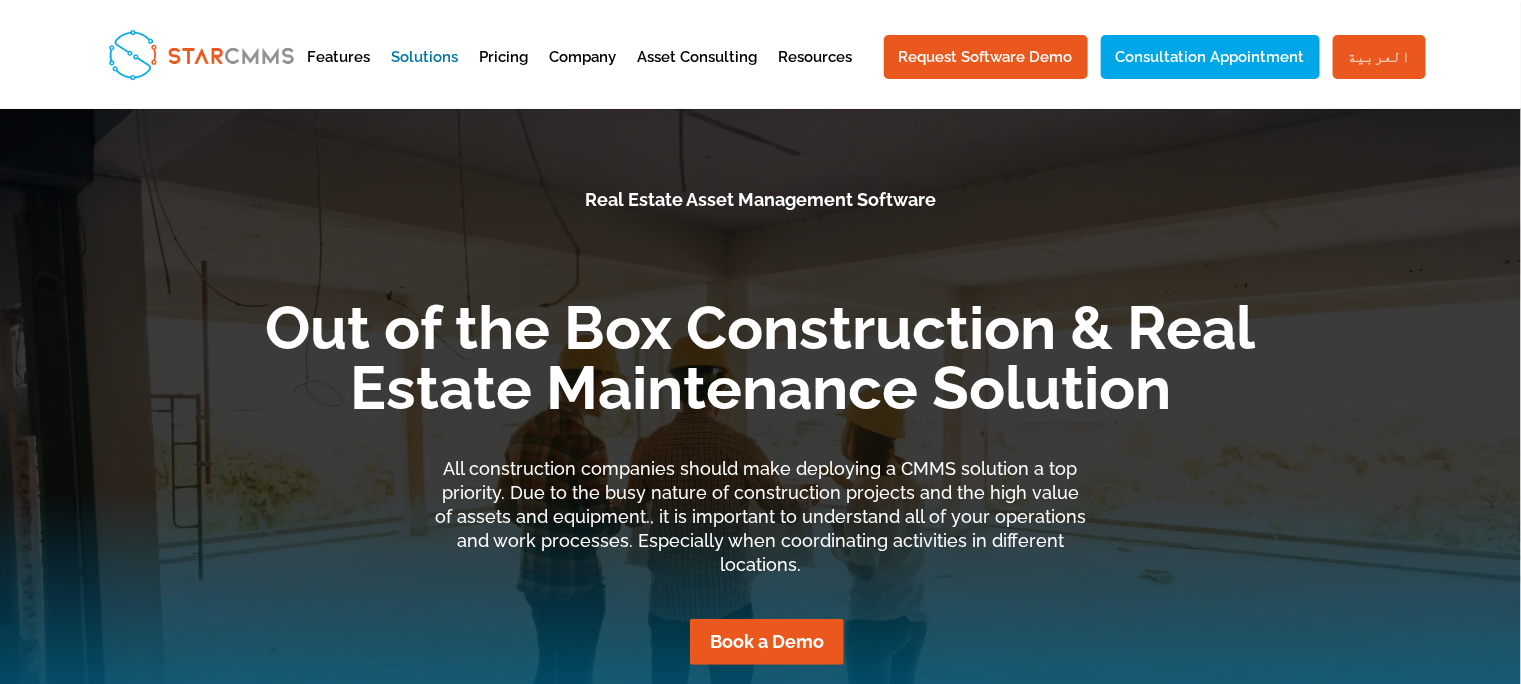 click on "العربية" at bounding box center (1379, 57) 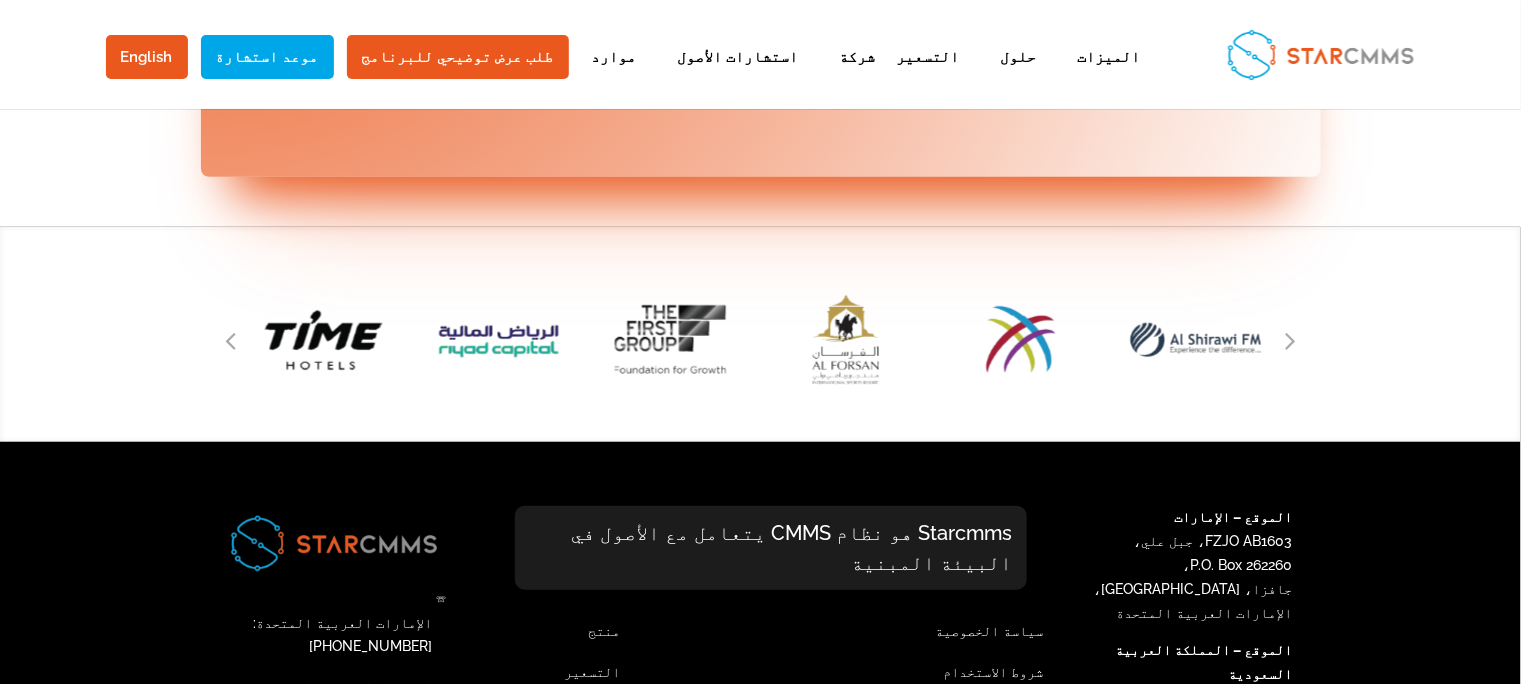 scroll, scrollTop: 3329, scrollLeft: 0, axis: vertical 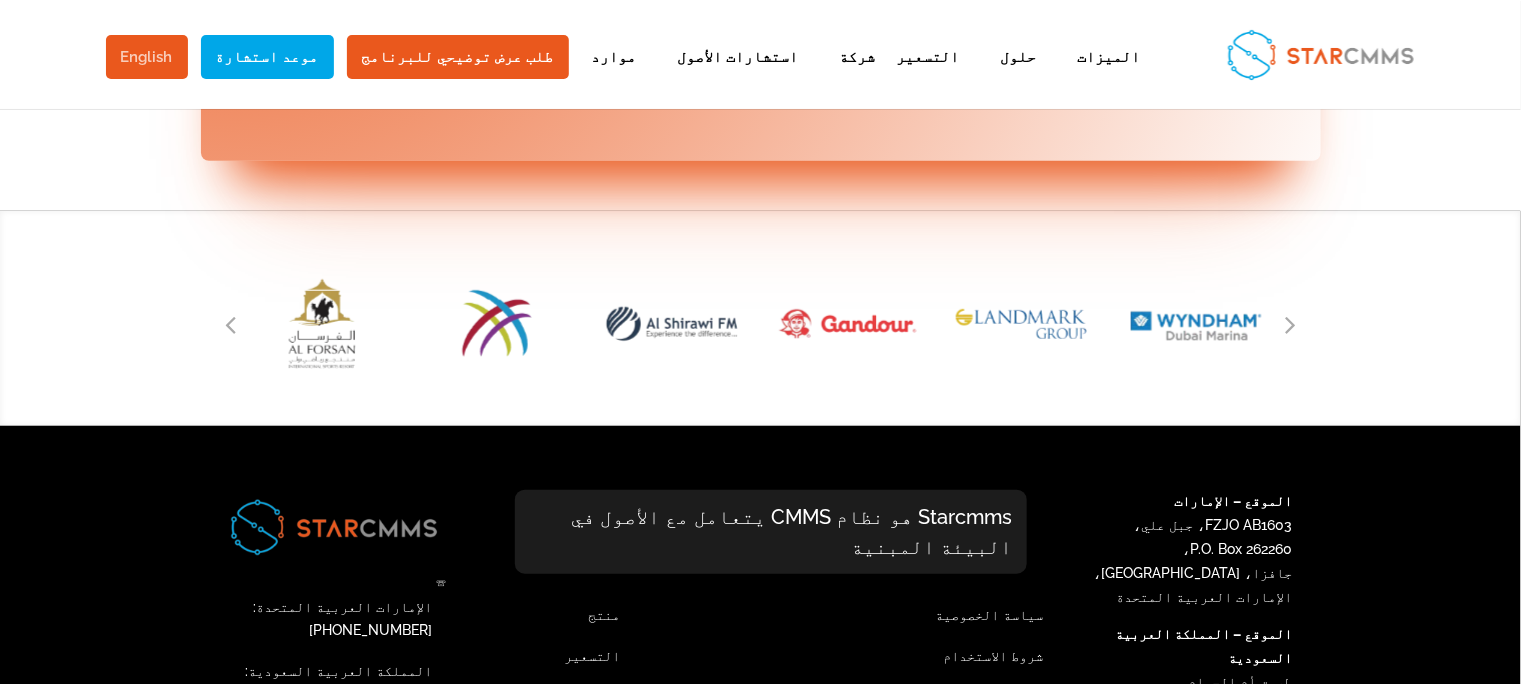 click on "English" at bounding box center [147, 57] 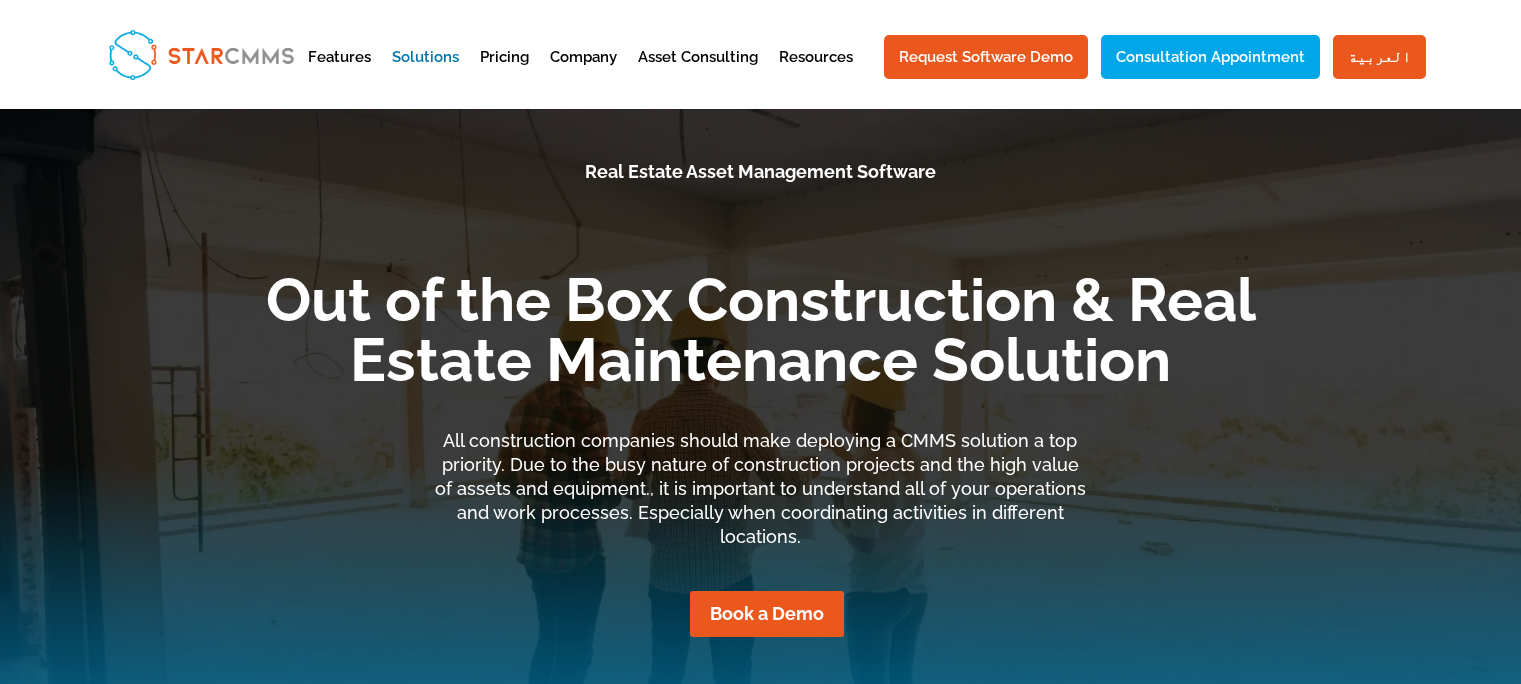 scroll, scrollTop: 0, scrollLeft: 0, axis: both 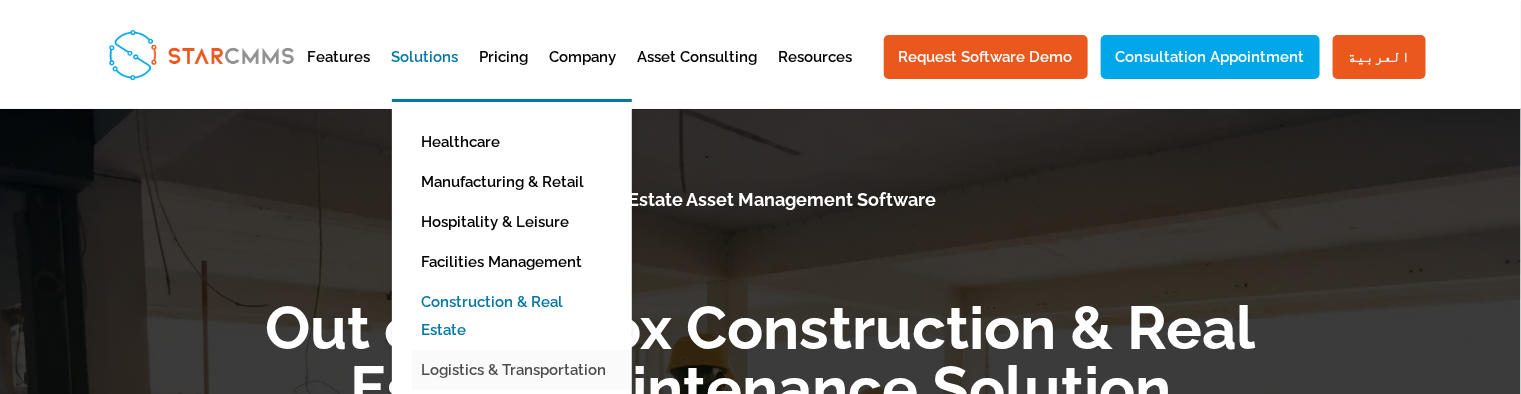 click on "Logistics & Transportation" at bounding box center (527, 370) 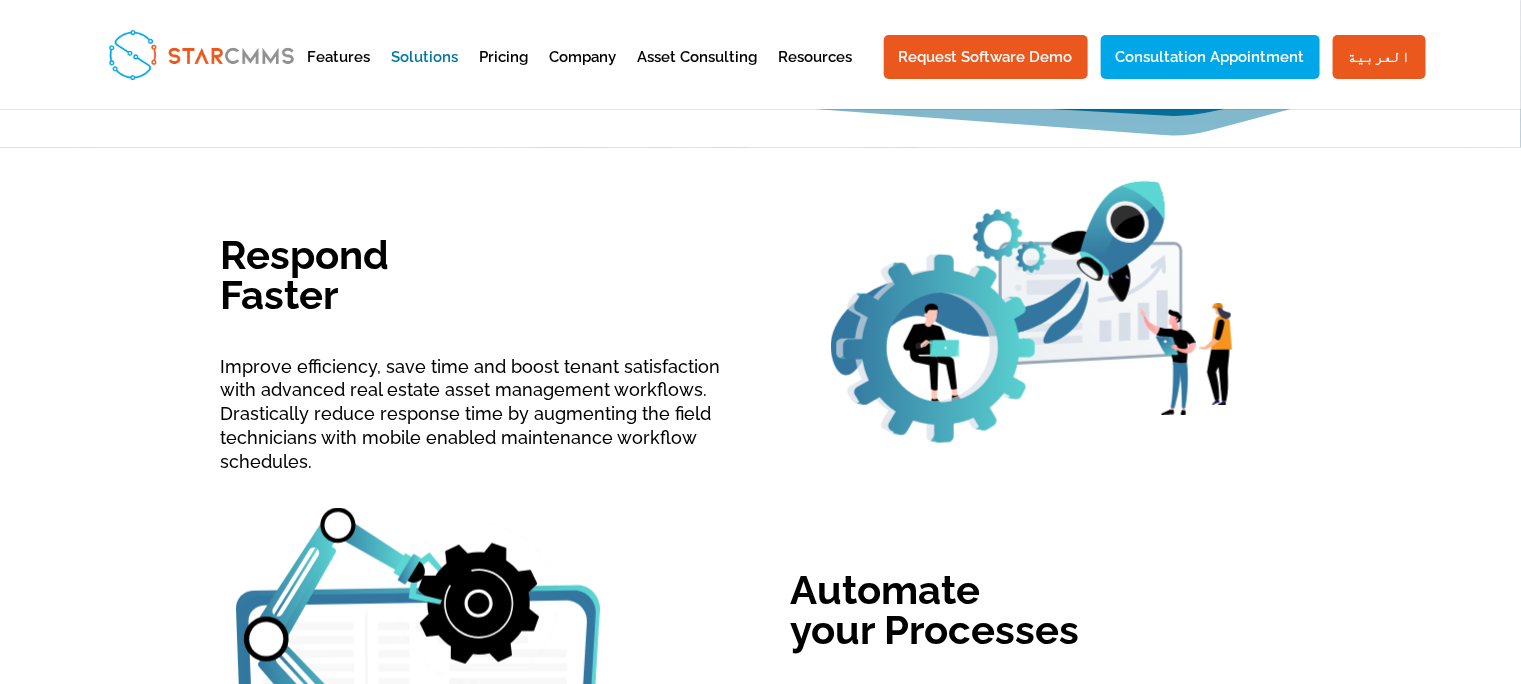 scroll, scrollTop: 740, scrollLeft: 0, axis: vertical 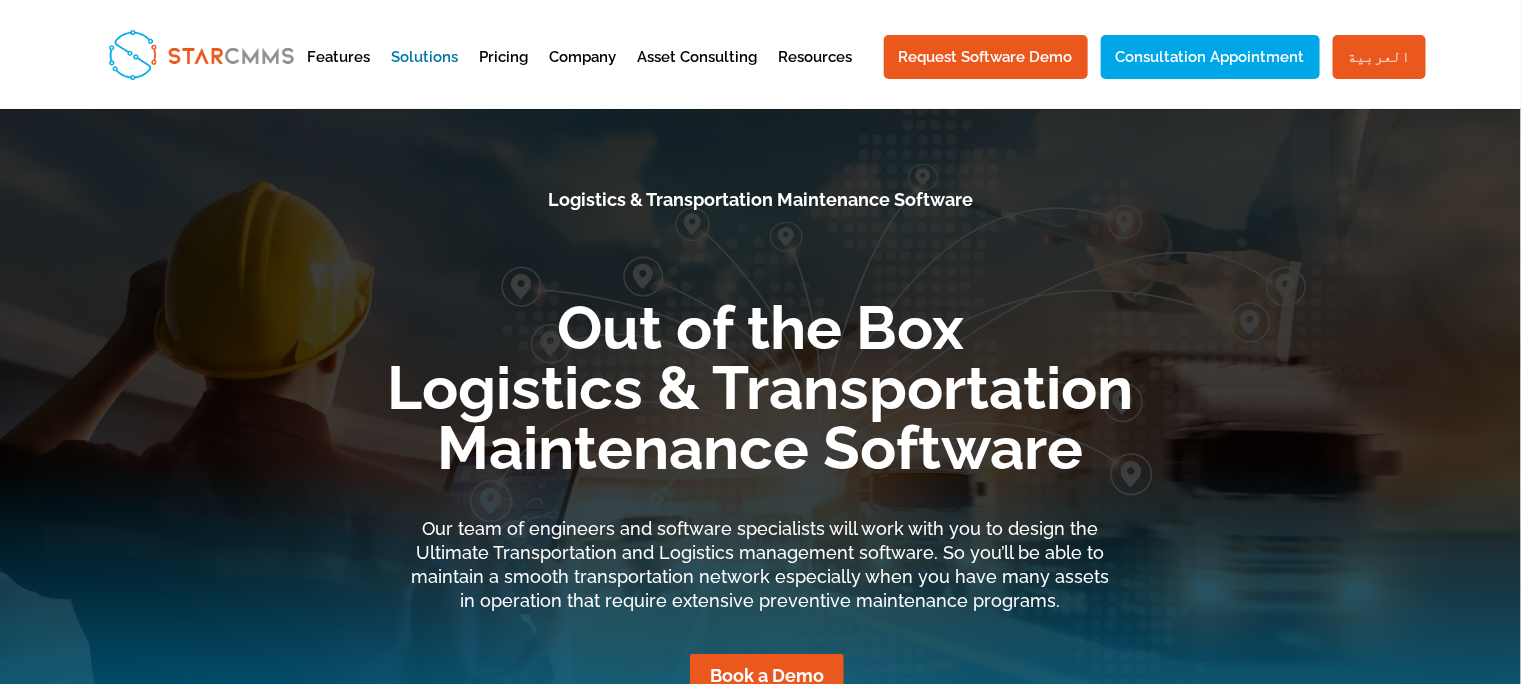 click on "العربية" at bounding box center [1379, 57] 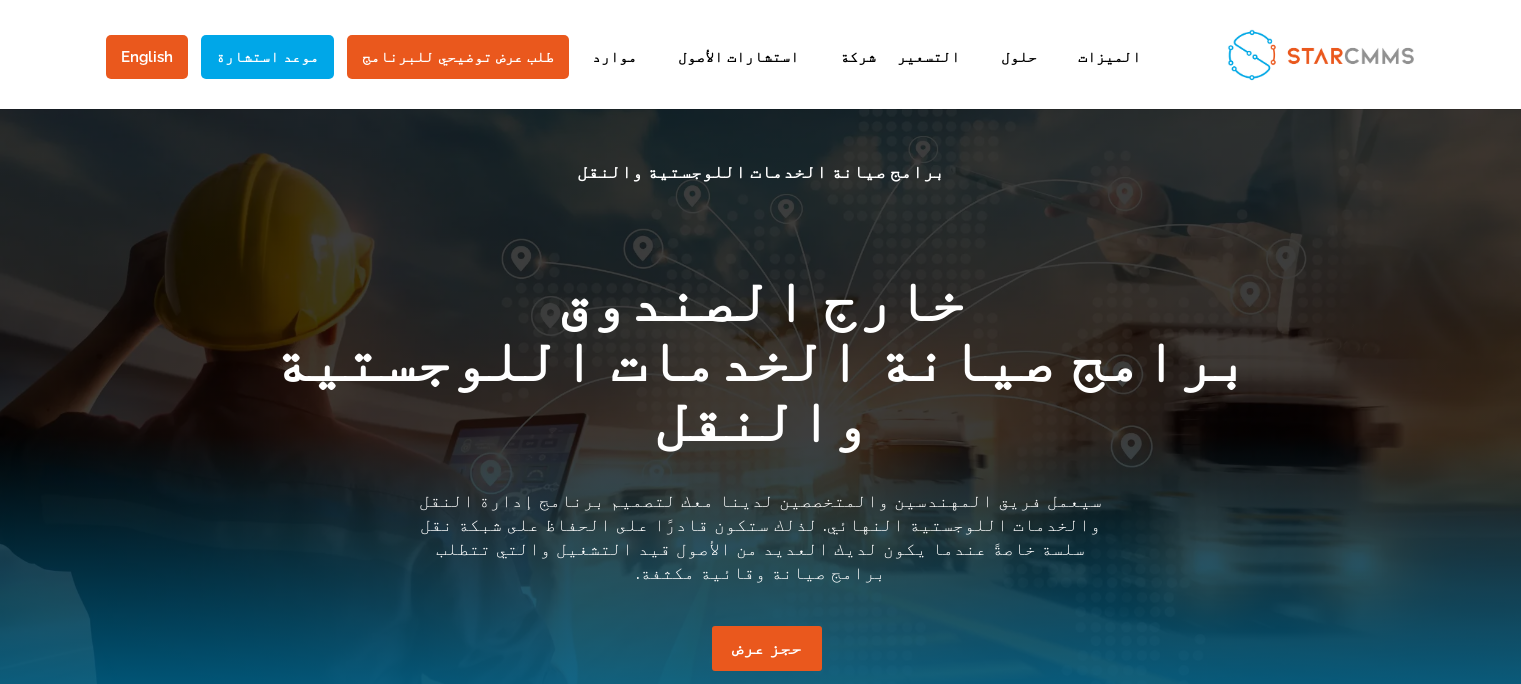 scroll, scrollTop: 0, scrollLeft: 0, axis: both 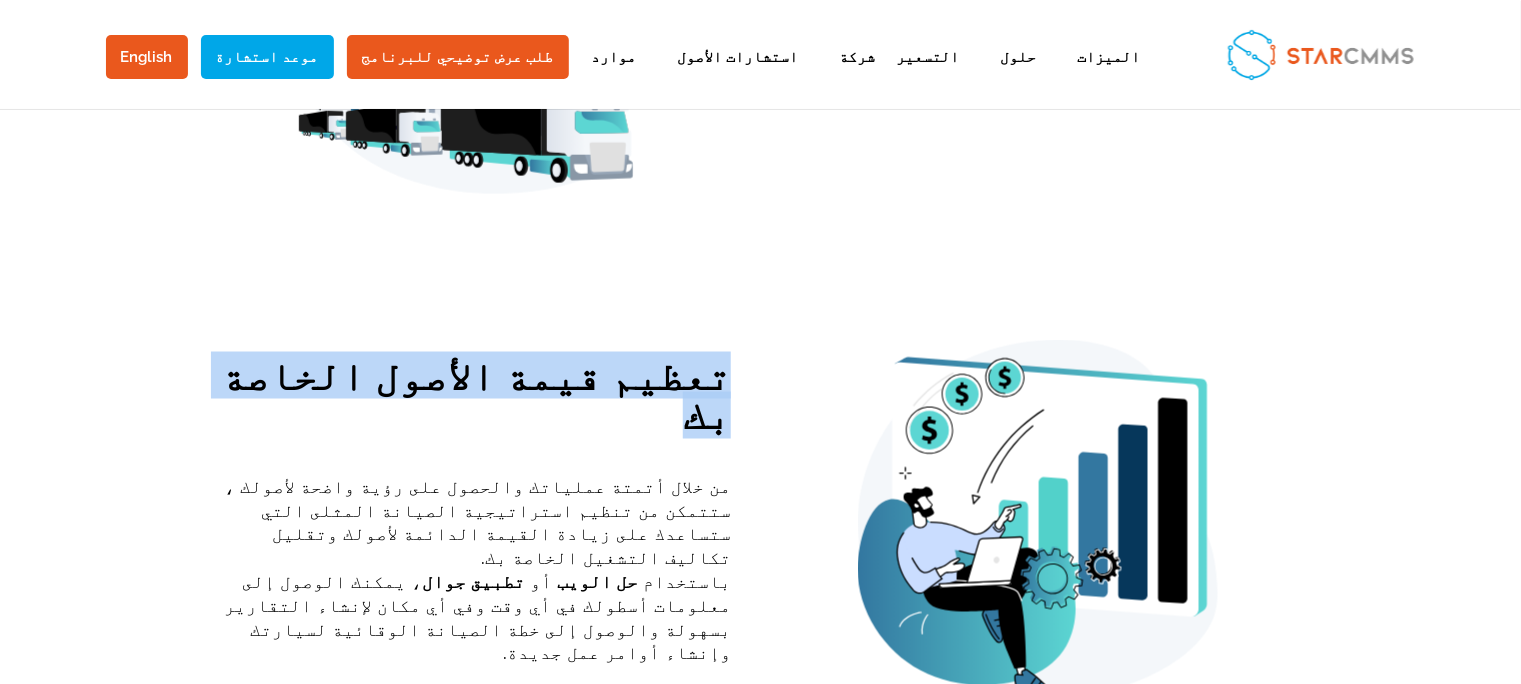 drag, startPoint x: 341, startPoint y: 290, endPoint x: 745, endPoint y: 282, distance: 404.0792 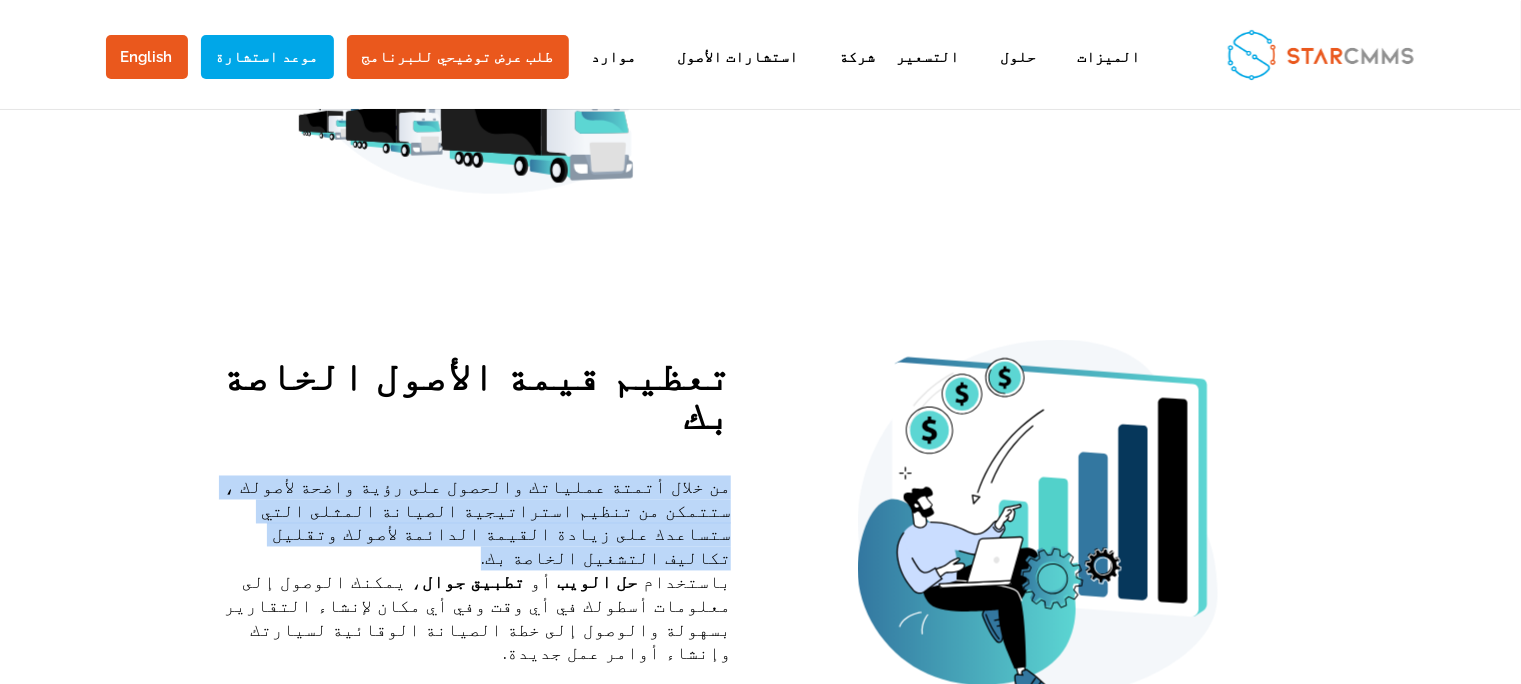 drag, startPoint x: 614, startPoint y: 407, endPoint x: 732, endPoint y: 366, distance: 124.919975 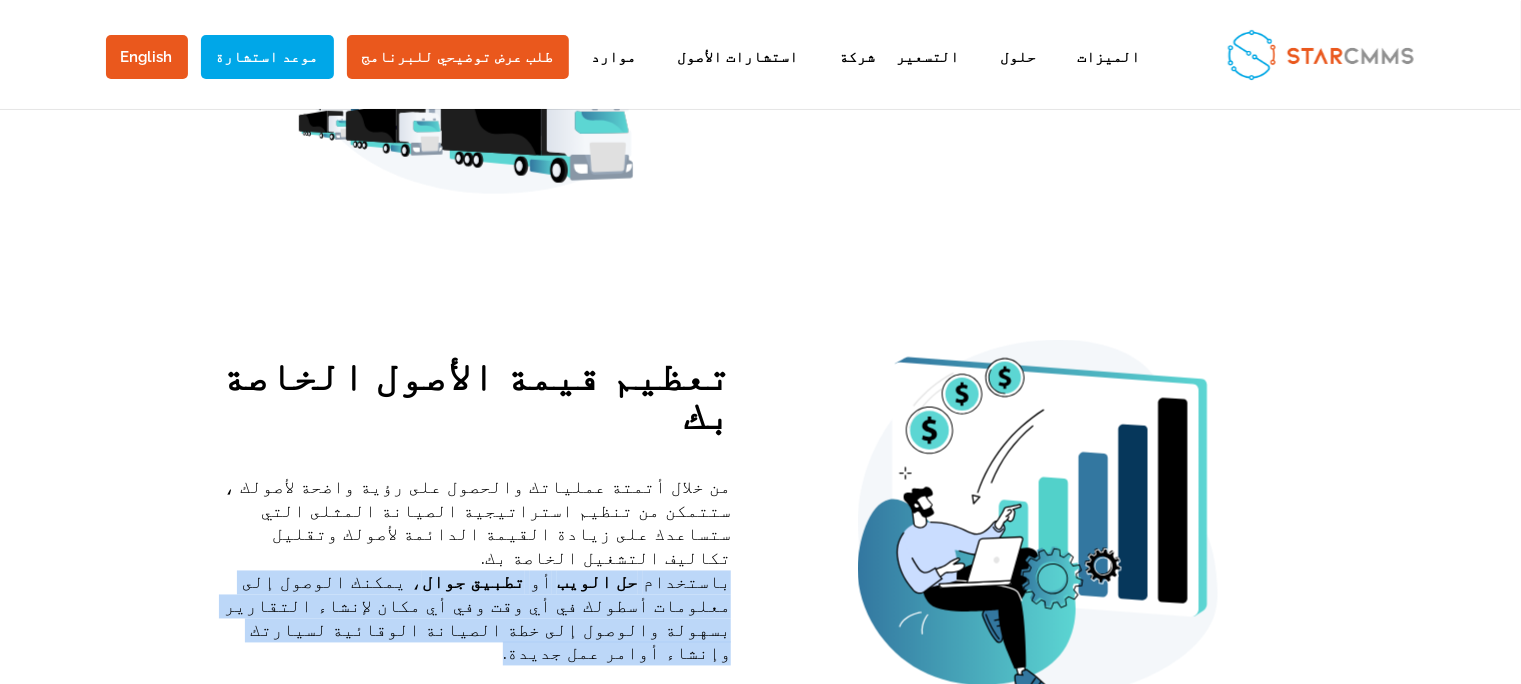 drag, startPoint x: 623, startPoint y: 480, endPoint x: 731, endPoint y: 436, distance: 116.61904 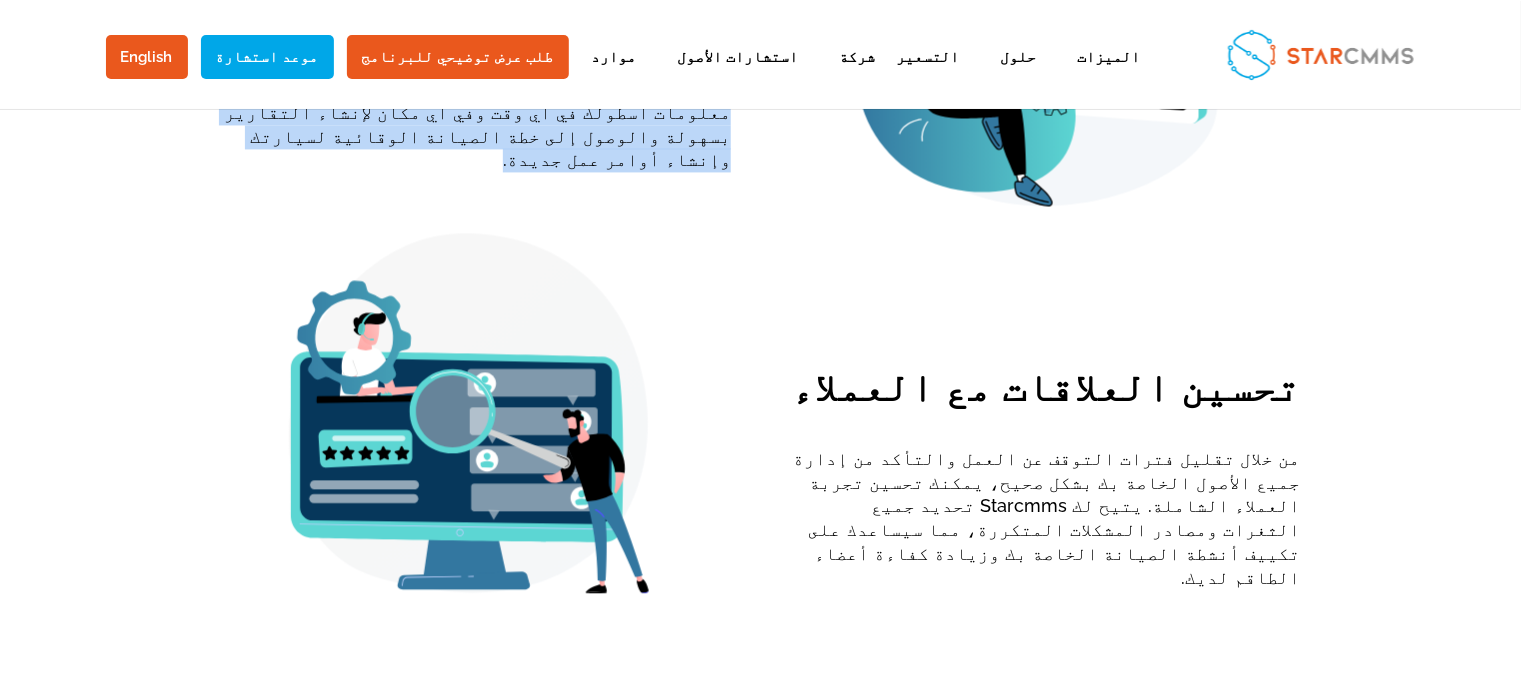 scroll, scrollTop: 1481, scrollLeft: 0, axis: vertical 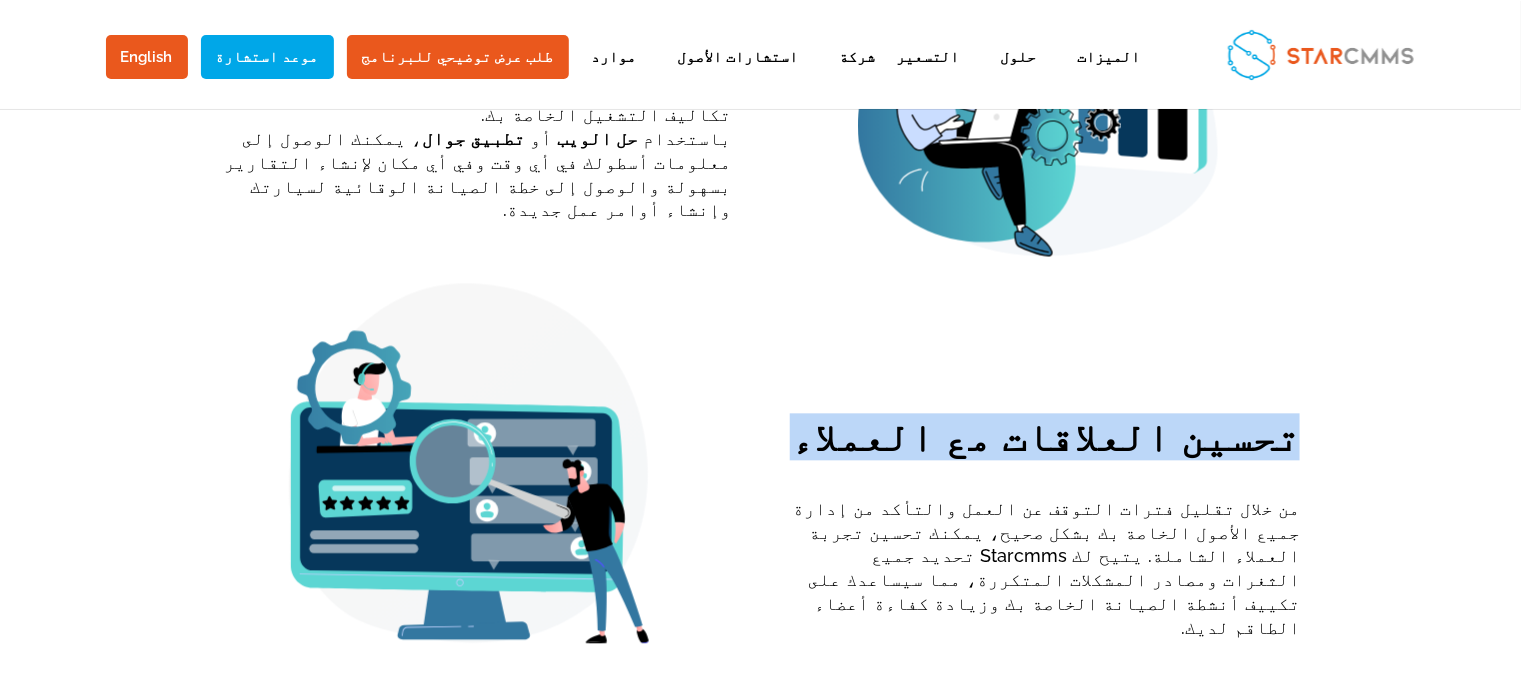 drag, startPoint x: 963, startPoint y: 353, endPoint x: 1314, endPoint y: 366, distance: 351.24066 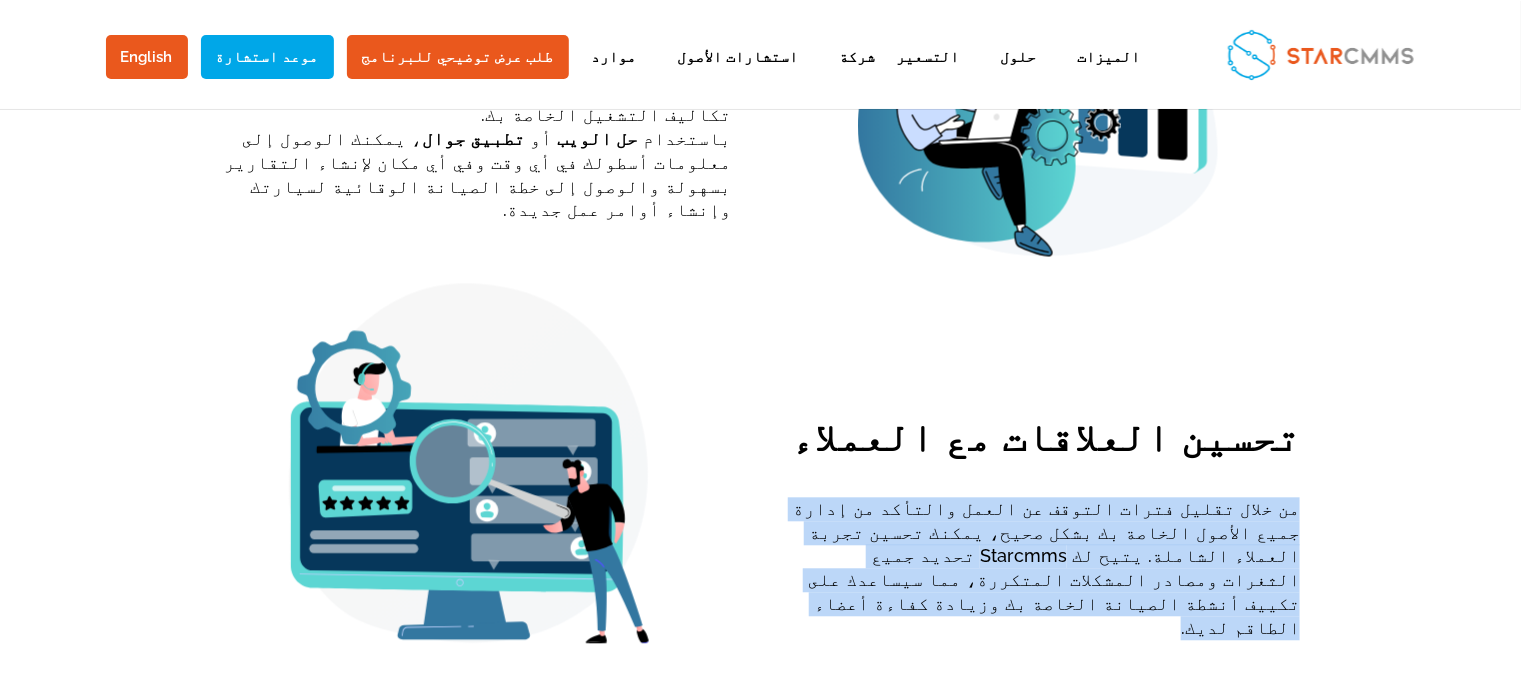 drag, startPoint x: 1104, startPoint y: 490, endPoint x: 1299, endPoint y: 427, distance: 204.92438 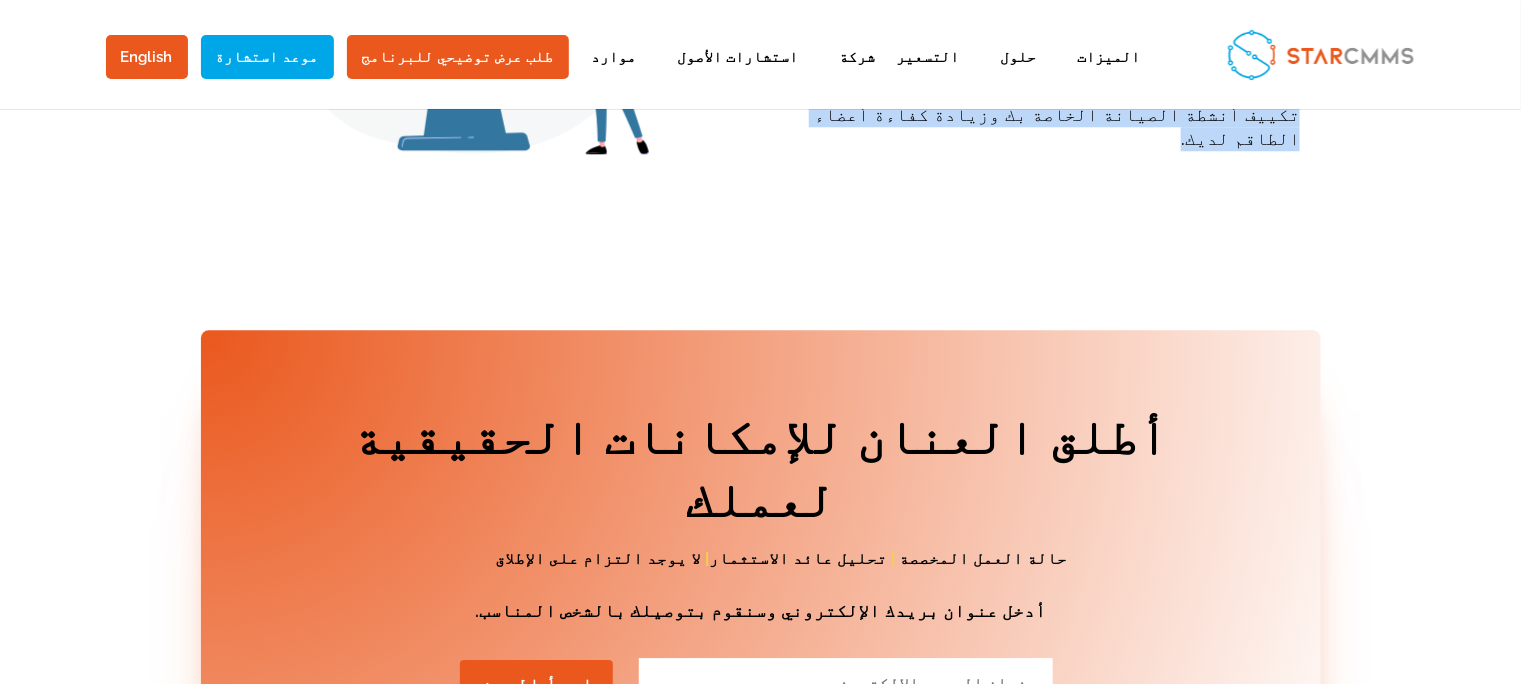 scroll, scrollTop: 2074, scrollLeft: 0, axis: vertical 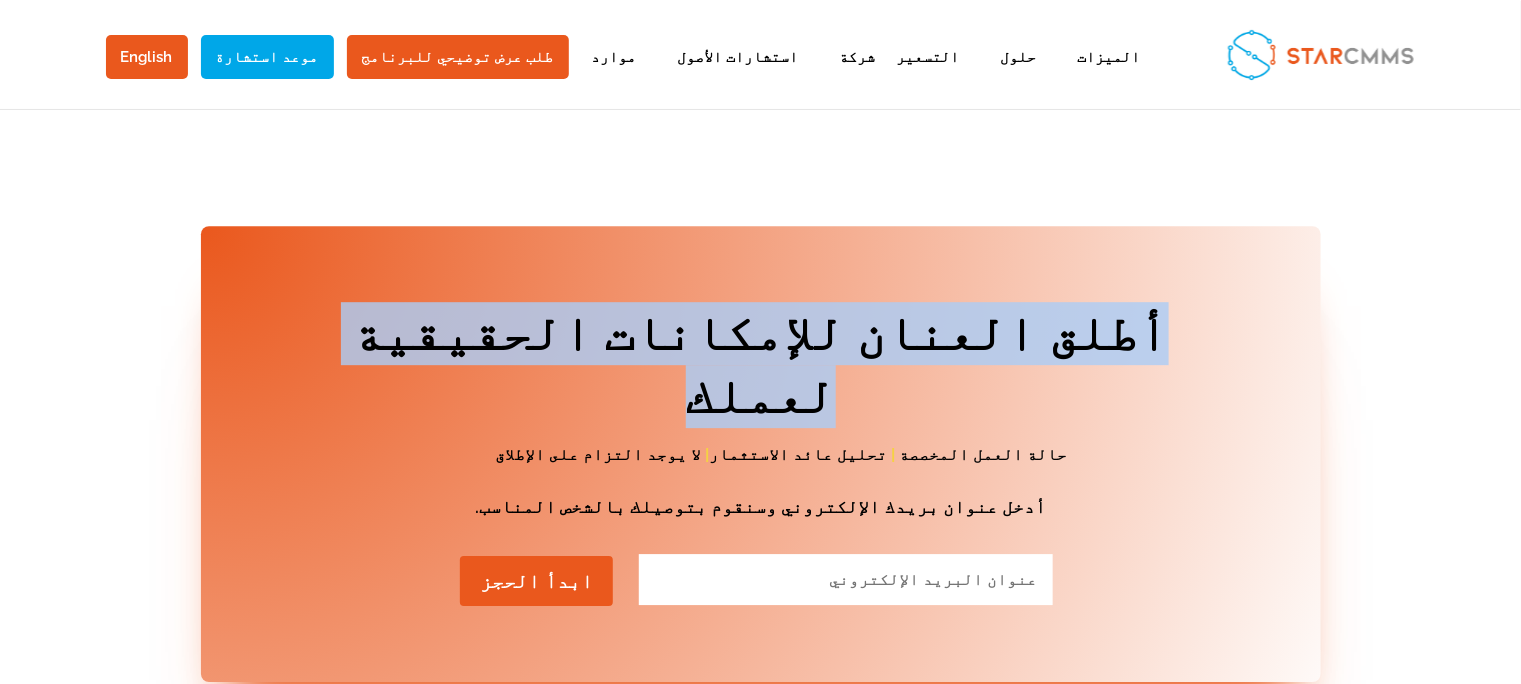 drag, startPoint x: 465, startPoint y: 241, endPoint x: 1081, endPoint y: 281, distance: 617.29736 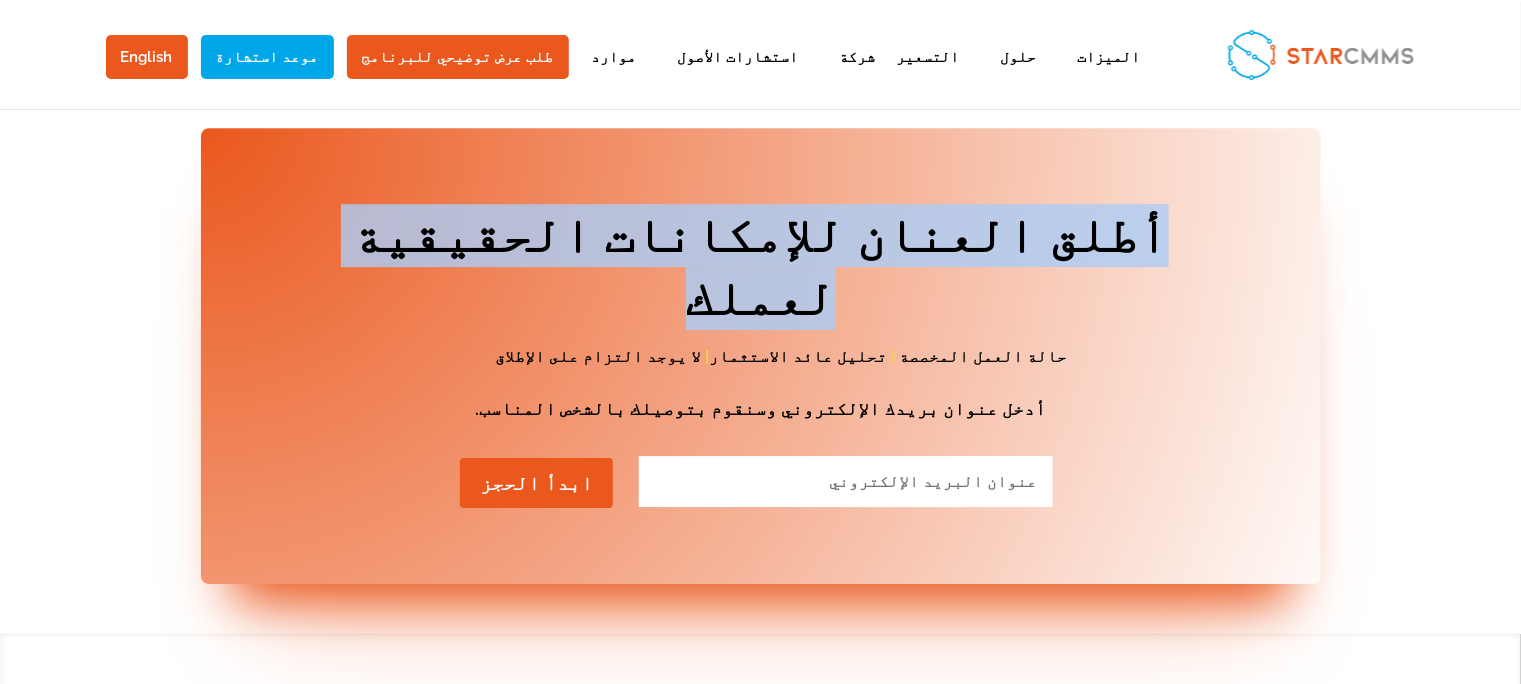 scroll, scrollTop: 2222, scrollLeft: 0, axis: vertical 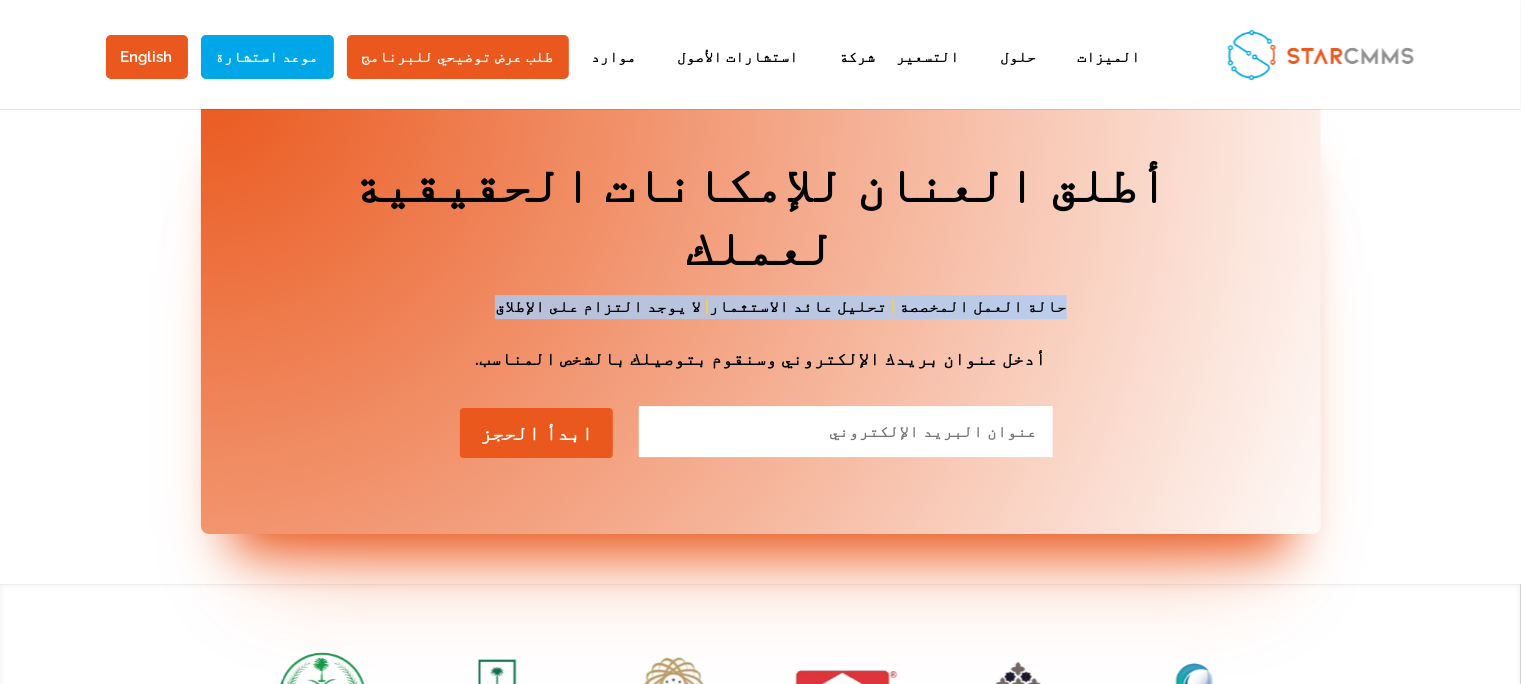 drag, startPoint x: 586, startPoint y: 154, endPoint x: 992, endPoint y: 164, distance: 406.12314 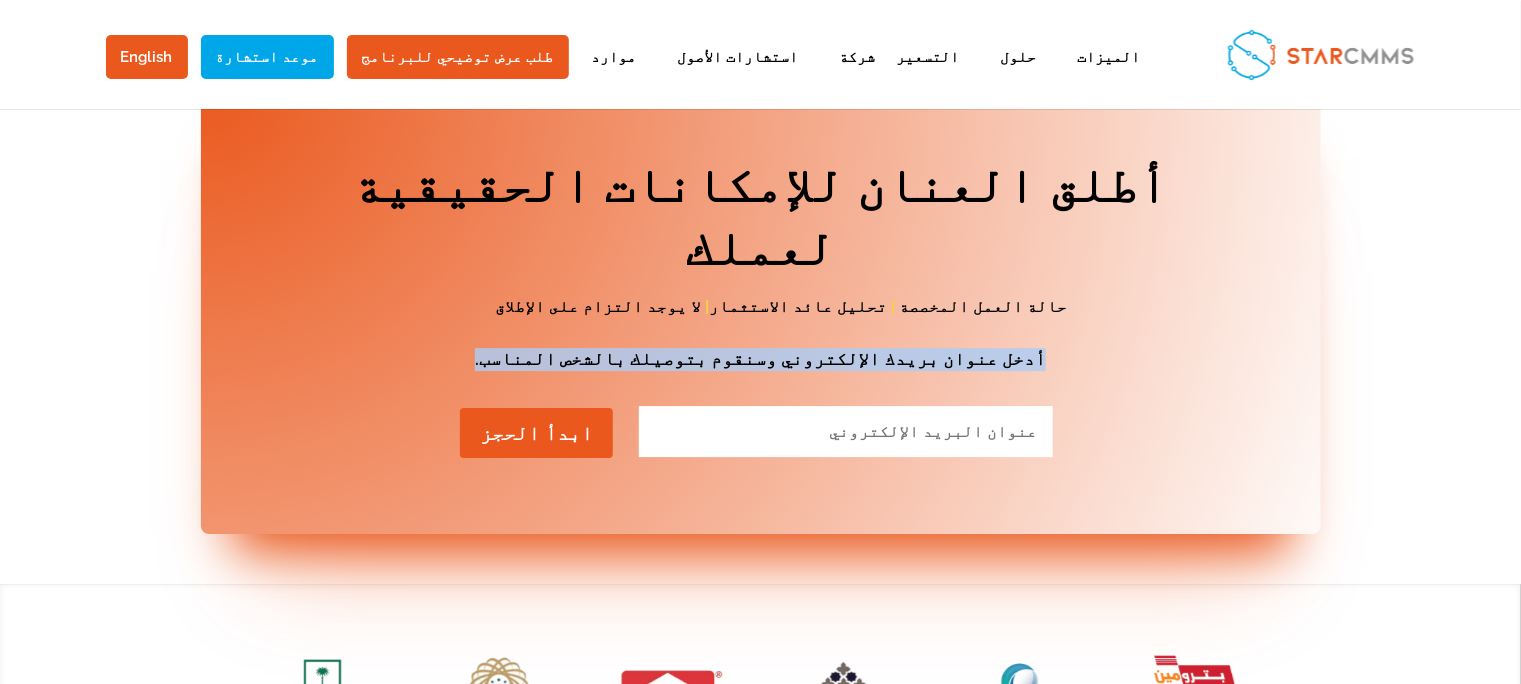 drag, startPoint x: 565, startPoint y: 218, endPoint x: 1056, endPoint y: 230, distance: 491.1466 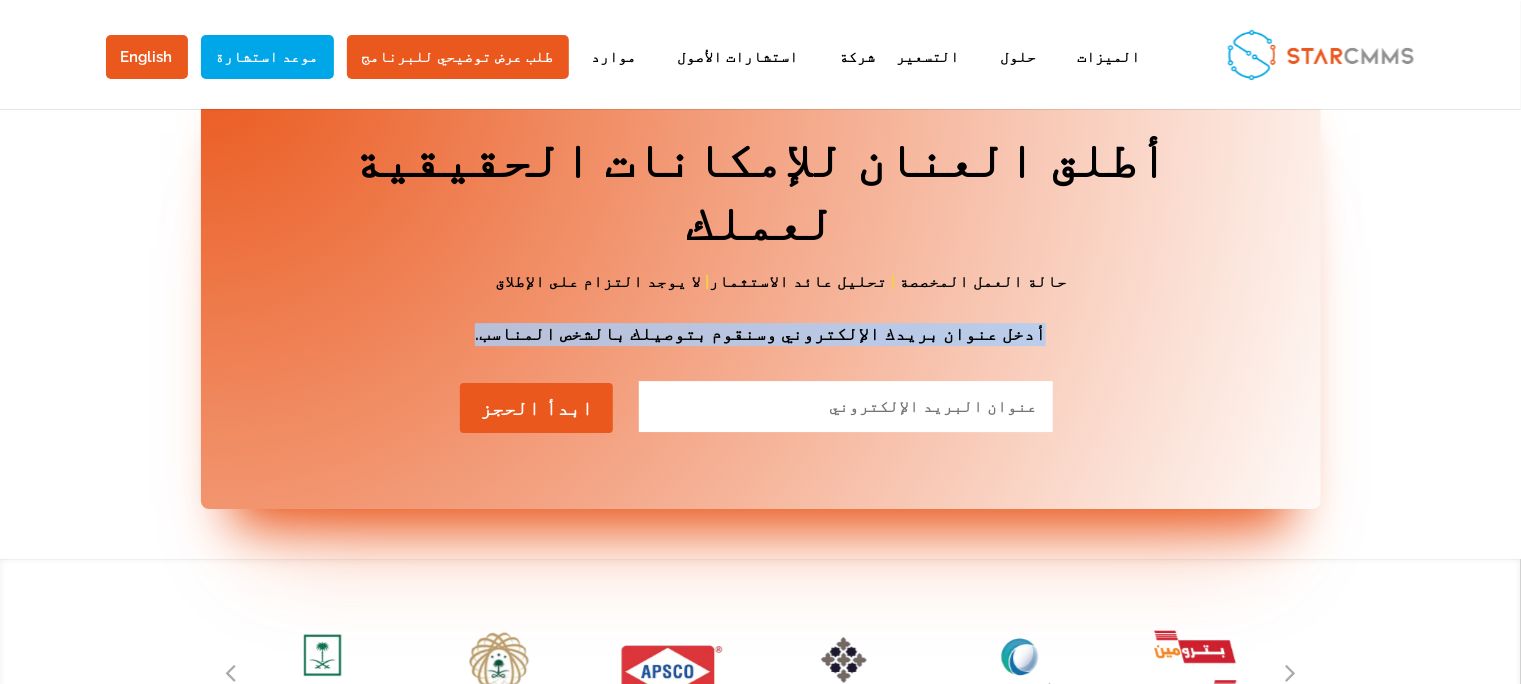 scroll, scrollTop: 2259, scrollLeft: 0, axis: vertical 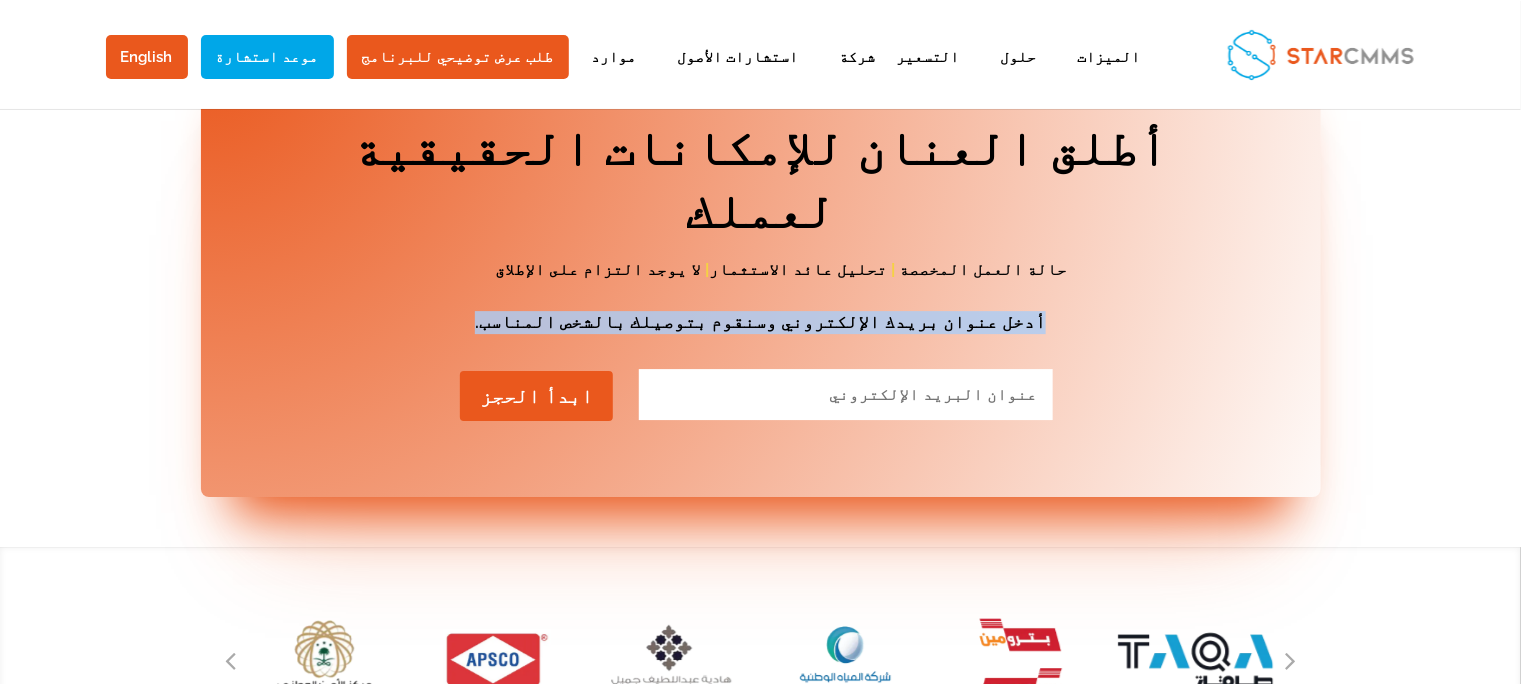type 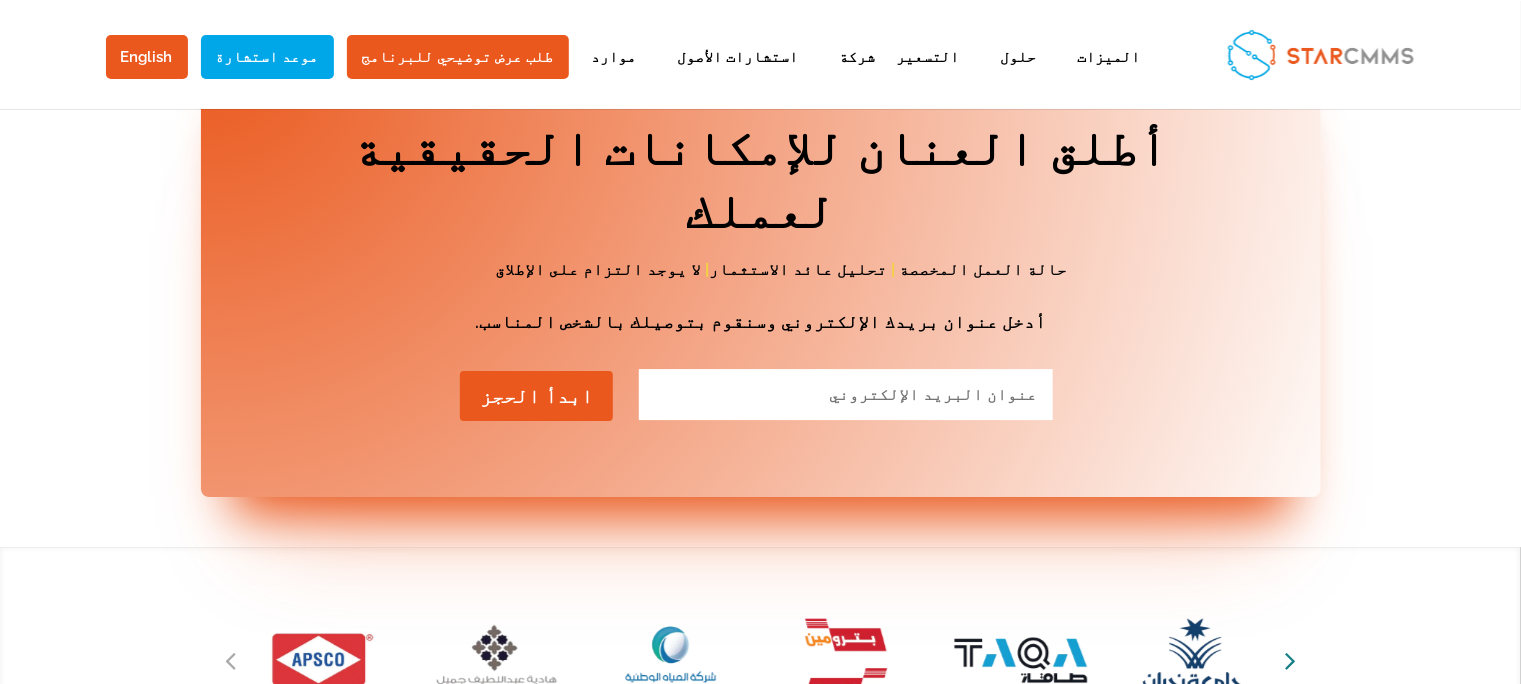 click at bounding box center [1290, 660] 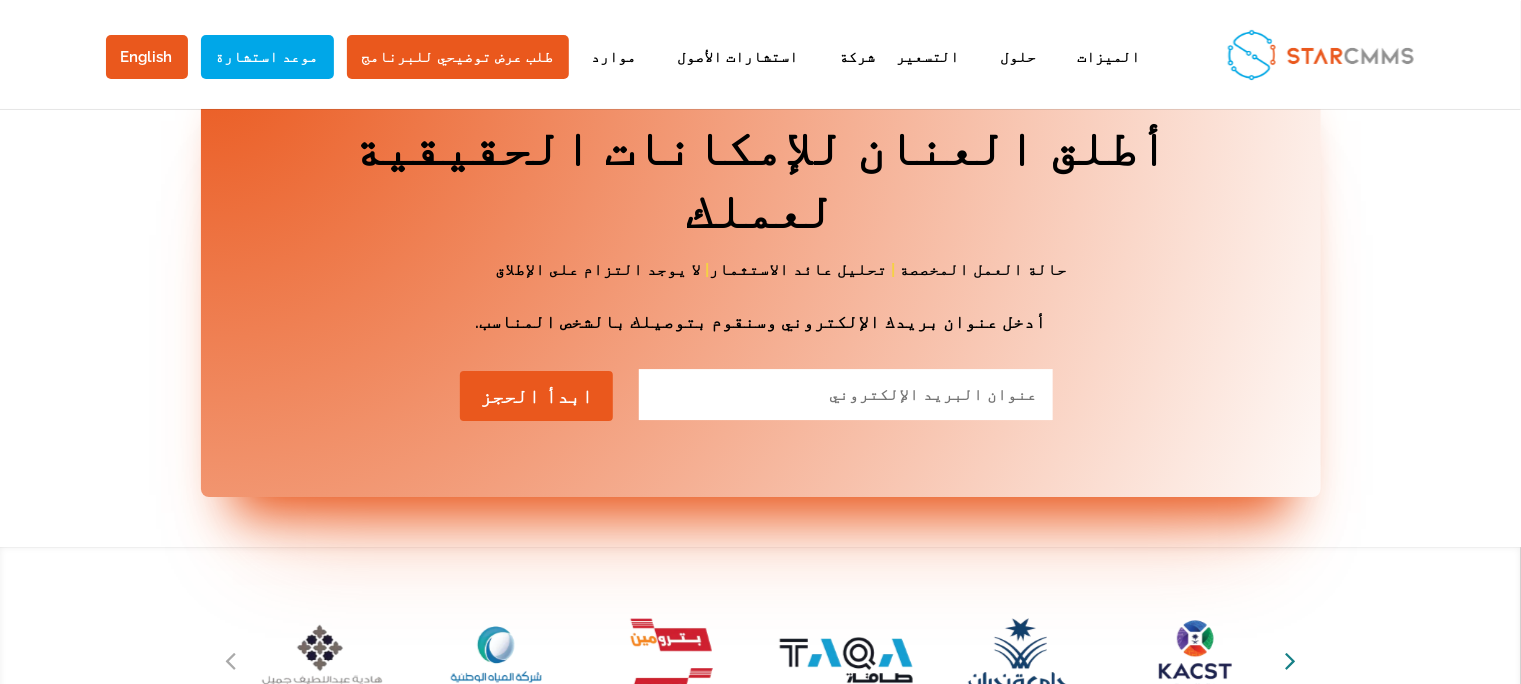 click at bounding box center [1290, 660] 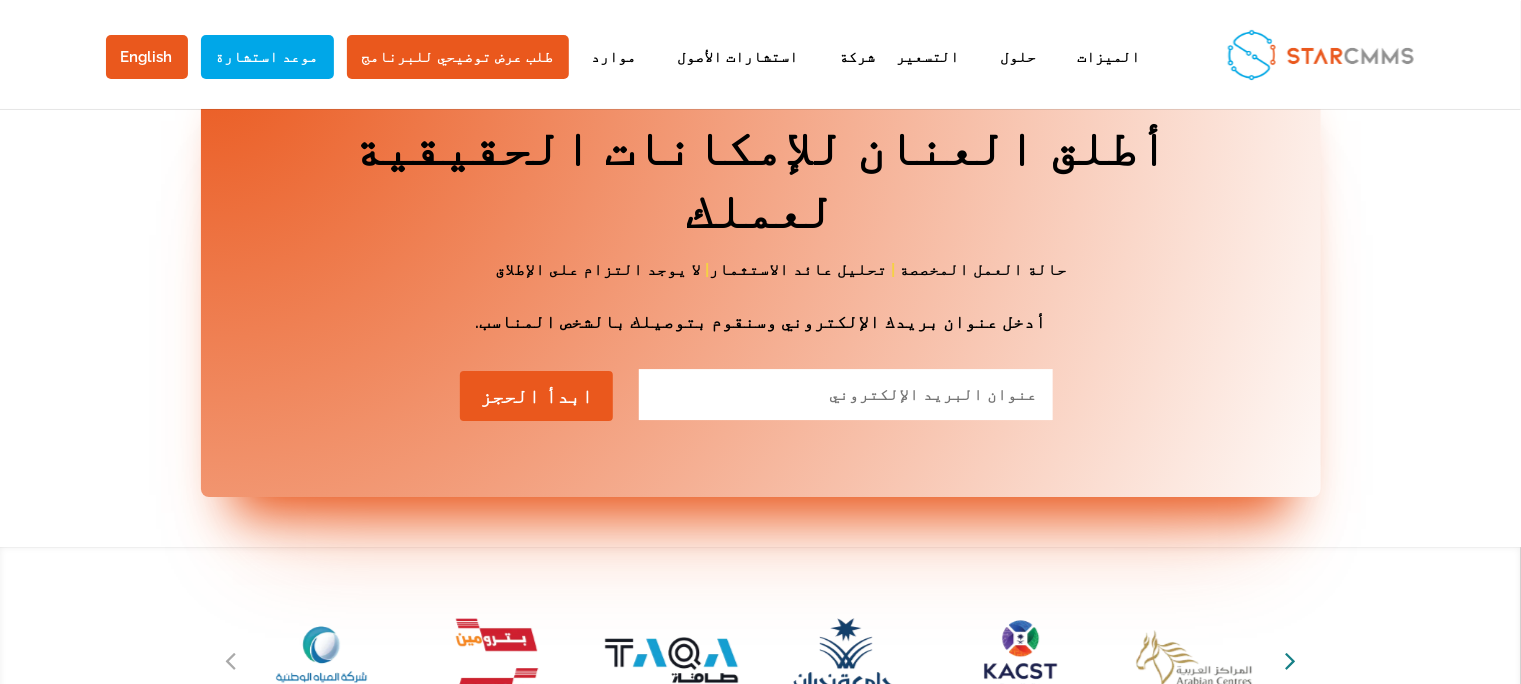 click at bounding box center (1290, 660) 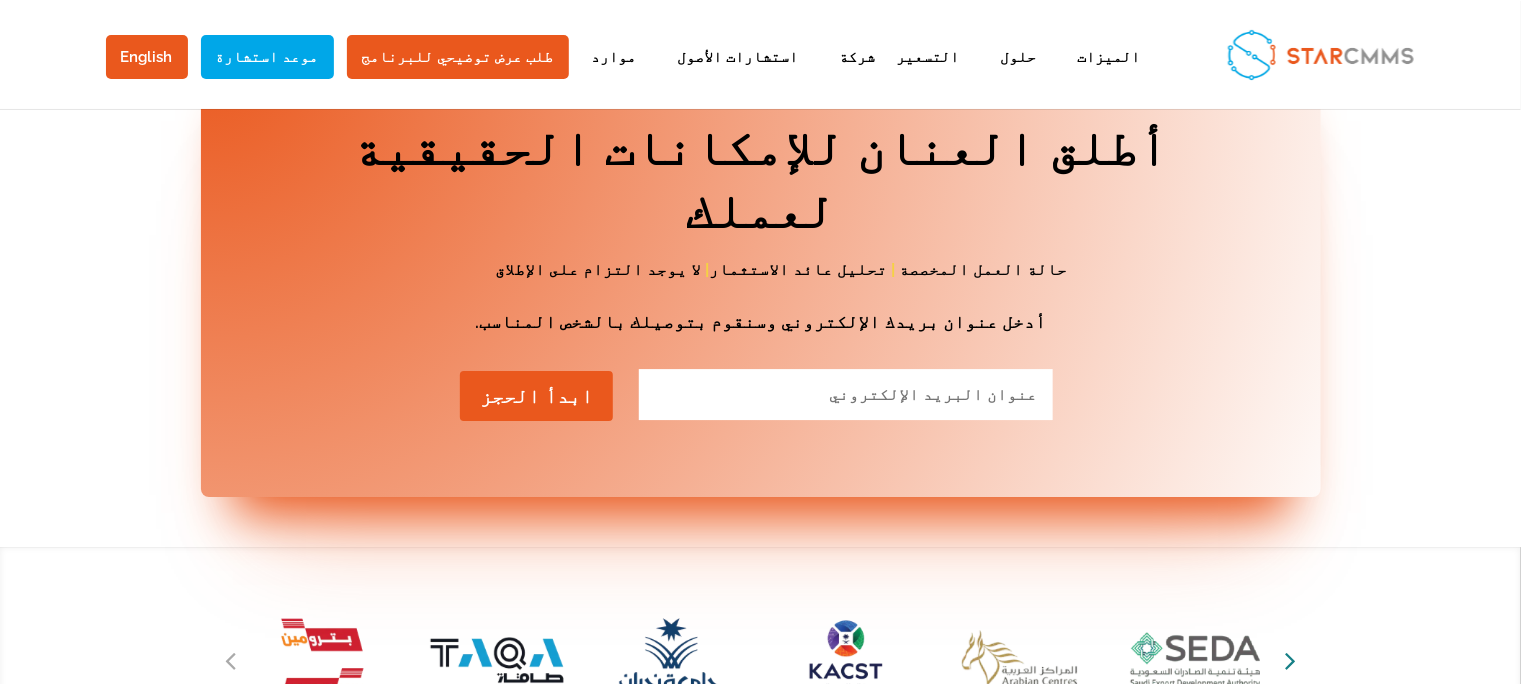 click at bounding box center (1290, 660) 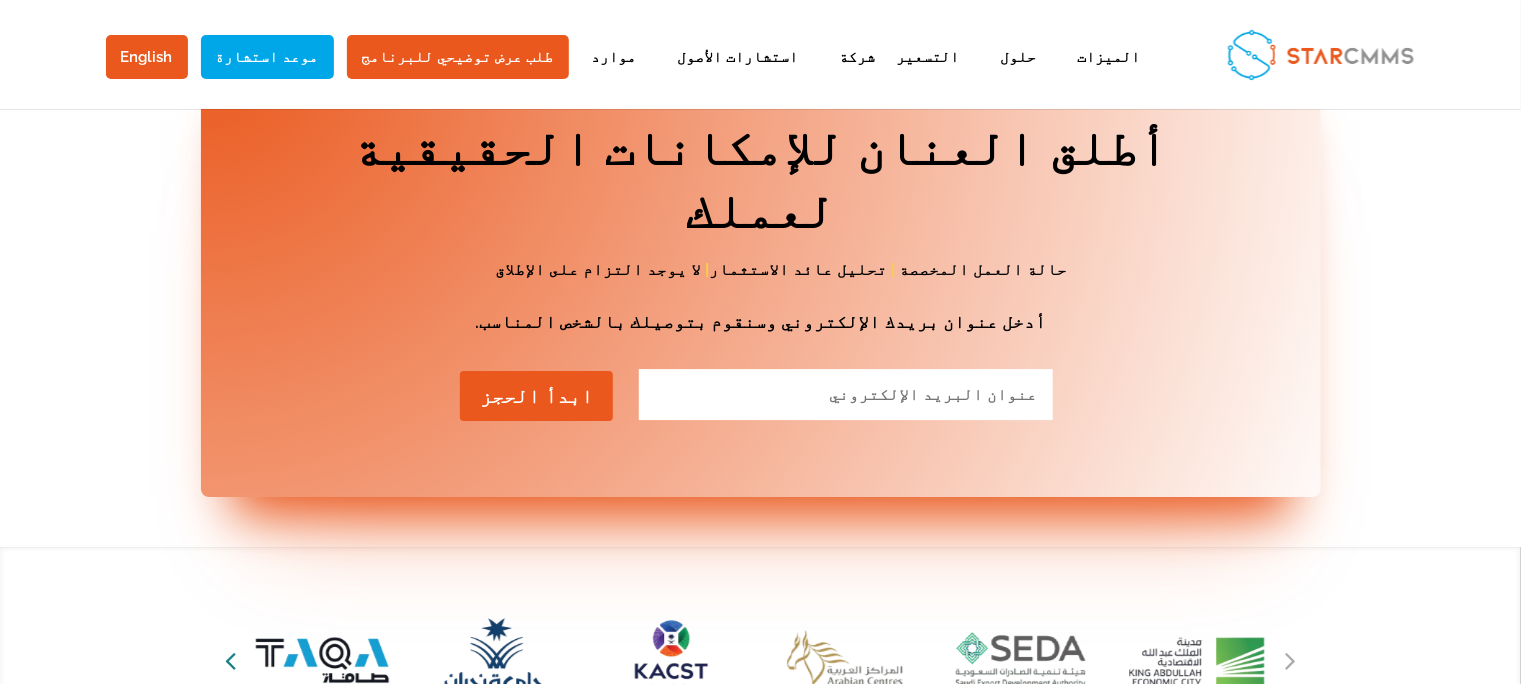 click at bounding box center [230, 660] 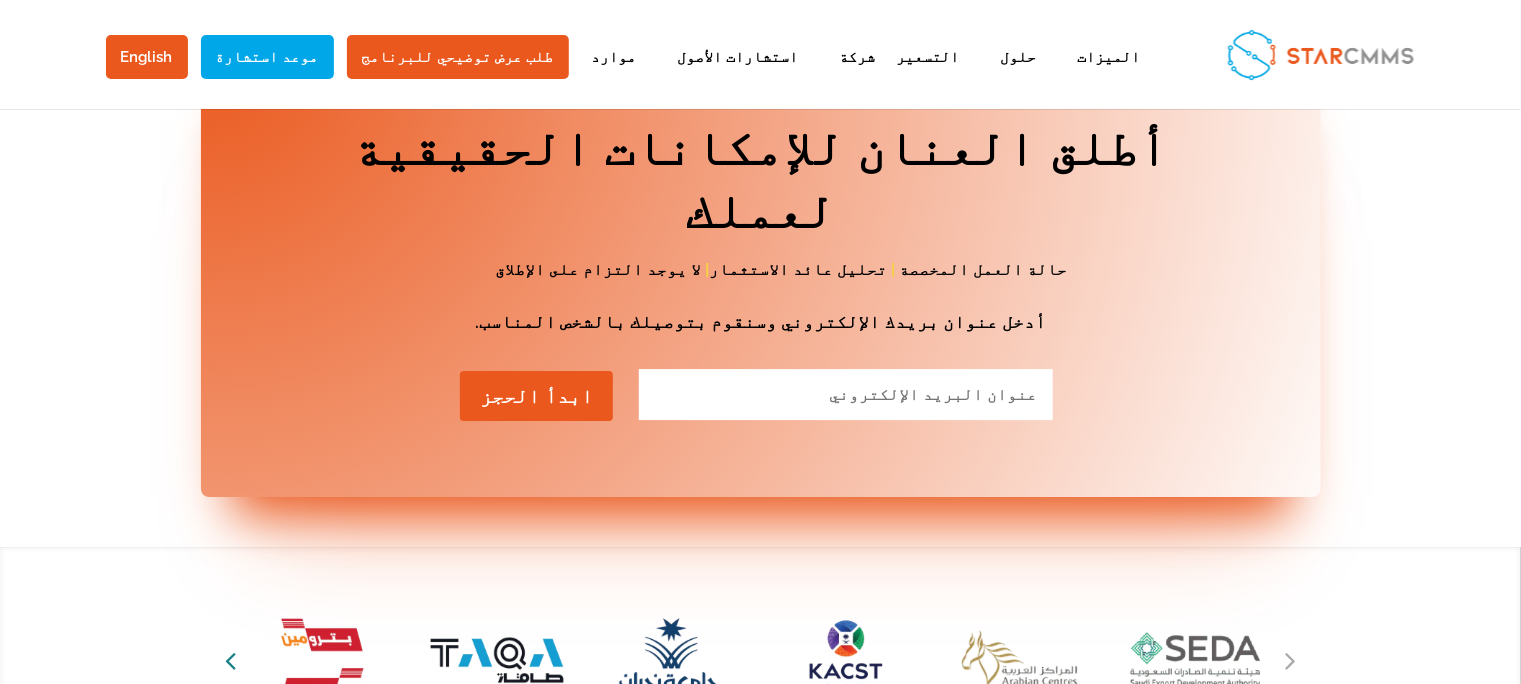 click at bounding box center (230, 660) 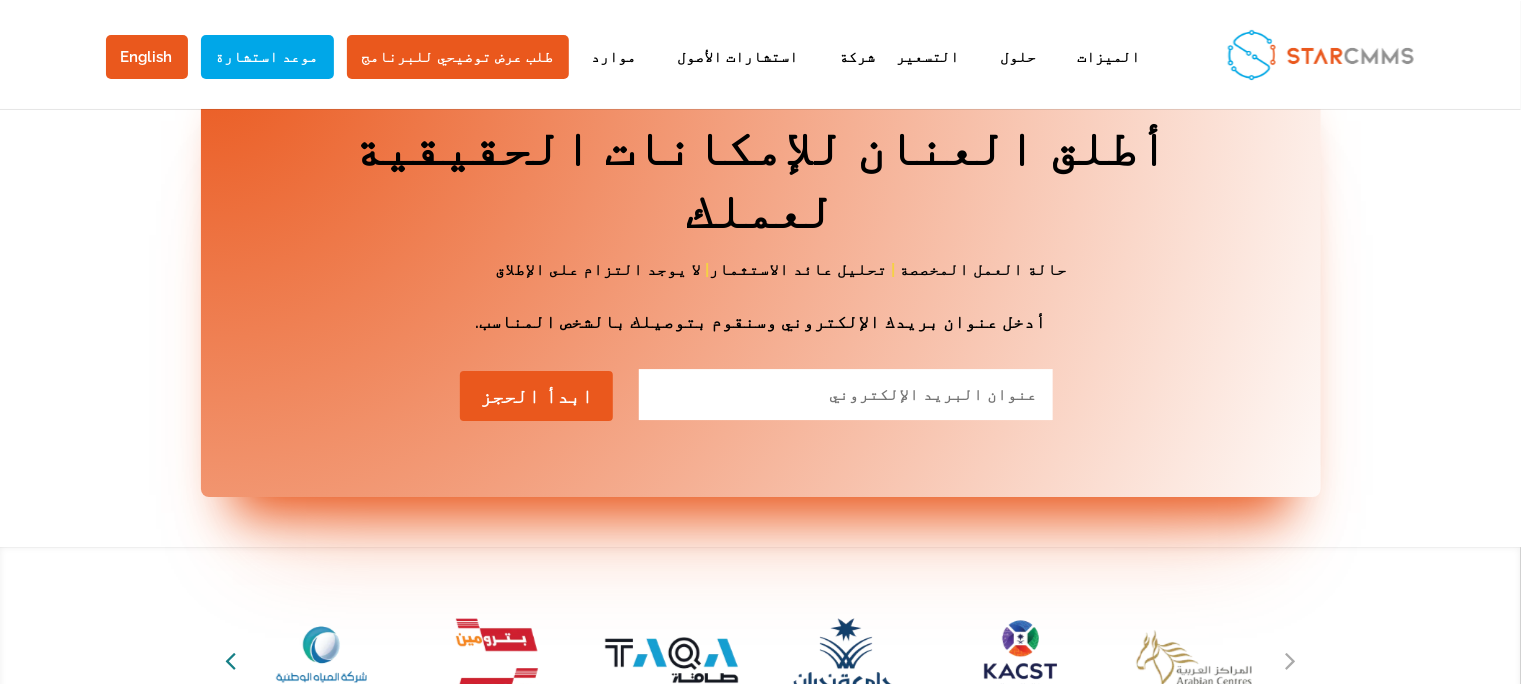 click at bounding box center [230, 660] 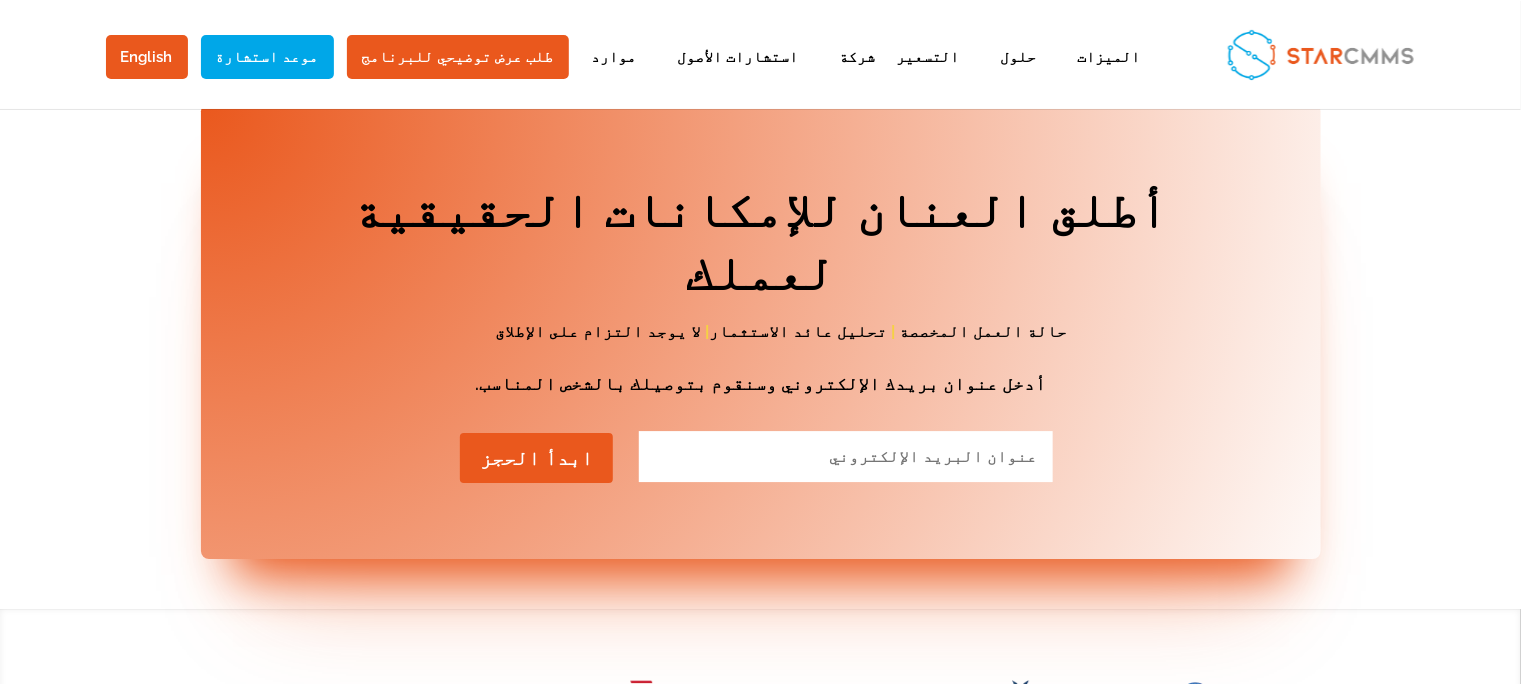scroll, scrollTop: 2185, scrollLeft: 0, axis: vertical 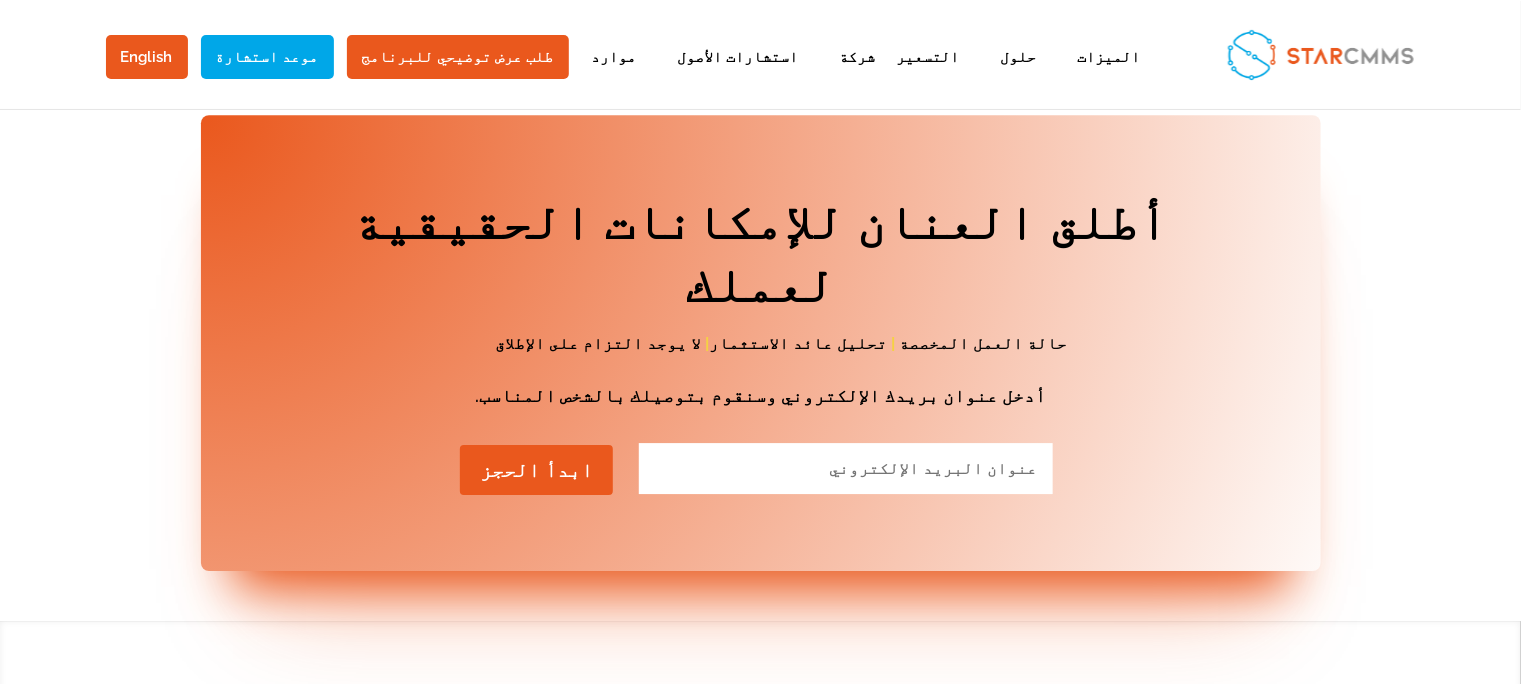 click at bounding box center (1290, 734) 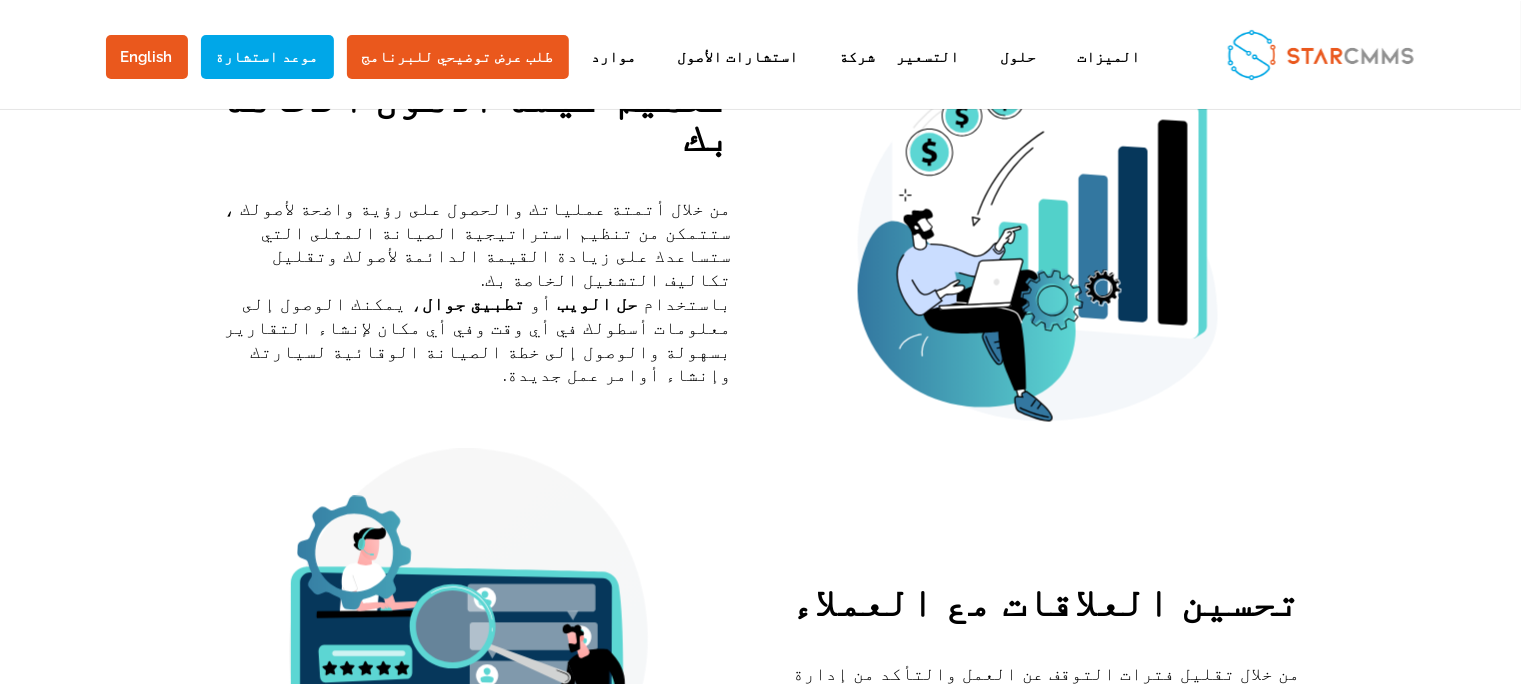 scroll, scrollTop: 1294, scrollLeft: 0, axis: vertical 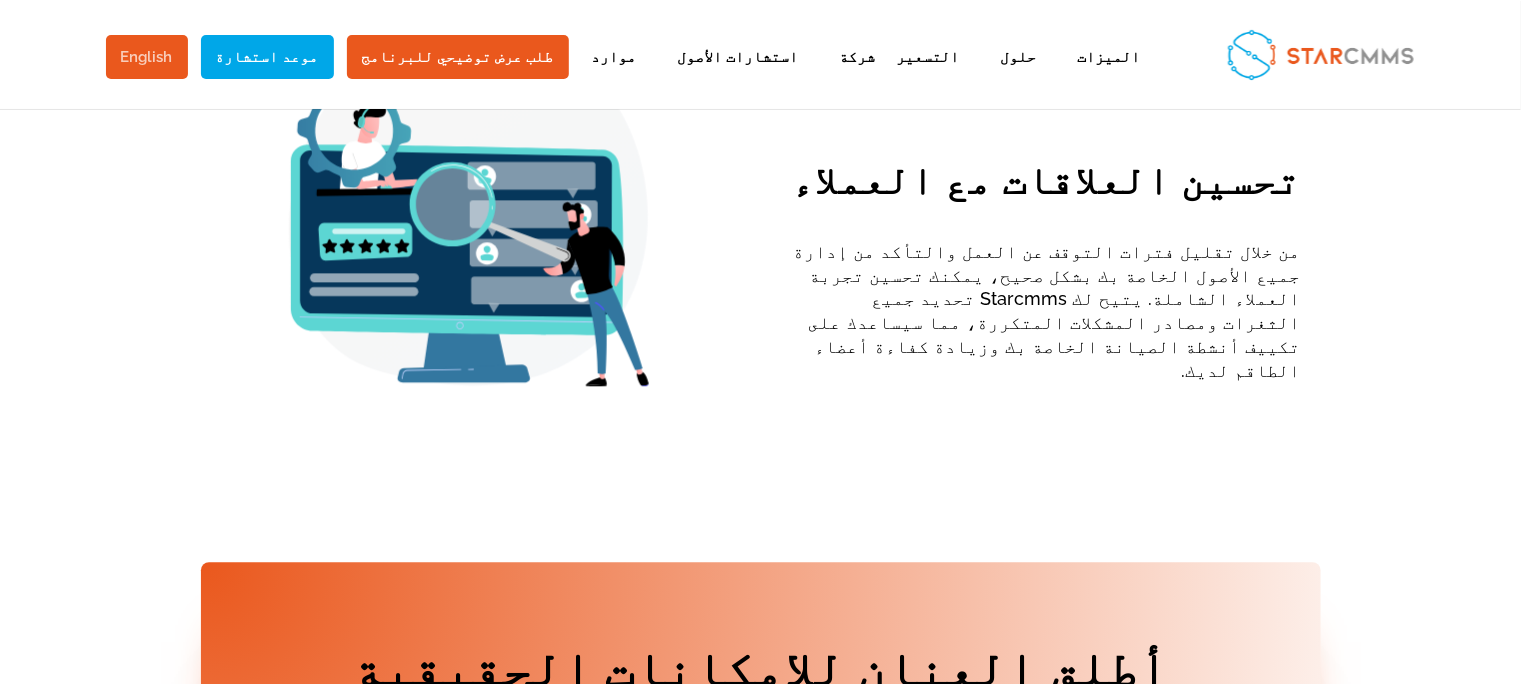 click on "English" at bounding box center (147, 57) 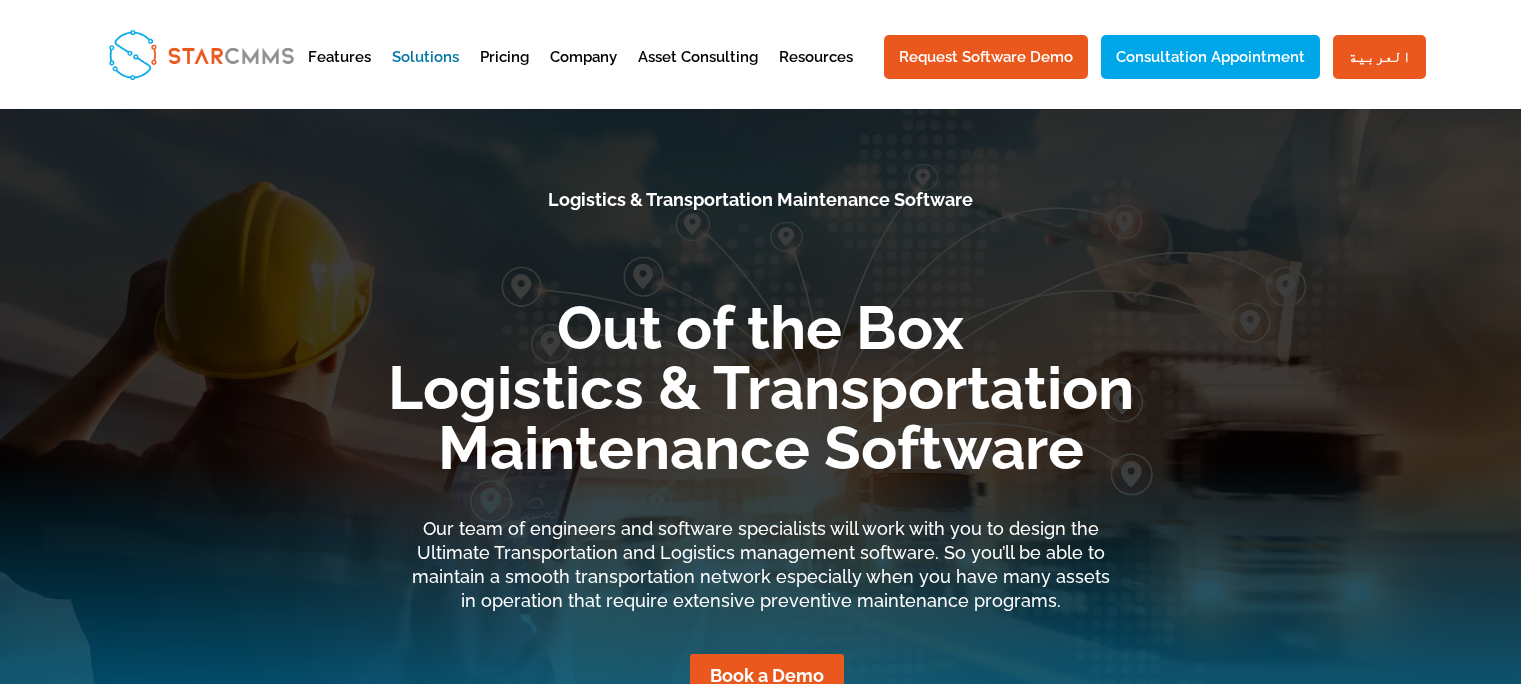 scroll, scrollTop: 0, scrollLeft: 0, axis: both 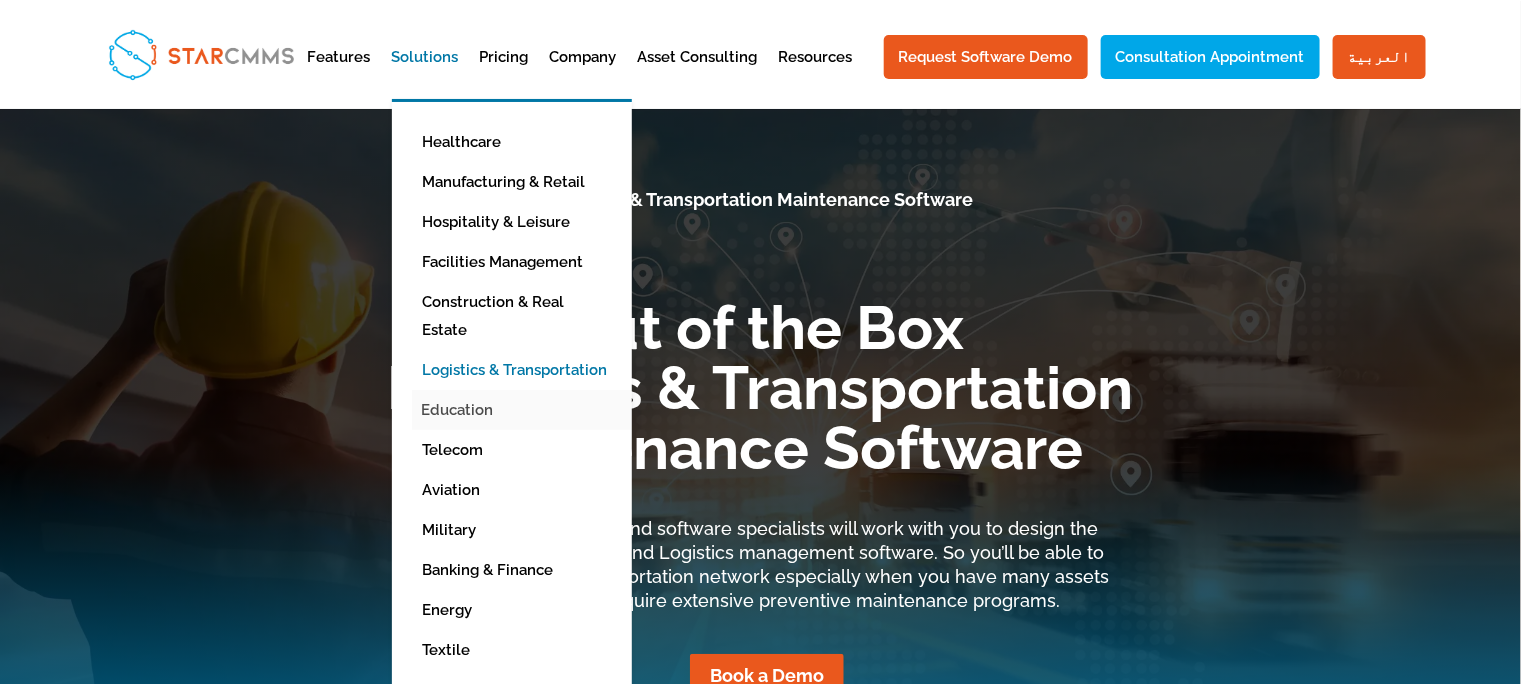 click on "Education" at bounding box center [527, 410] 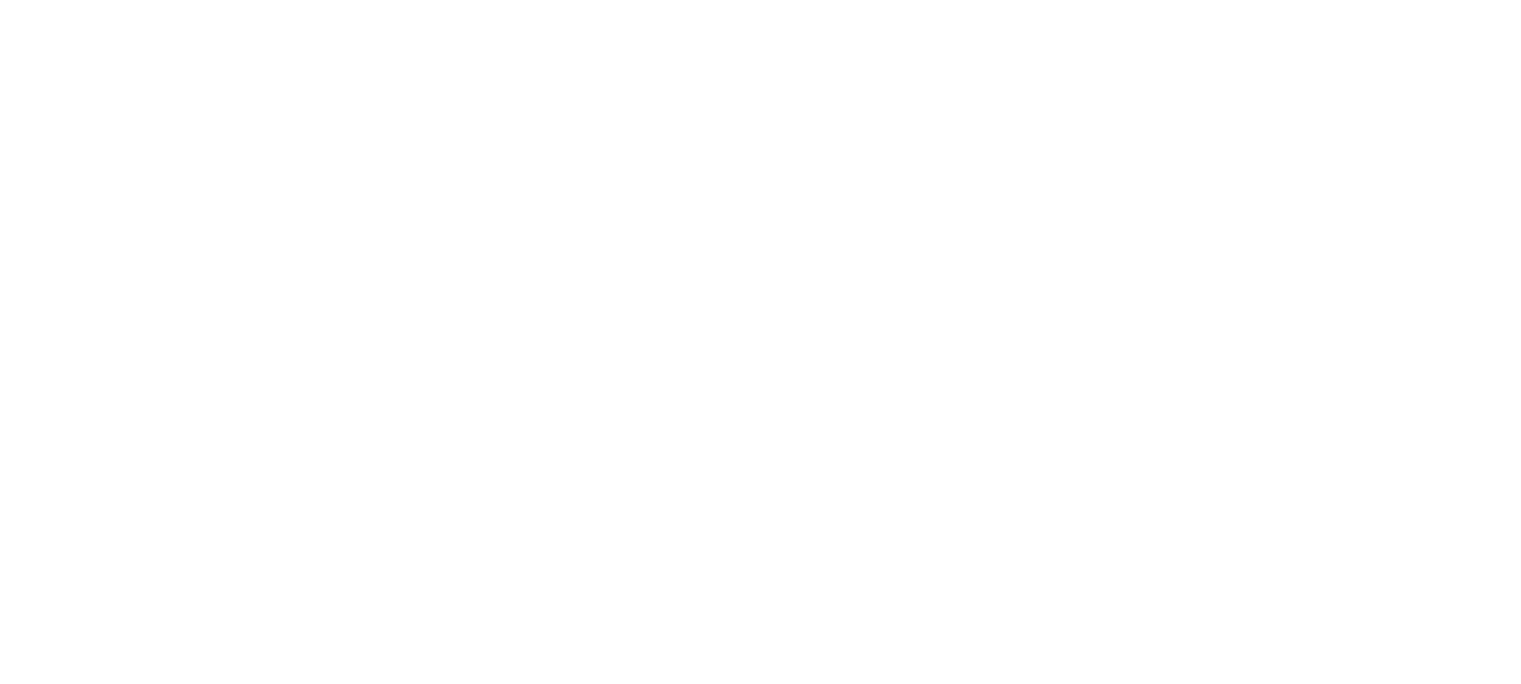 scroll, scrollTop: 0, scrollLeft: 0, axis: both 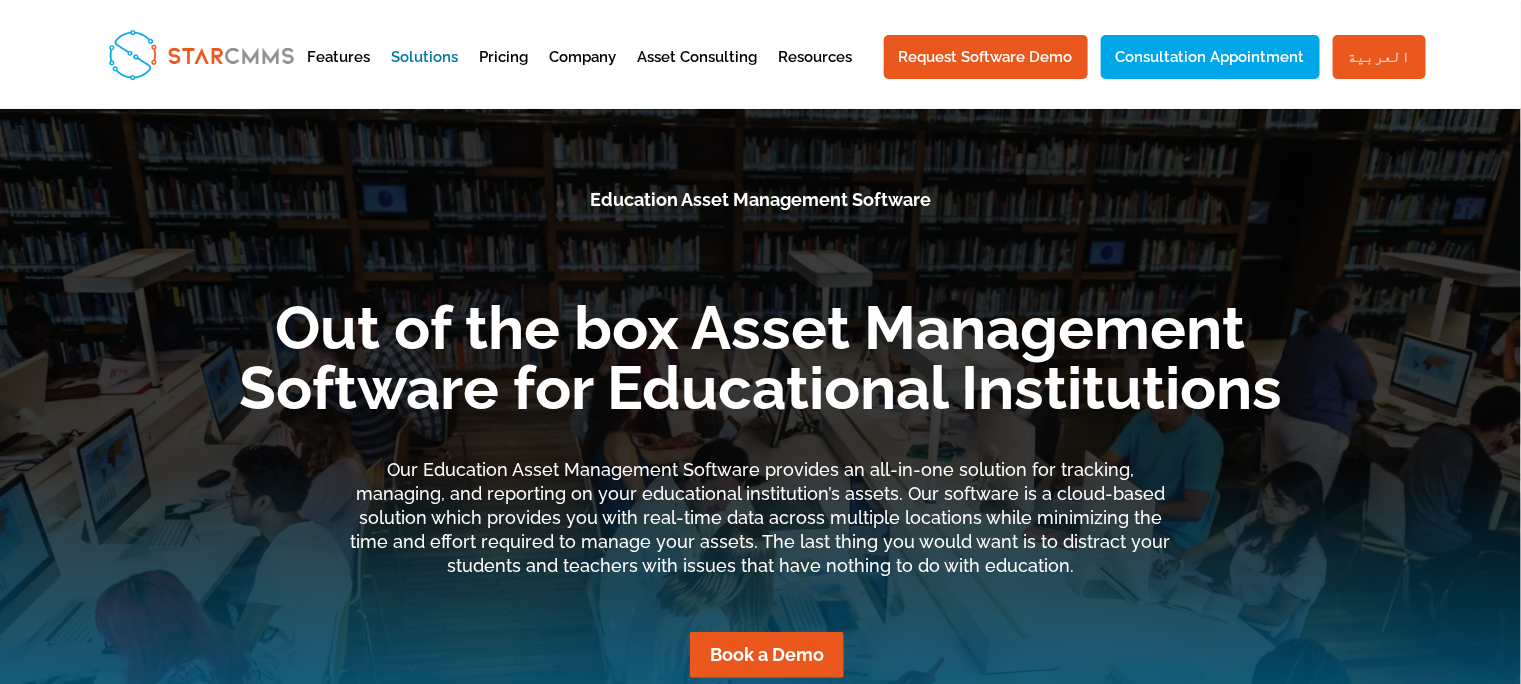 click on "العربية" at bounding box center [1379, 57] 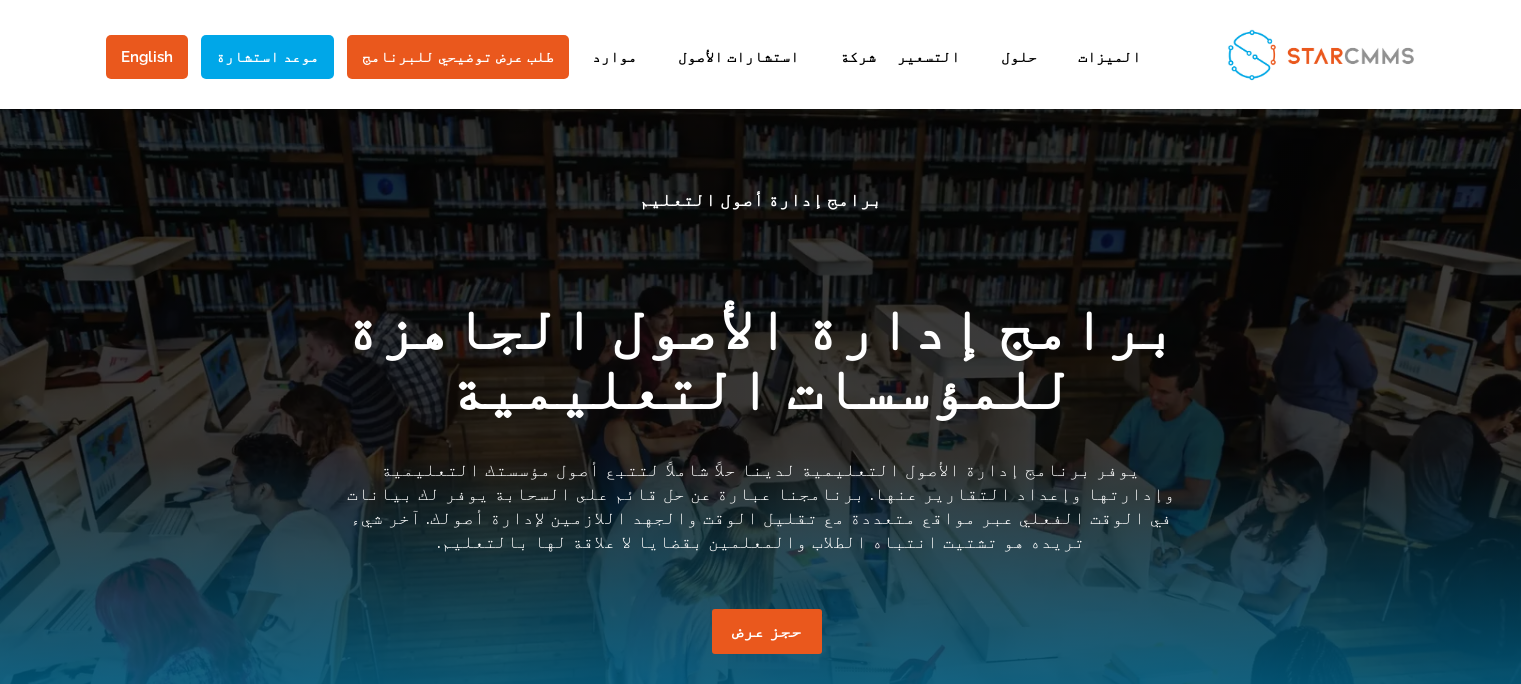 scroll, scrollTop: 0, scrollLeft: 0, axis: both 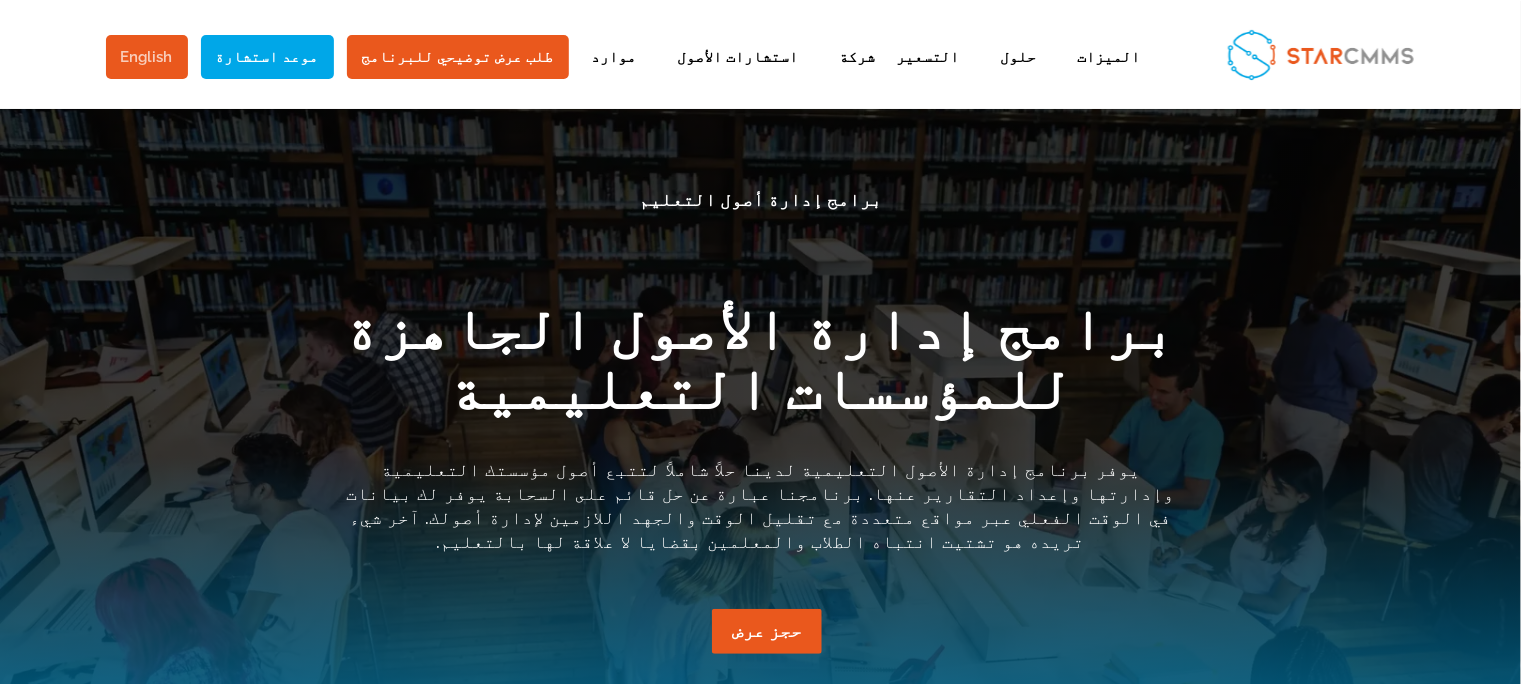 click on "English" at bounding box center (147, 57) 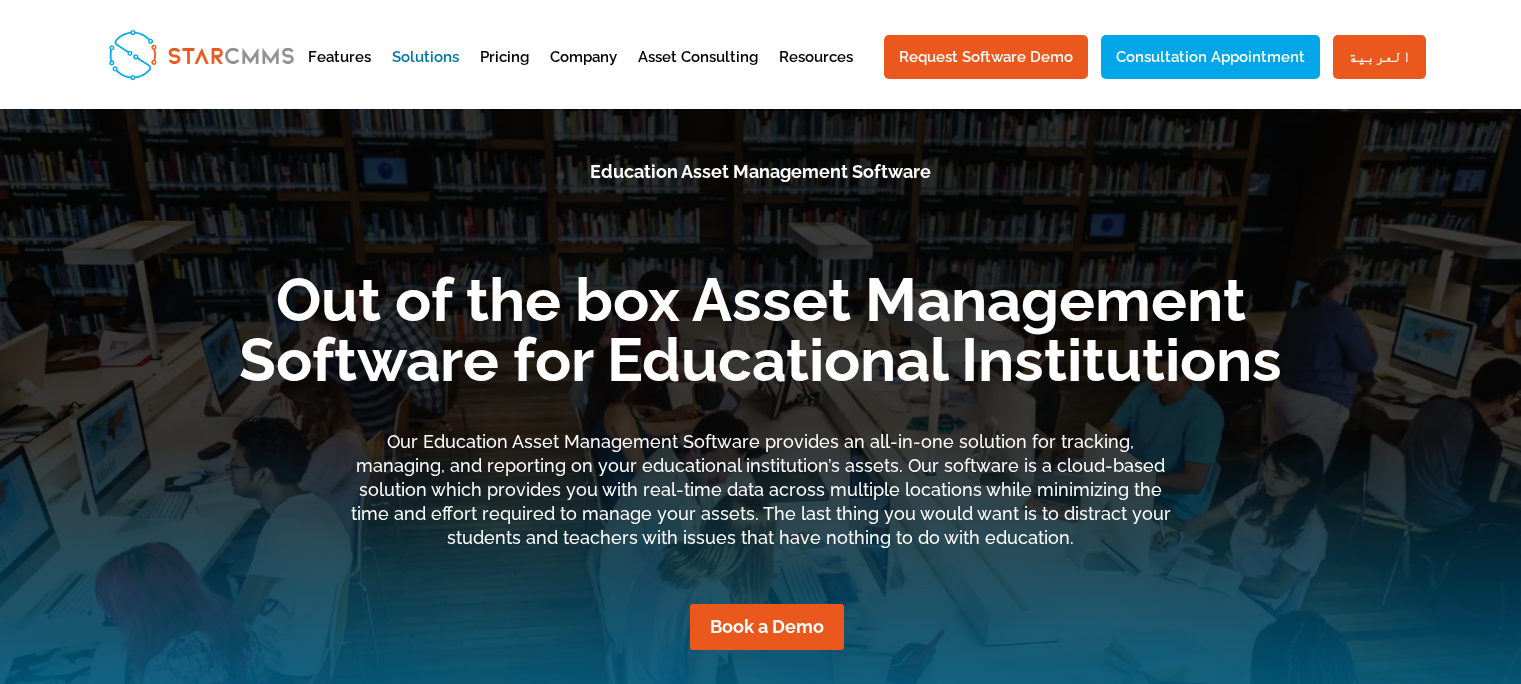 scroll, scrollTop: 0, scrollLeft: 0, axis: both 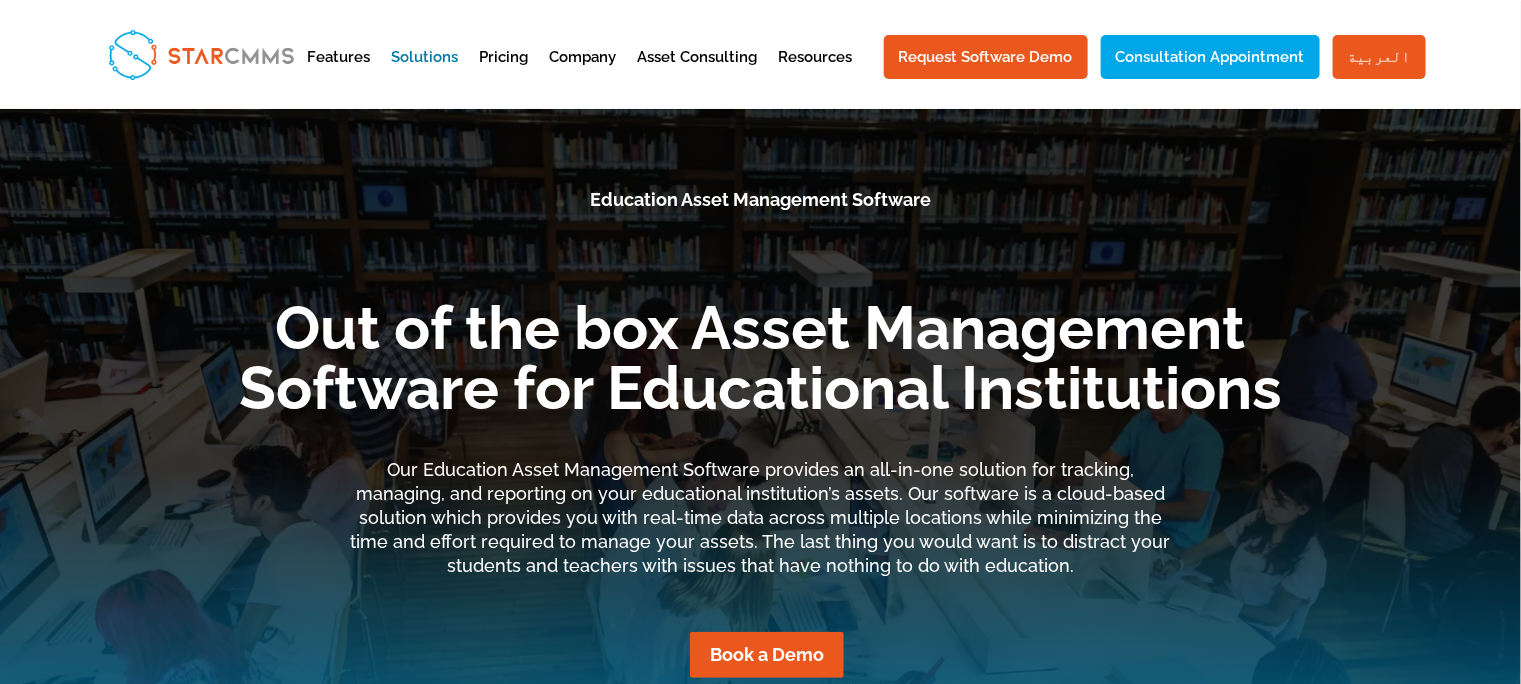 click on "العربية" at bounding box center (1379, 57) 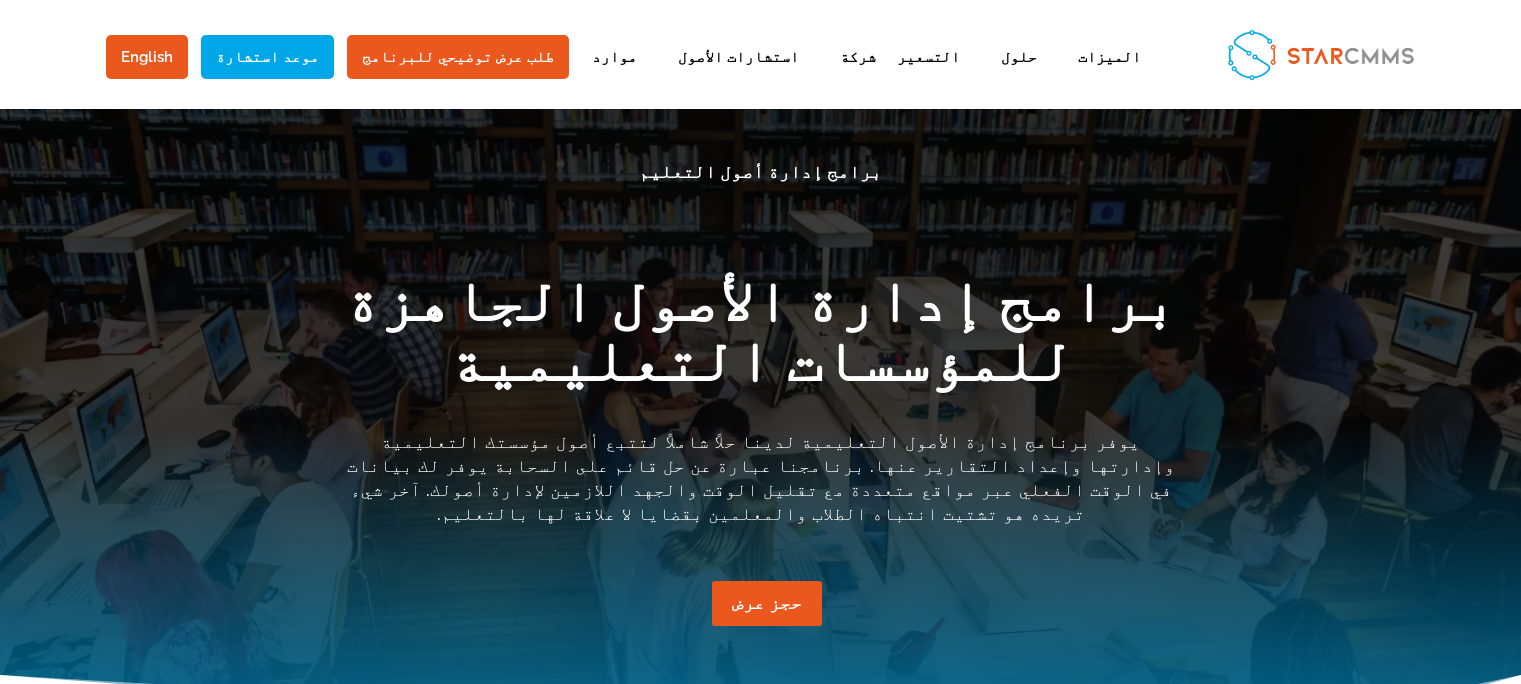 scroll, scrollTop: 0, scrollLeft: 0, axis: both 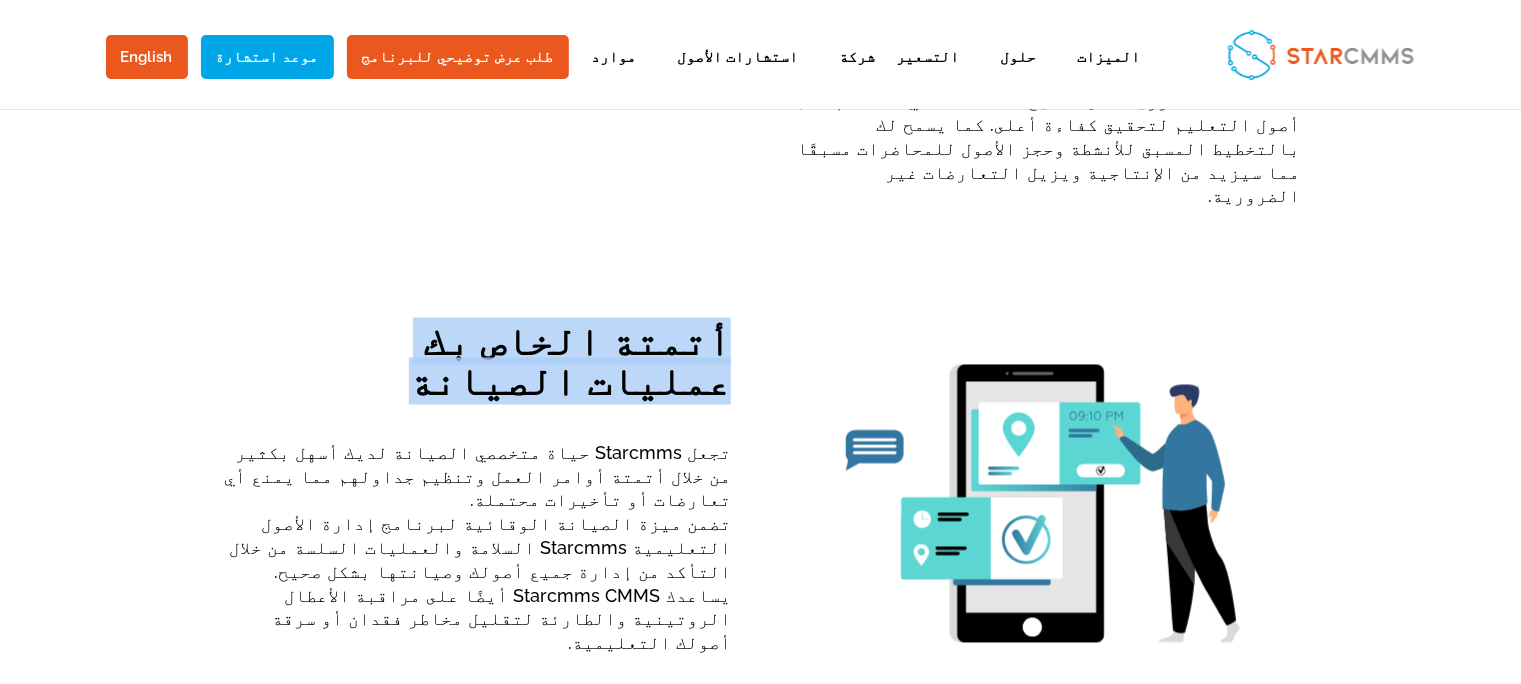 drag, startPoint x: 521, startPoint y: 223, endPoint x: 751, endPoint y: 158, distance: 239.00836 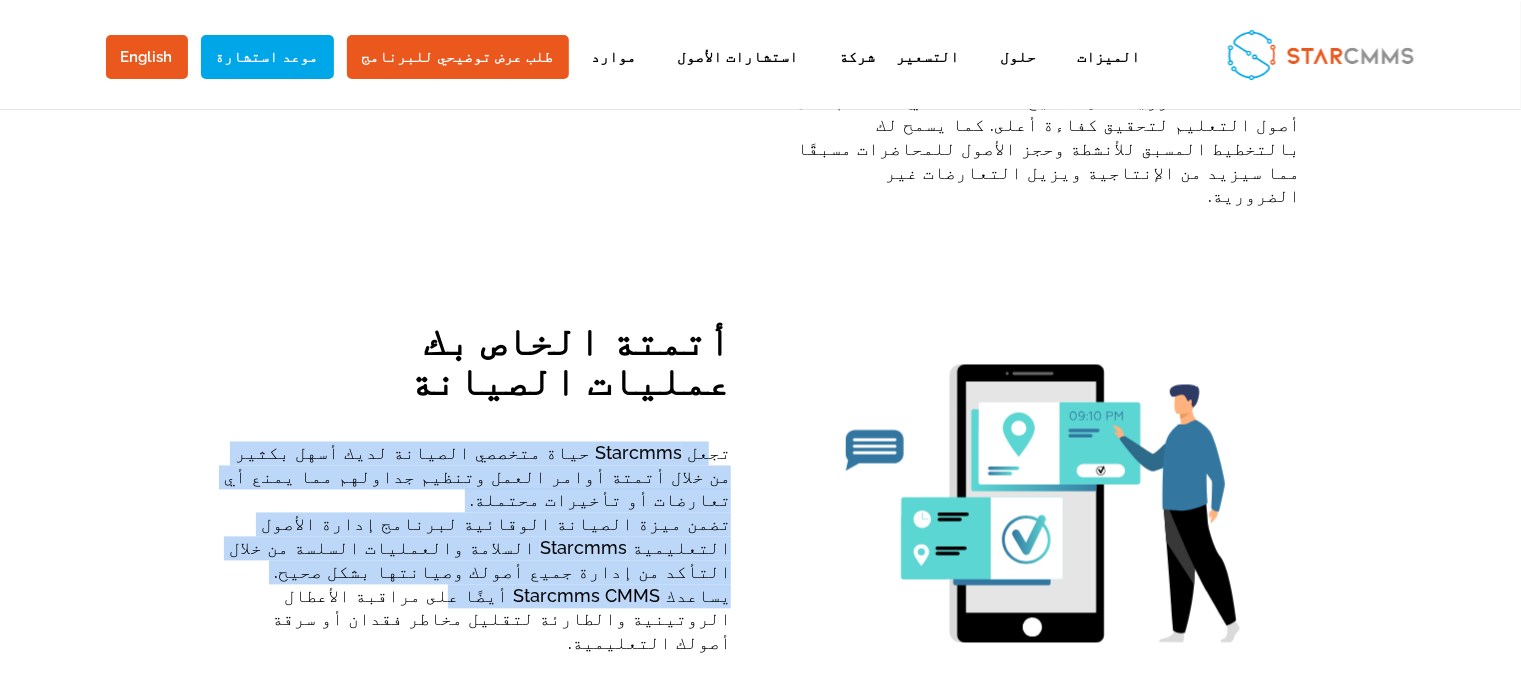drag, startPoint x: 538, startPoint y: 402, endPoint x: 720, endPoint y: 285, distance: 216.36311 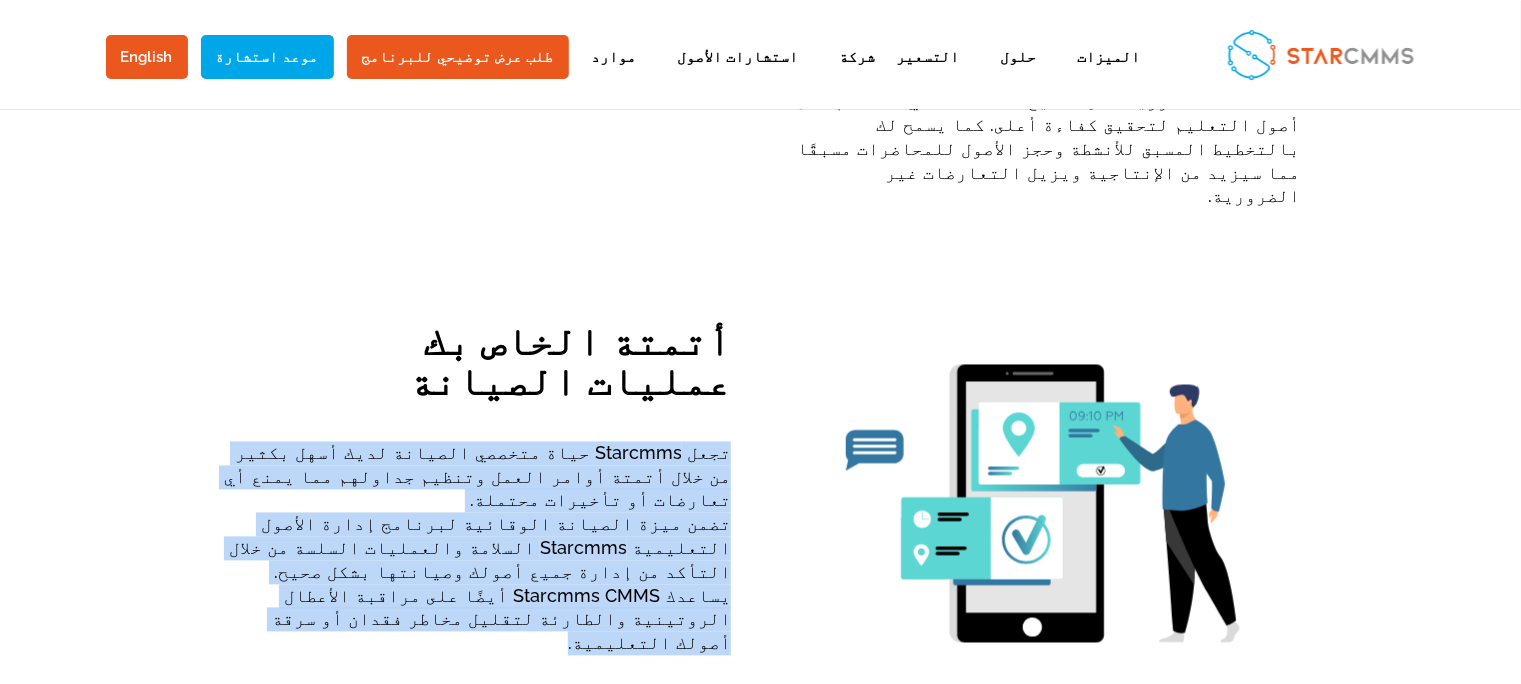 drag, startPoint x: 550, startPoint y: 414, endPoint x: 739, endPoint y: 298, distance: 221.75888 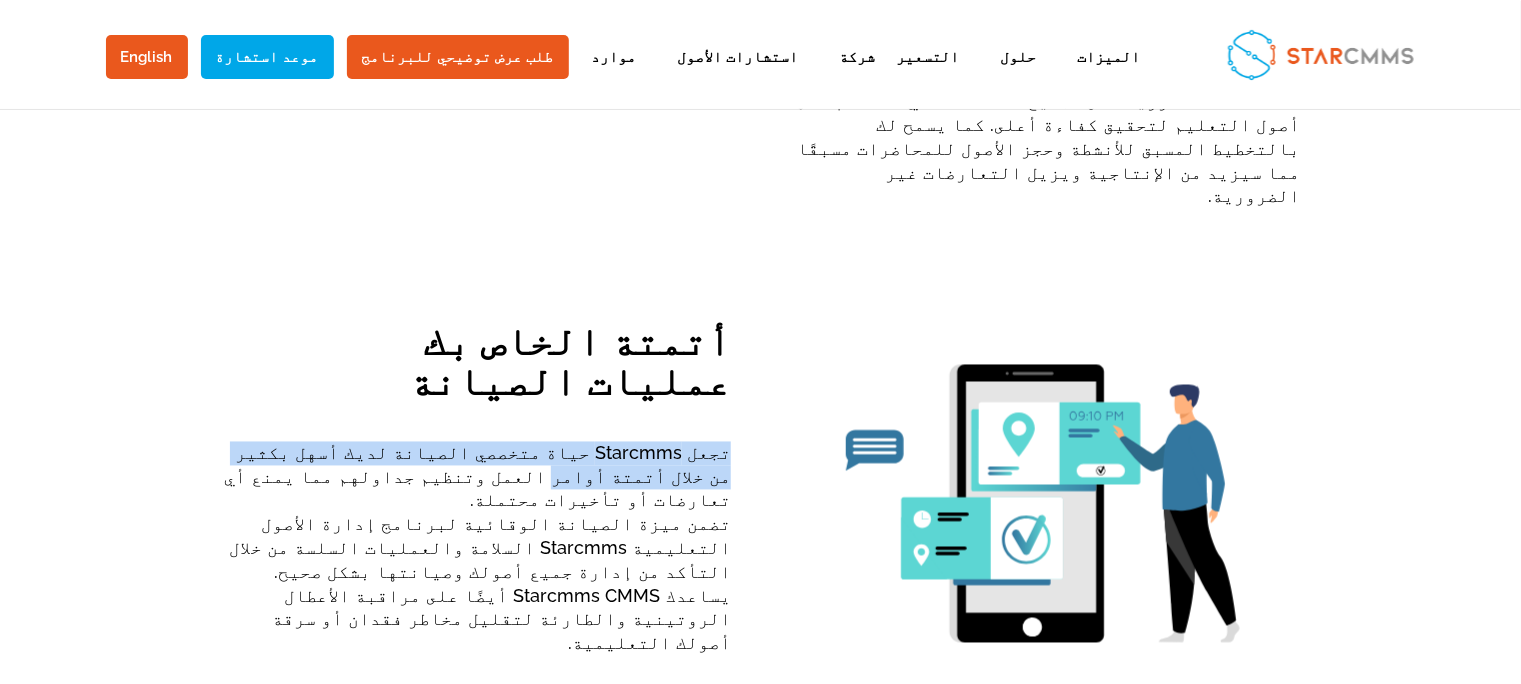 drag, startPoint x: 253, startPoint y: 289, endPoint x: 738, endPoint y: 293, distance: 485.01648 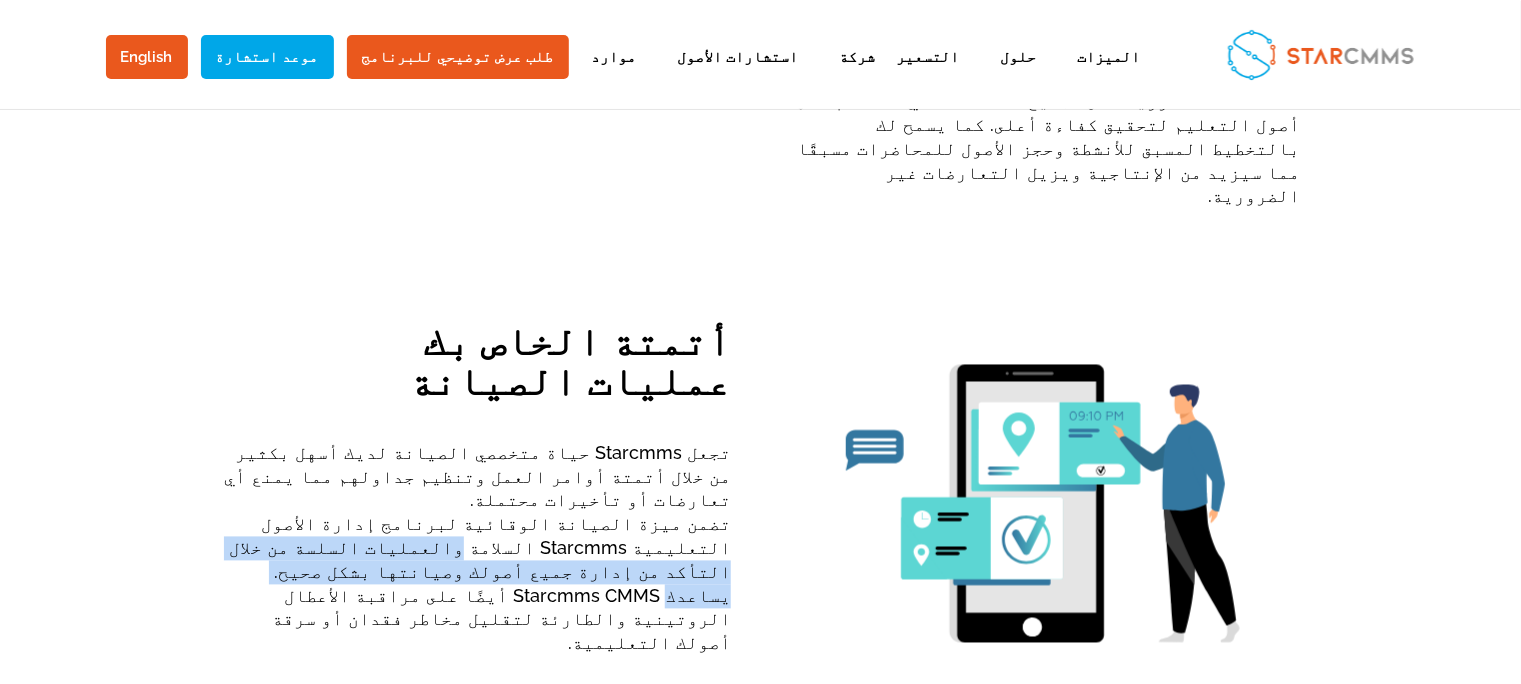 drag, startPoint x: 223, startPoint y: 374, endPoint x: 743, endPoint y: 369, distance: 520.02405 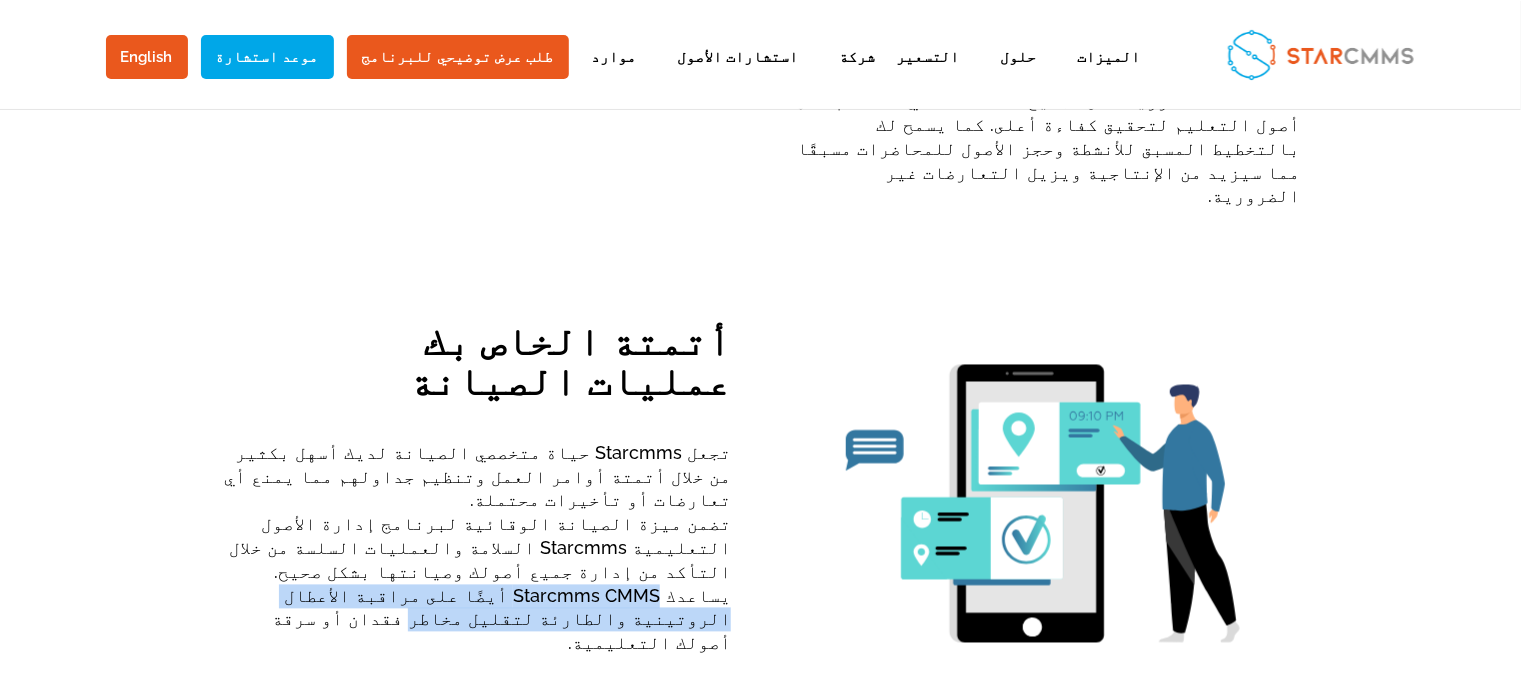 drag, startPoint x: 251, startPoint y: 391, endPoint x: 734, endPoint y: 386, distance: 483.02588 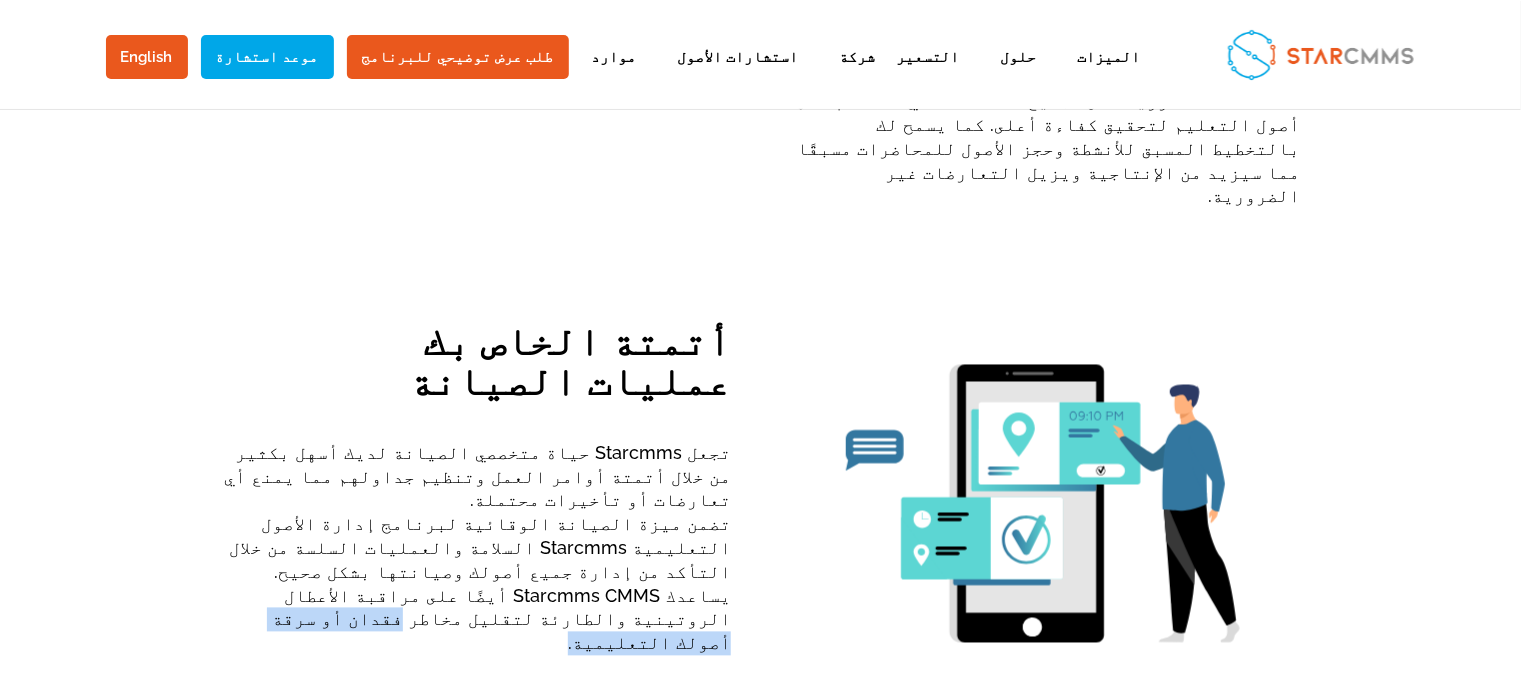 drag, startPoint x: 547, startPoint y: 421, endPoint x: 747, endPoint y: 420, distance: 200.0025 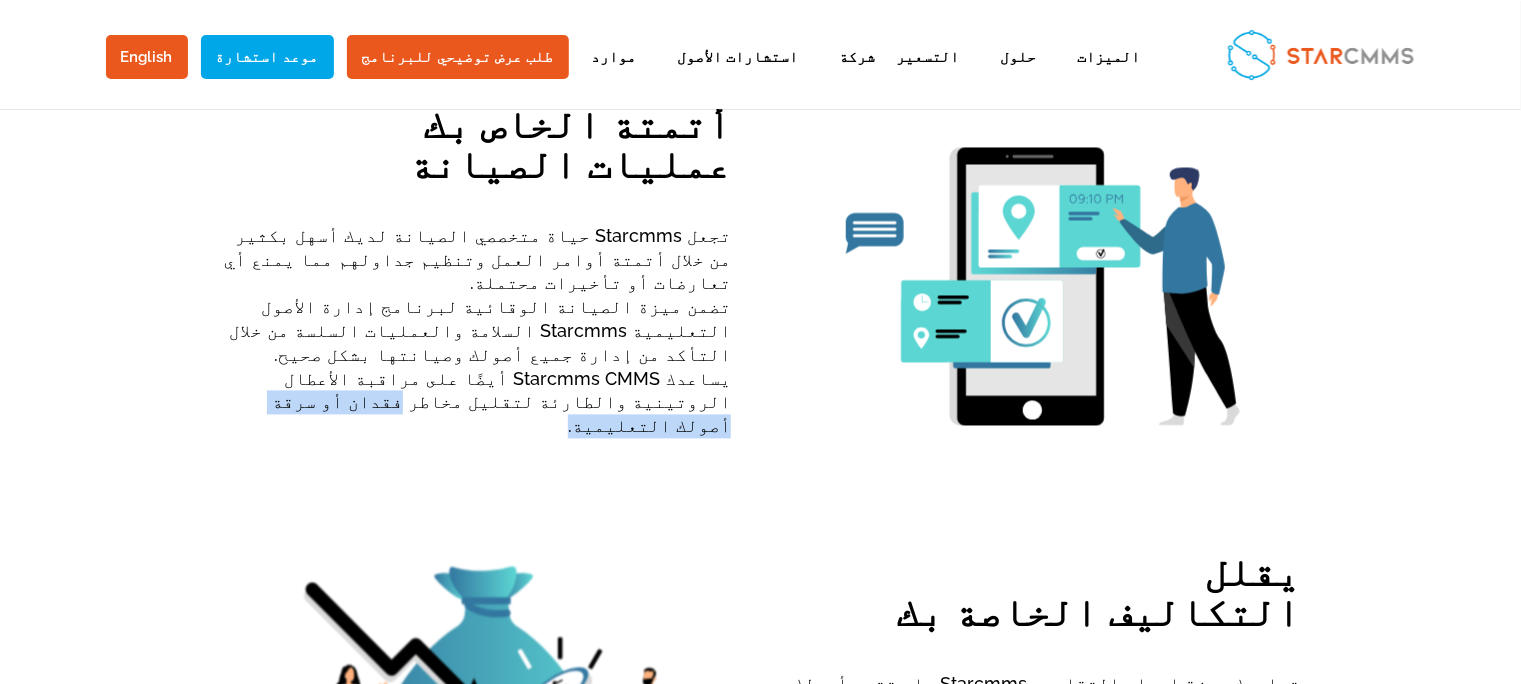 scroll, scrollTop: 1407, scrollLeft: 0, axis: vertical 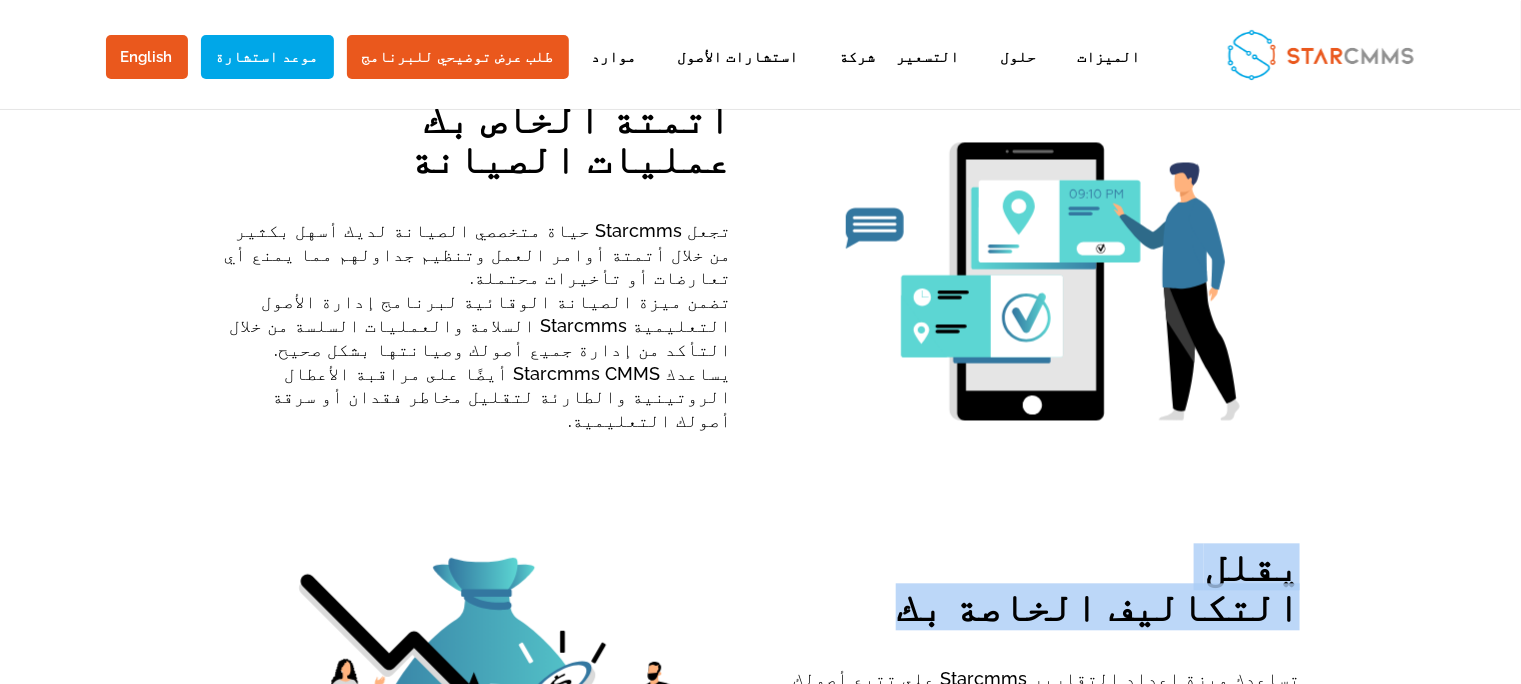 drag, startPoint x: 1017, startPoint y: 451, endPoint x: 1303, endPoint y: 386, distance: 293.29337 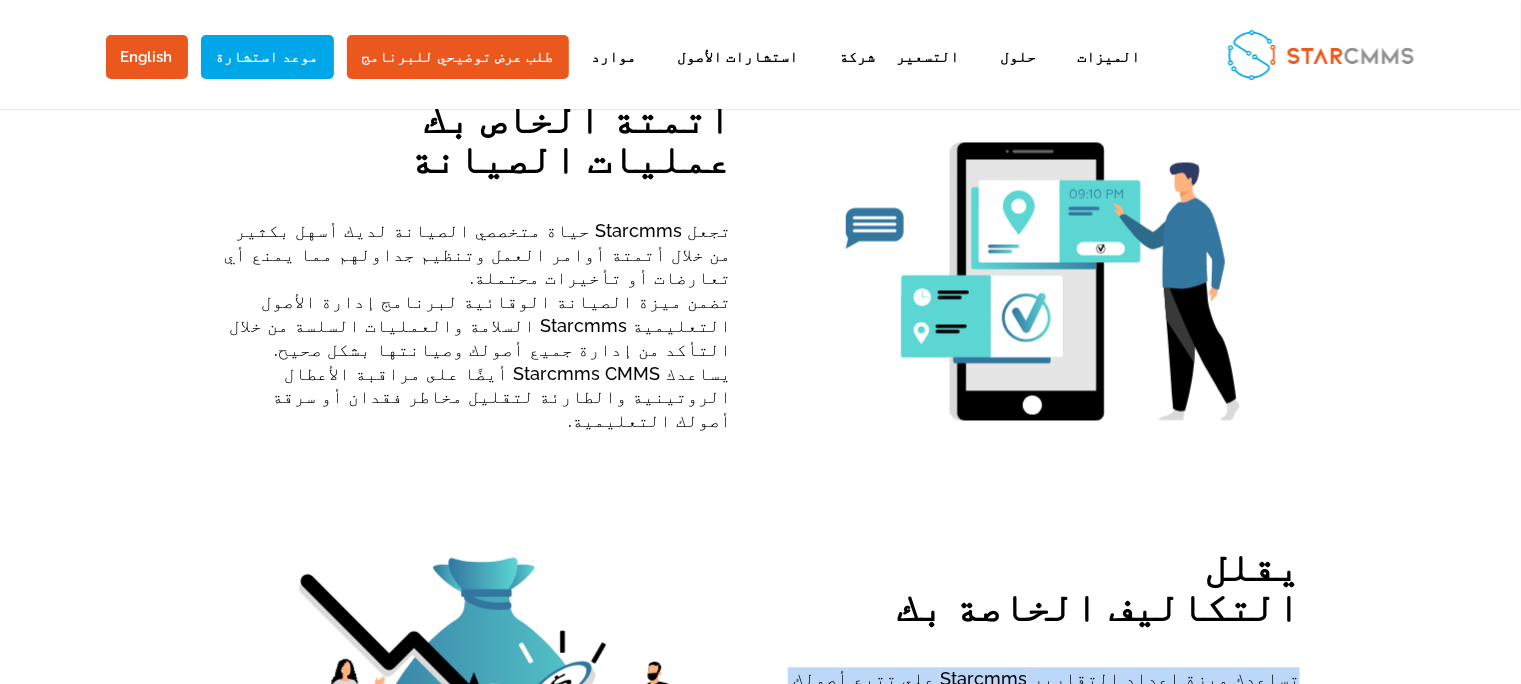 drag, startPoint x: 1033, startPoint y: 538, endPoint x: 1304, endPoint y: 498, distance: 273.93613 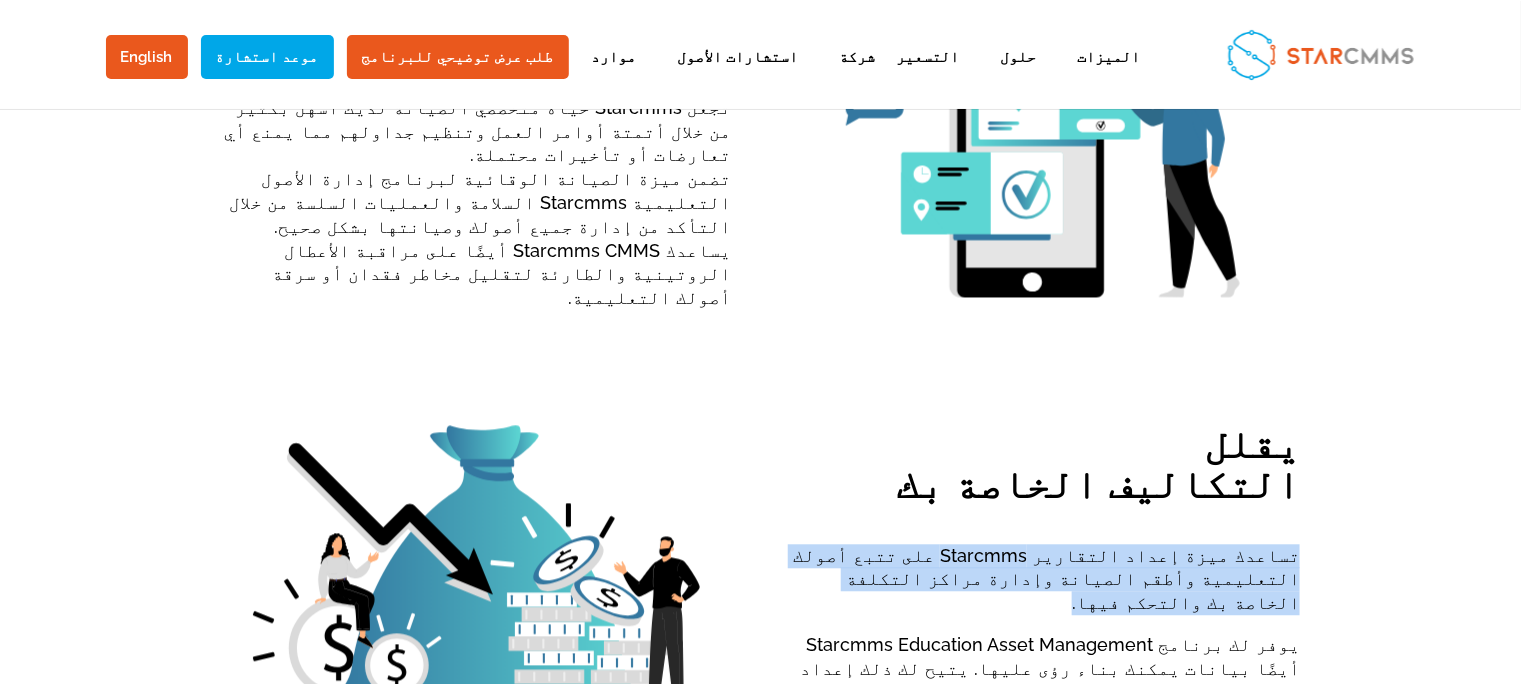 scroll, scrollTop: 1555, scrollLeft: 0, axis: vertical 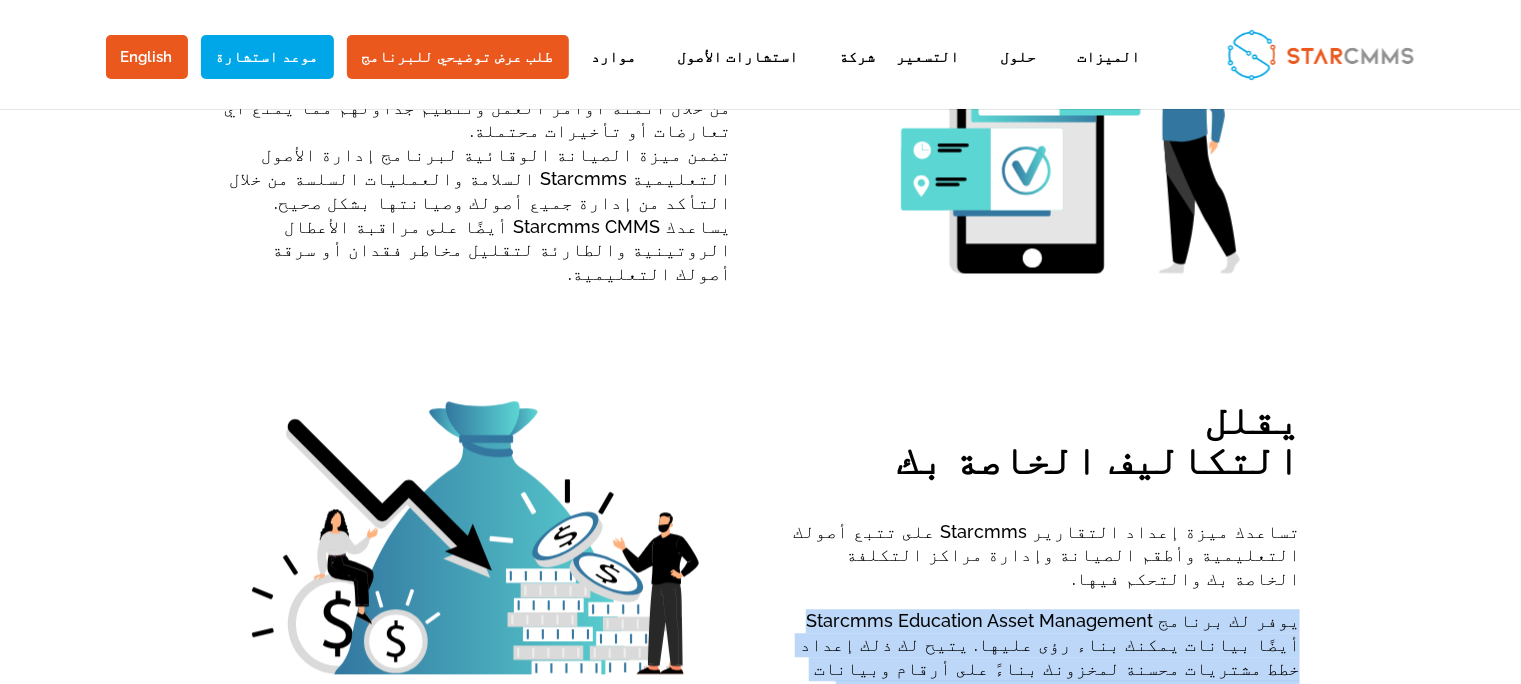 drag, startPoint x: 872, startPoint y: 471, endPoint x: 1306, endPoint y: 427, distance: 436.2247 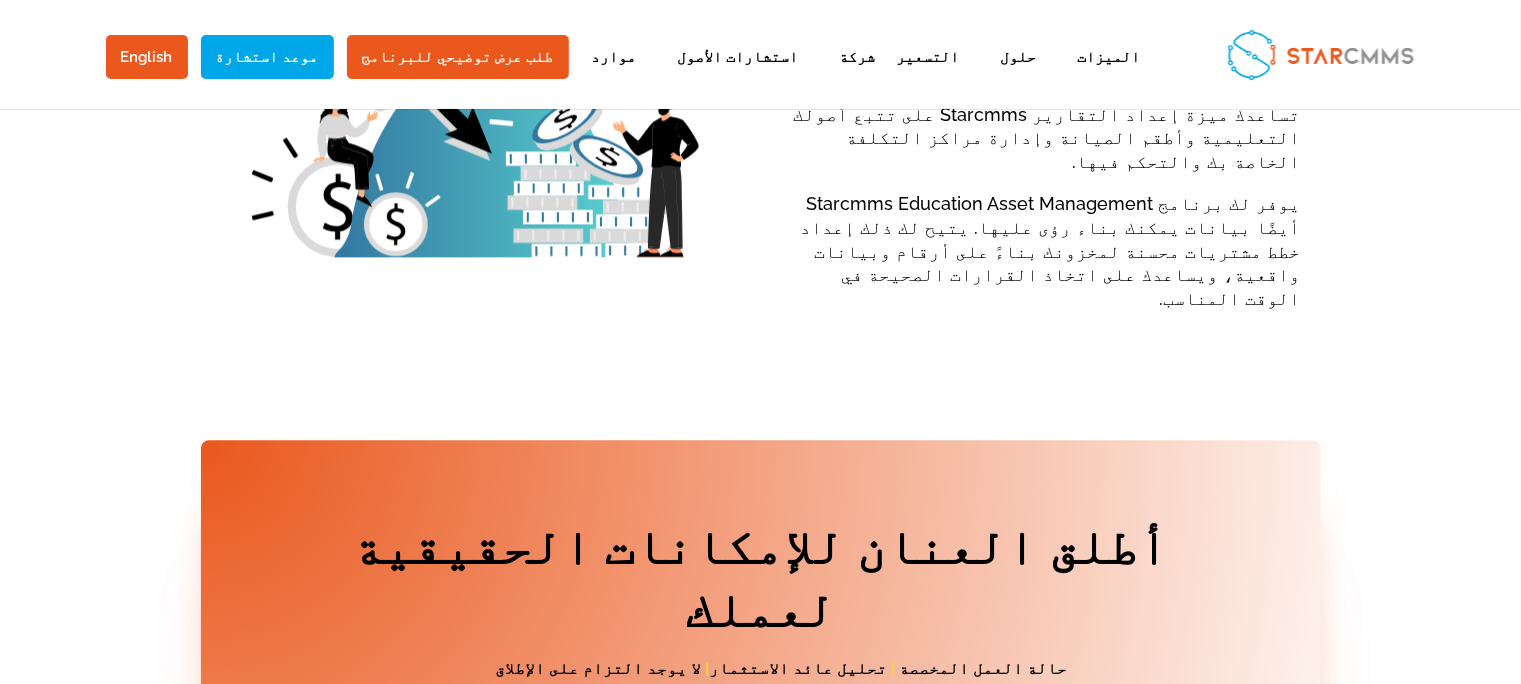 scroll, scrollTop: 2000, scrollLeft: 0, axis: vertical 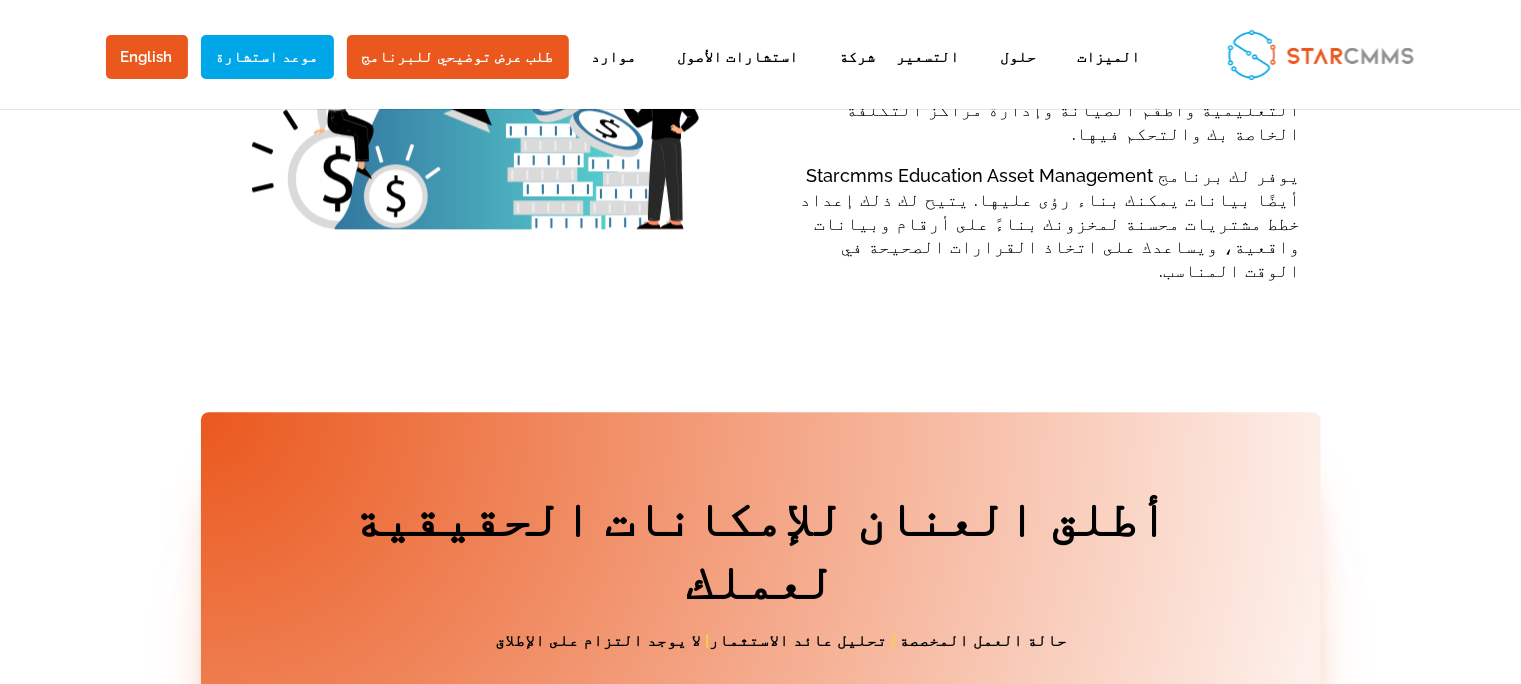 click at bounding box center [761, 54] 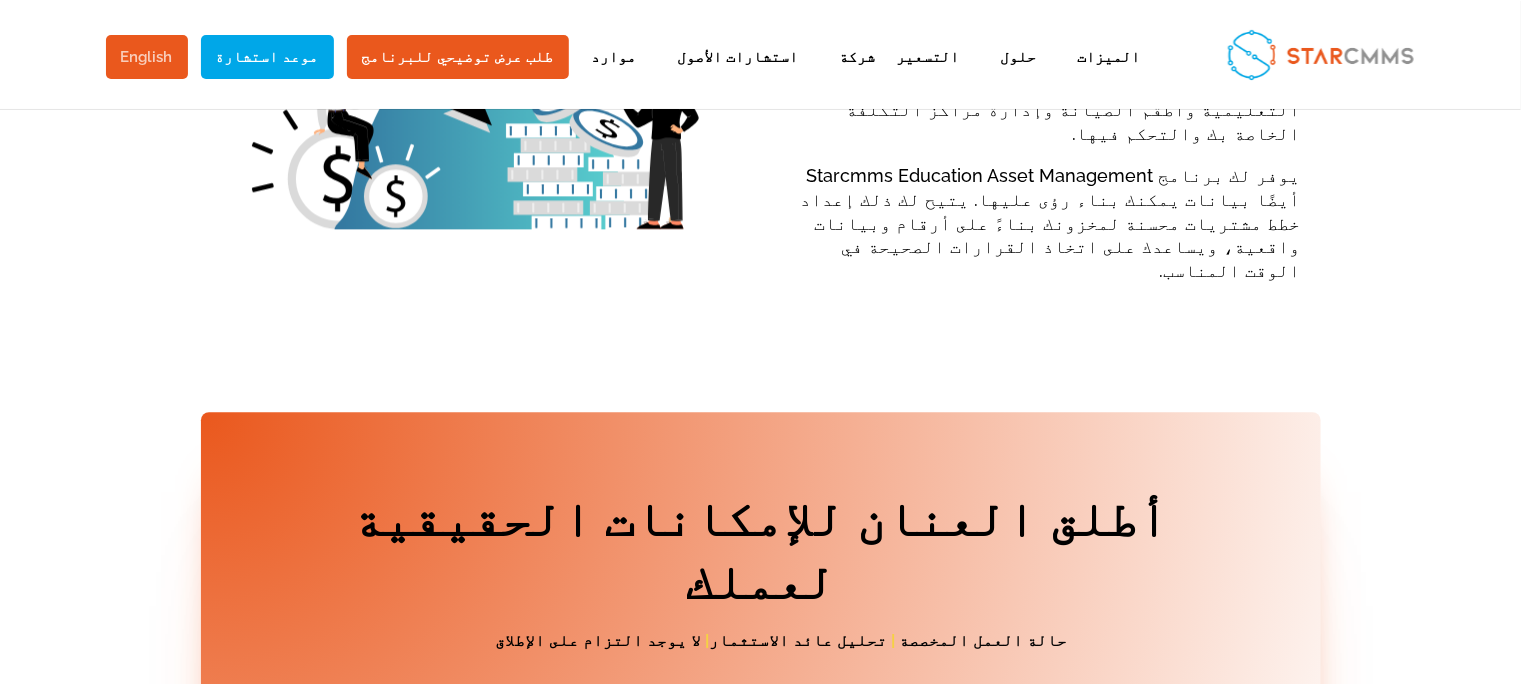 click on "English" at bounding box center [147, 57] 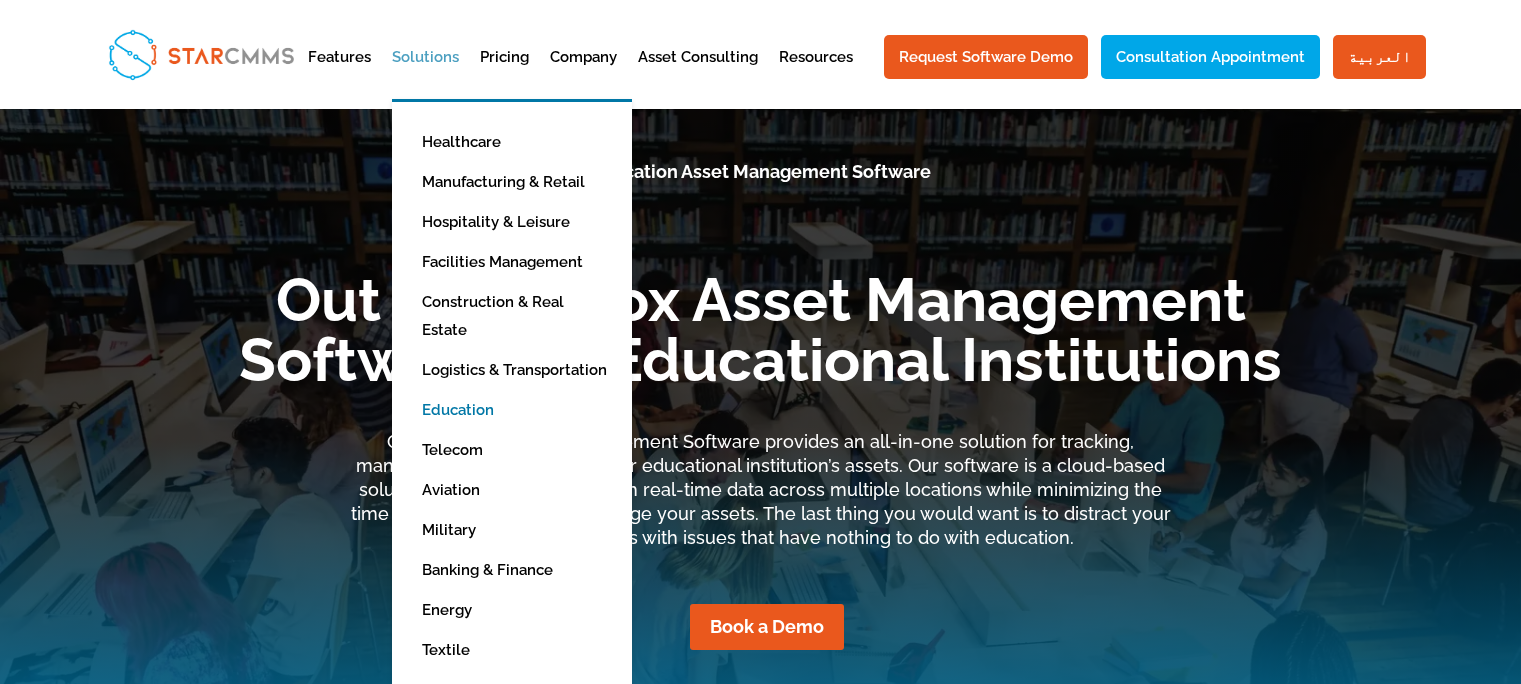 scroll, scrollTop: 0, scrollLeft: 0, axis: both 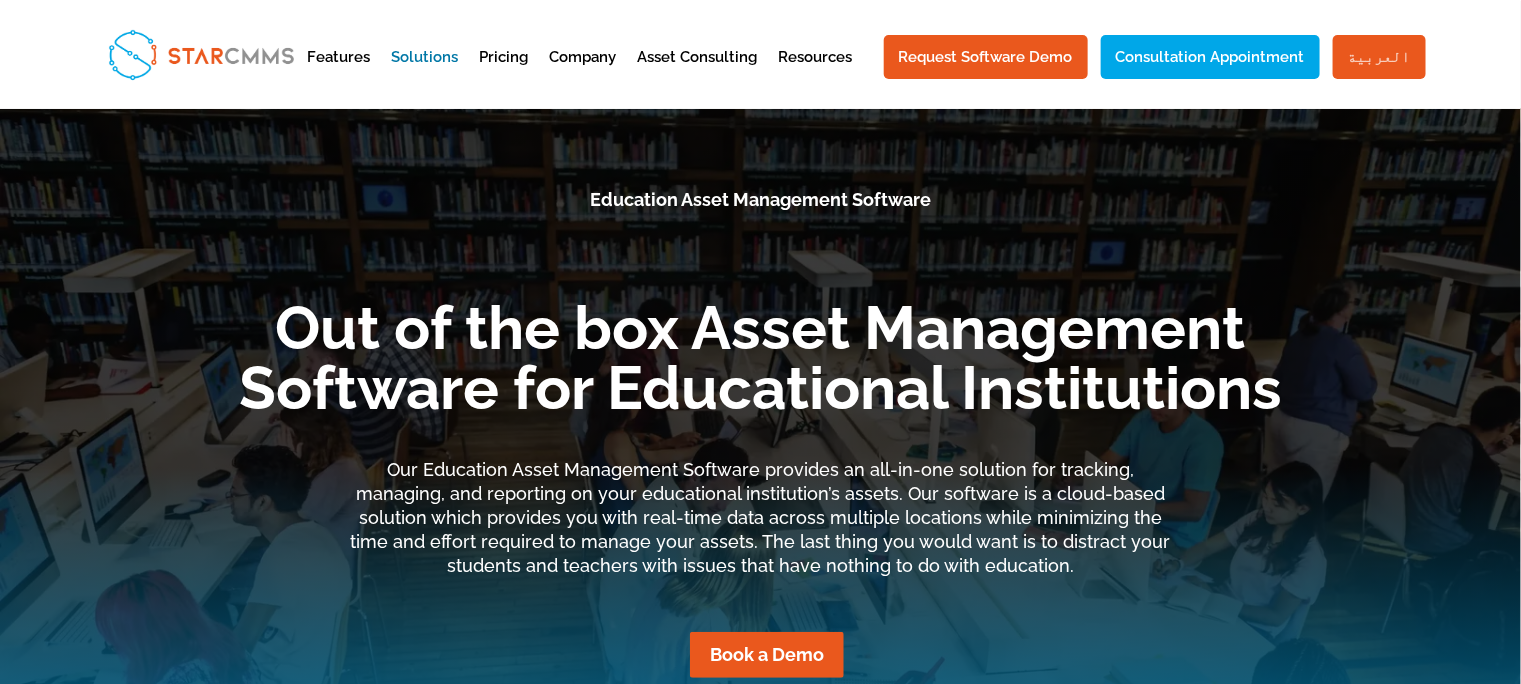 click on "العربية" at bounding box center (1379, 57) 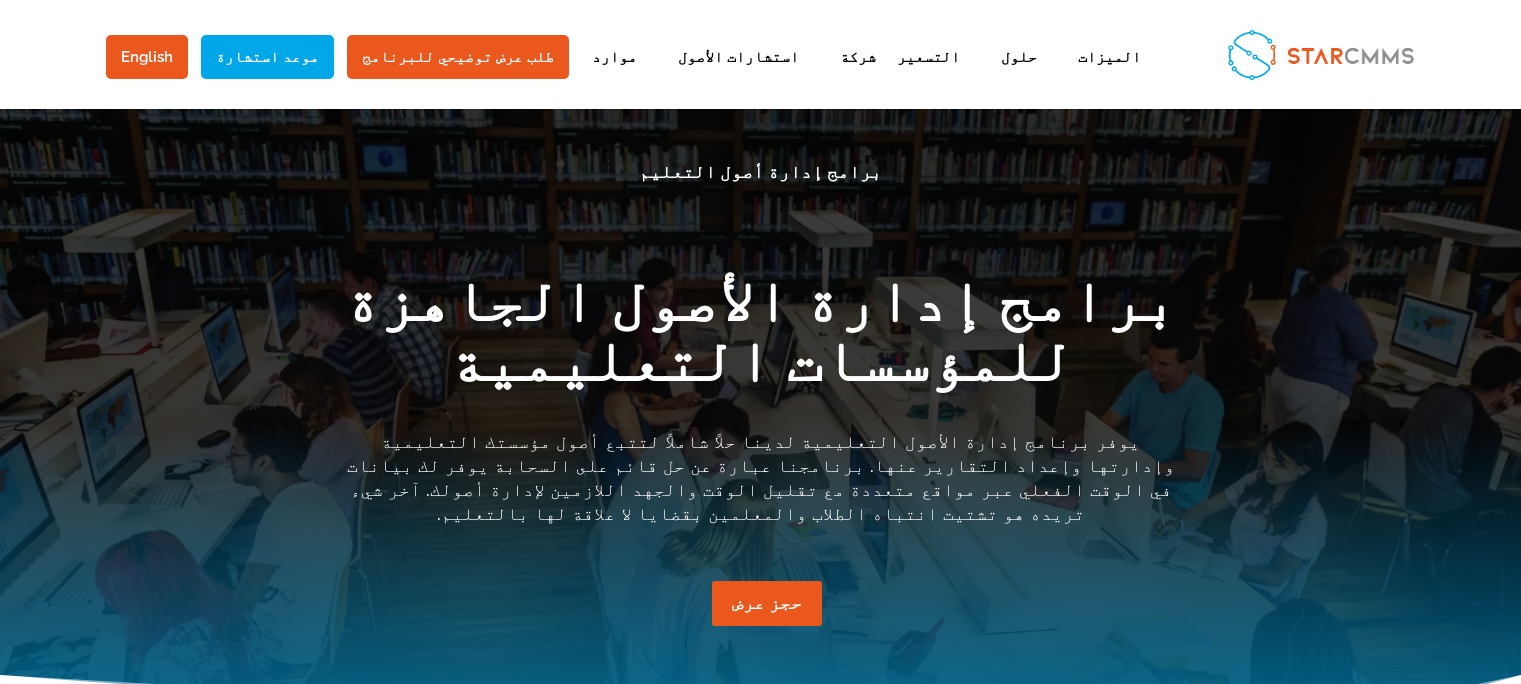 scroll, scrollTop: 0, scrollLeft: 0, axis: both 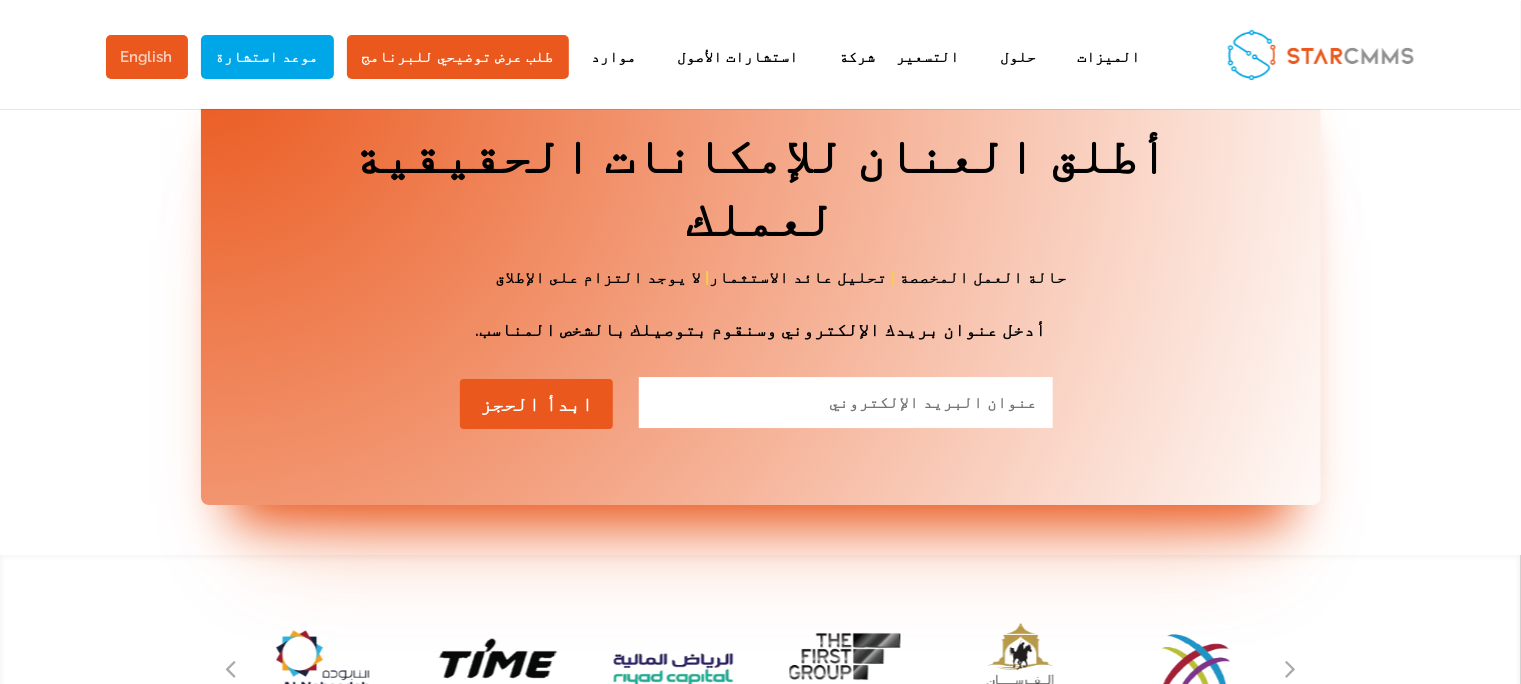 click on "English" at bounding box center (147, 57) 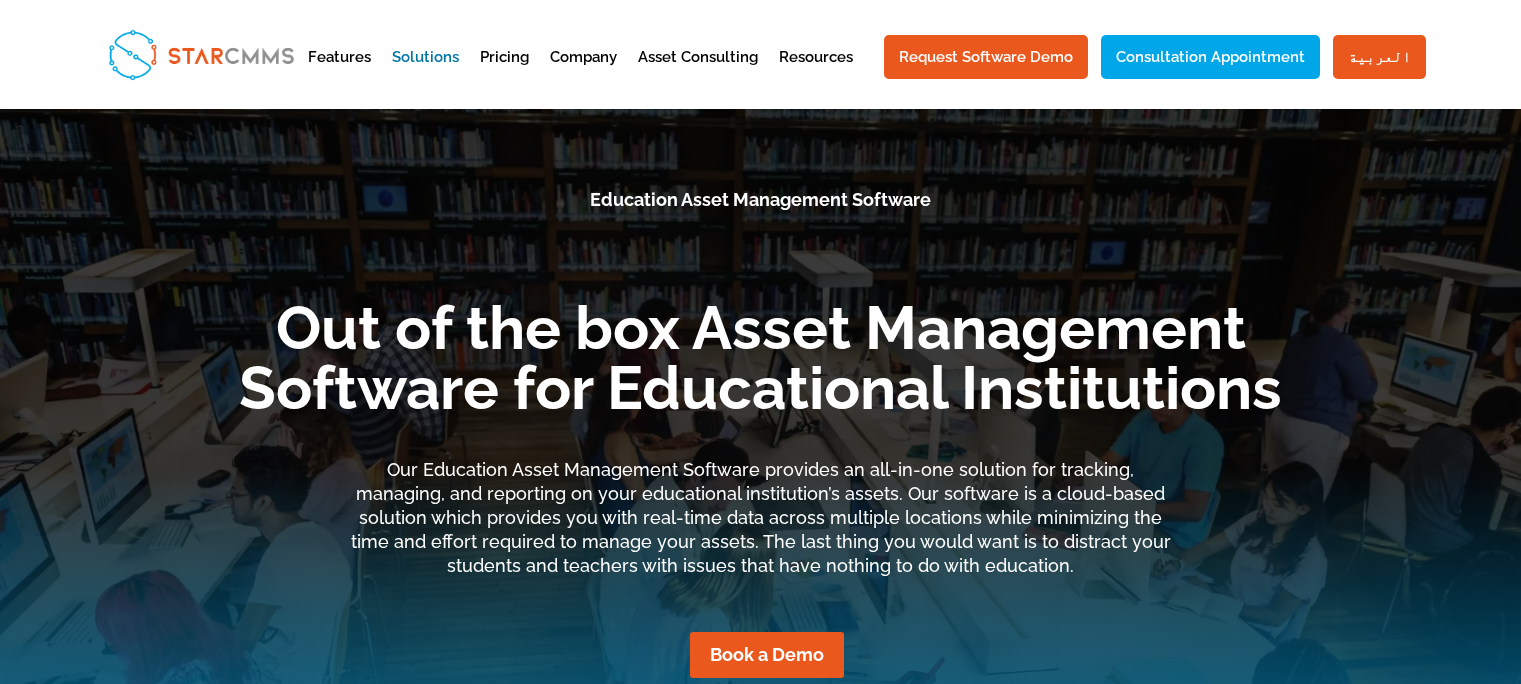 scroll, scrollTop: 0, scrollLeft: 0, axis: both 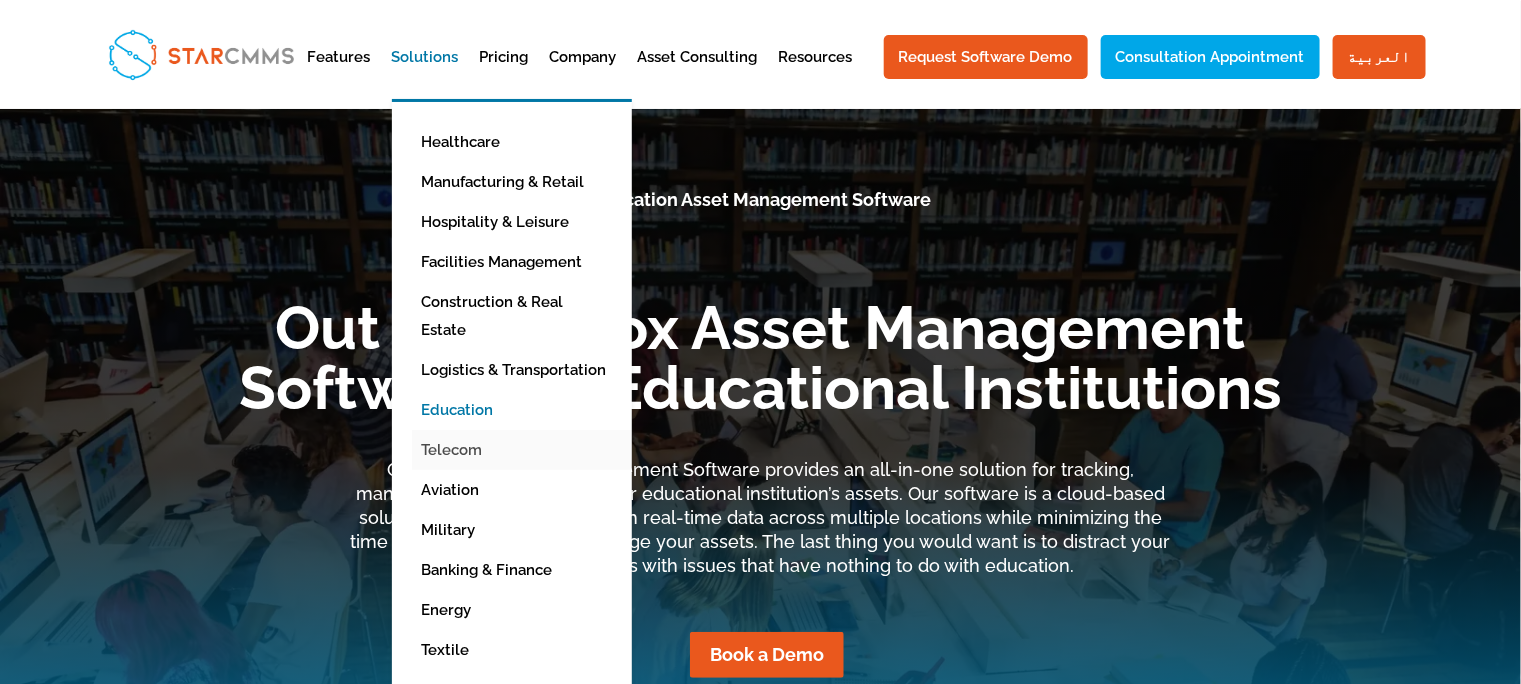 click on "Telecom" at bounding box center [527, 450] 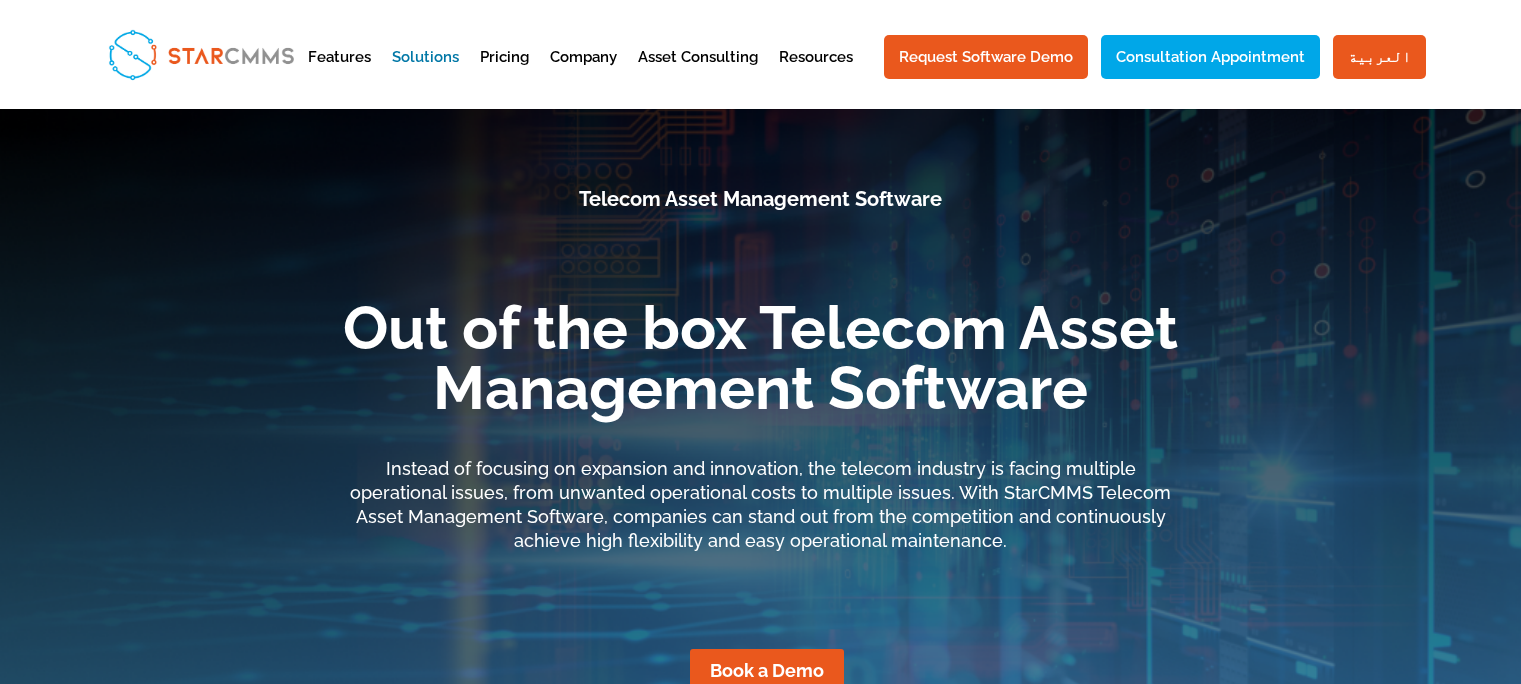 scroll, scrollTop: 0, scrollLeft: 0, axis: both 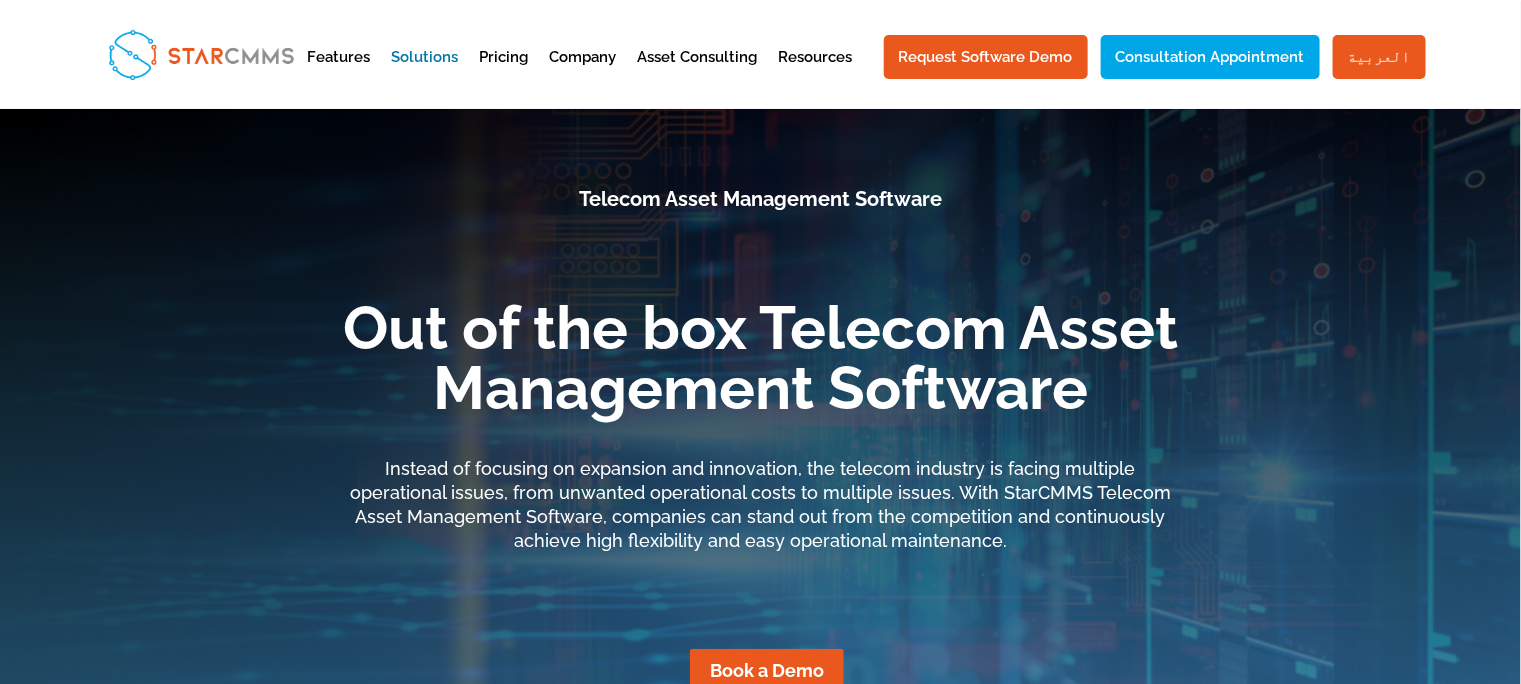 click on "العربية" at bounding box center (1379, 57) 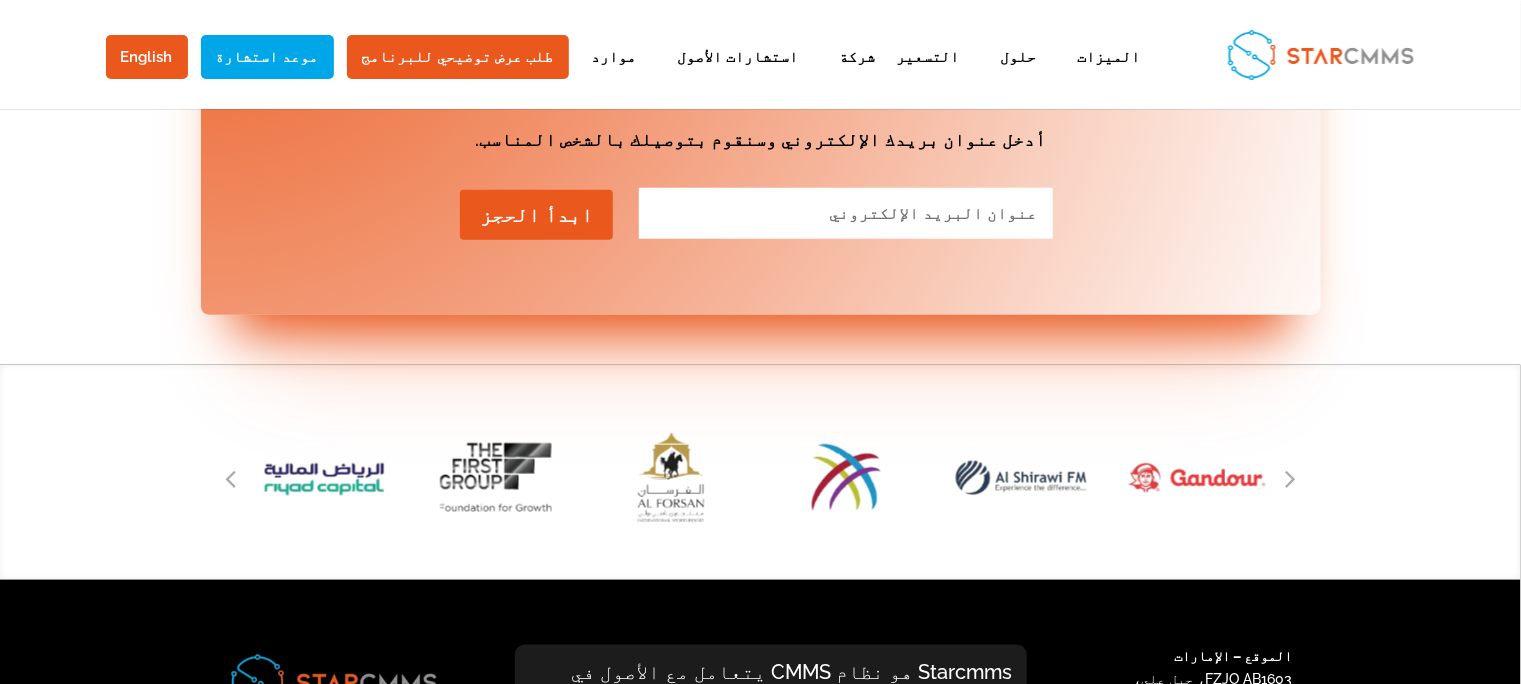 scroll, scrollTop: 0, scrollLeft: 0, axis: both 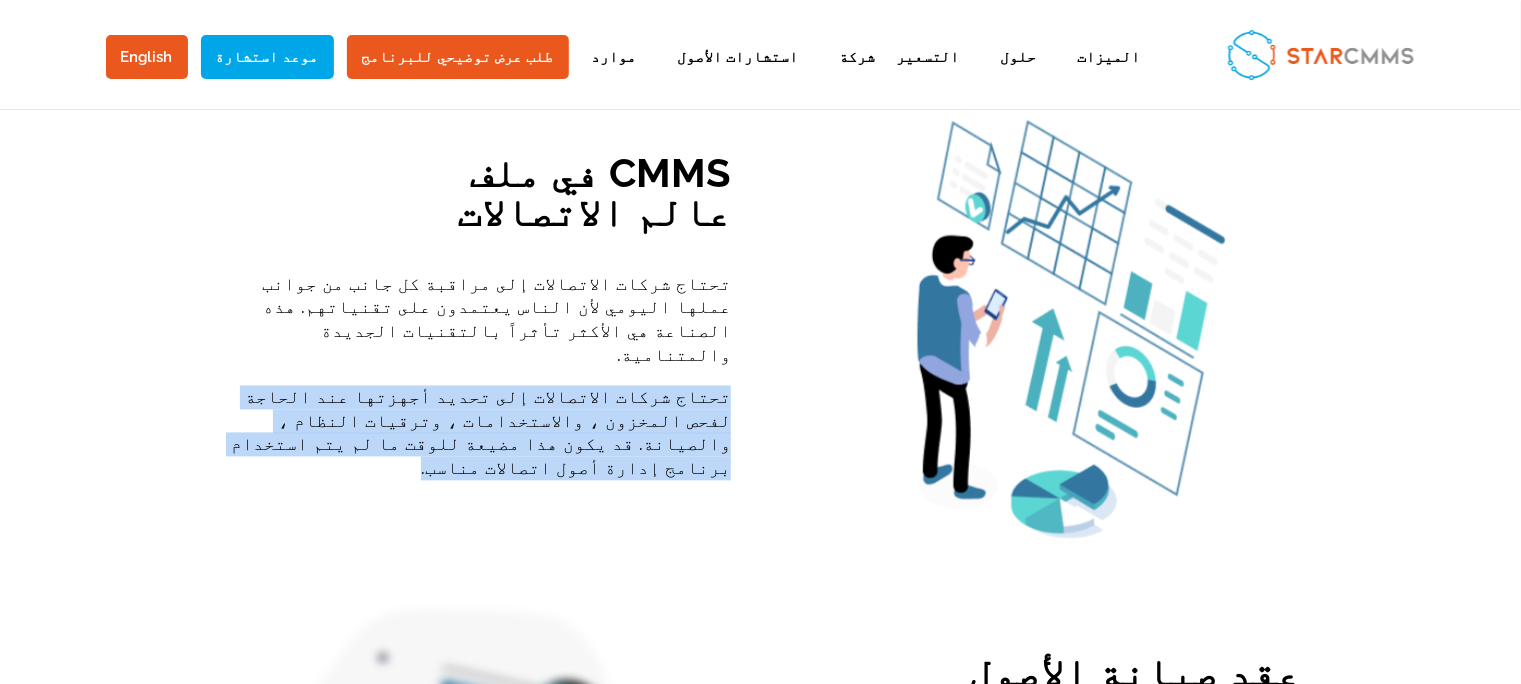 drag, startPoint x: 594, startPoint y: 312, endPoint x: 758, endPoint y: 257, distance: 172.97688 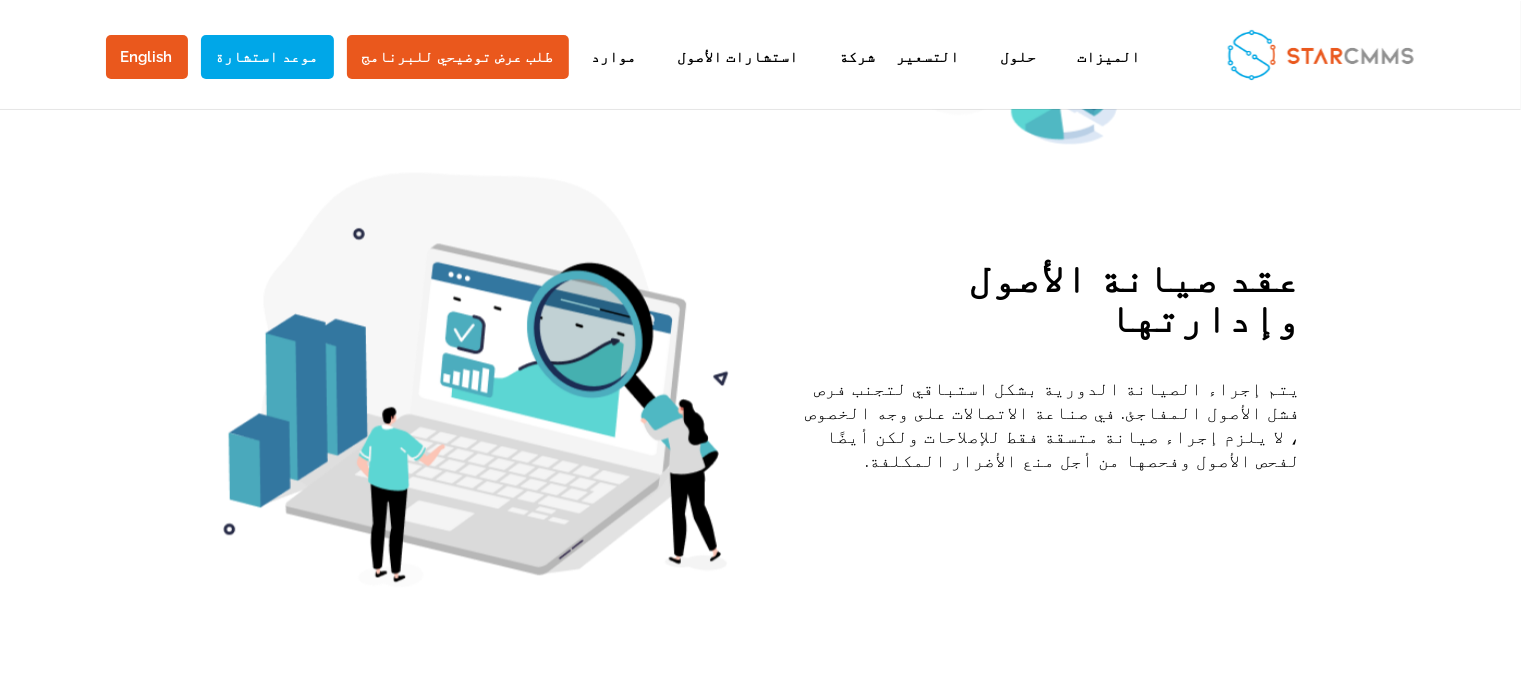 scroll, scrollTop: 1661, scrollLeft: 0, axis: vertical 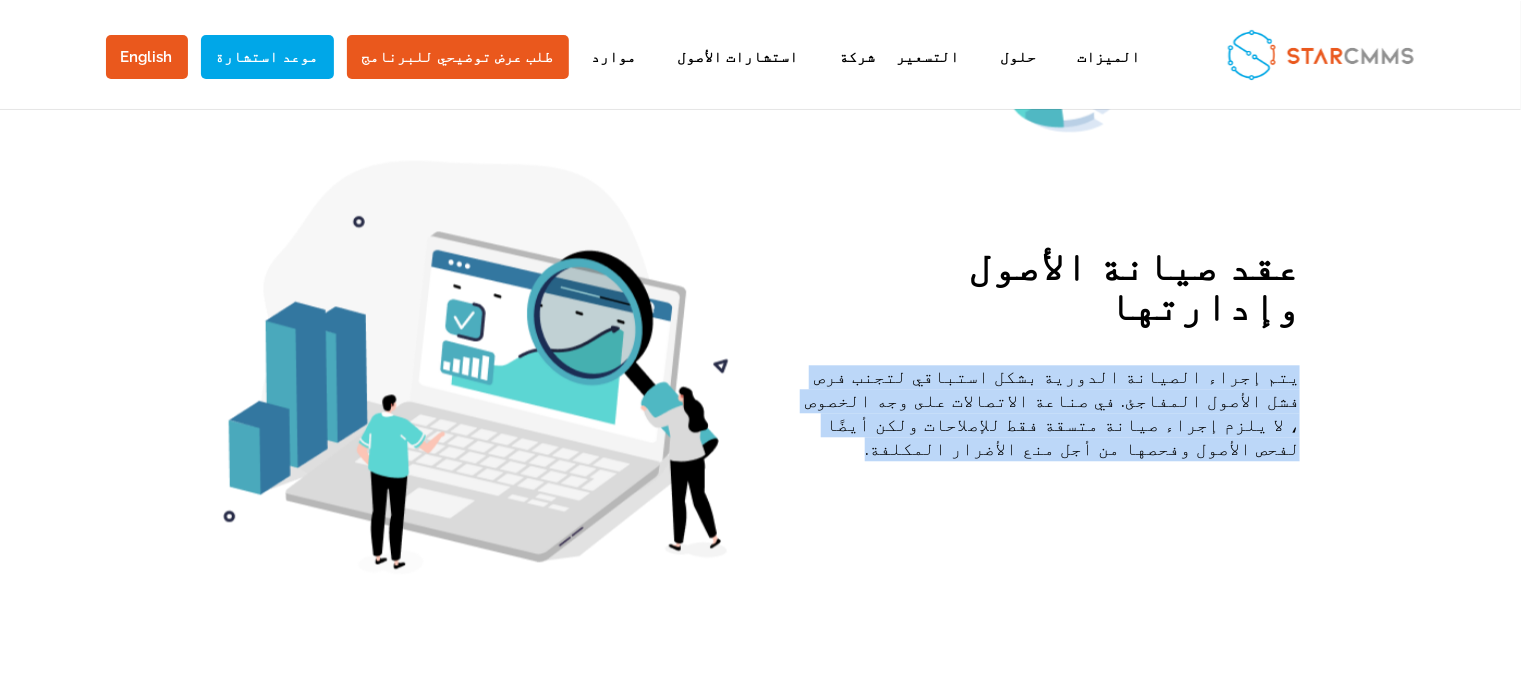 drag, startPoint x: 984, startPoint y: 306, endPoint x: 1330, endPoint y: 250, distance: 350.5025 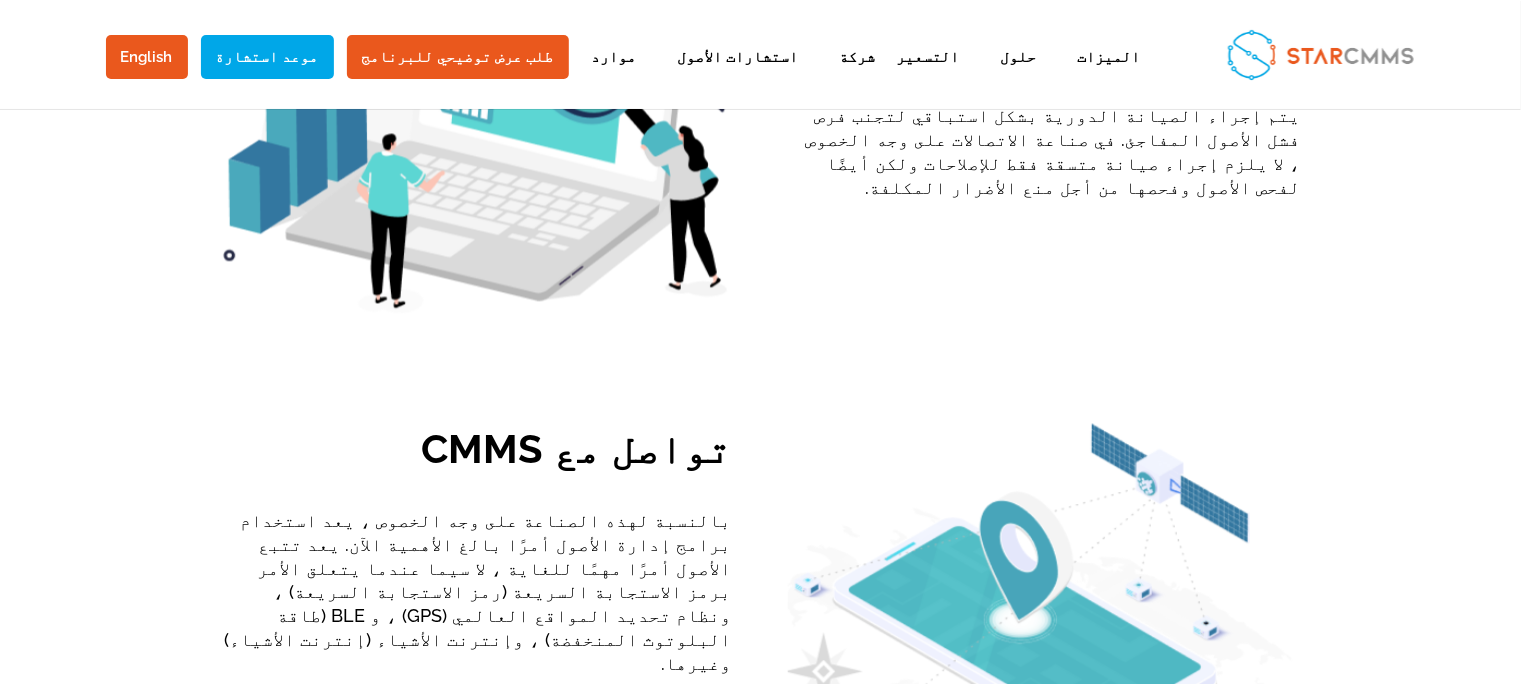 scroll, scrollTop: 2068, scrollLeft: 0, axis: vertical 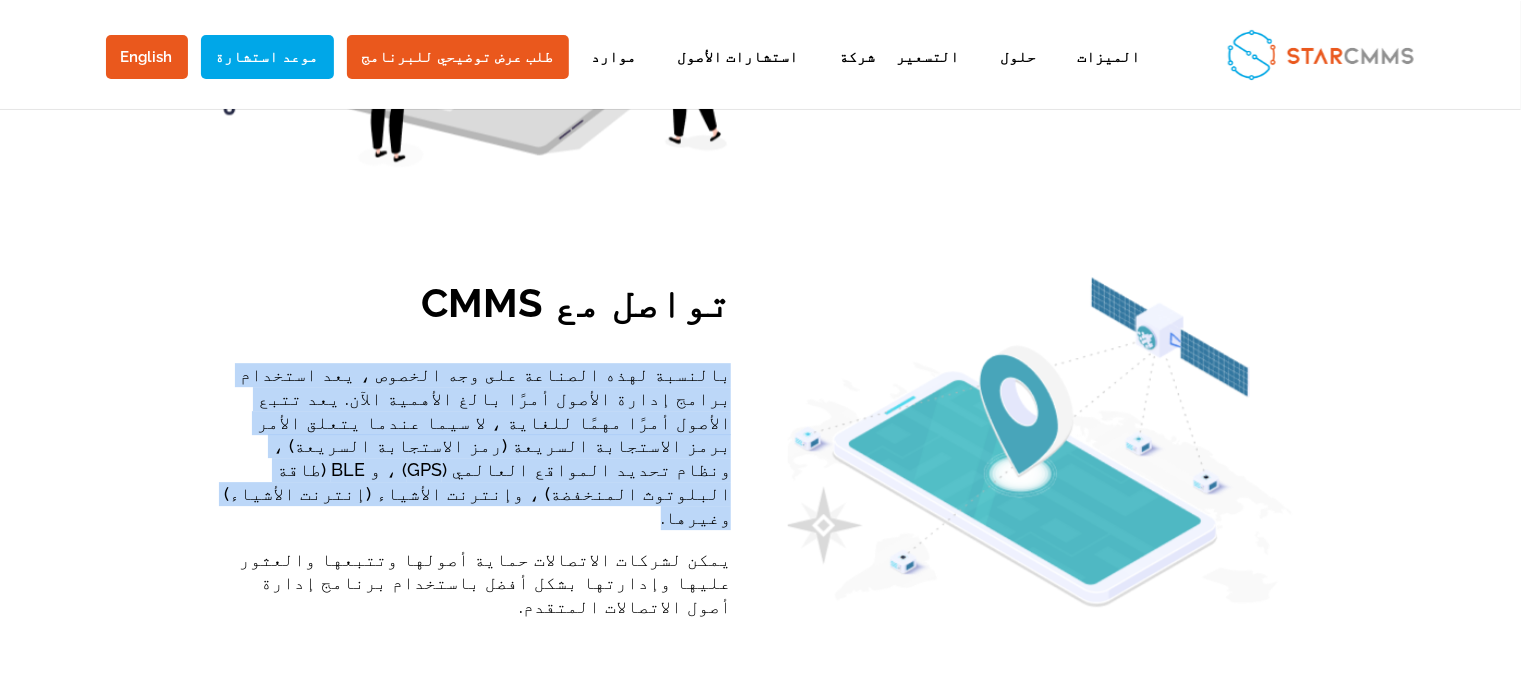 drag, startPoint x: 288, startPoint y: 359, endPoint x: 747, endPoint y: 288, distance: 464.45883 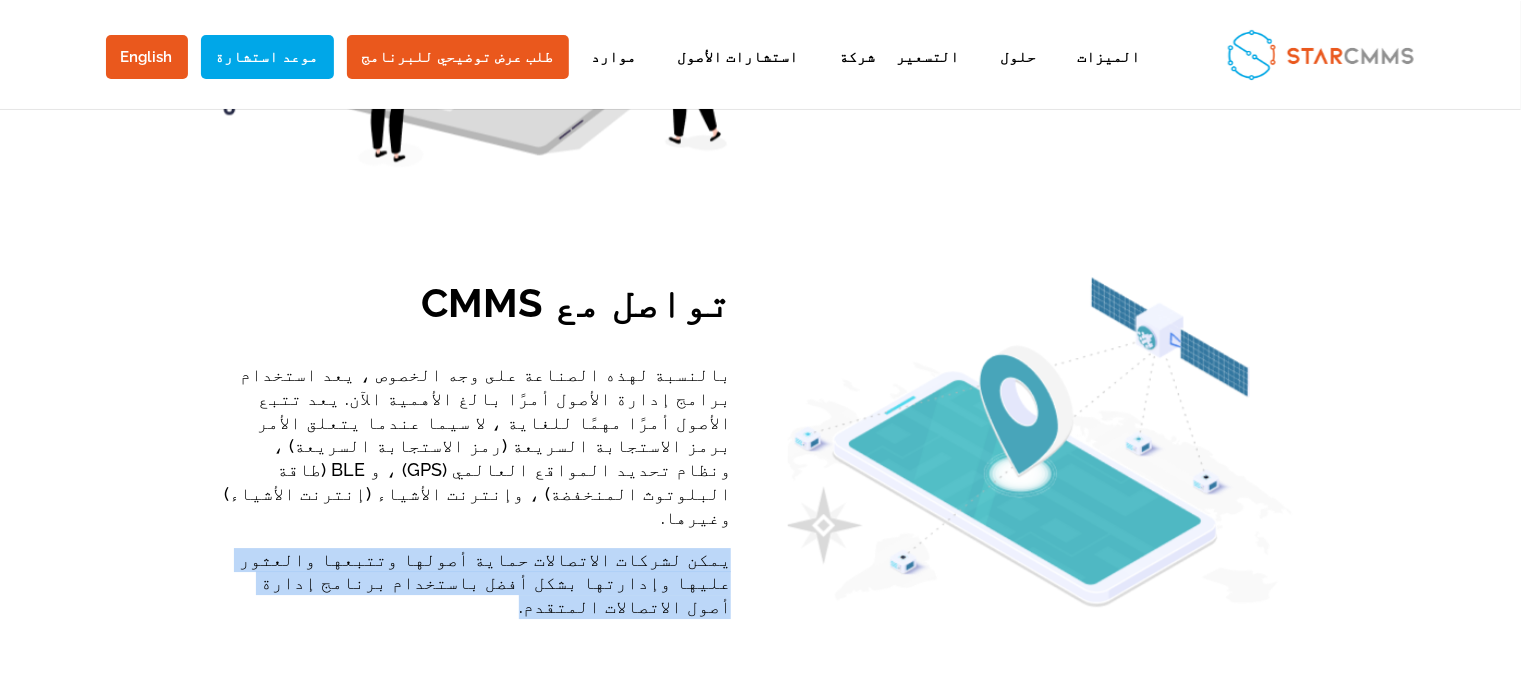 drag, startPoint x: 422, startPoint y: 438, endPoint x: 731, endPoint y: 394, distance: 312.11697 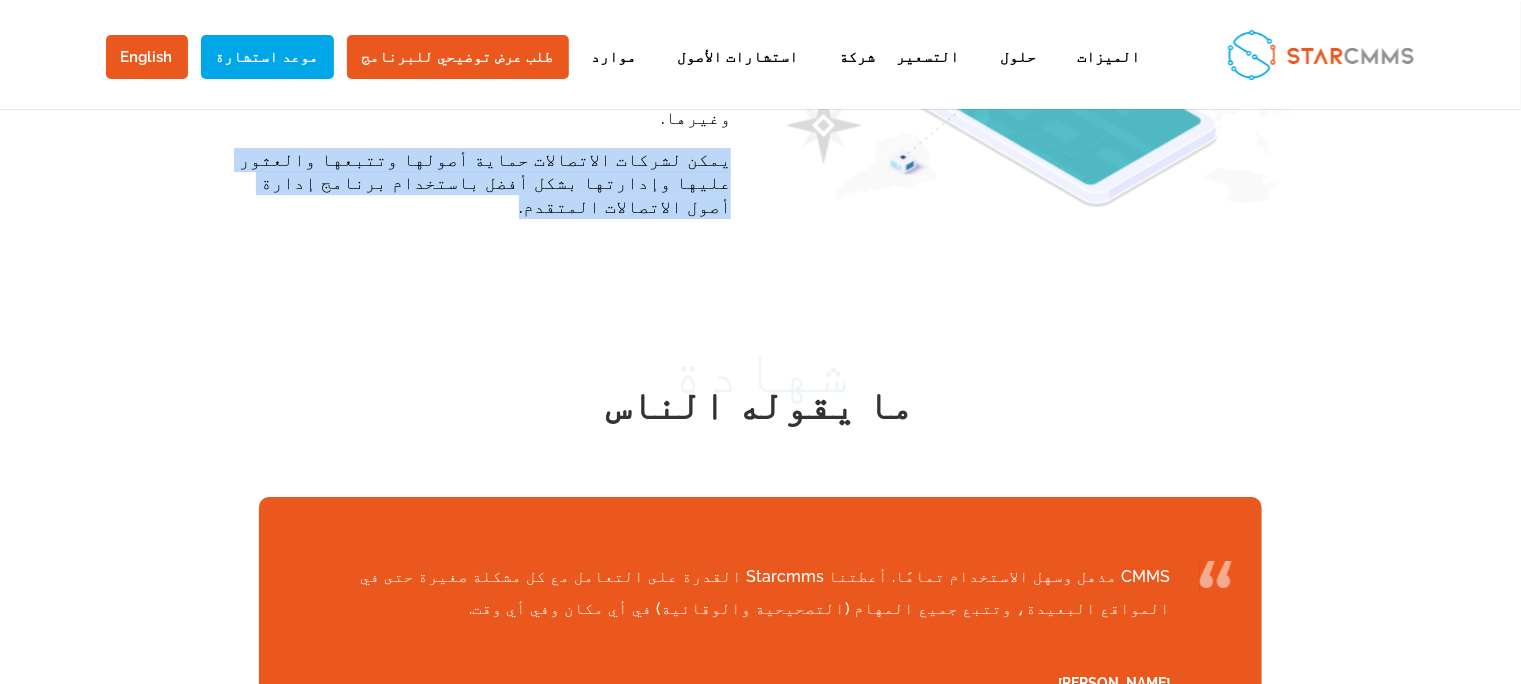 scroll, scrollTop: 2476, scrollLeft: 0, axis: vertical 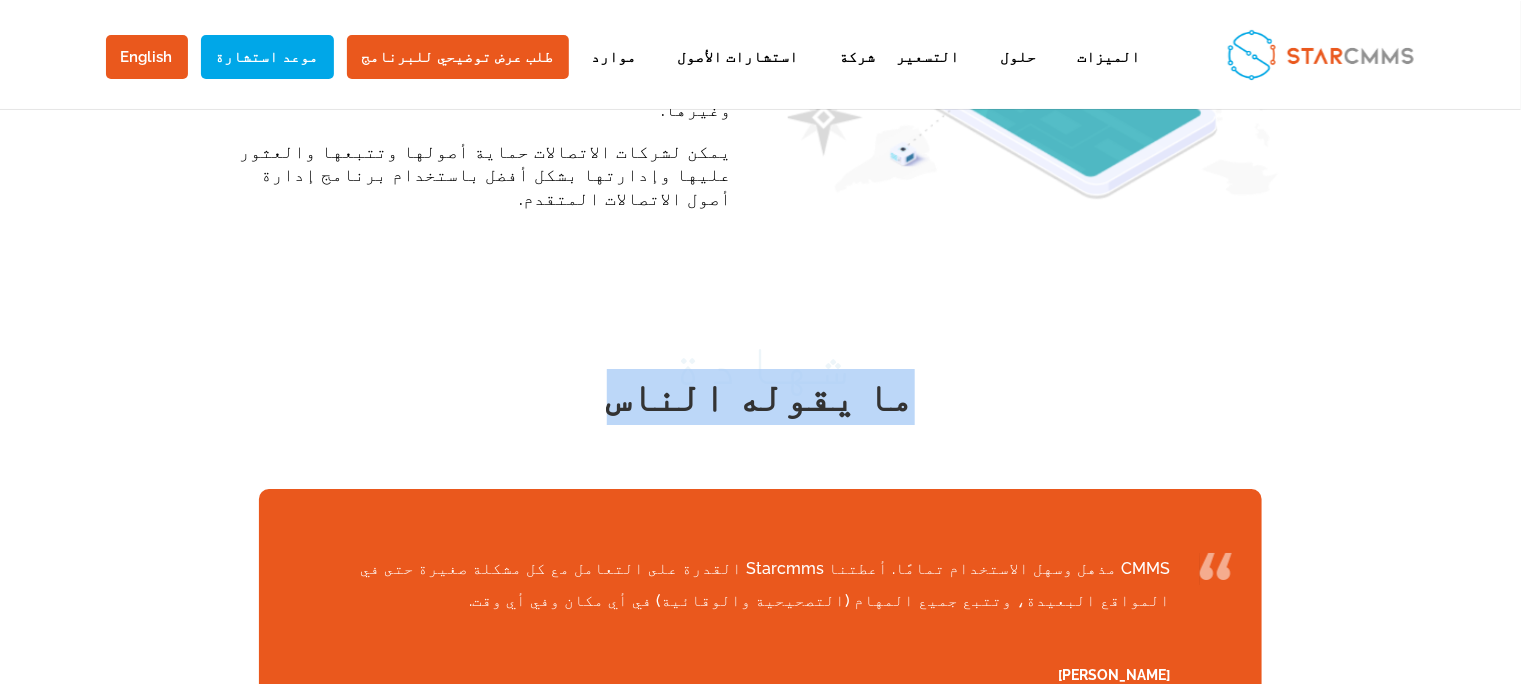 drag, startPoint x: 667, startPoint y: 319, endPoint x: 904, endPoint y: 313, distance: 237.07594 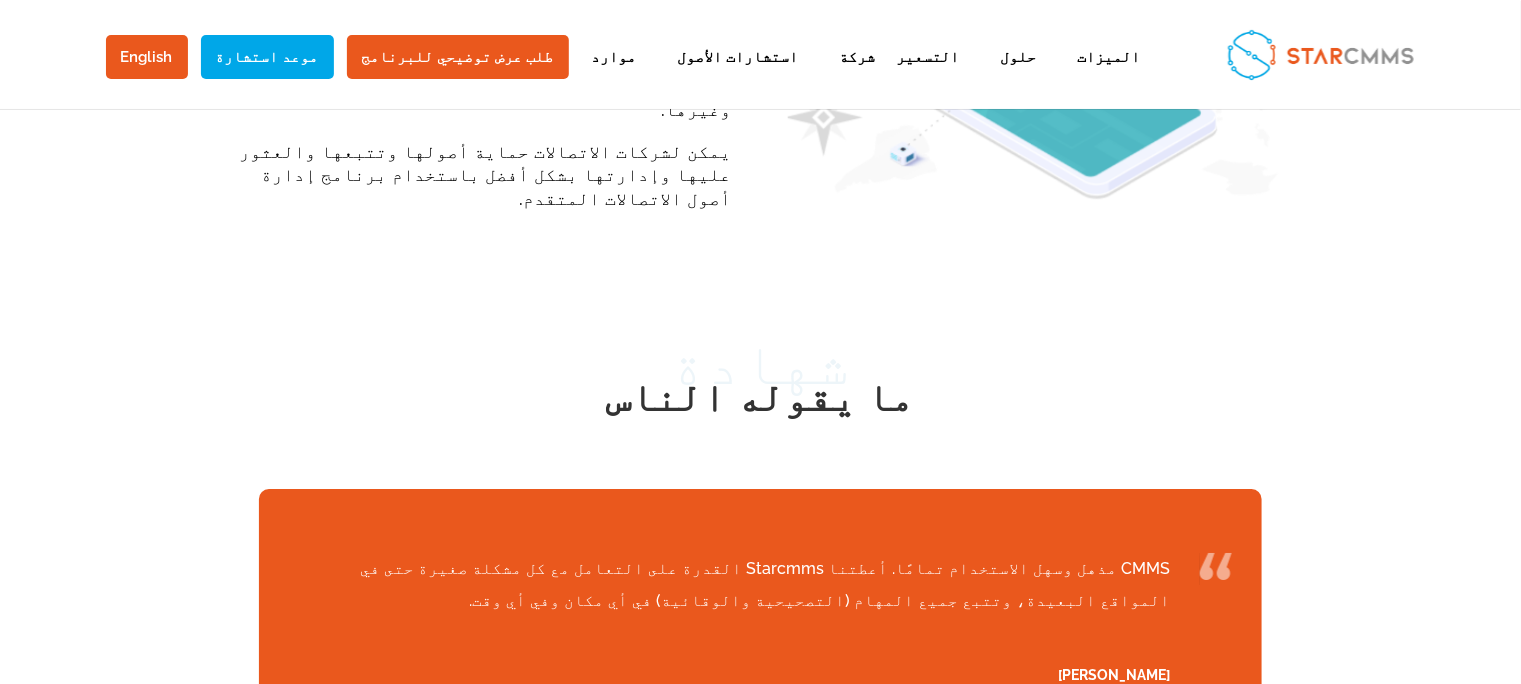 drag, startPoint x: 693, startPoint y: 273, endPoint x: 880, endPoint y: 285, distance: 187.38463 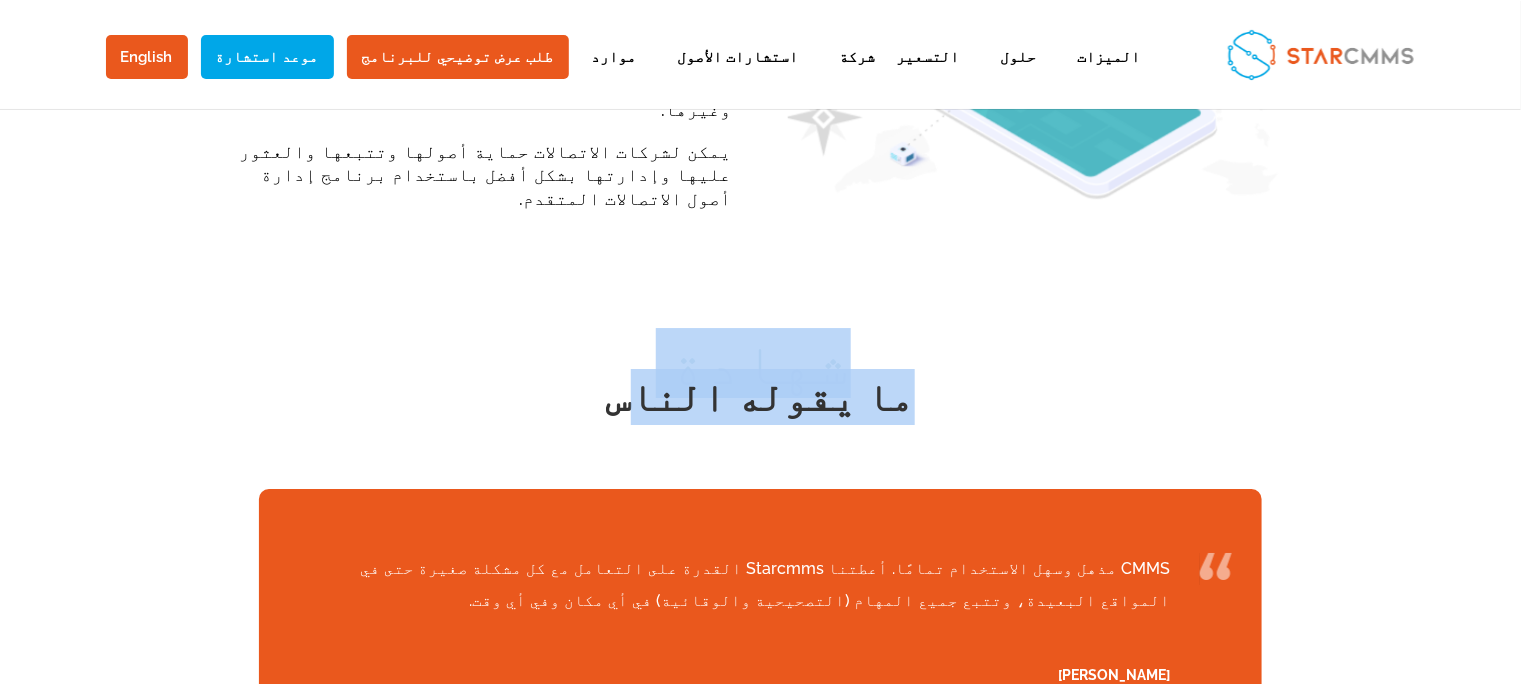 drag, startPoint x: 687, startPoint y: 284, endPoint x: 804, endPoint y: 256, distance: 120.30378 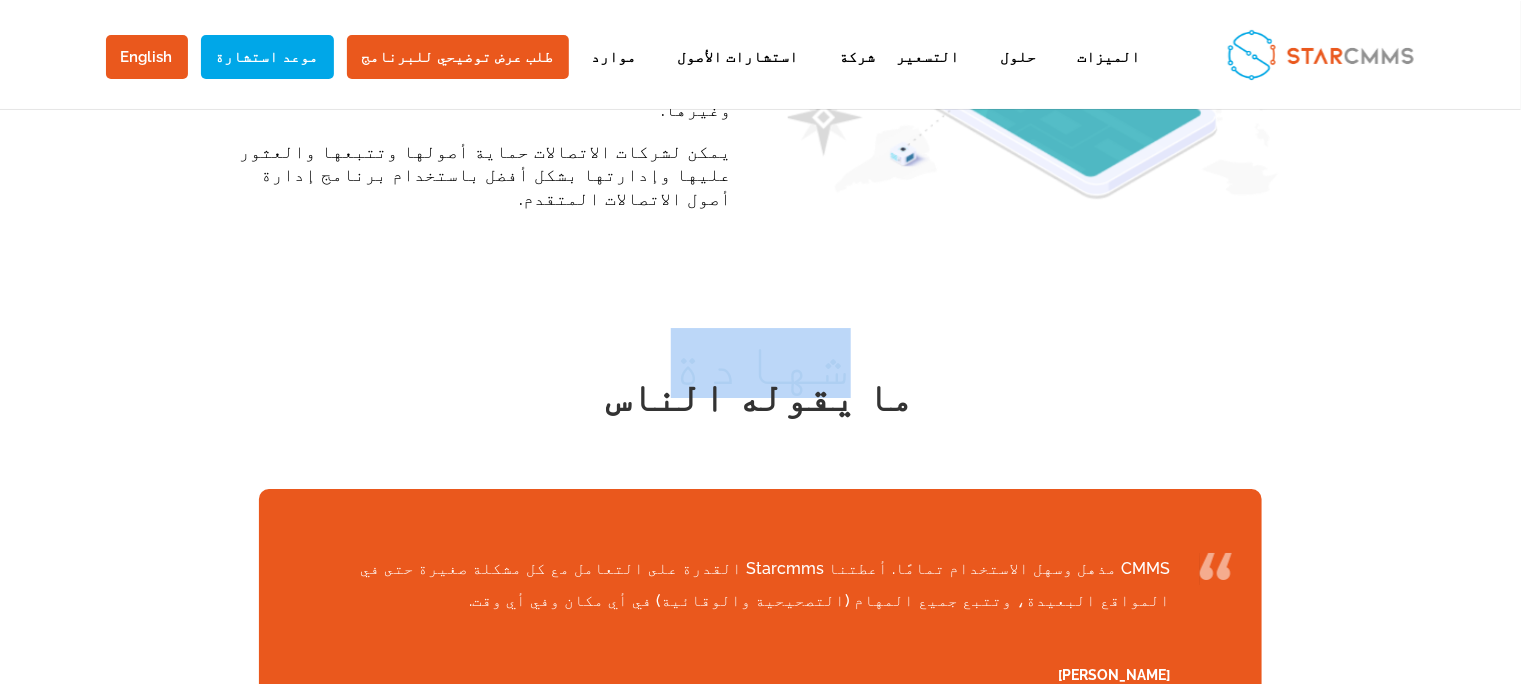 drag, startPoint x: 682, startPoint y: 260, endPoint x: 823, endPoint y: 262, distance: 141.01419 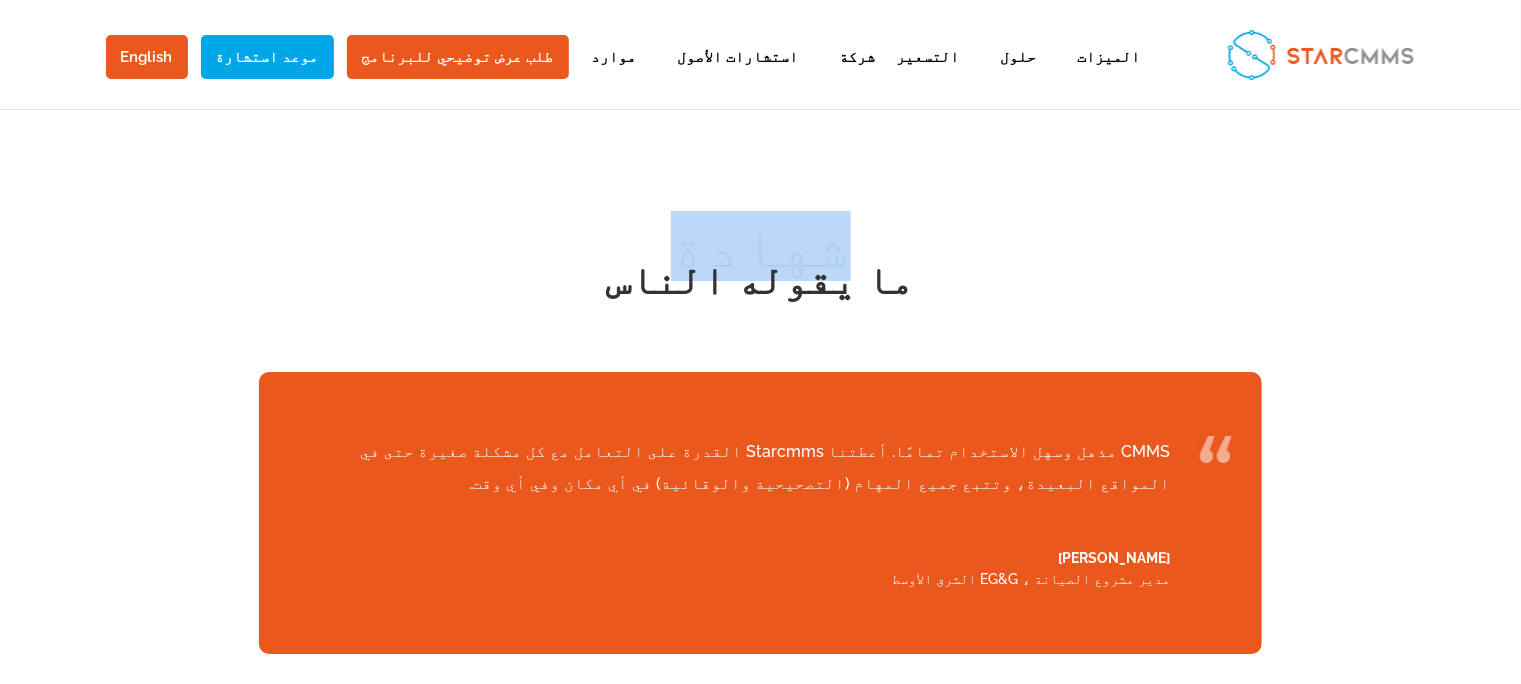 scroll, scrollTop: 2624, scrollLeft: 0, axis: vertical 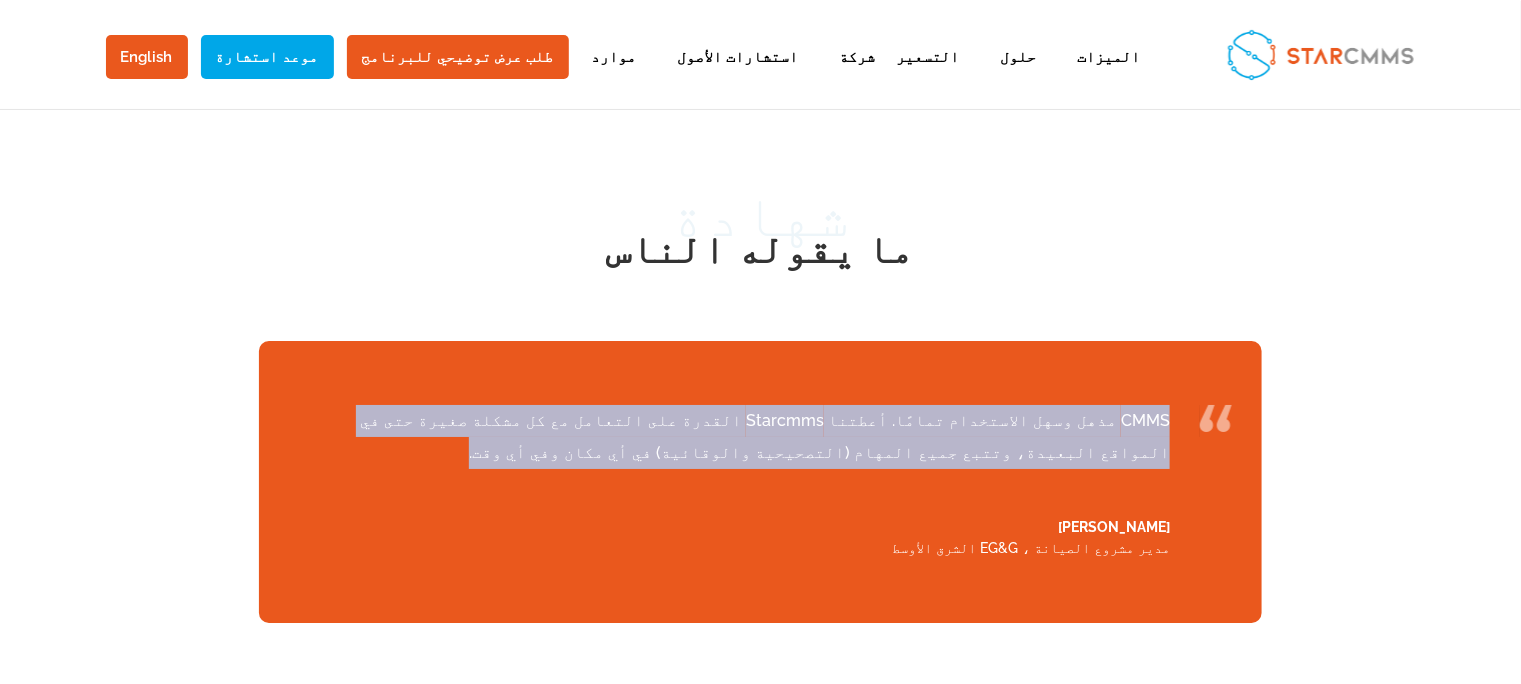 drag, startPoint x: 1030, startPoint y: 358, endPoint x: 1173, endPoint y: 343, distance: 143.78456 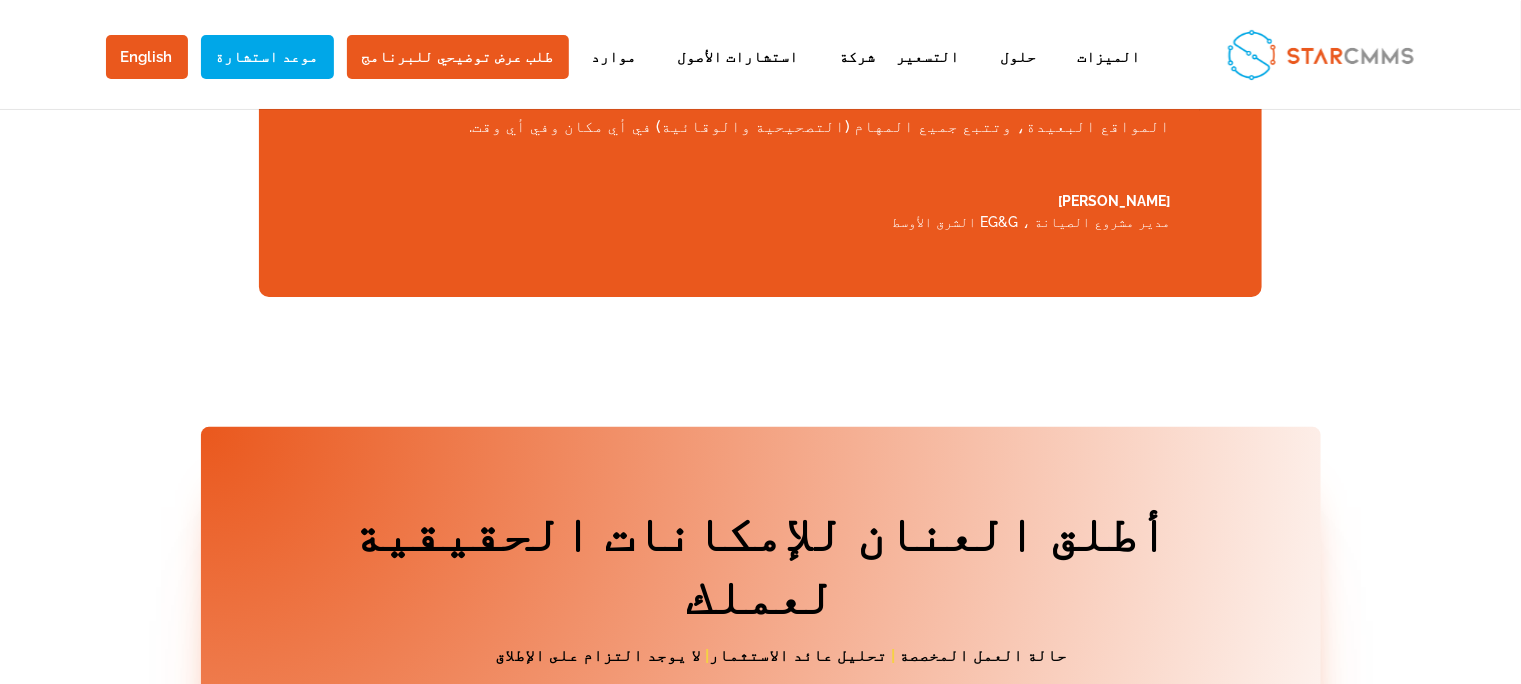 scroll, scrollTop: 3068, scrollLeft: 0, axis: vertical 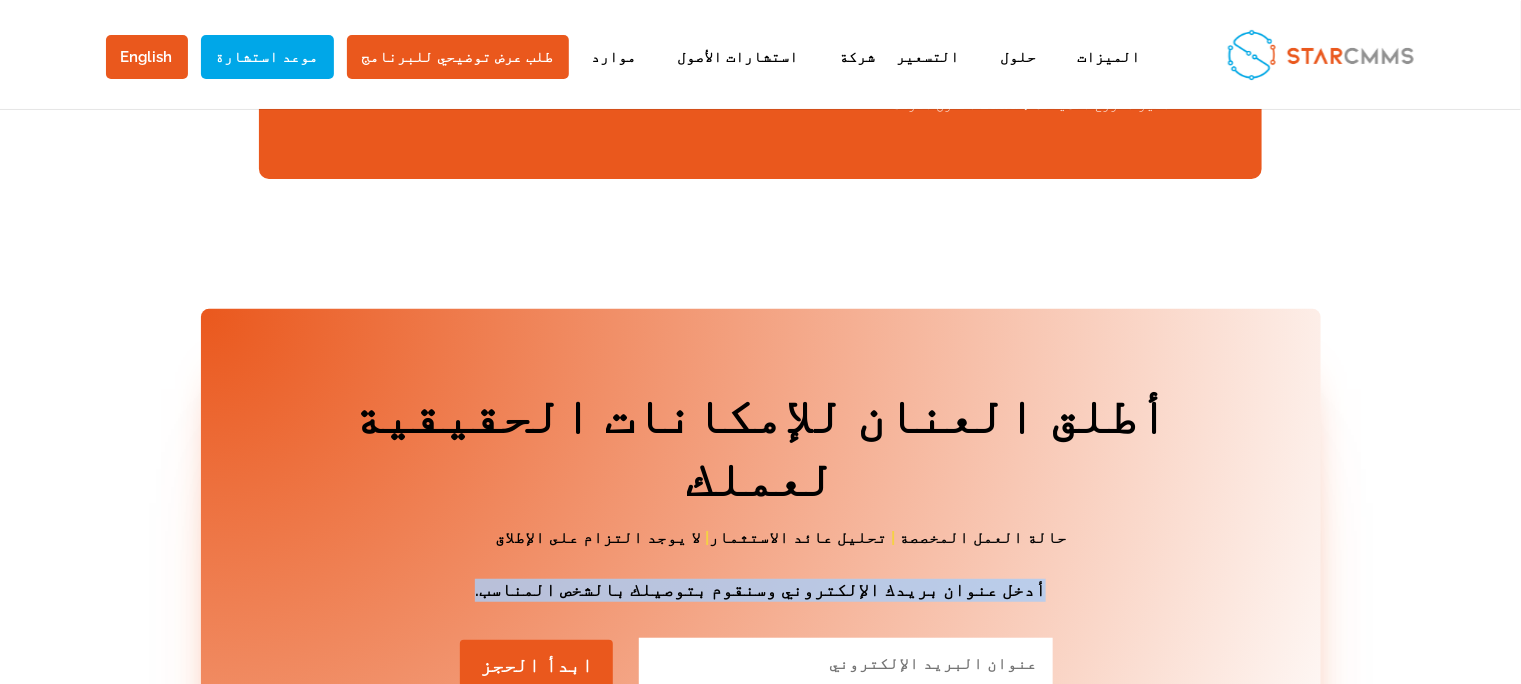 drag, startPoint x: 560, startPoint y: 442, endPoint x: 962, endPoint y: 425, distance: 402.35928 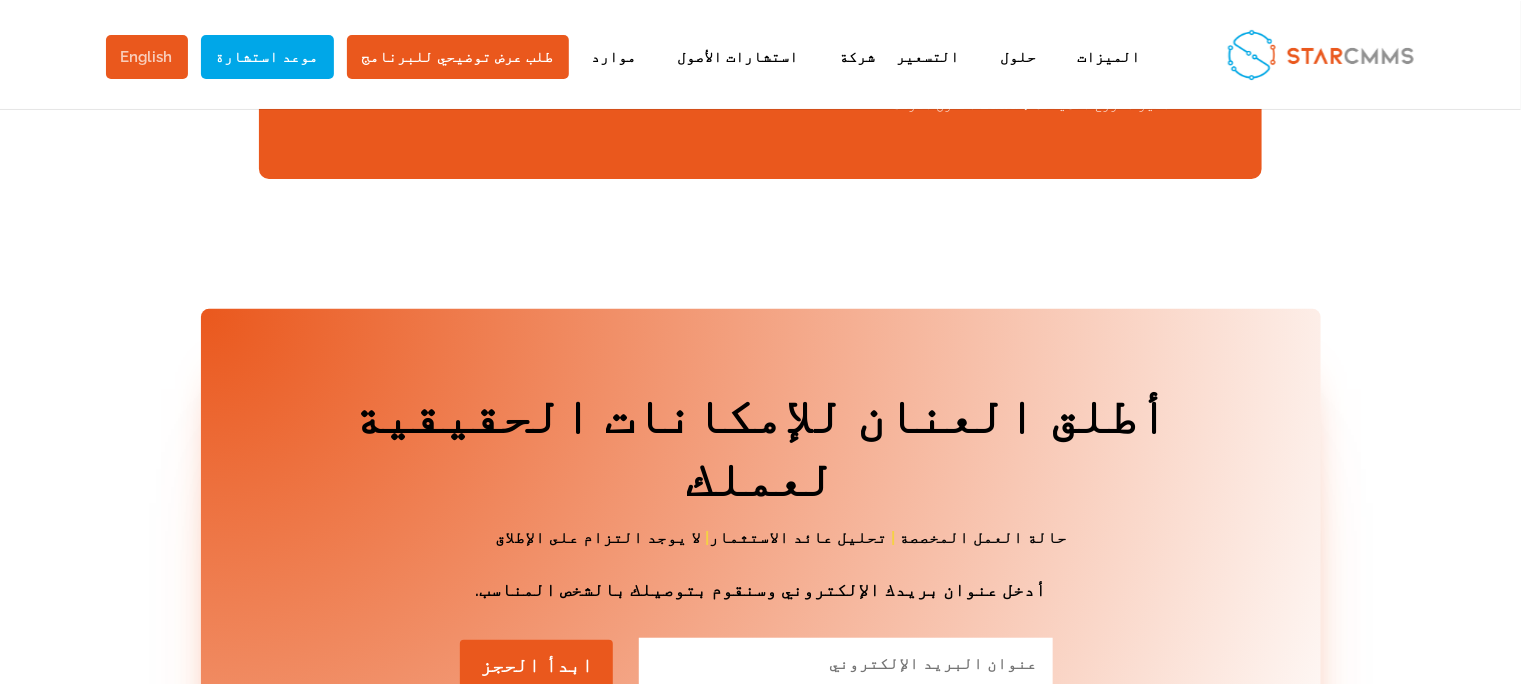 click on "English" at bounding box center [147, 57] 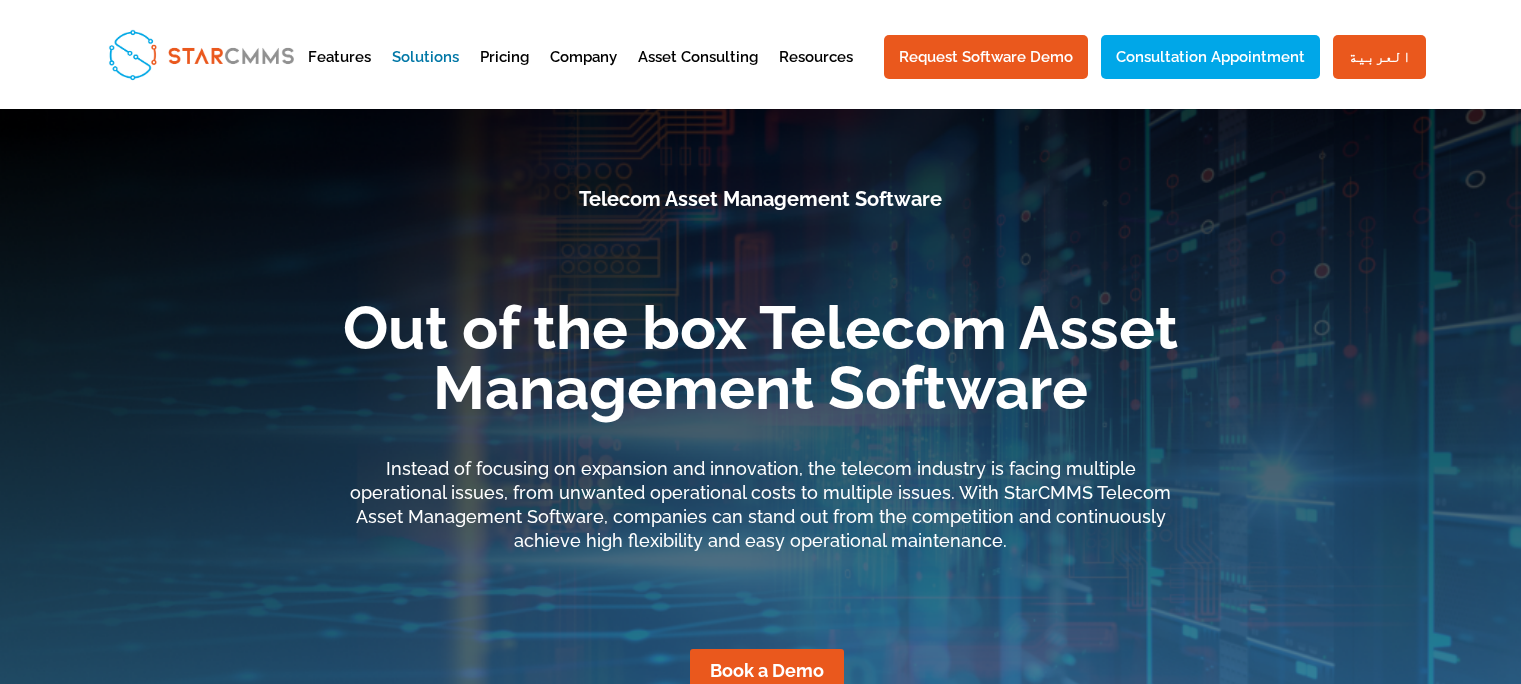 scroll, scrollTop: 0, scrollLeft: 0, axis: both 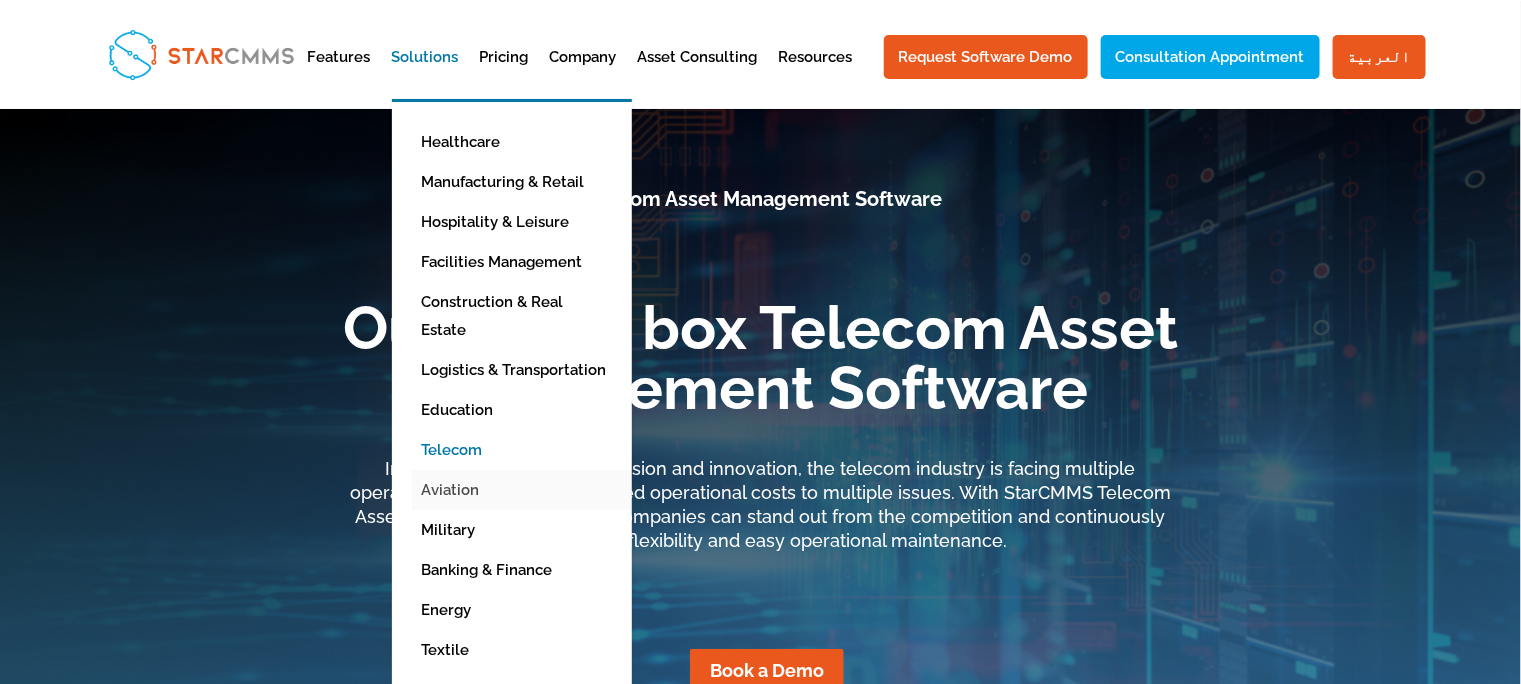 click on "Aviation" at bounding box center (527, 490) 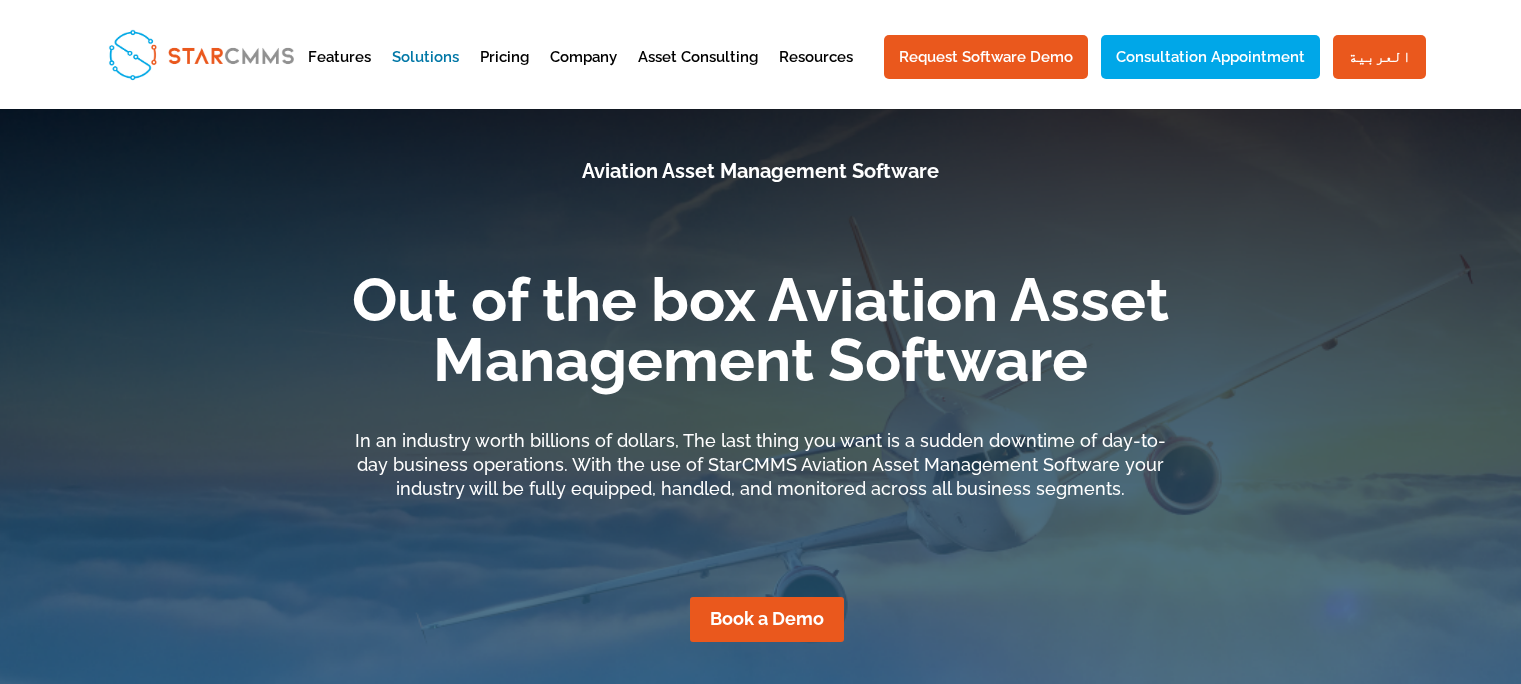 scroll, scrollTop: 0, scrollLeft: 0, axis: both 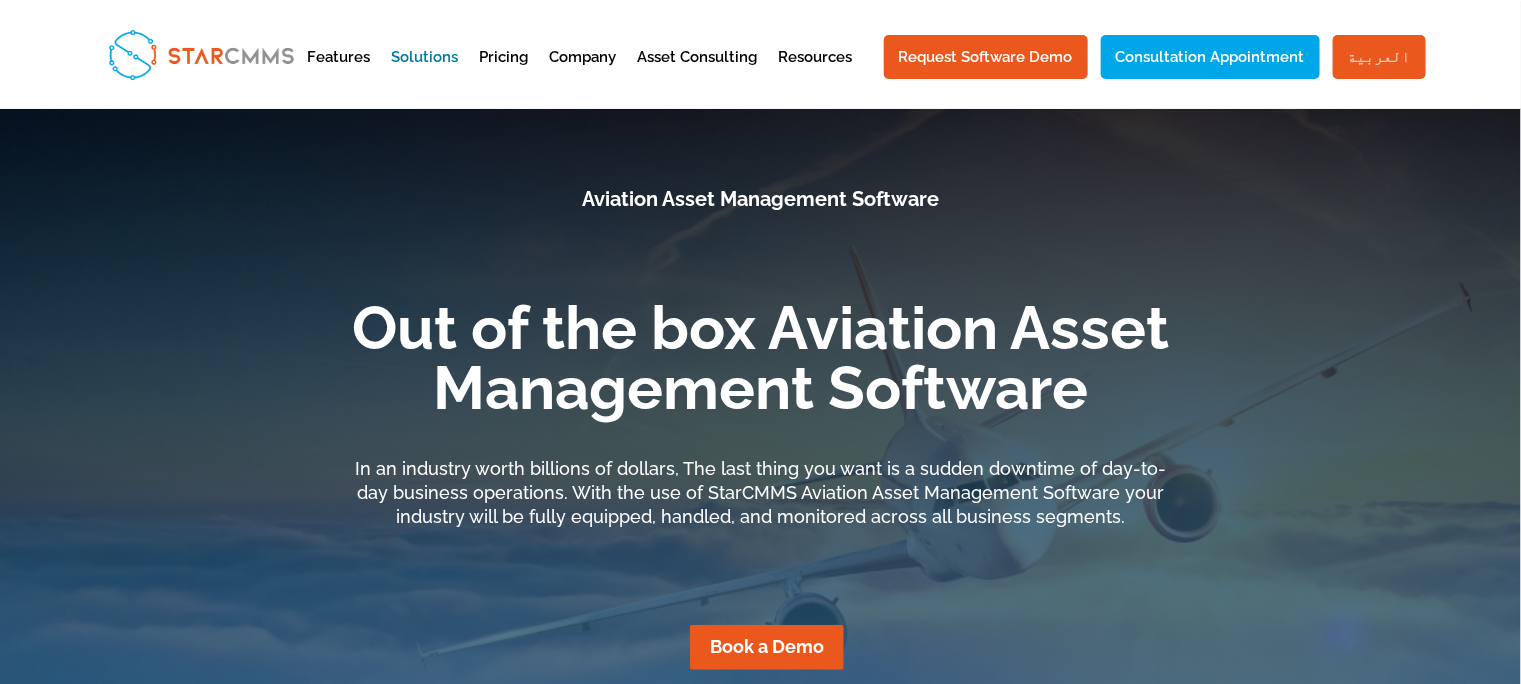 click on "العربية" at bounding box center (1379, 57) 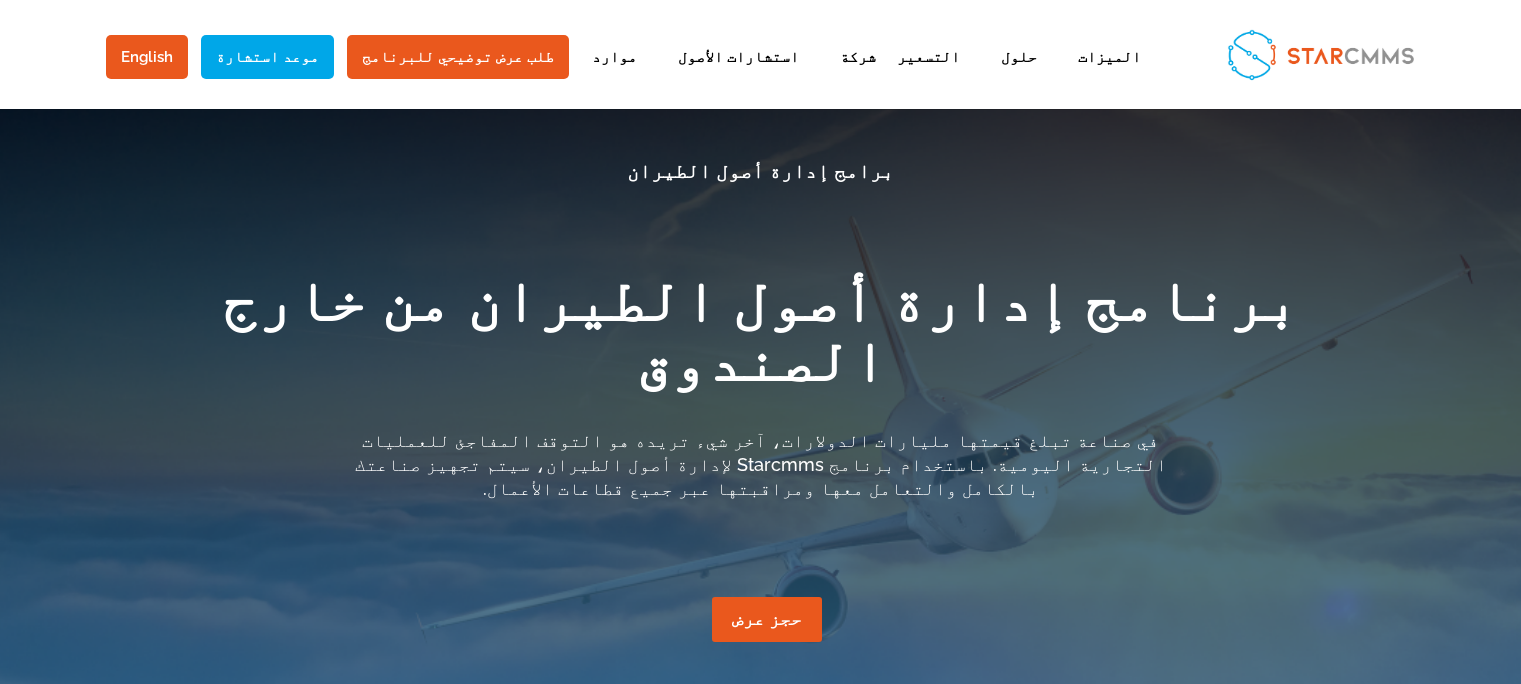 scroll, scrollTop: 0, scrollLeft: 0, axis: both 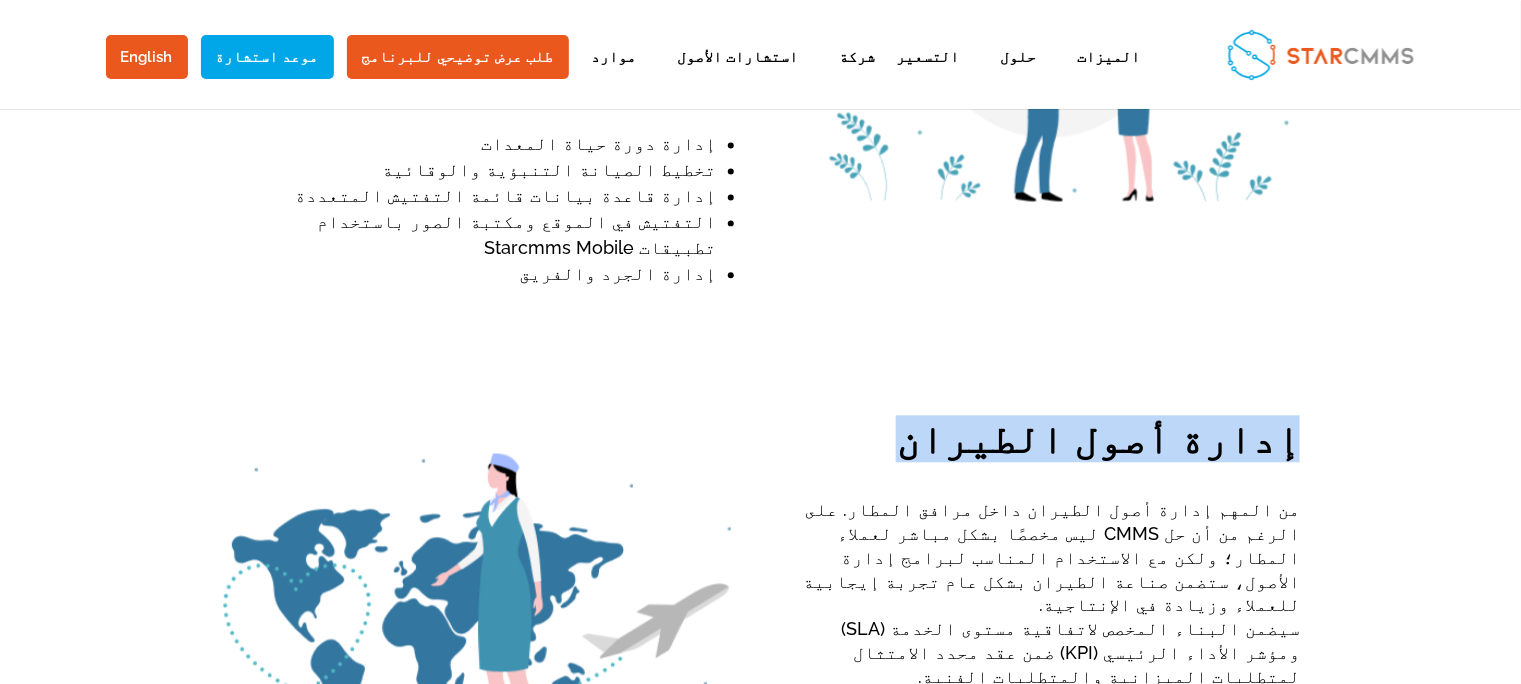 drag, startPoint x: 1053, startPoint y: 262, endPoint x: 1314, endPoint y: 272, distance: 261.1915 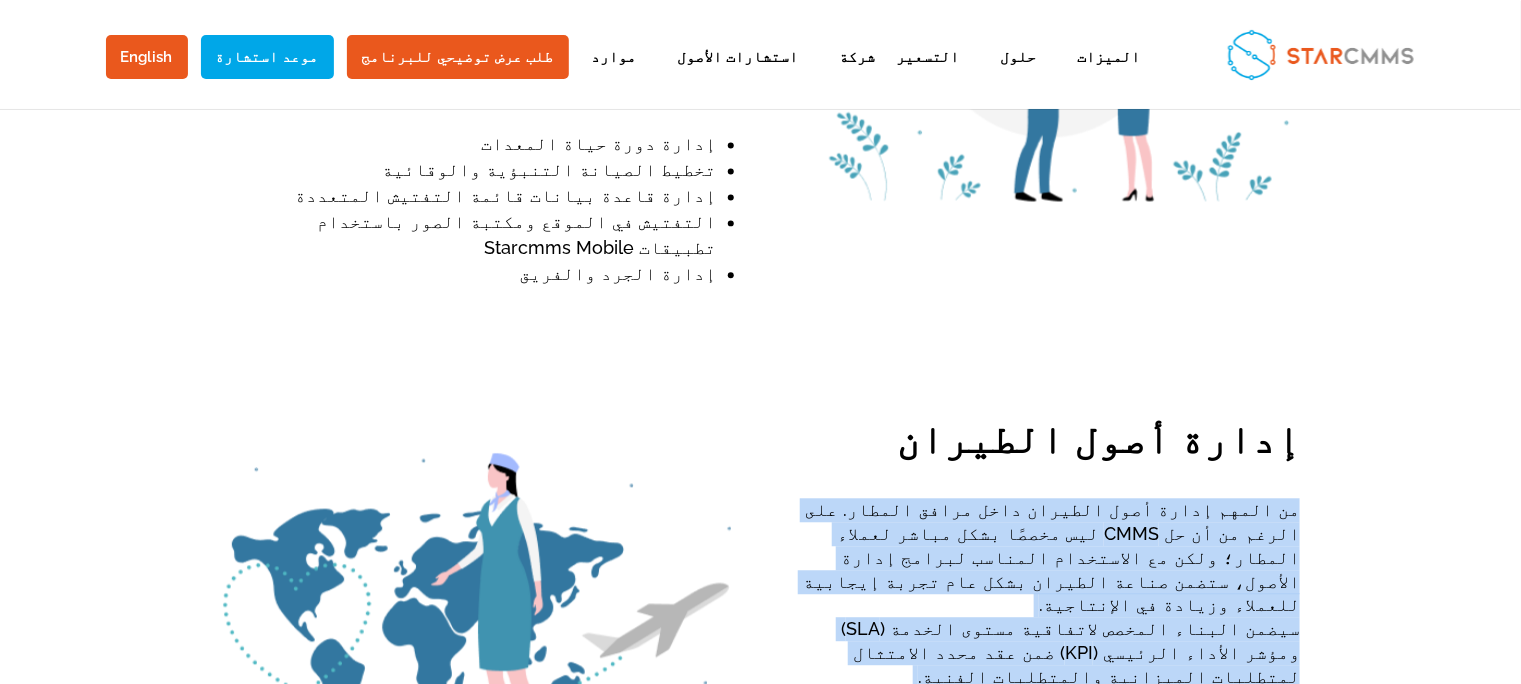 drag, startPoint x: 958, startPoint y: 502, endPoint x: 1301, endPoint y: 330, distance: 383.70953 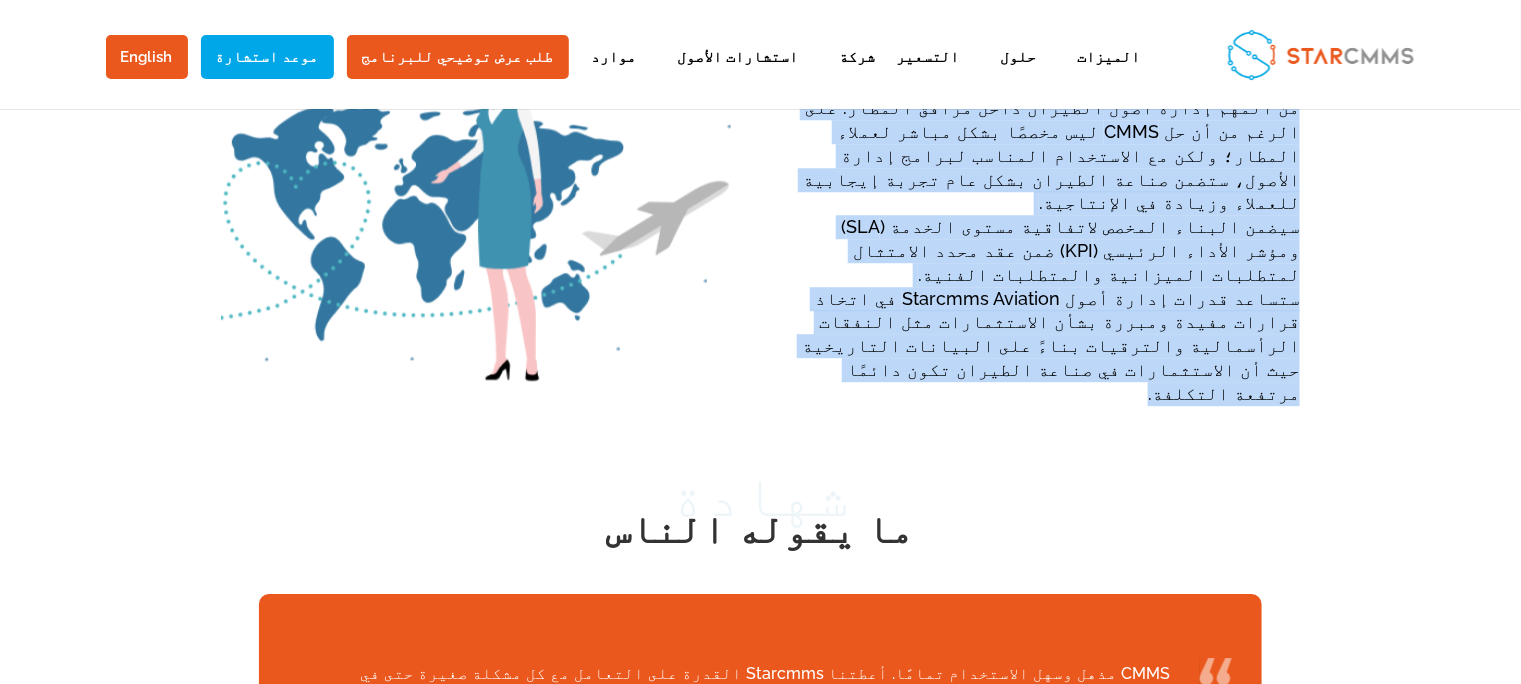 scroll, scrollTop: 2007, scrollLeft: 0, axis: vertical 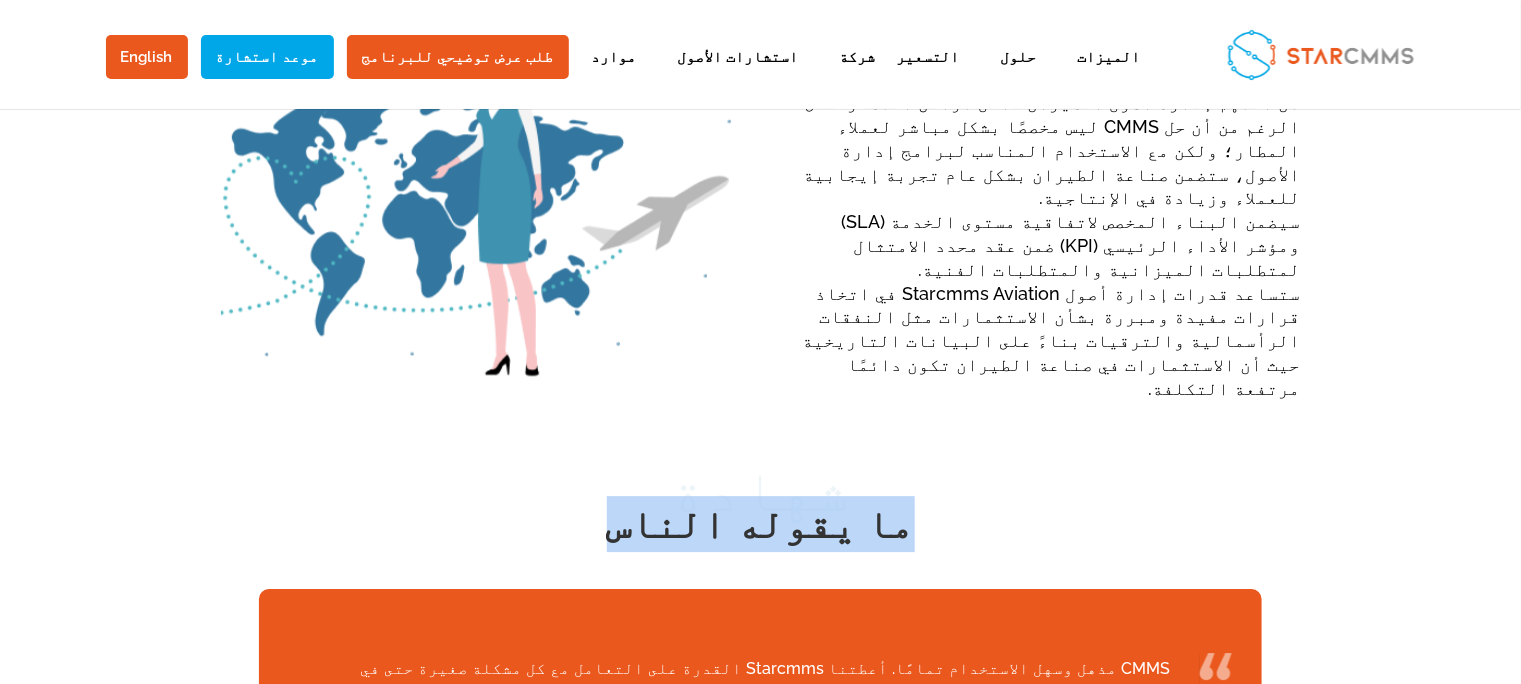drag, startPoint x: 669, startPoint y: 319, endPoint x: 919, endPoint y: 330, distance: 250.24188 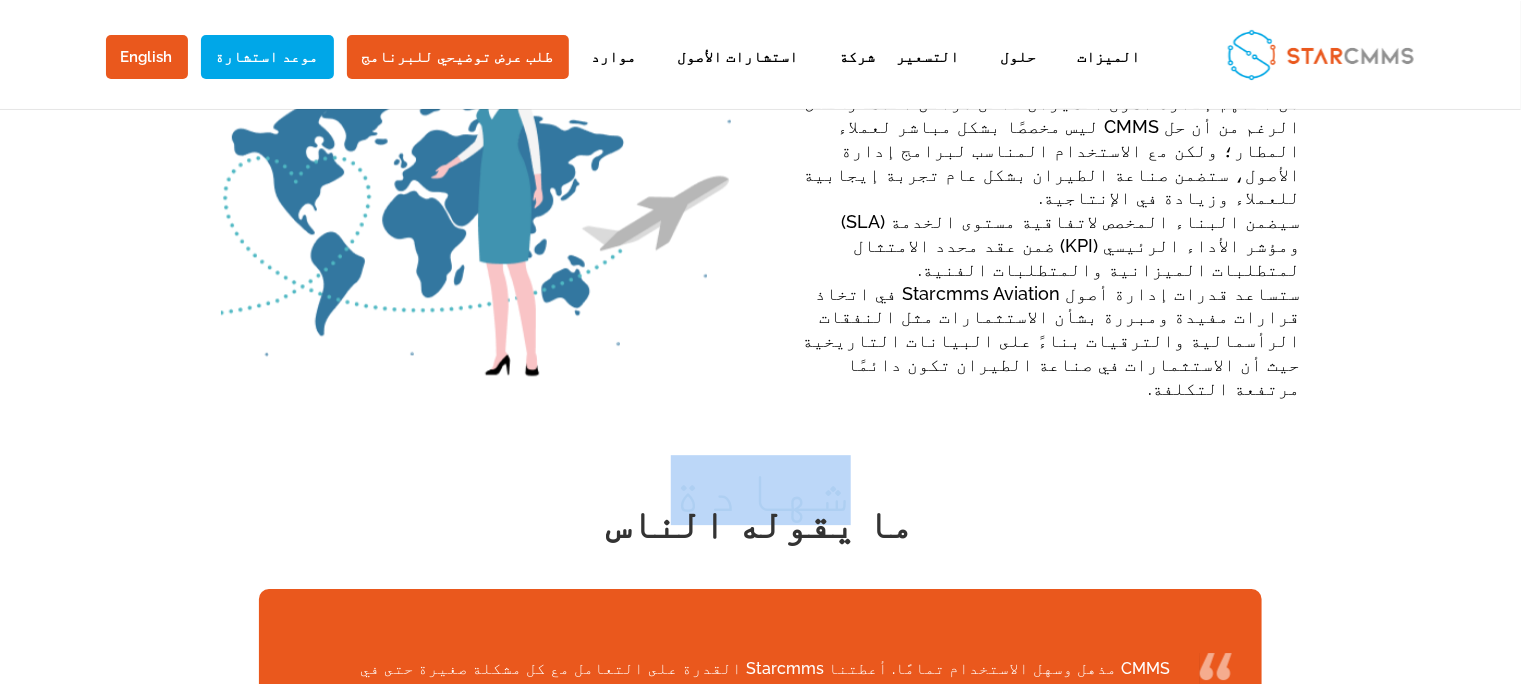 drag, startPoint x: 691, startPoint y: 277, endPoint x: 848, endPoint y: 289, distance: 157.45793 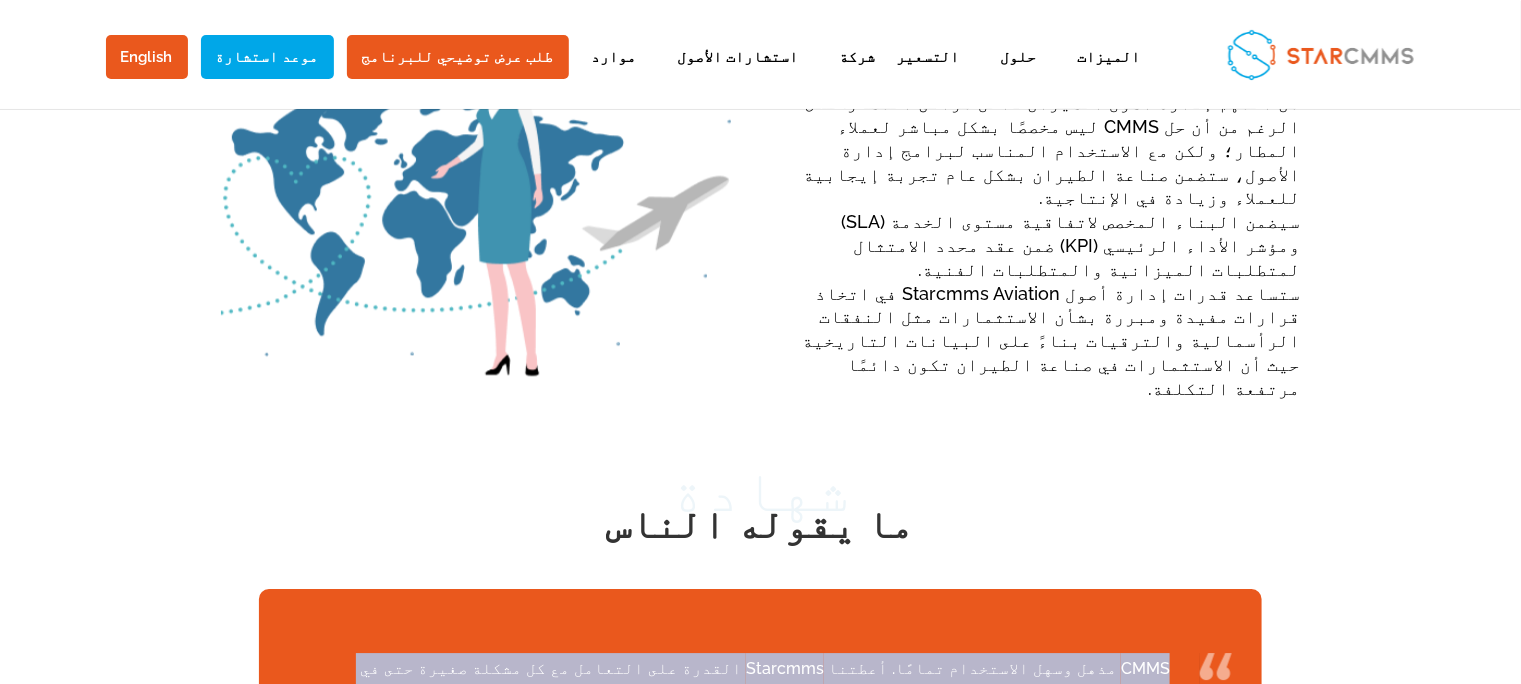 drag, startPoint x: 1060, startPoint y: 498, endPoint x: 1216, endPoint y: 462, distance: 160.09998 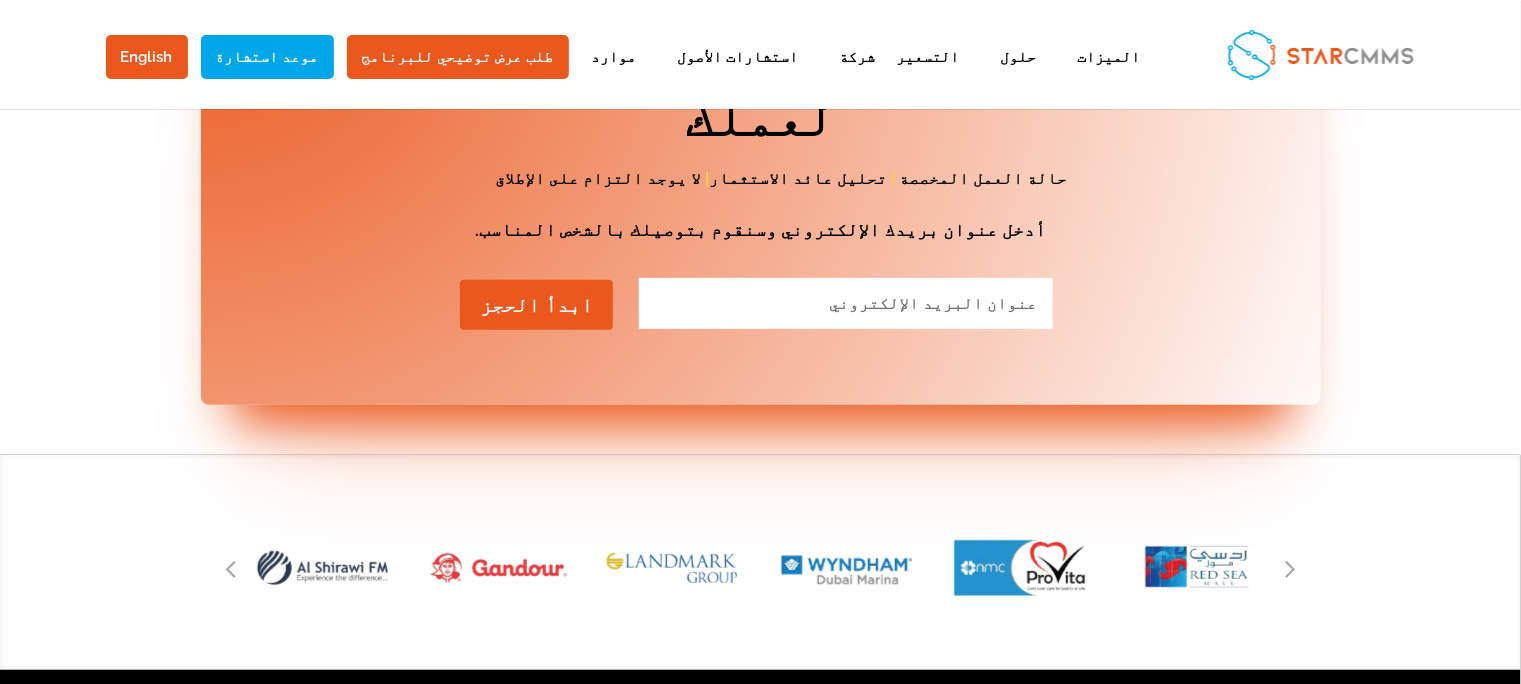 scroll, scrollTop: 3081, scrollLeft: 0, axis: vertical 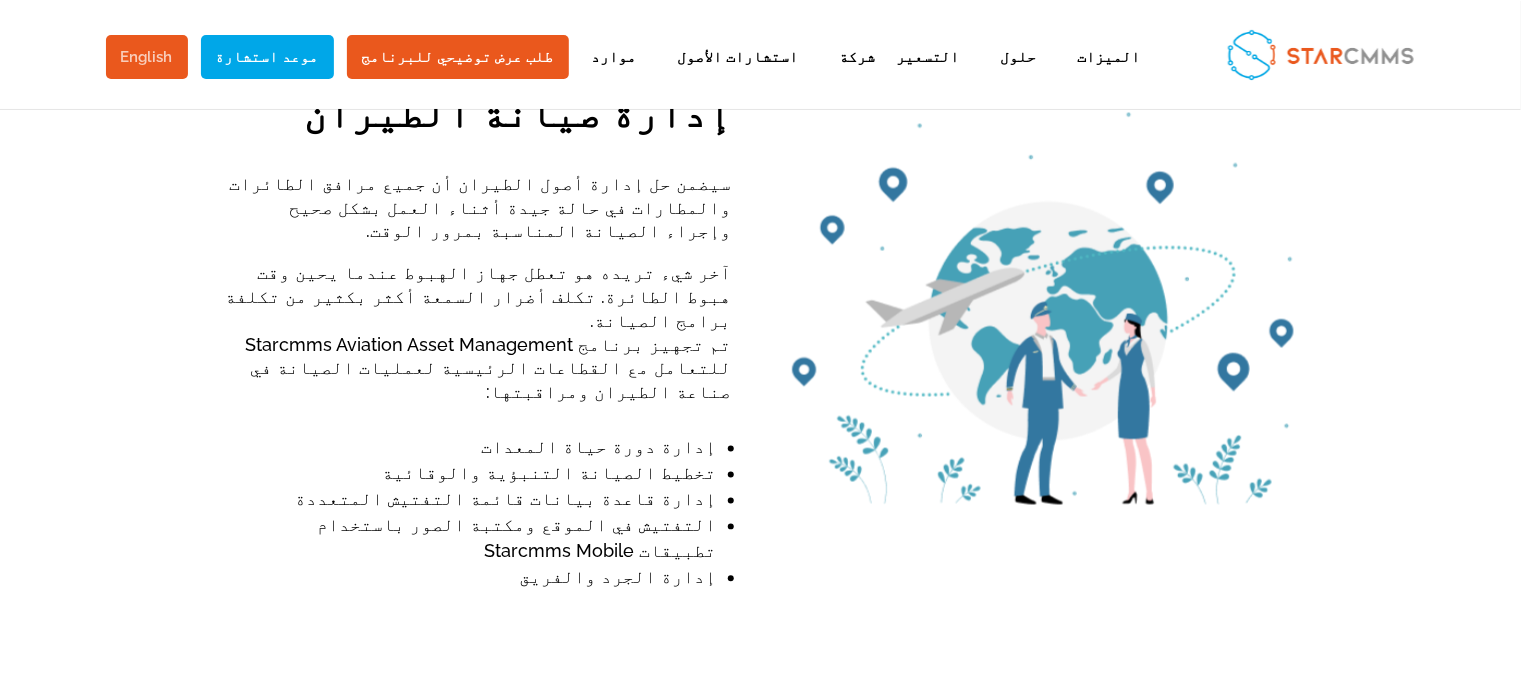 click on "English" at bounding box center [147, 57] 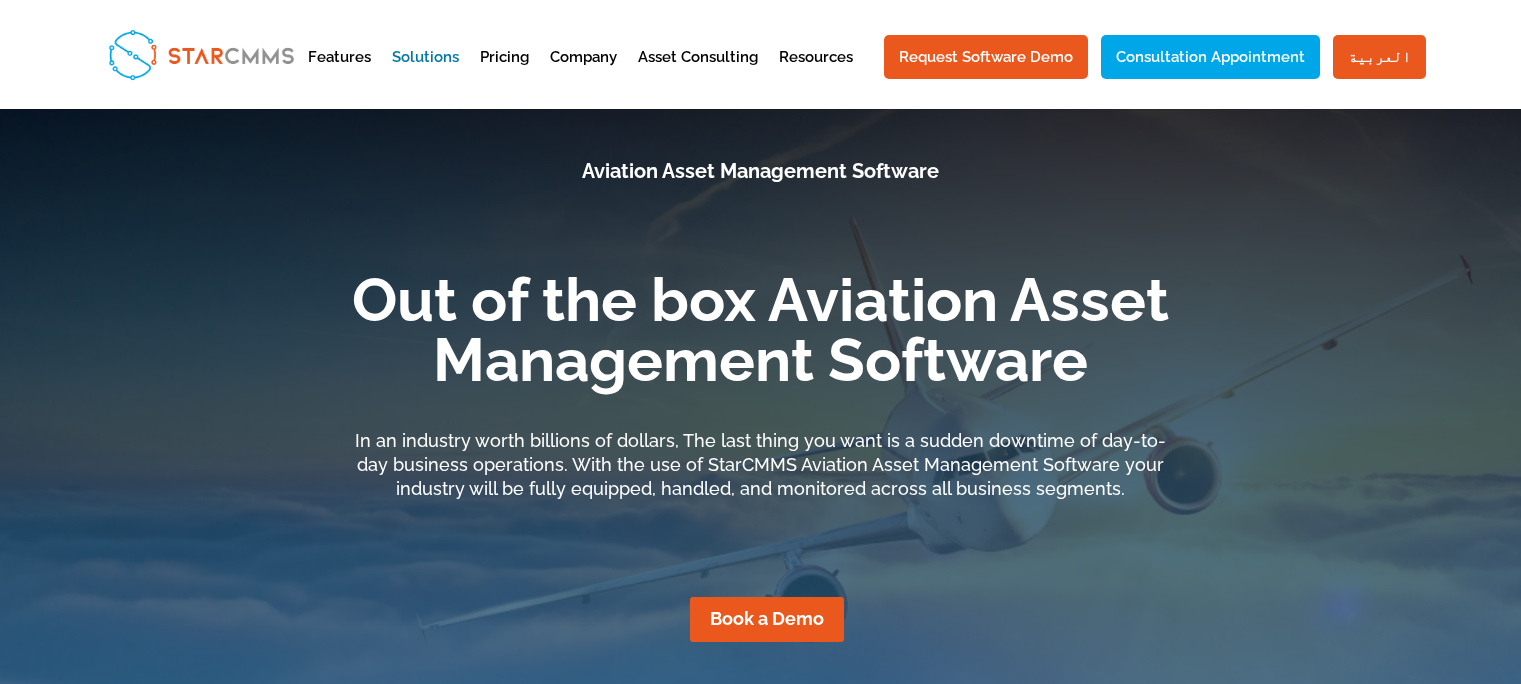 scroll, scrollTop: 0, scrollLeft: 0, axis: both 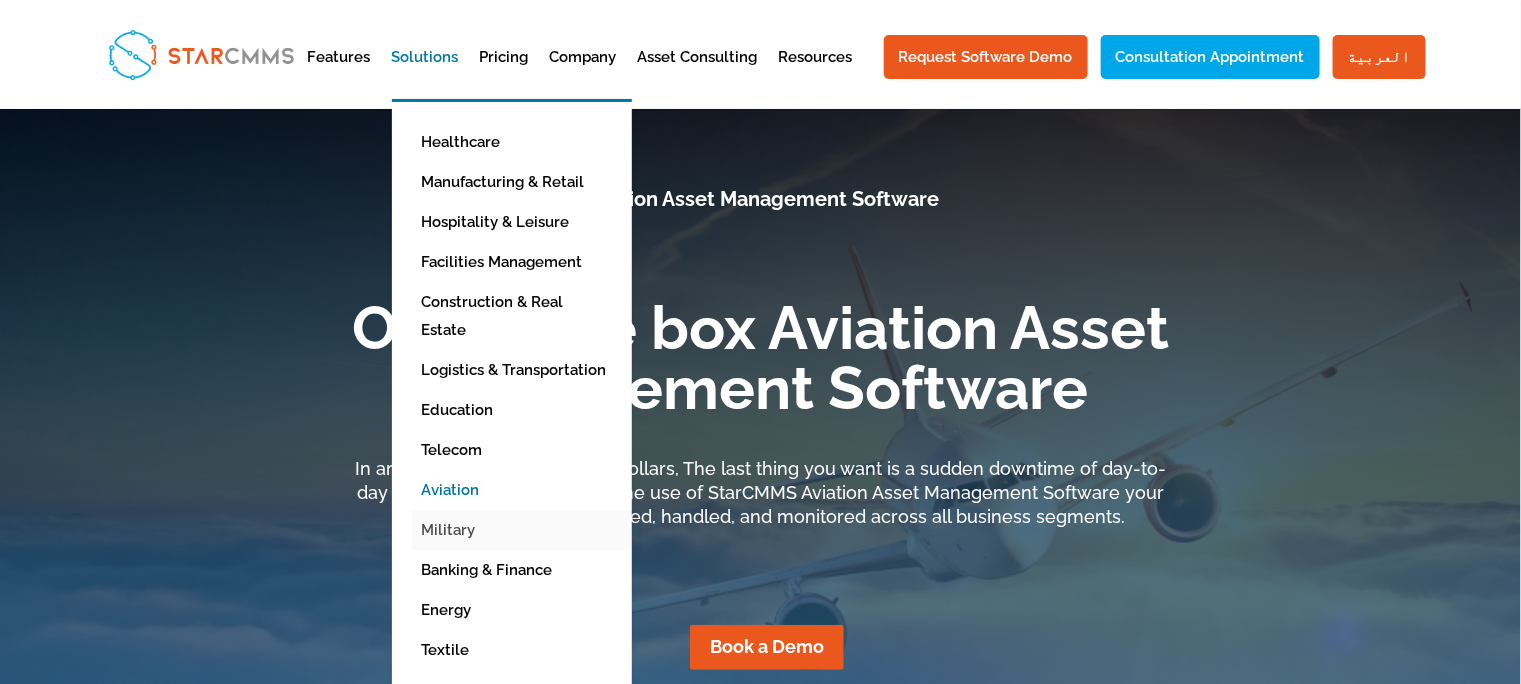 click on "Military" at bounding box center [527, 530] 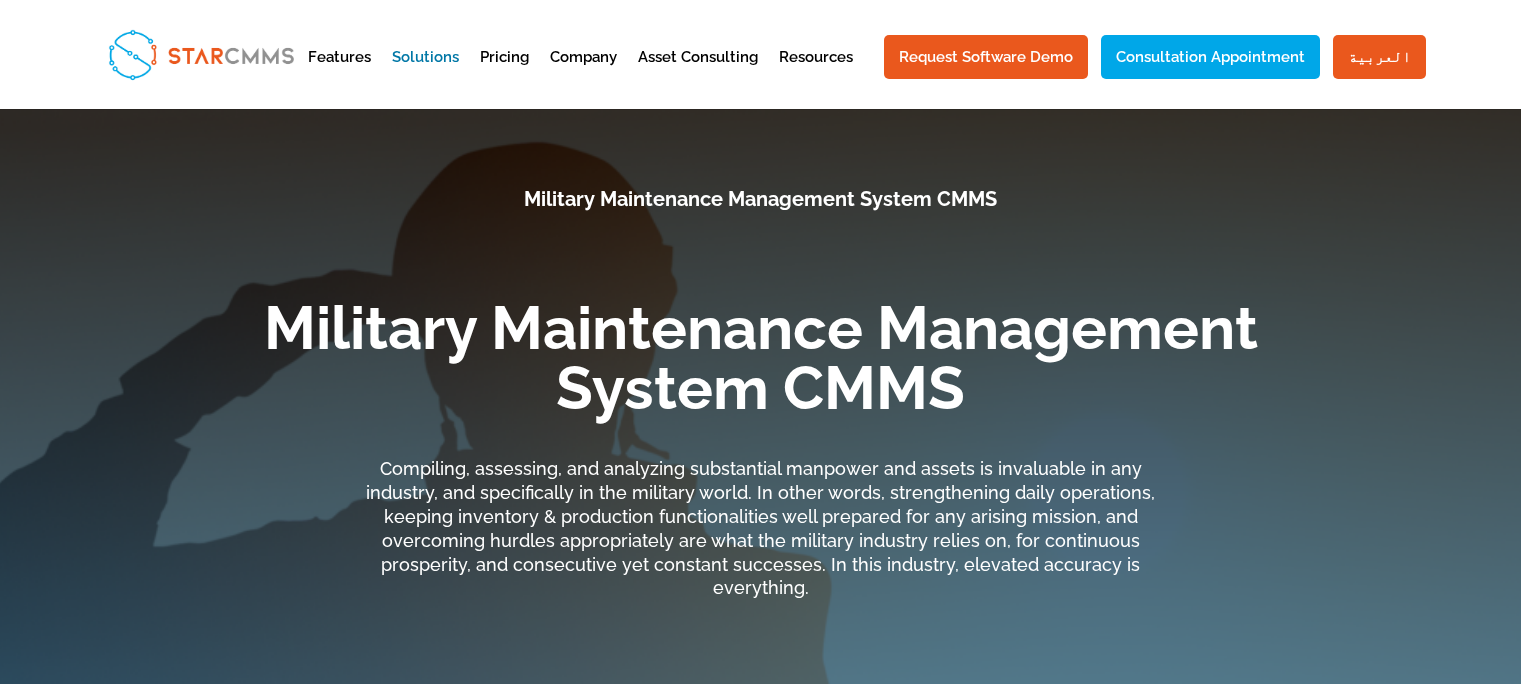 scroll, scrollTop: 0, scrollLeft: 0, axis: both 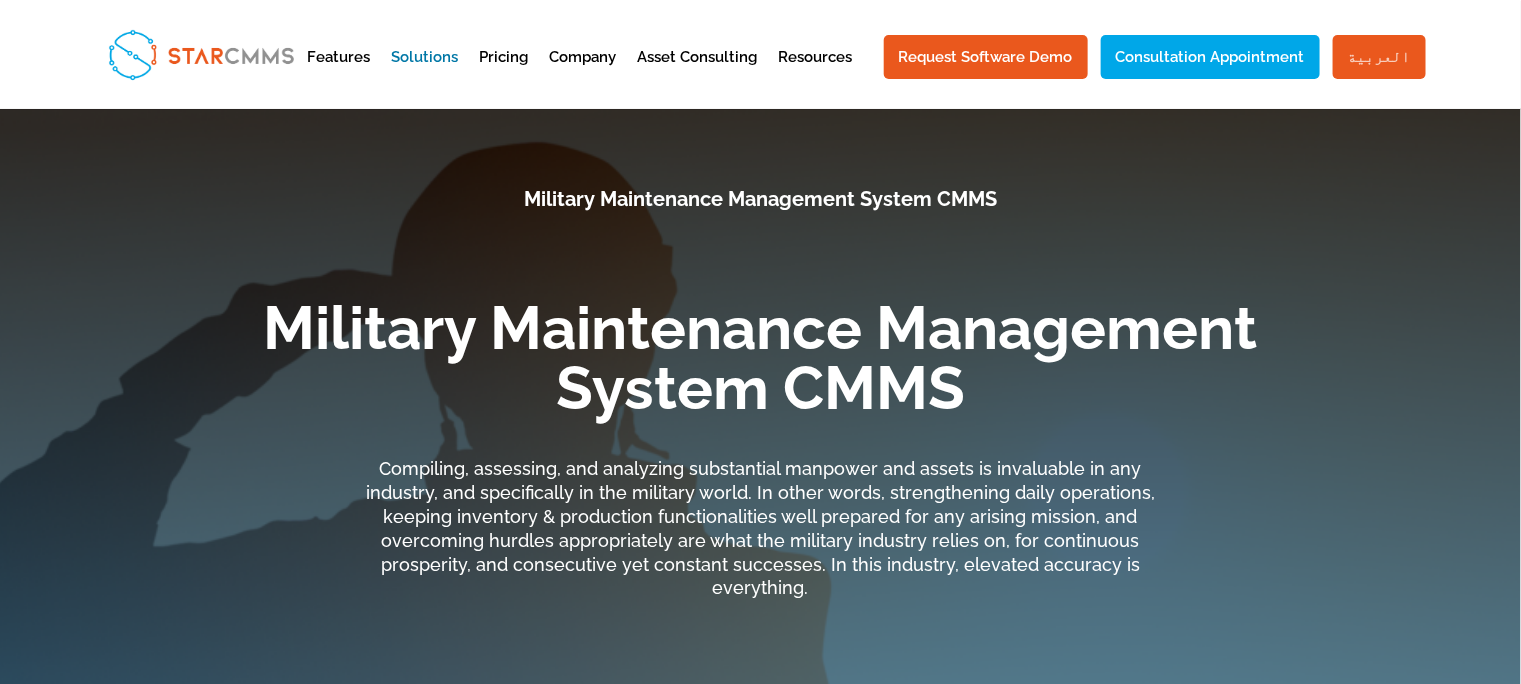 click on "العربية" at bounding box center (1379, 57) 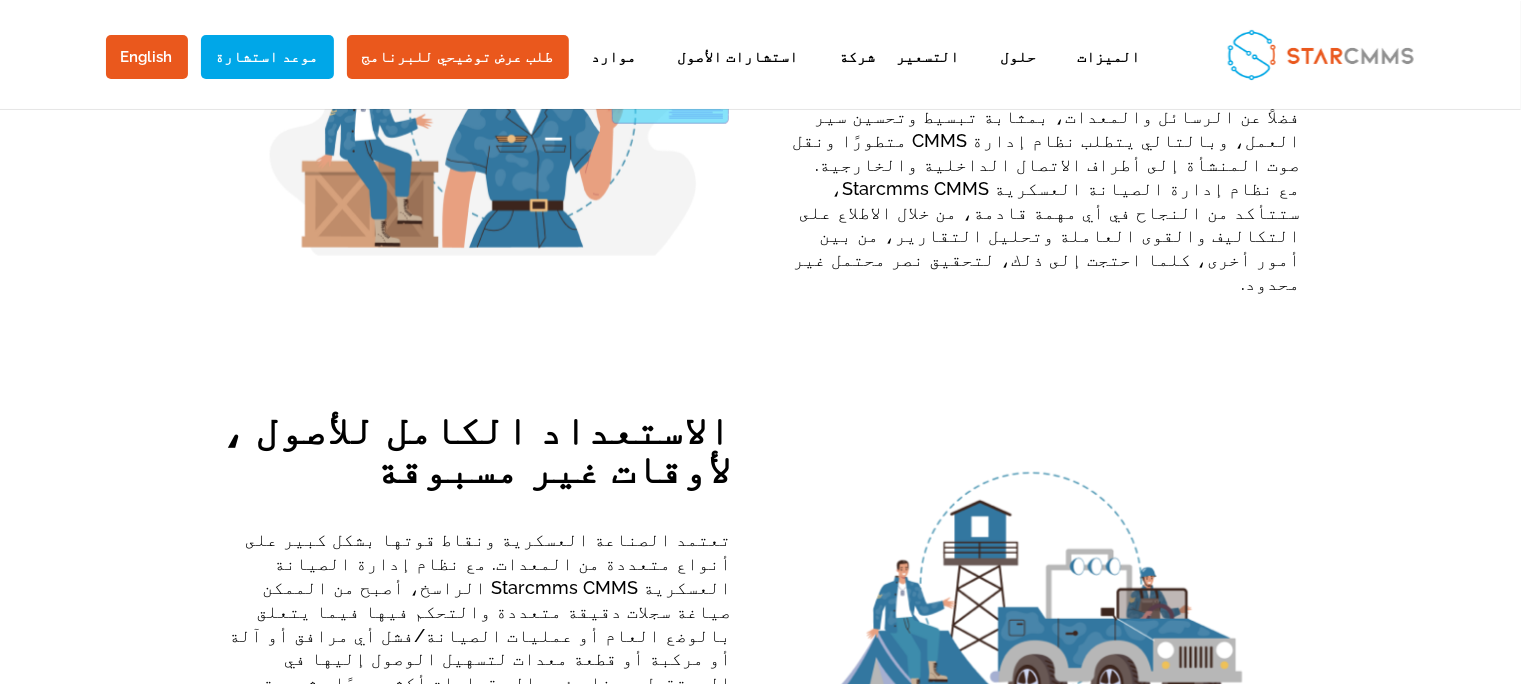 scroll, scrollTop: 1000, scrollLeft: 0, axis: vertical 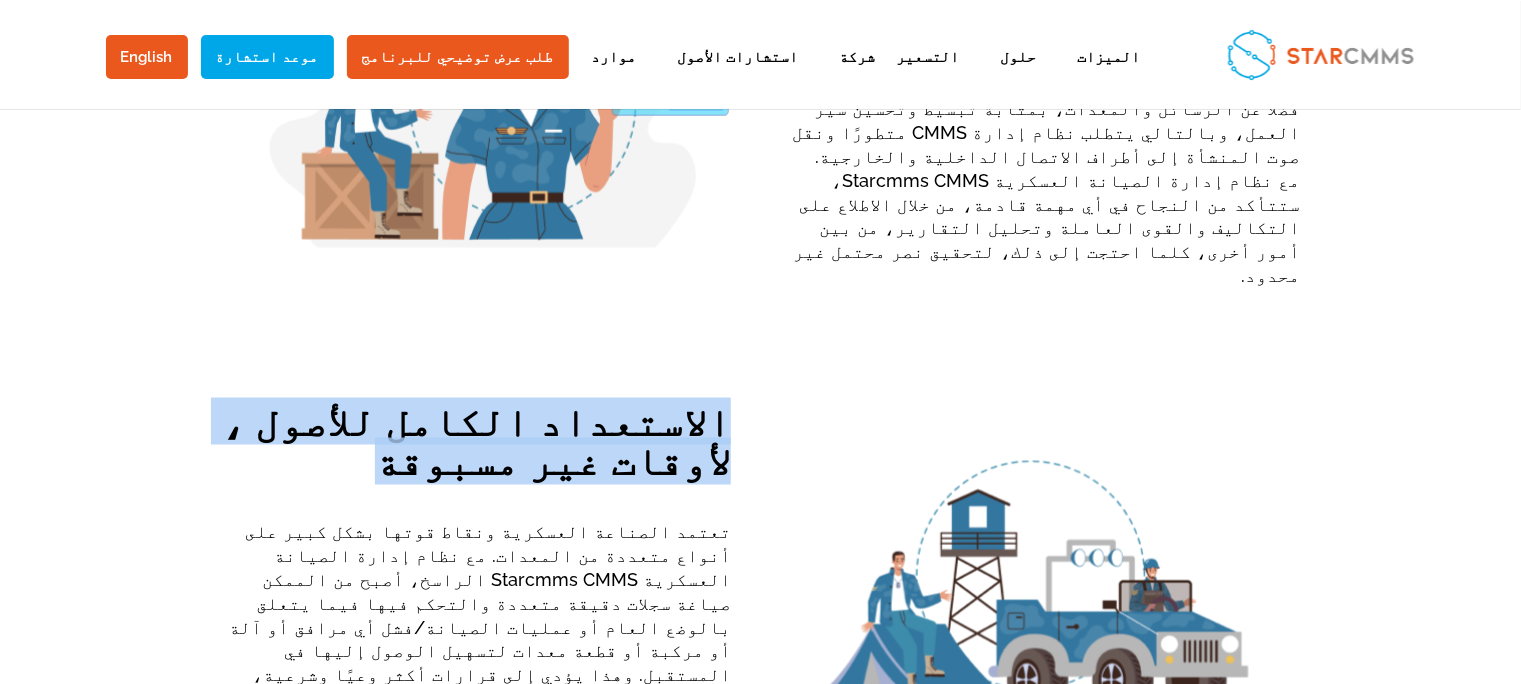 drag, startPoint x: 634, startPoint y: 318, endPoint x: 746, endPoint y: 266, distance: 123.482796 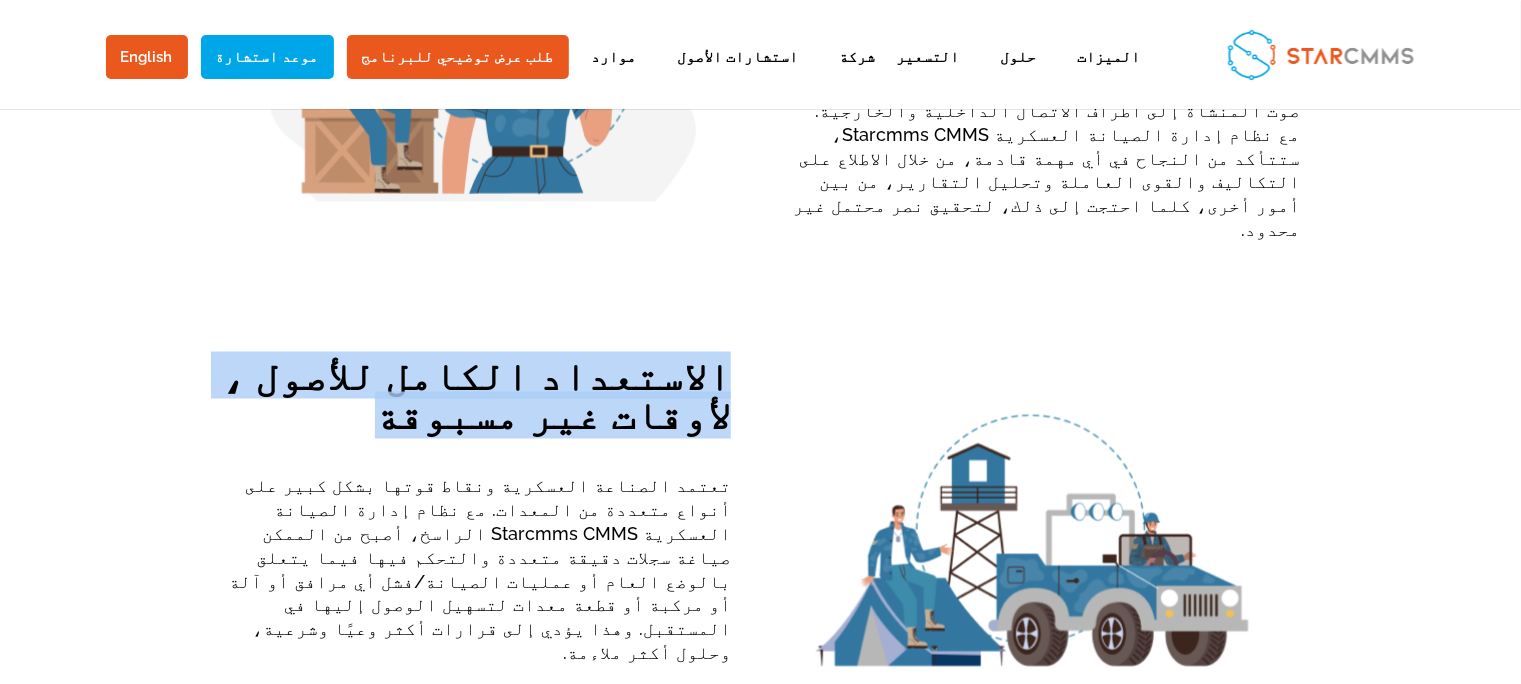 scroll, scrollTop: 1073, scrollLeft: 0, axis: vertical 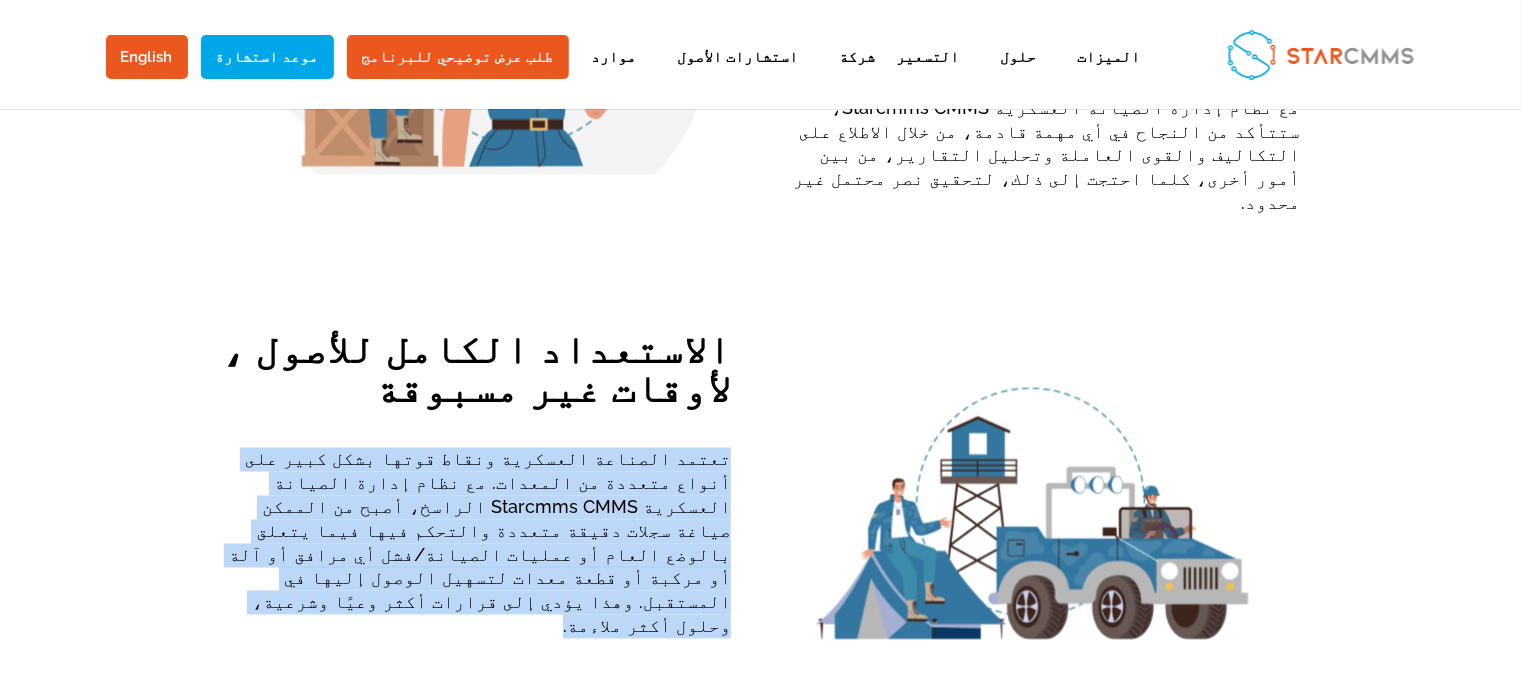 drag, startPoint x: 445, startPoint y: 410, endPoint x: 731, endPoint y: 302, distance: 305.71228 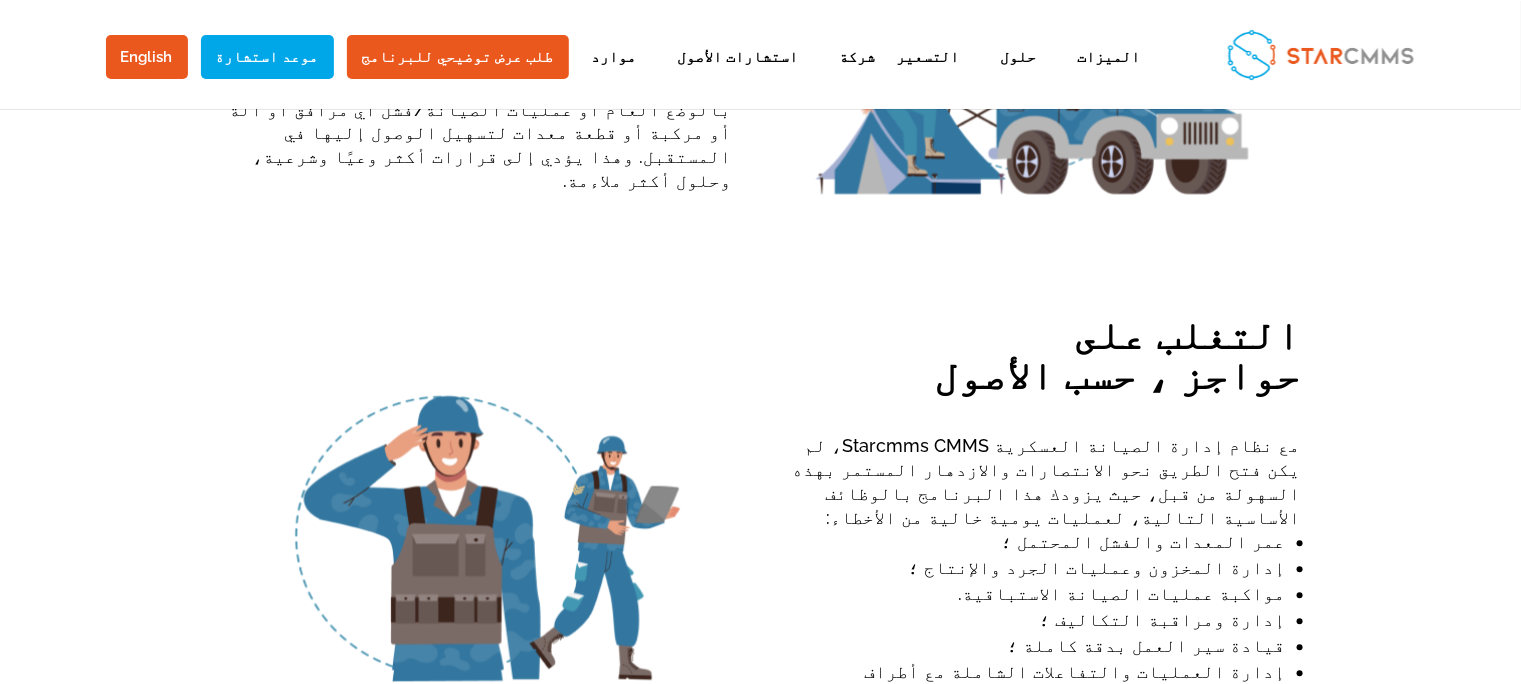 scroll, scrollTop: 1529, scrollLeft: 0, axis: vertical 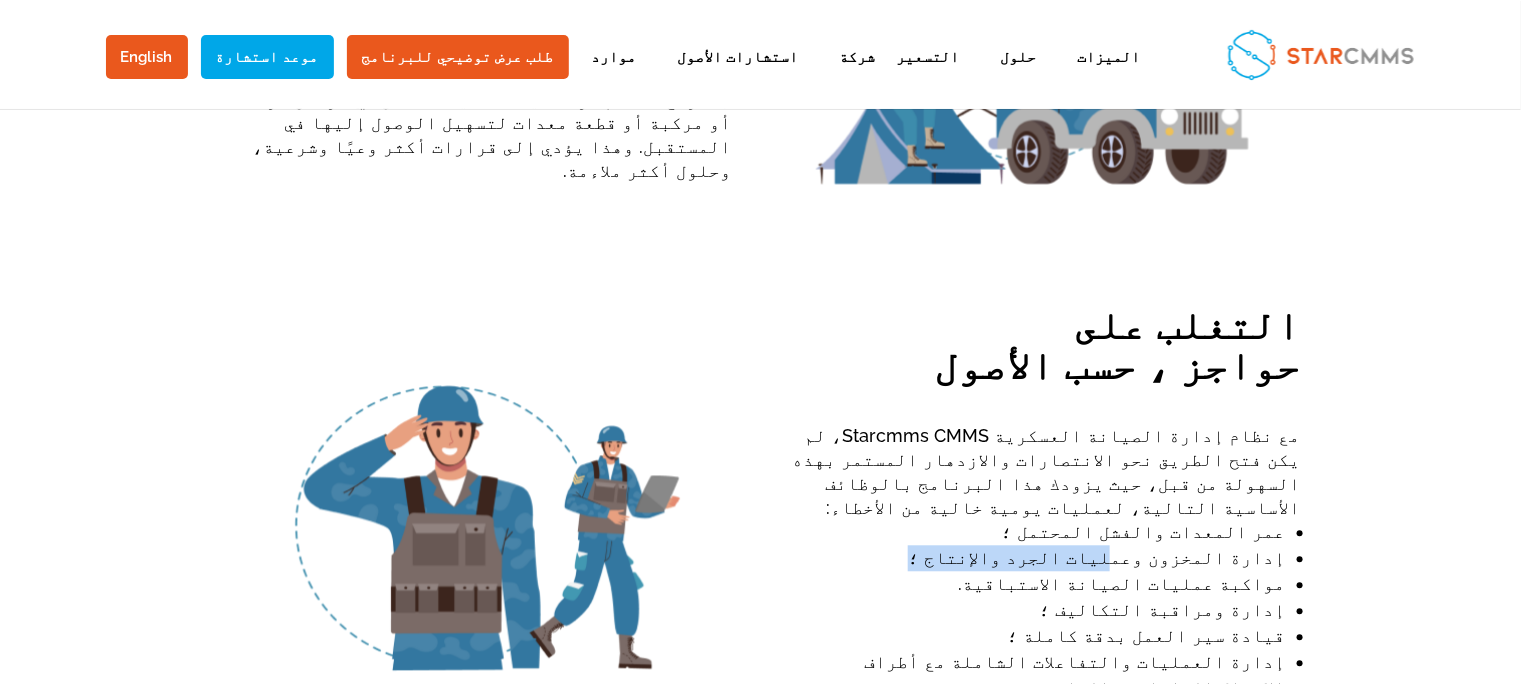 drag, startPoint x: 1053, startPoint y: 384, endPoint x: 1177, endPoint y: 394, distance: 124.40257 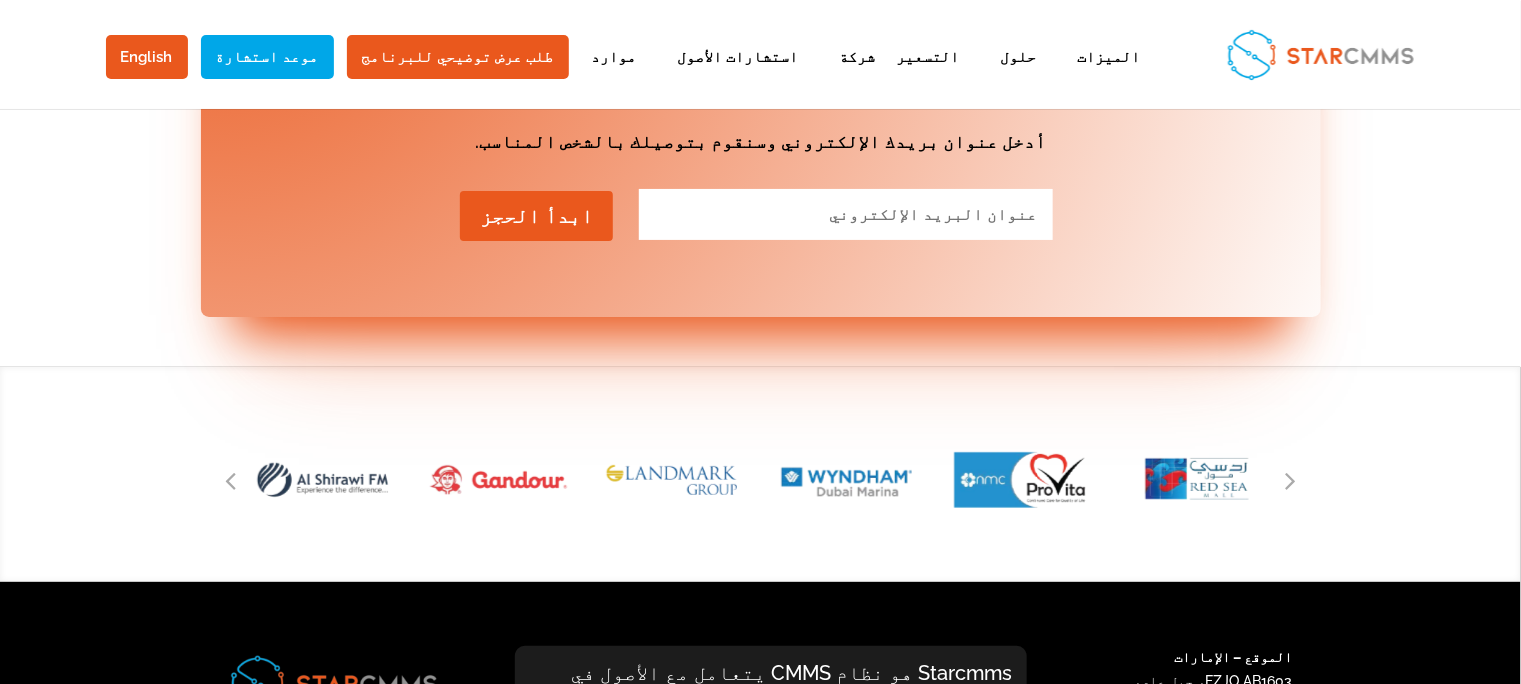 scroll, scrollTop: 2868, scrollLeft: 0, axis: vertical 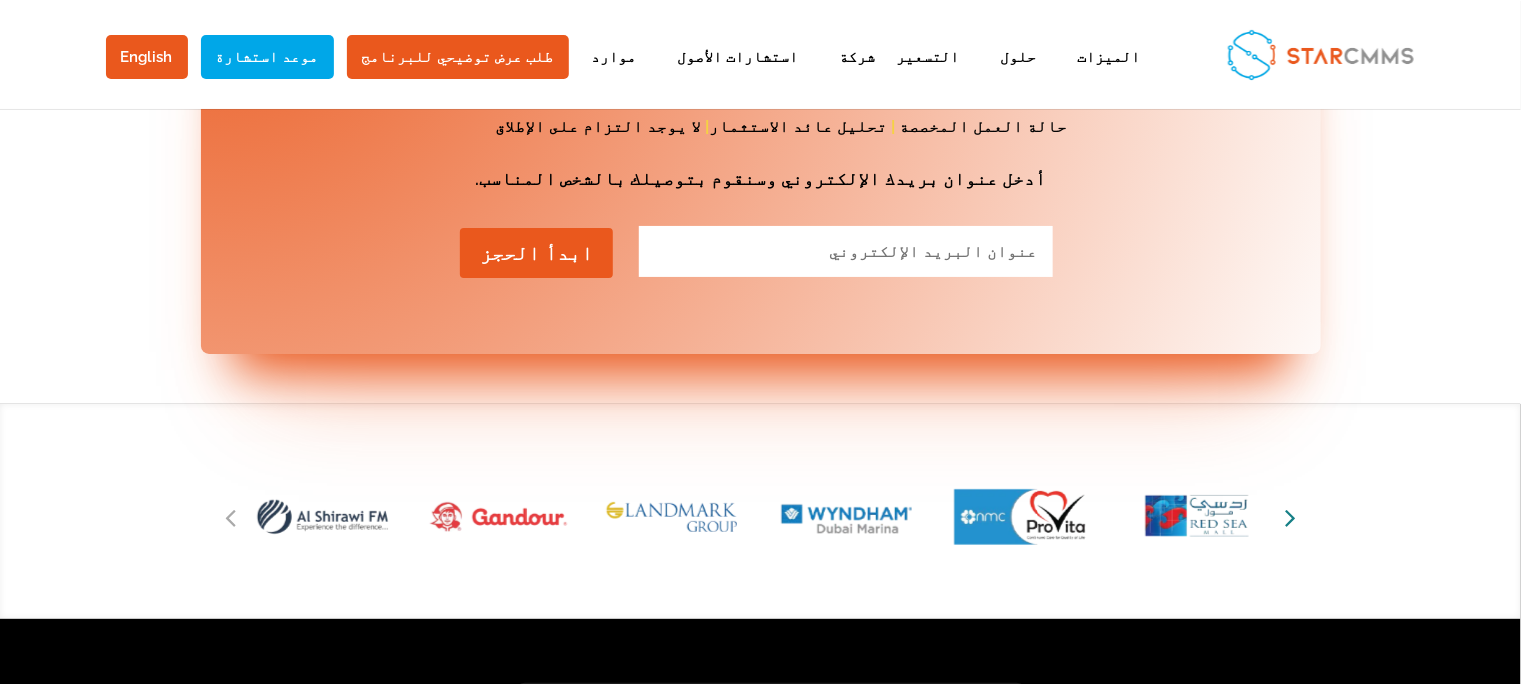 click at bounding box center [1290, 517] 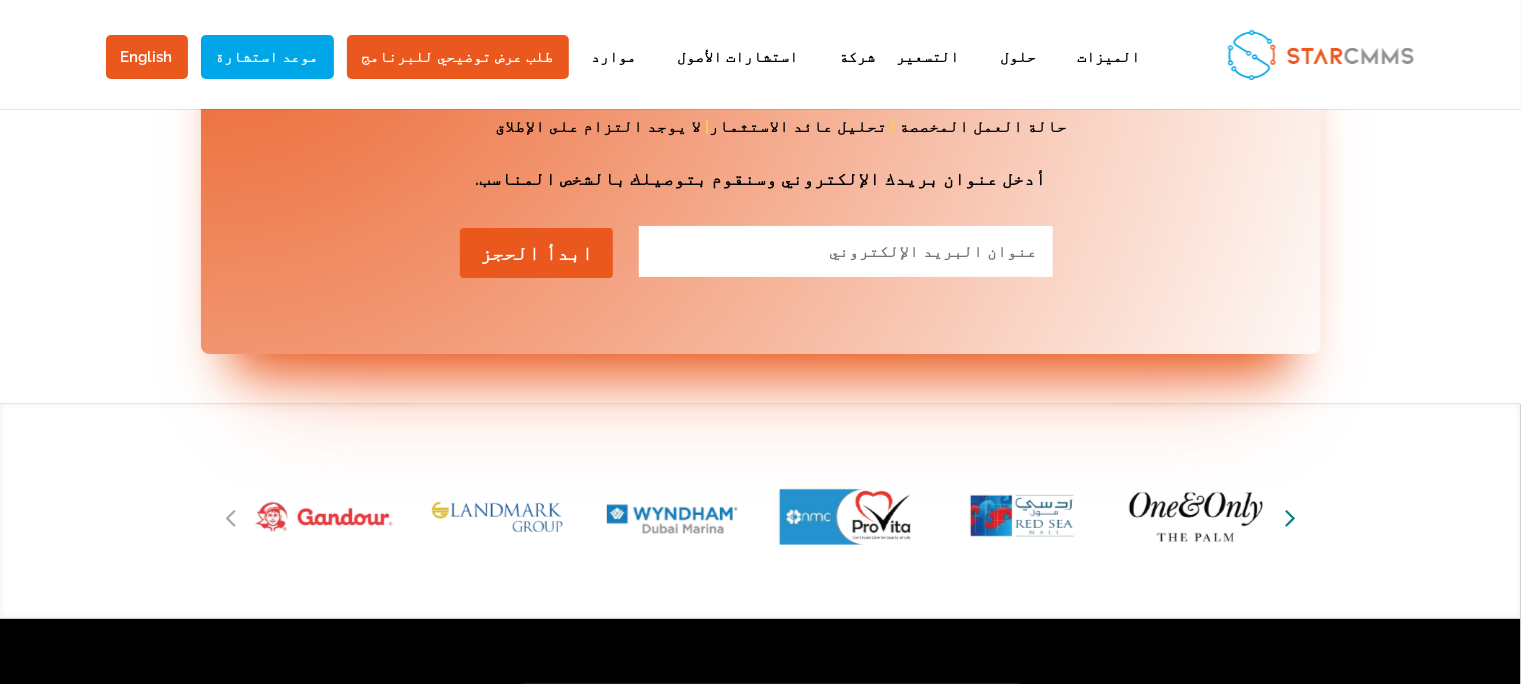 click at bounding box center (1290, 517) 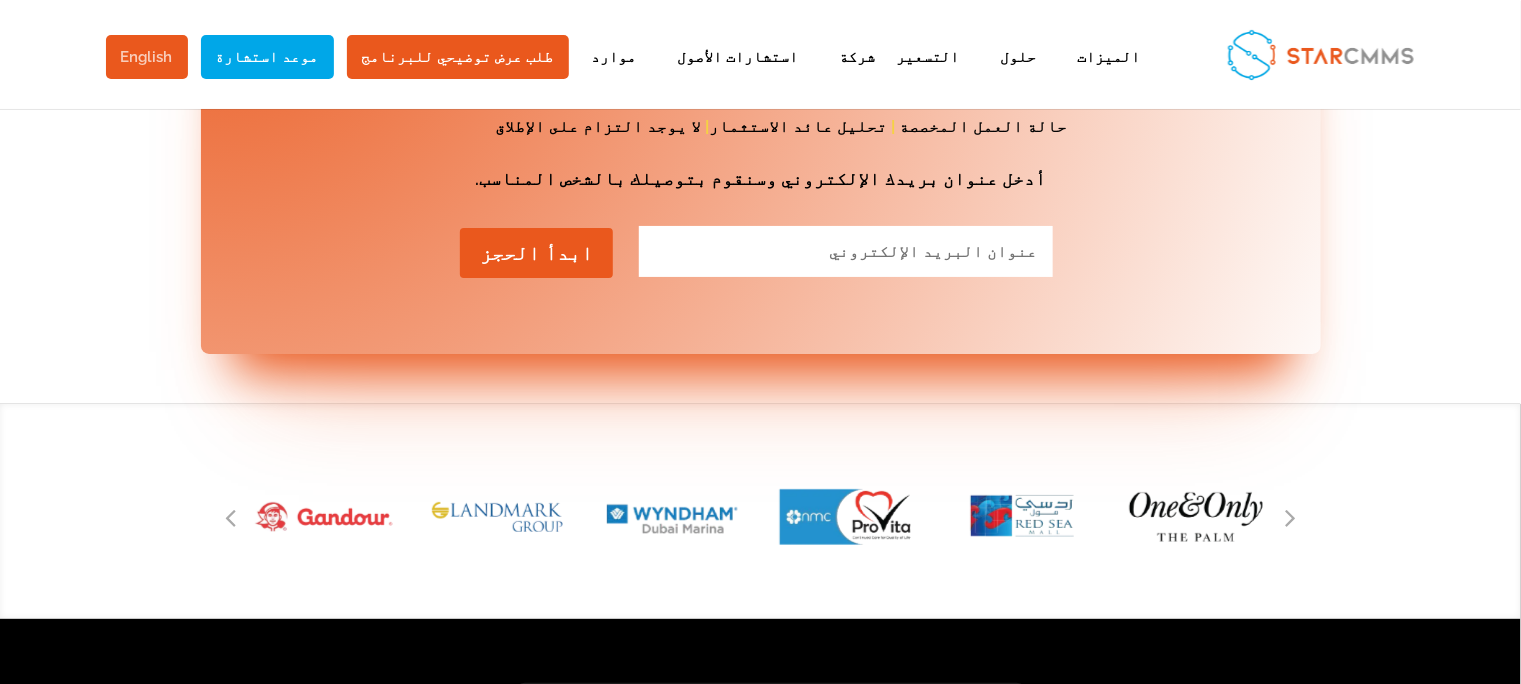 click on "English" at bounding box center [147, 57] 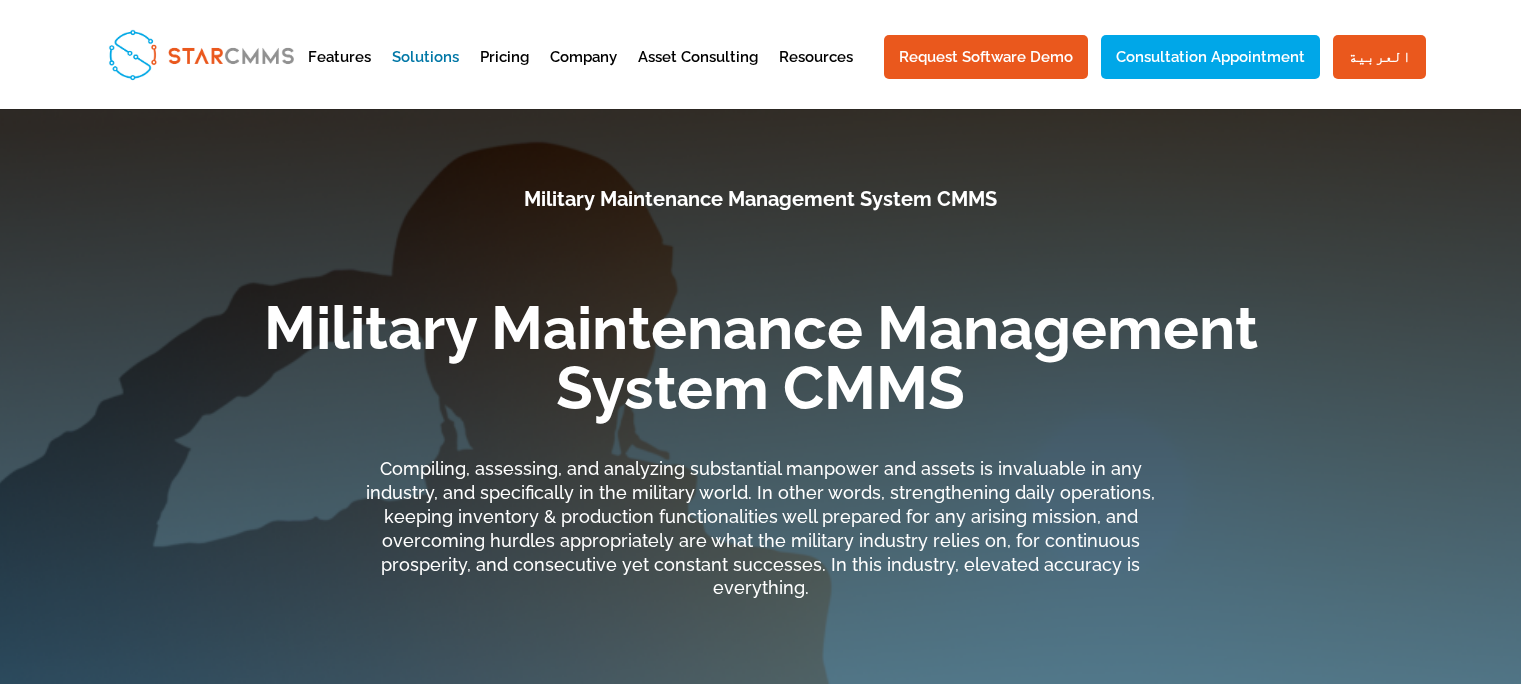 scroll, scrollTop: 0, scrollLeft: 0, axis: both 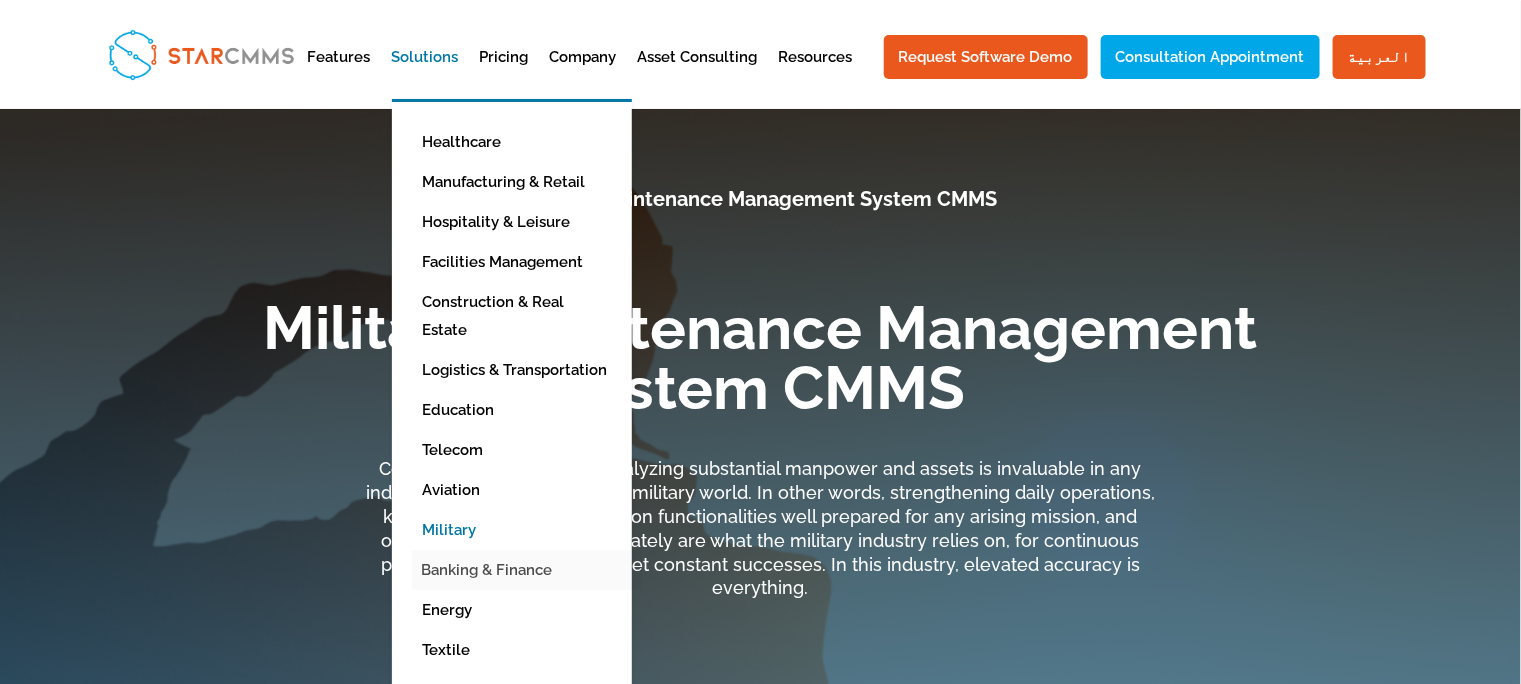 click on "Banking & Finance" at bounding box center (527, 570) 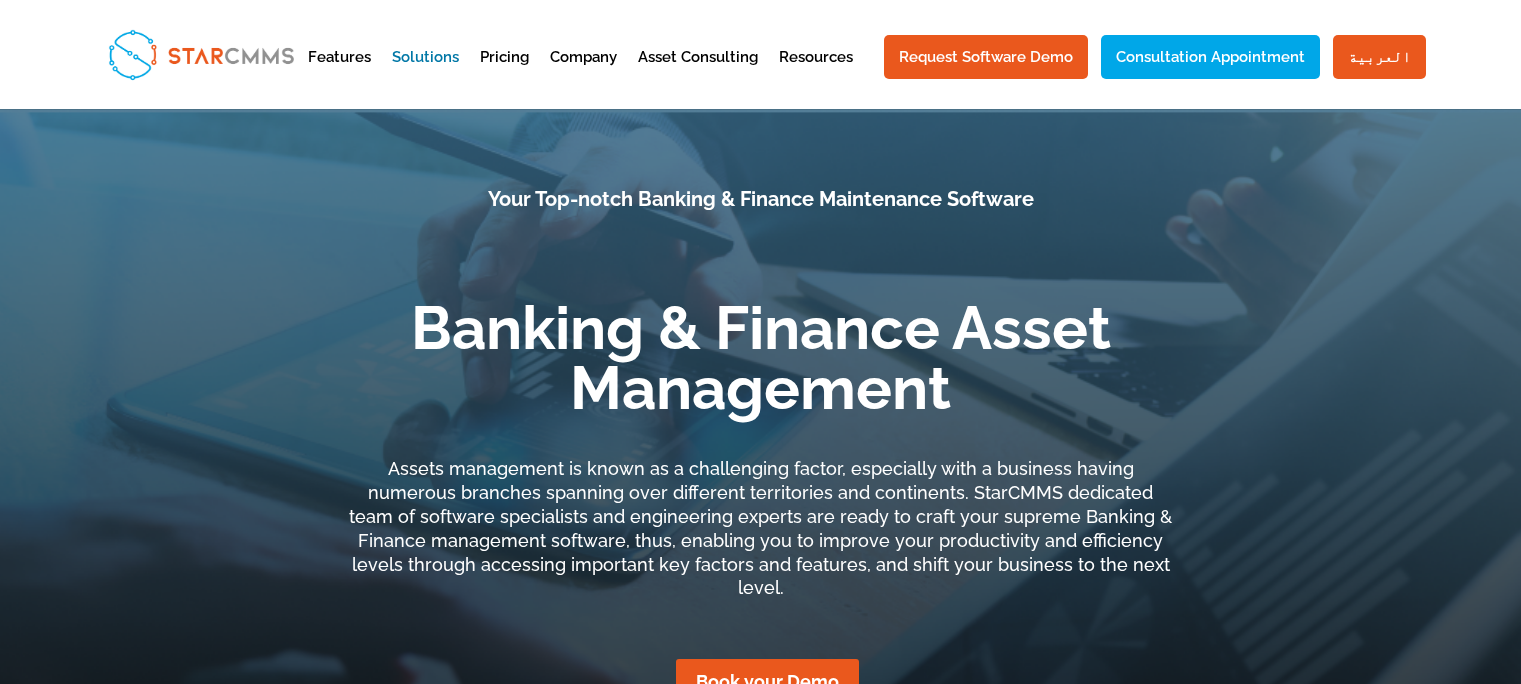 scroll, scrollTop: 0, scrollLeft: 0, axis: both 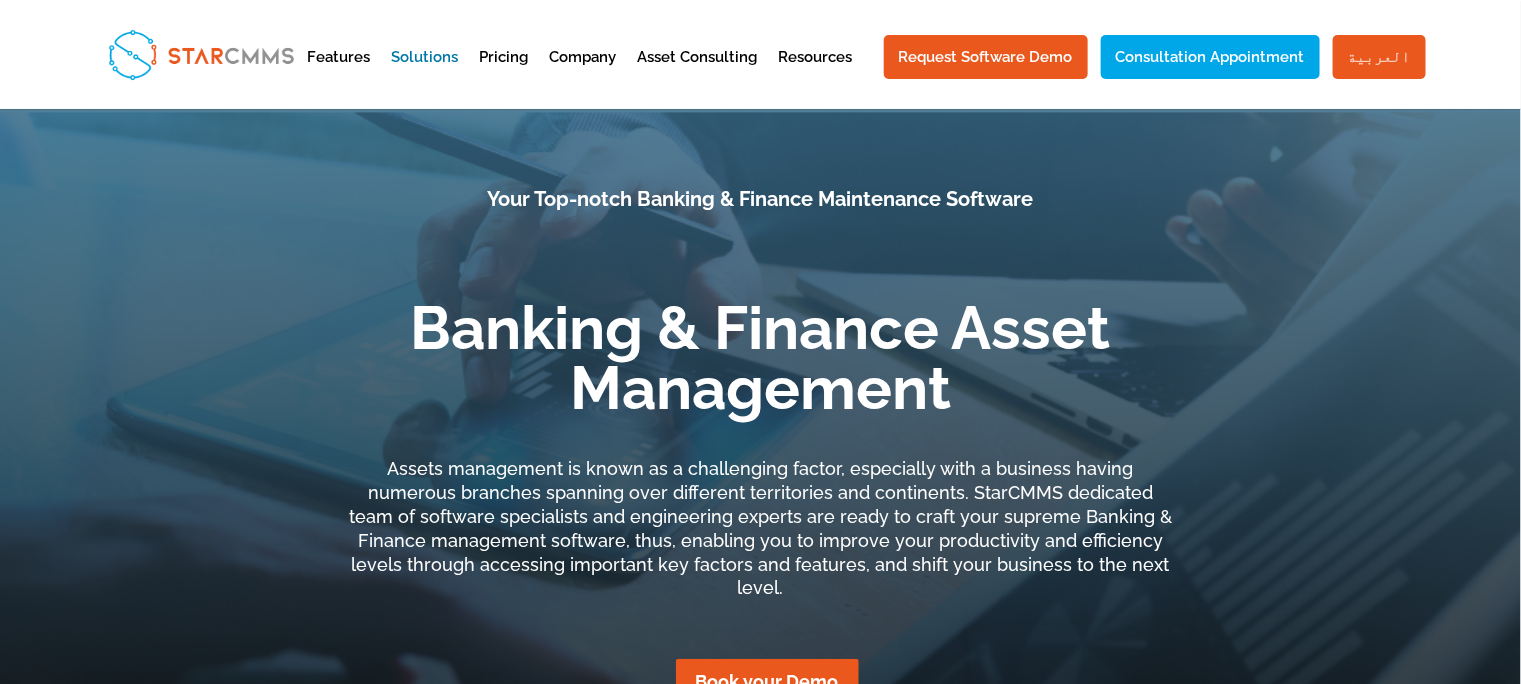 click on "العربية" at bounding box center (1379, 57) 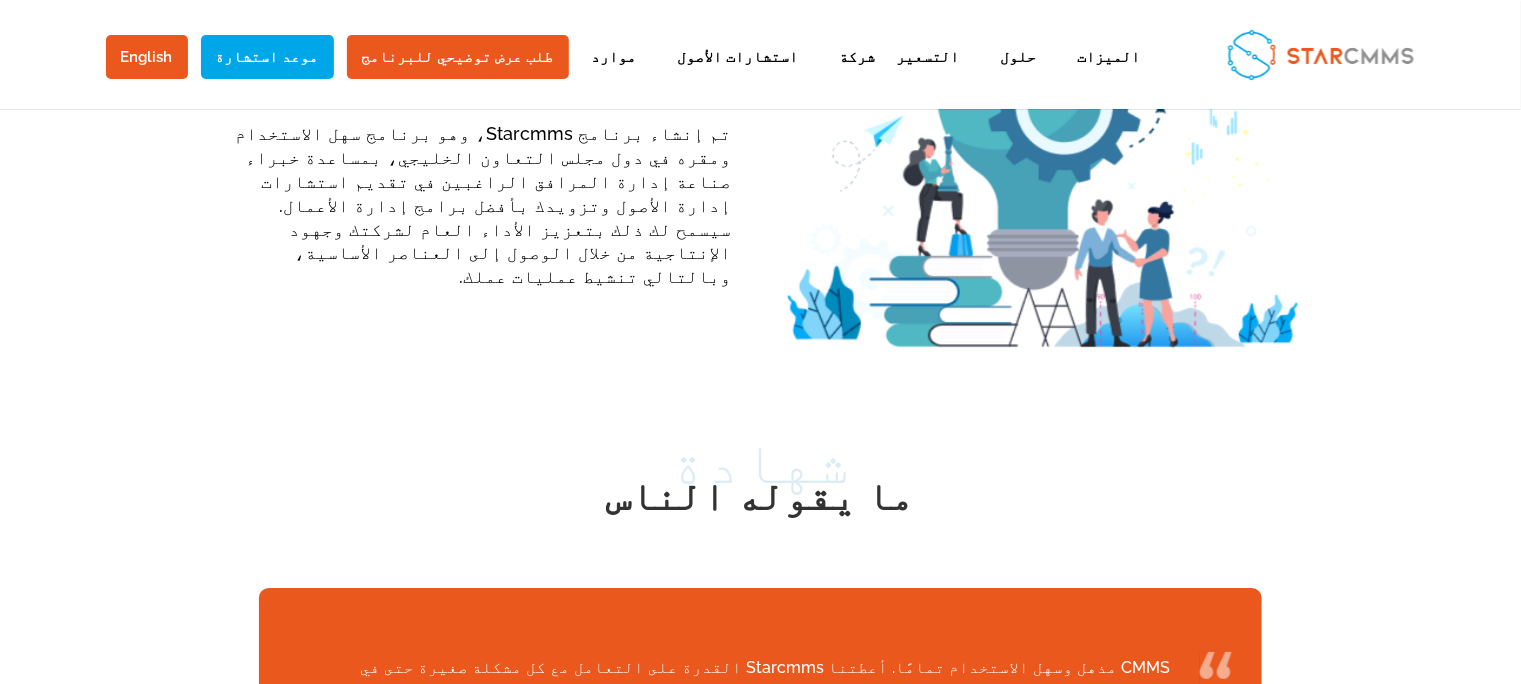 scroll, scrollTop: 2617, scrollLeft: 0, axis: vertical 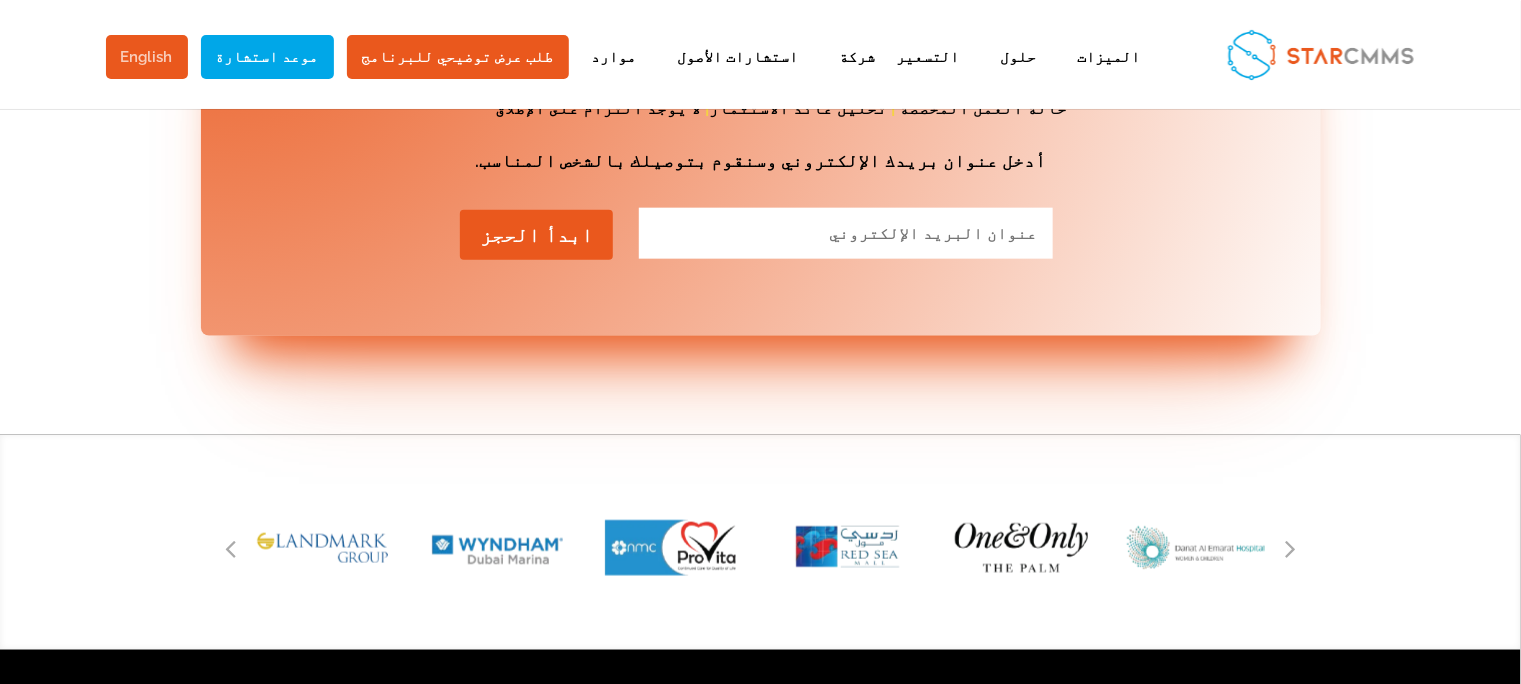 click on "English" at bounding box center [147, 57] 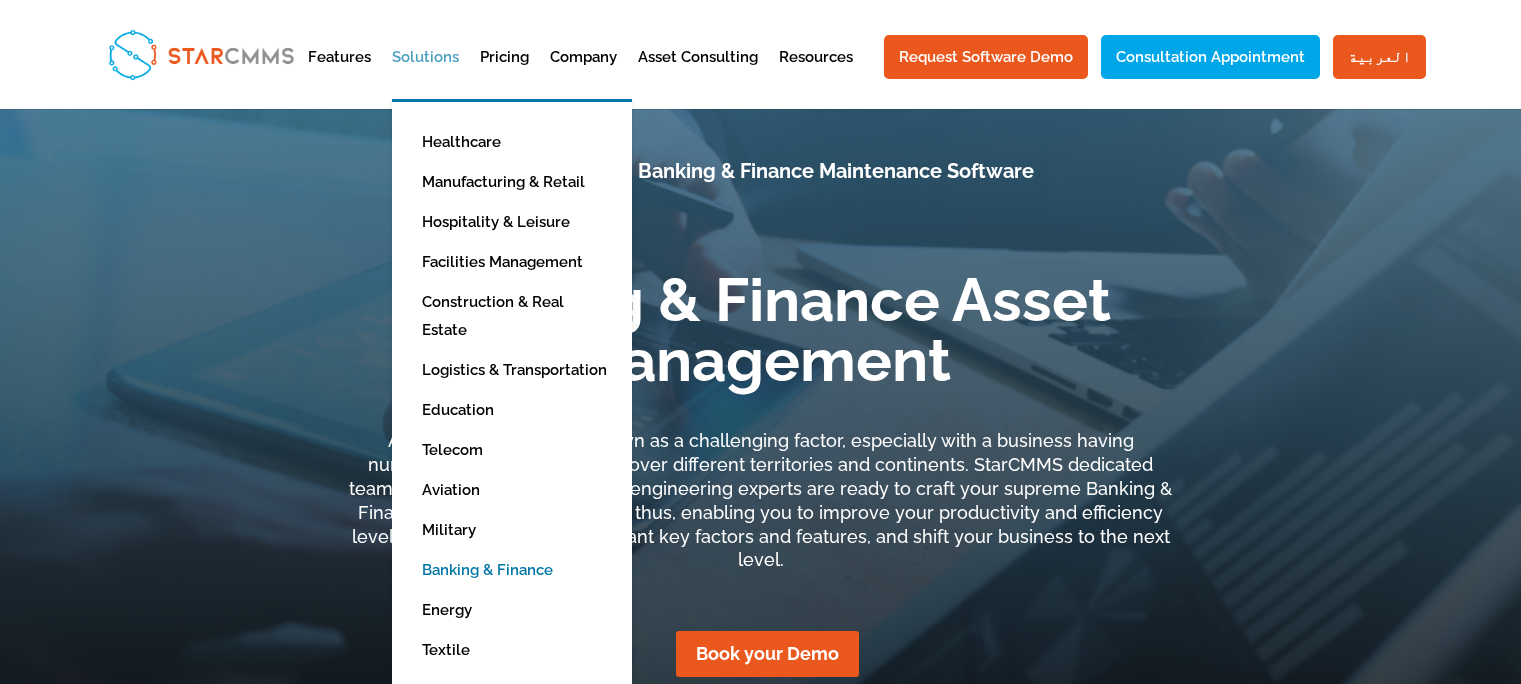 scroll, scrollTop: 0, scrollLeft: 0, axis: both 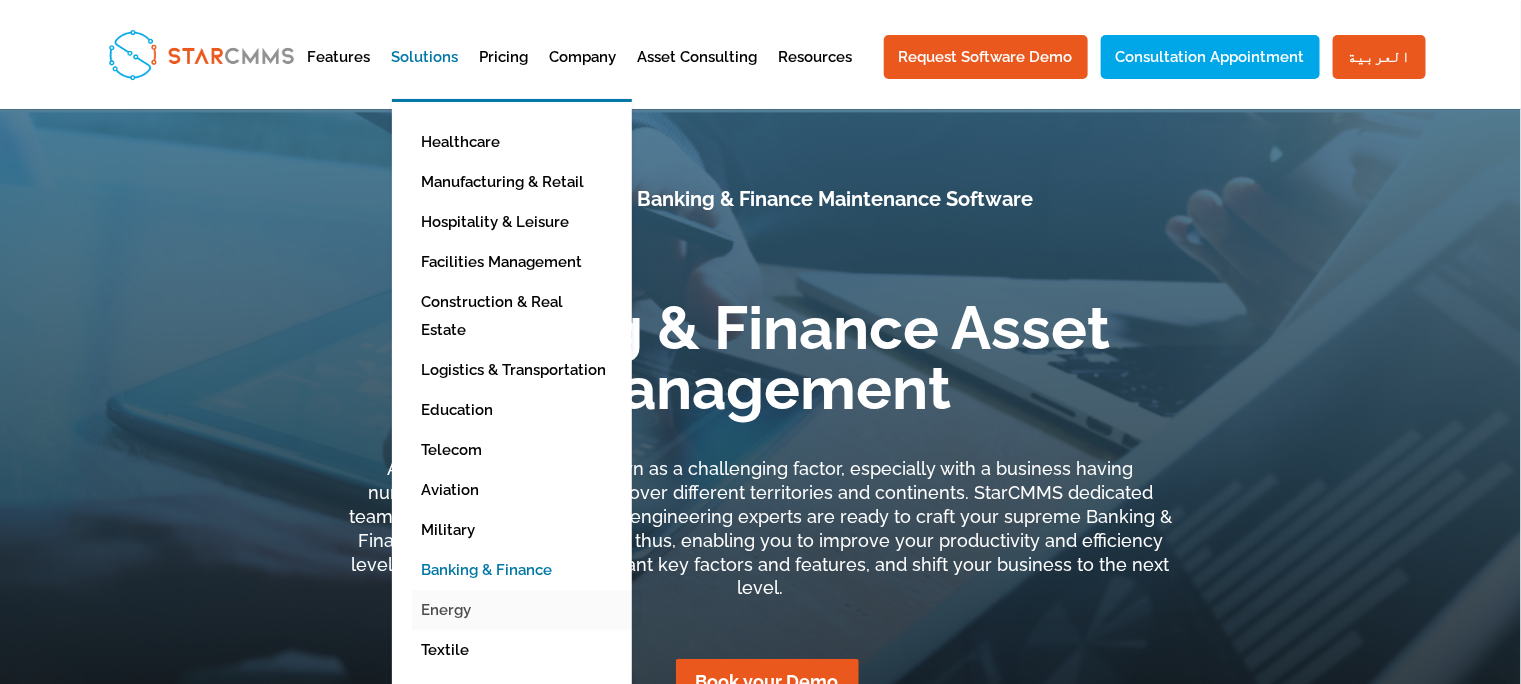 click on "Energy" at bounding box center (527, 610) 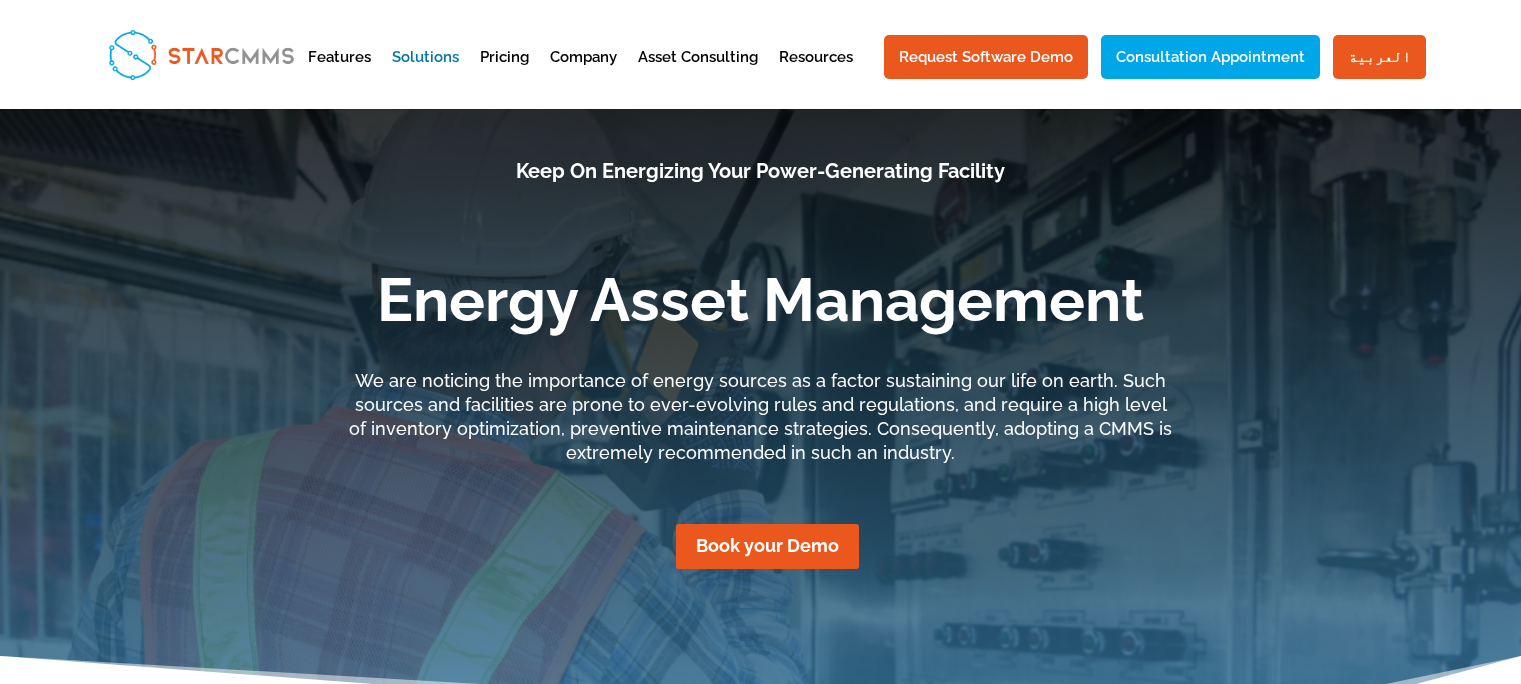 scroll, scrollTop: 0, scrollLeft: 0, axis: both 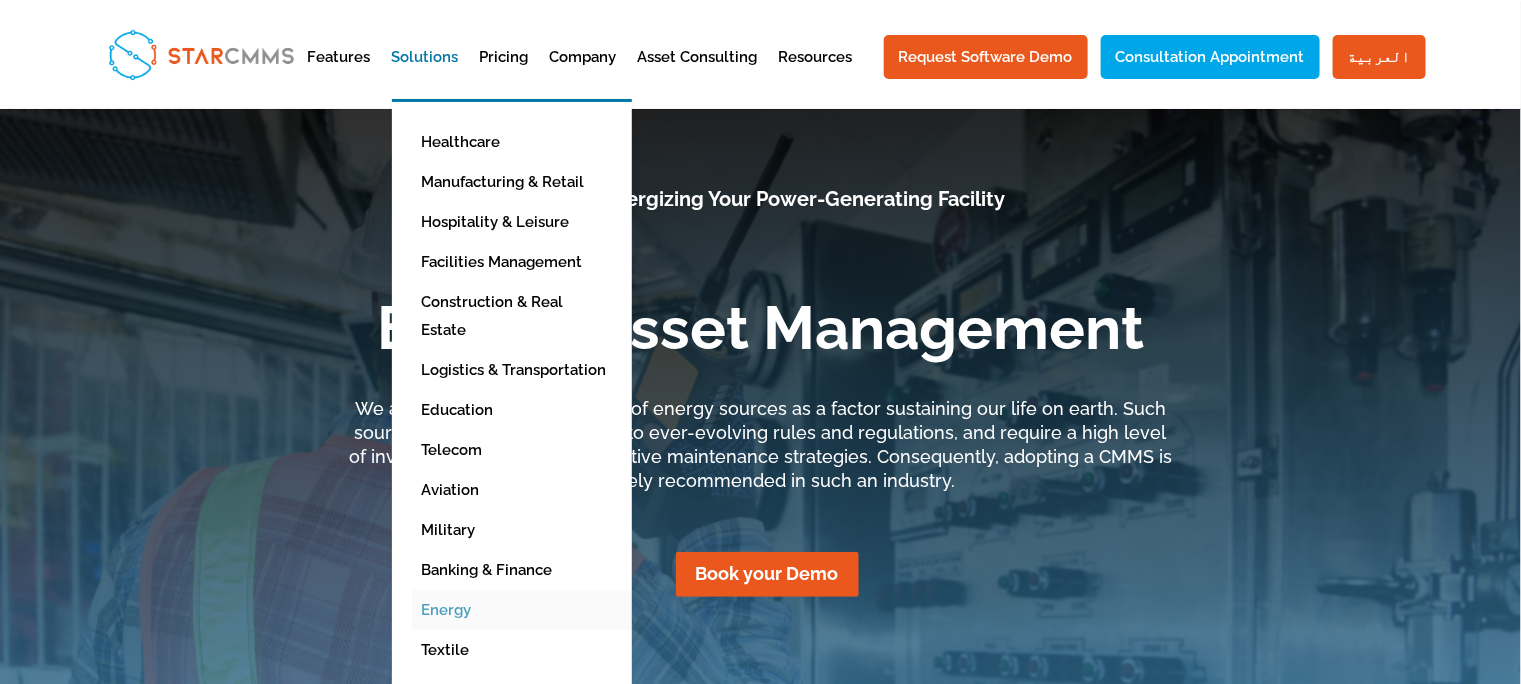 click on "Energy" at bounding box center (527, 610) 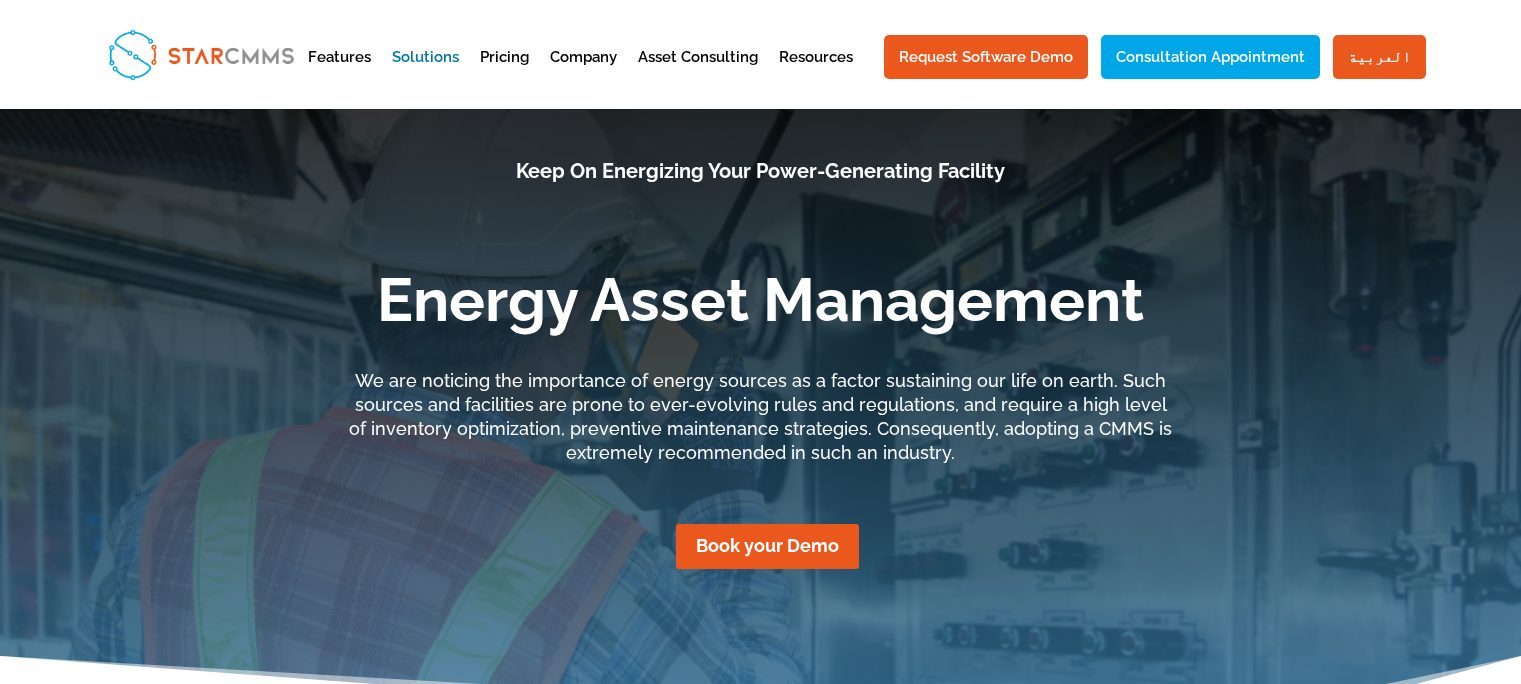 scroll, scrollTop: 0, scrollLeft: 0, axis: both 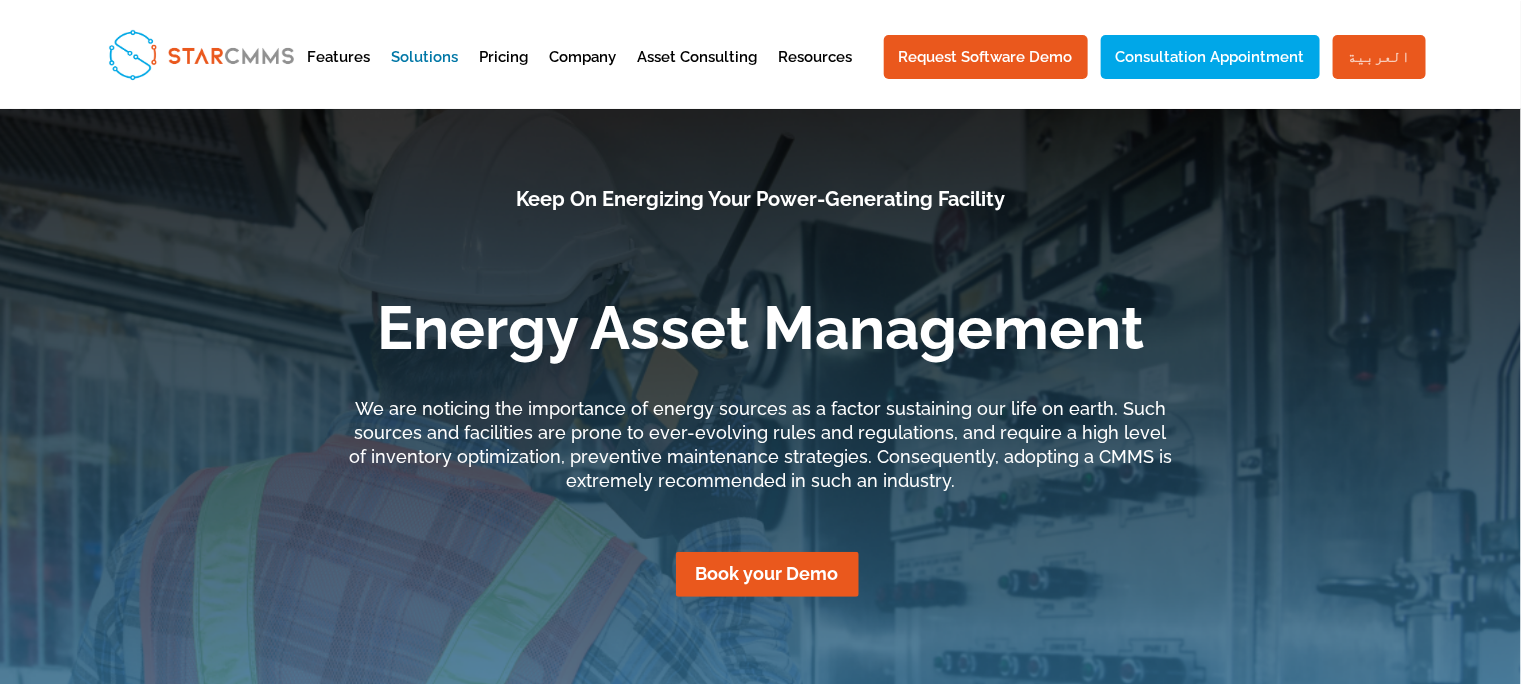 click on "العربية" at bounding box center [1379, 57] 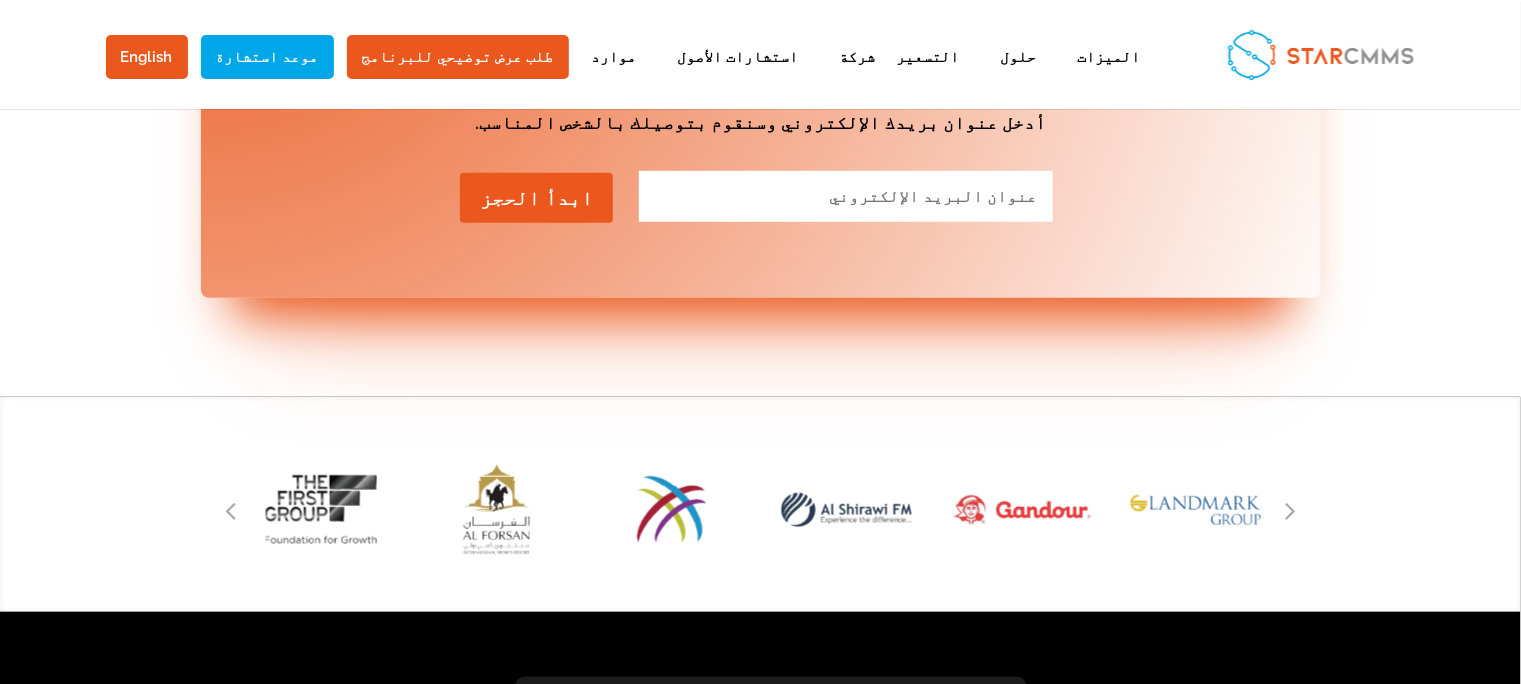 scroll, scrollTop: 3351, scrollLeft: 0, axis: vertical 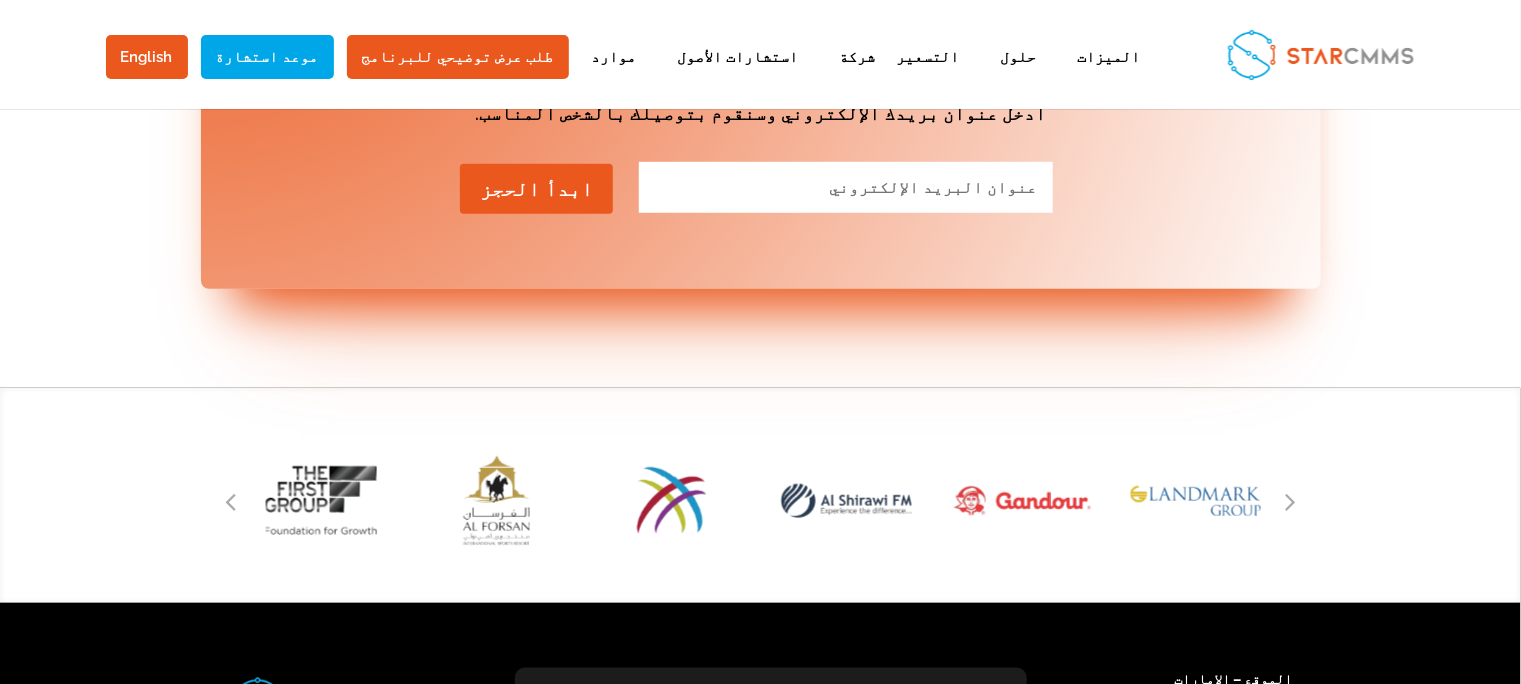 click at bounding box center [1291, 501] 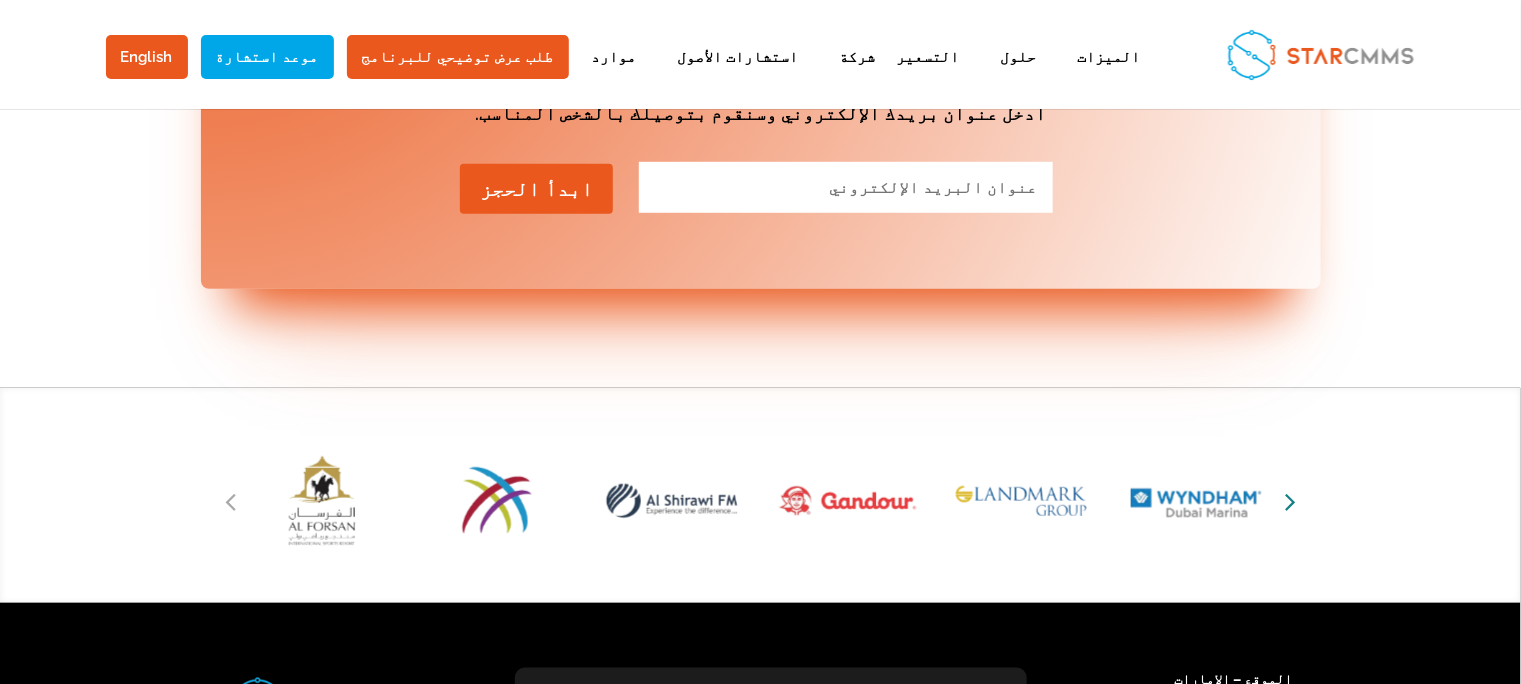 click at bounding box center [1290, 501] 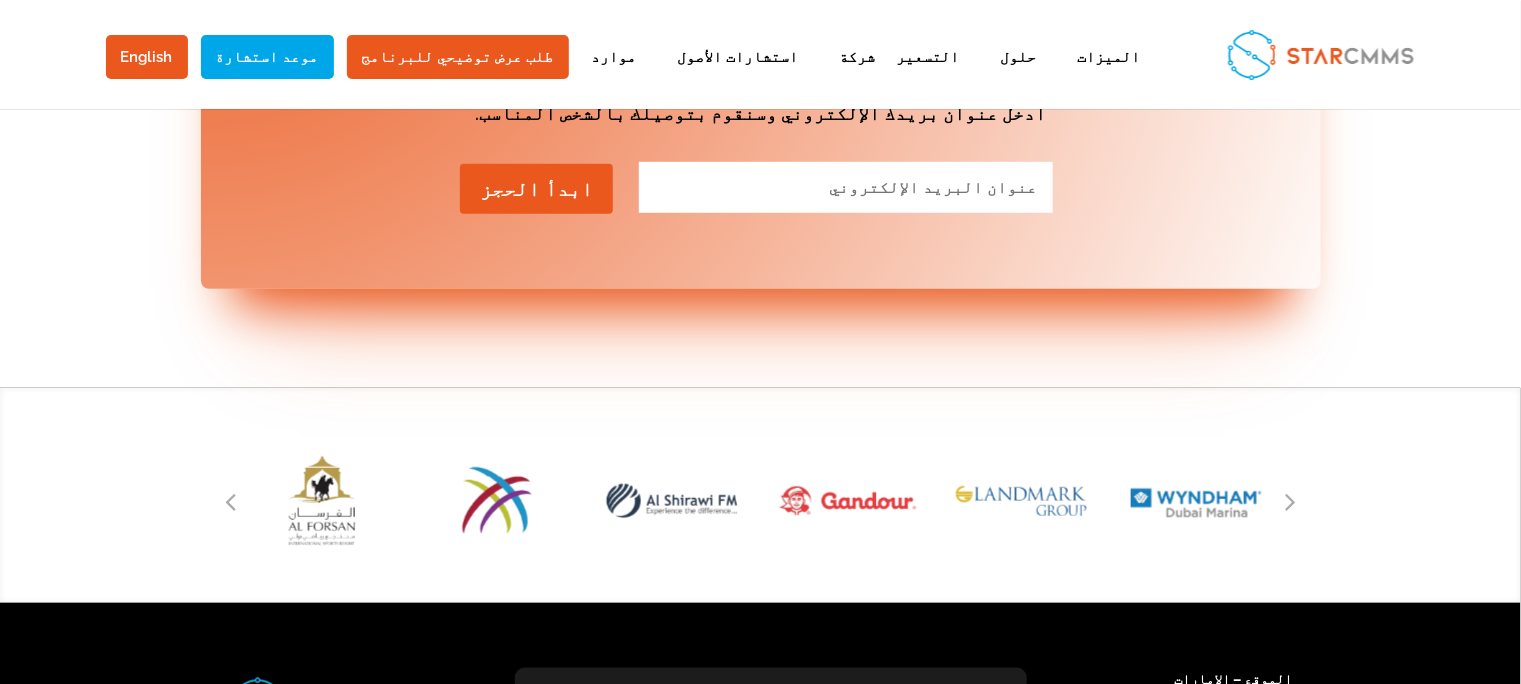 click at bounding box center [1291, 501] 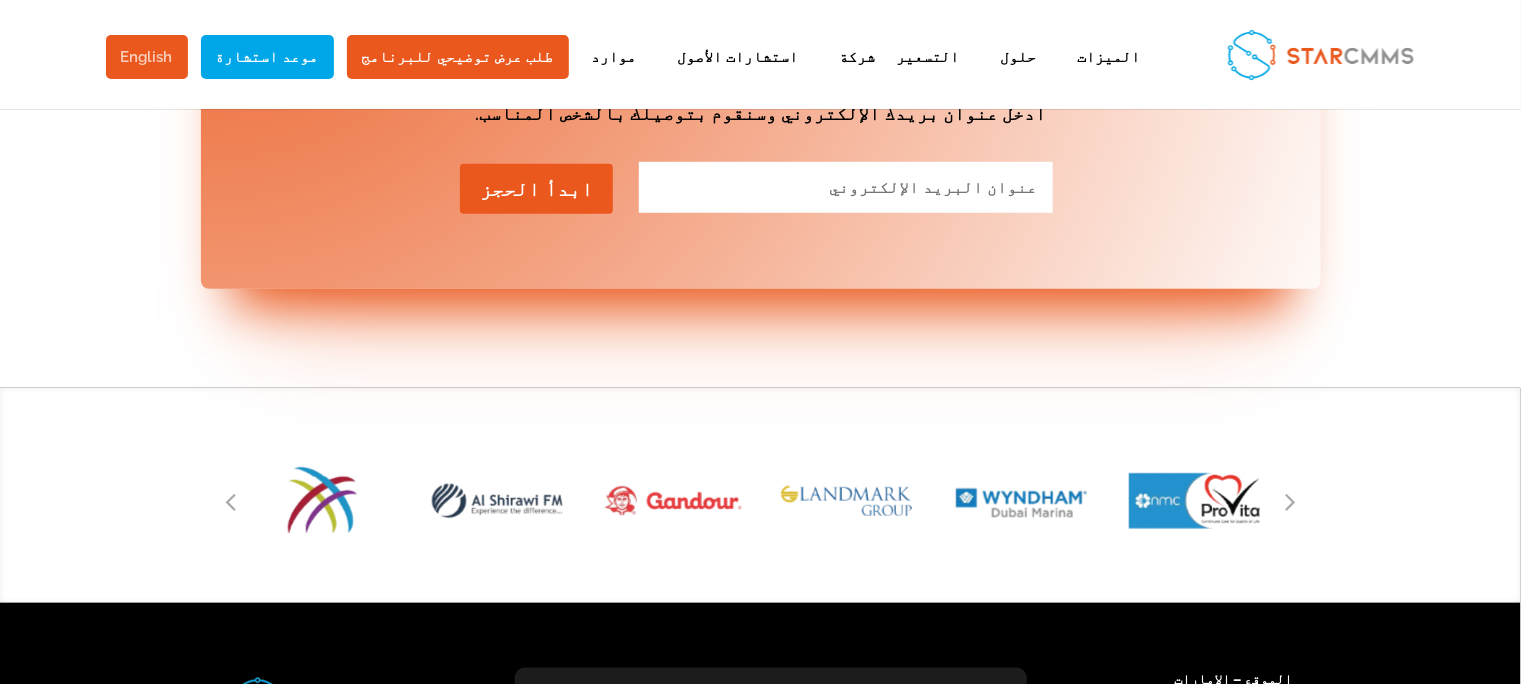 click on "English" at bounding box center (147, 57) 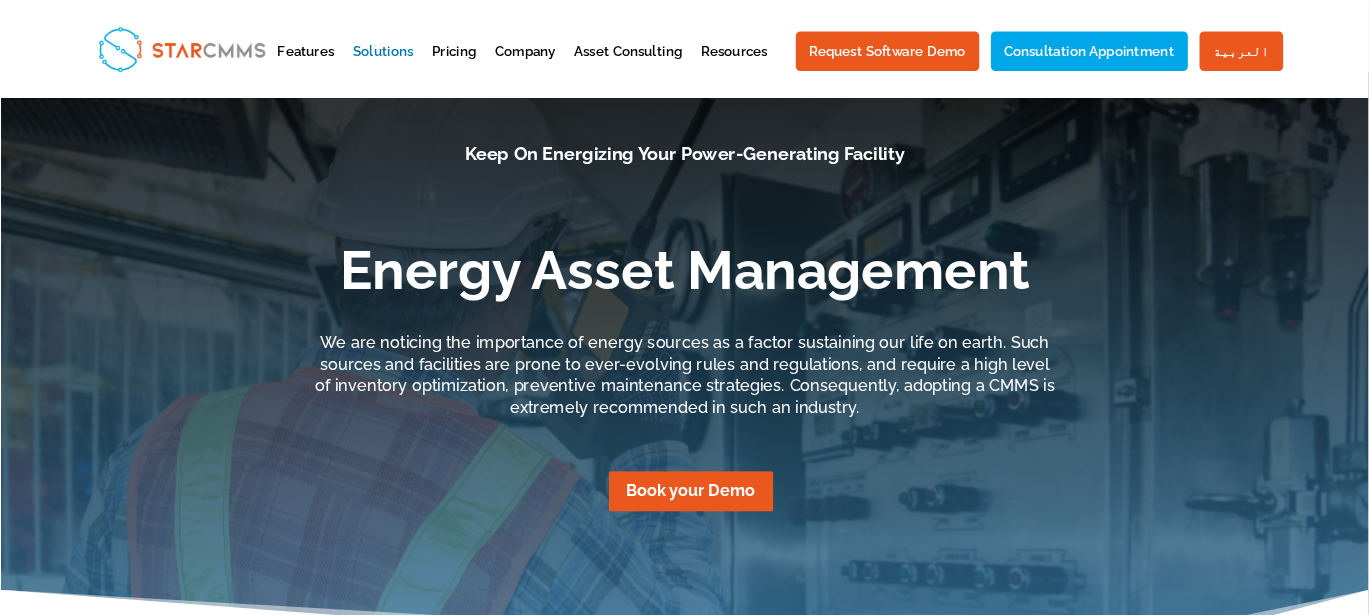 scroll, scrollTop: 0, scrollLeft: 0, axis: both 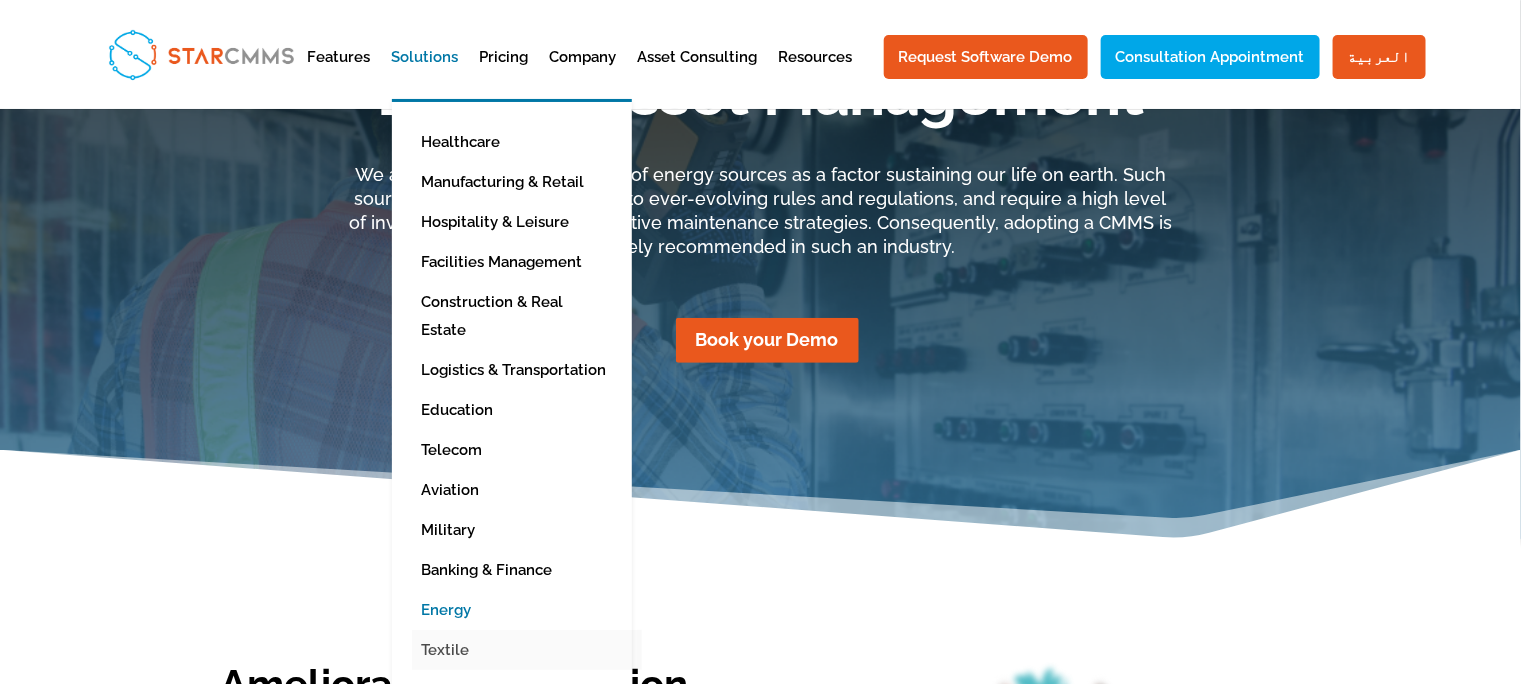 click on "Textile" at bounding box center [527, 650] 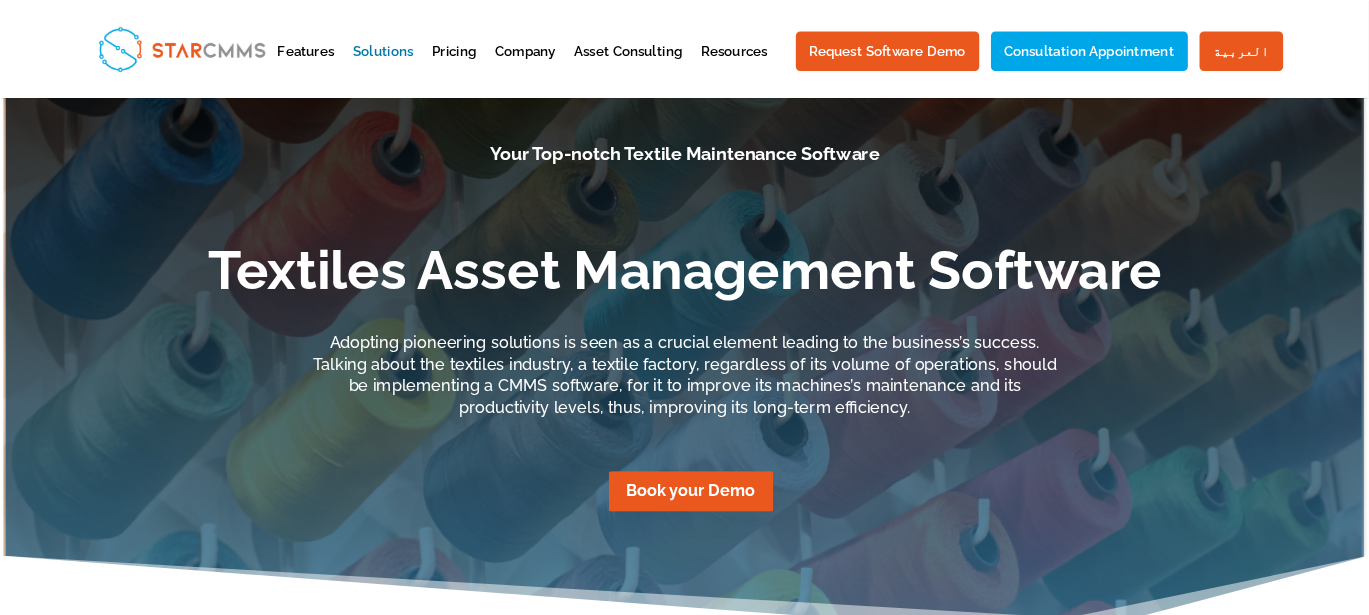 scroll, scrollTop: 0, scrollLeft: 0, axis: both 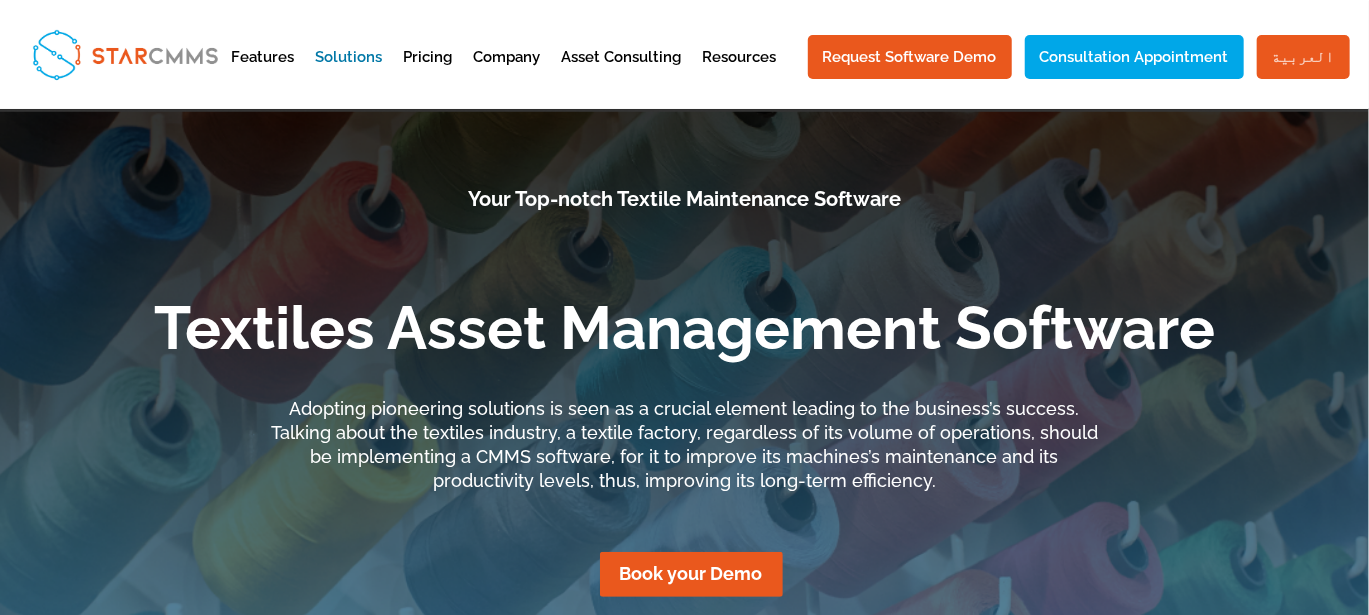click on "العربية" at bounding box center (1303, 57) 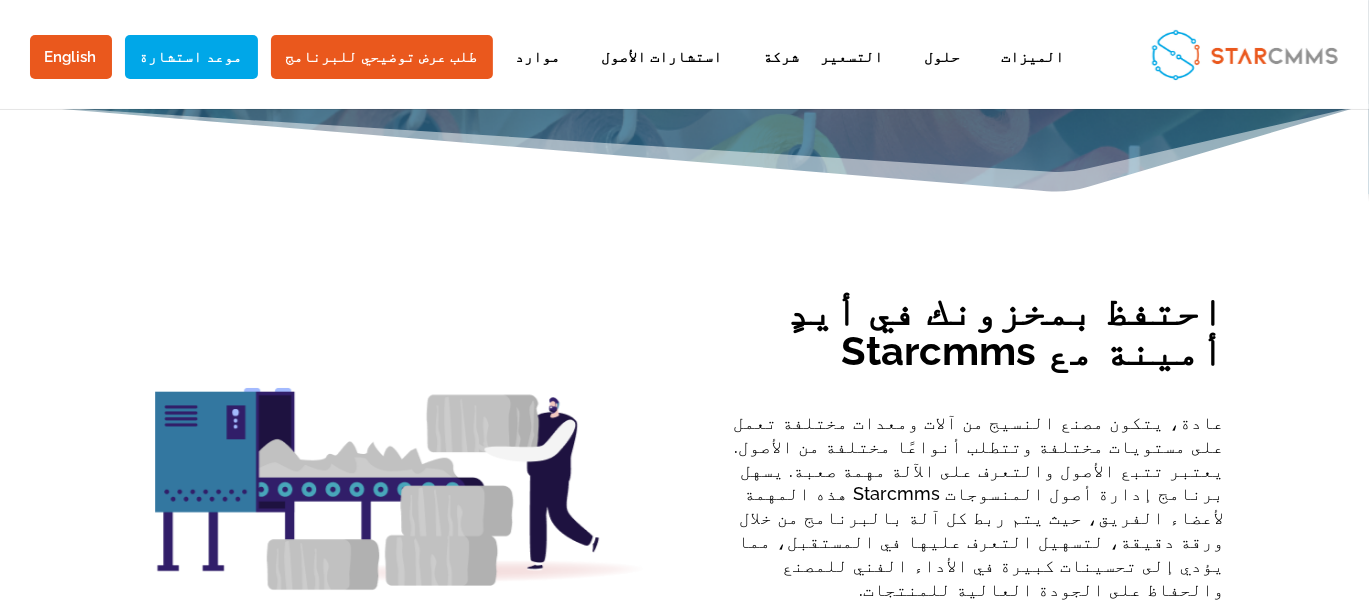 scroll, scrollTop: 533, scrollLeft: 0, axis: vertical 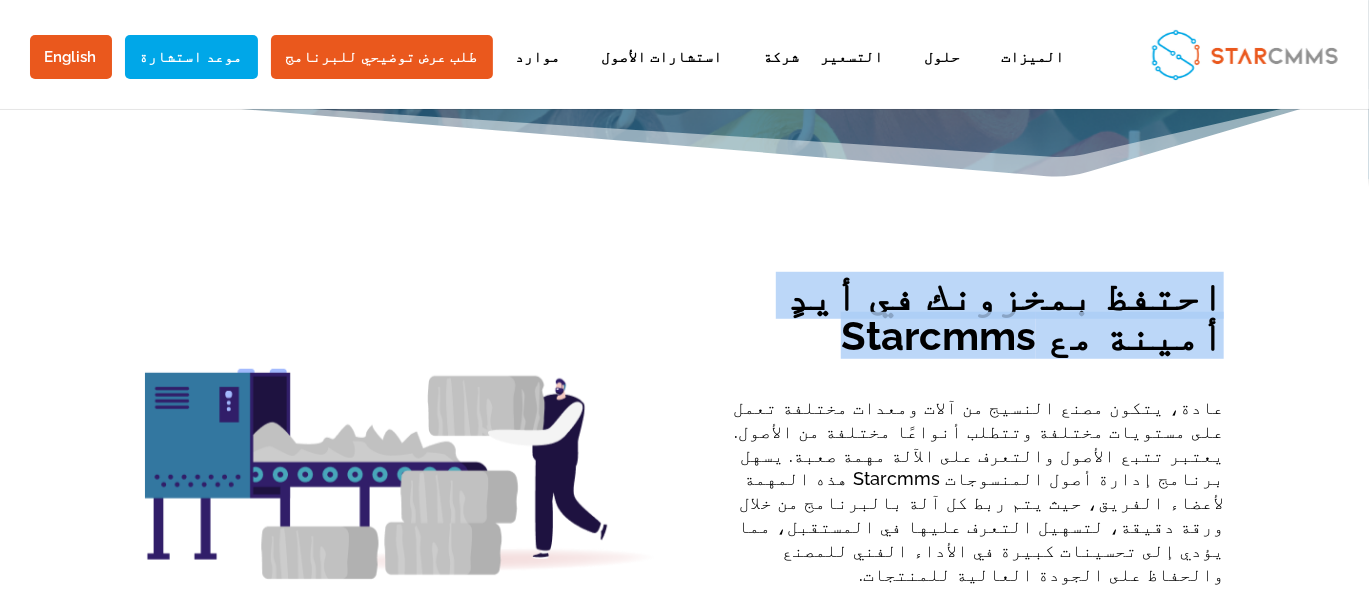 drag, startPoint x: 1029, startPoint y: 316, endPoint x: 1254, endPoint y: 273, distance: 229.07204 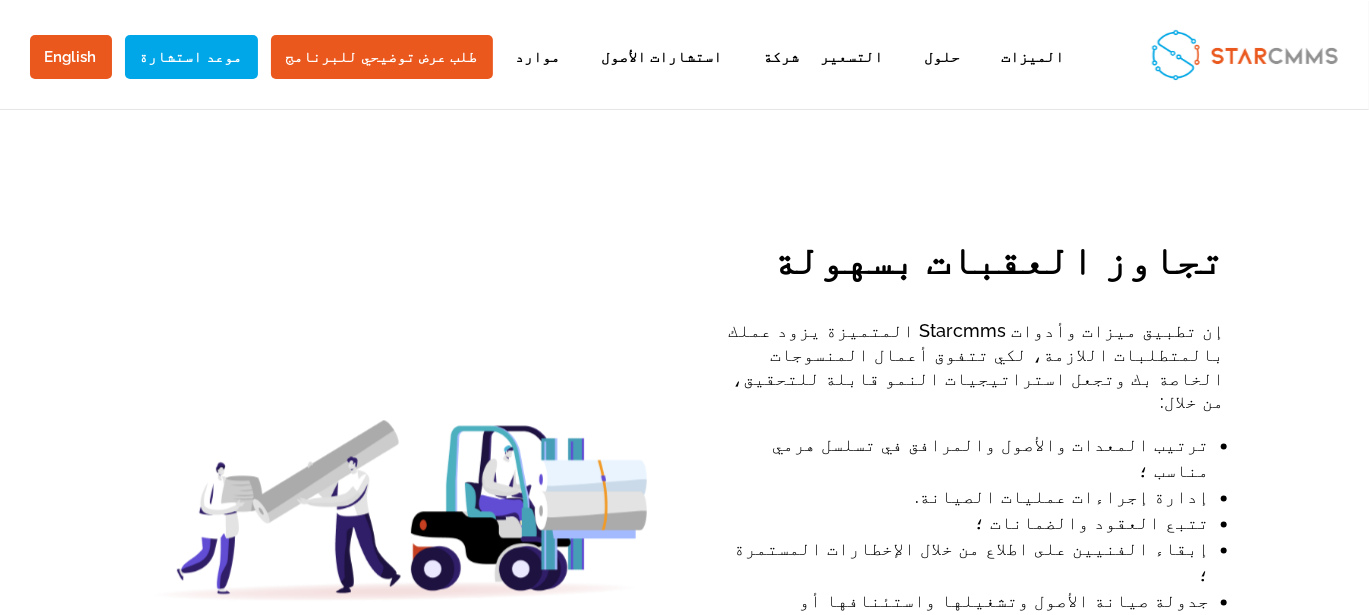 scroll, scrollTop: 1566, scrollLeft: 0, axis: vertical 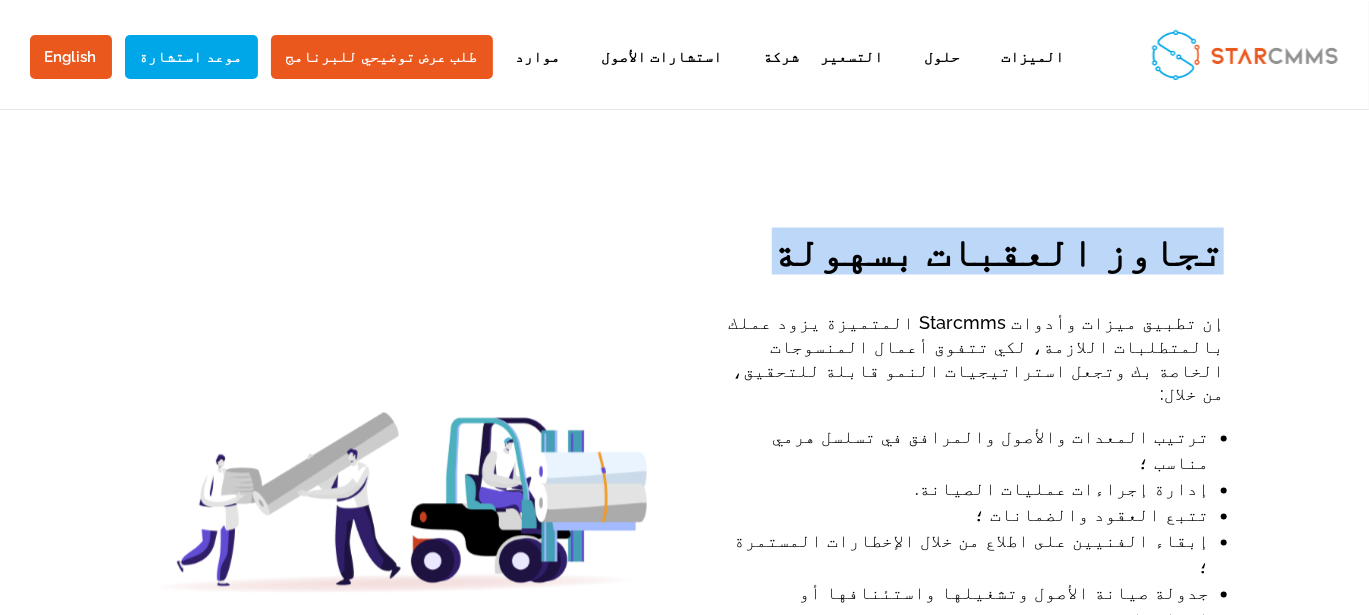 drag, startPoint x: 923, startPoint y: 191, endPoint x: 1283, endPoint y: 209, distance: 360.4497 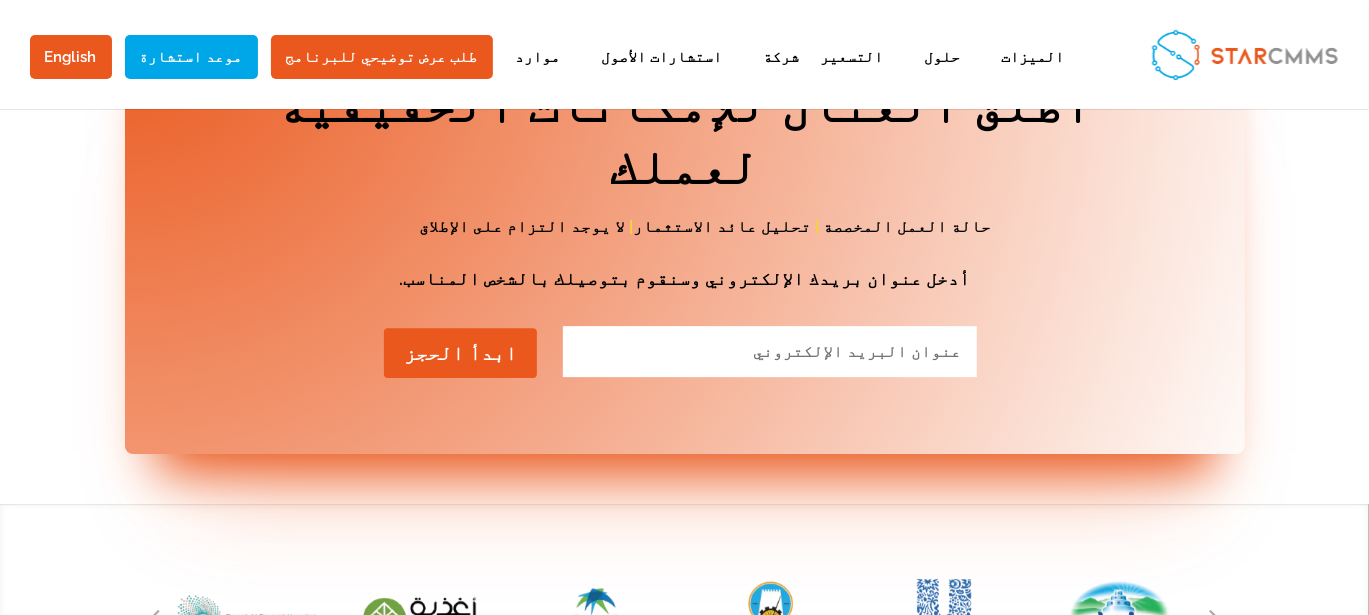 scroll, scrollTop: 2933, scrollLeft: 0, axis: vertical 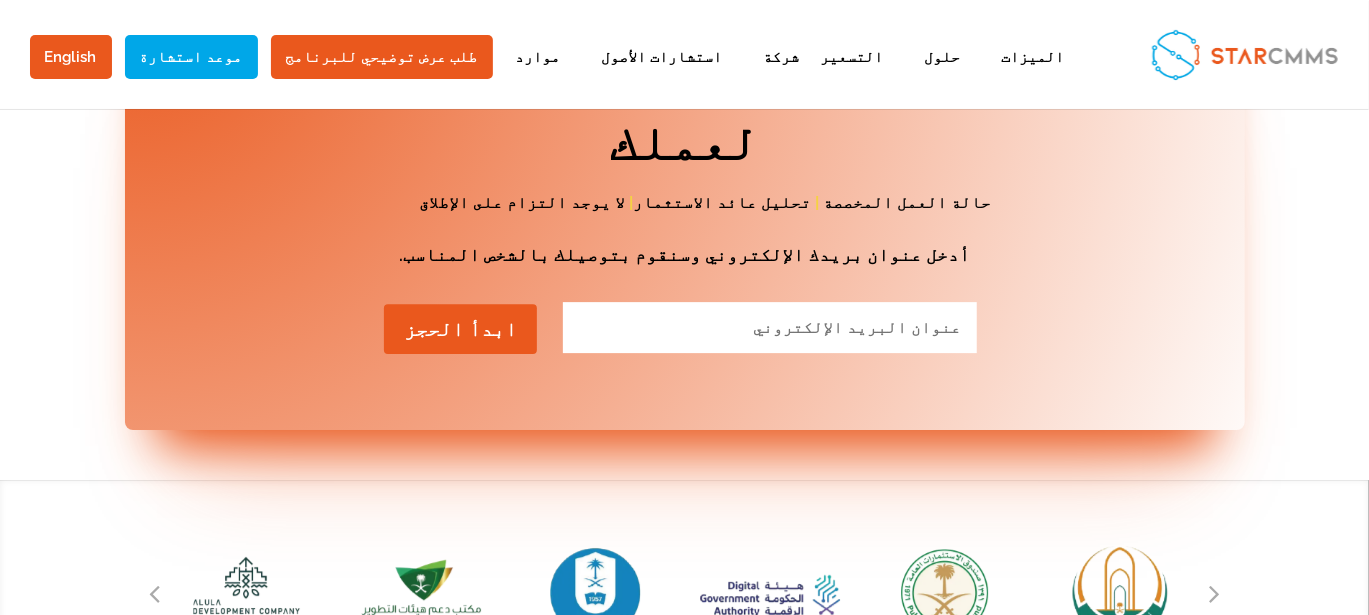click at bounding box center (1215, 593) 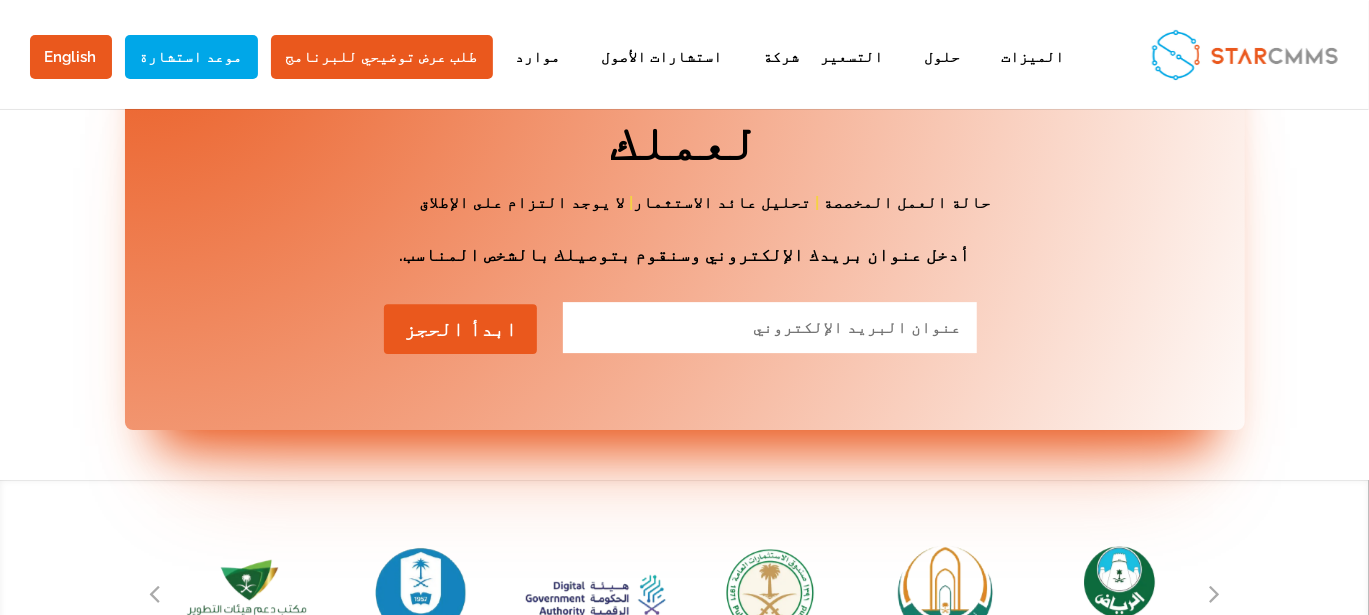 click at bounding box center (1215, 593) 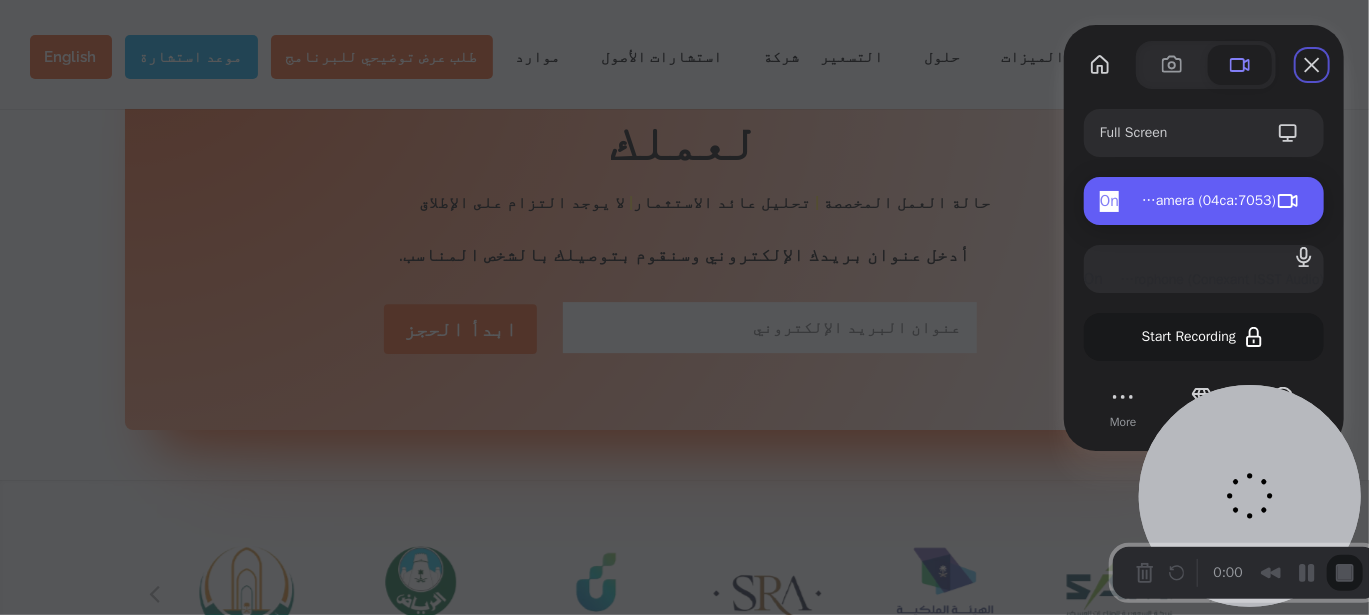 click on "On" at bounding box center [1109, 201] 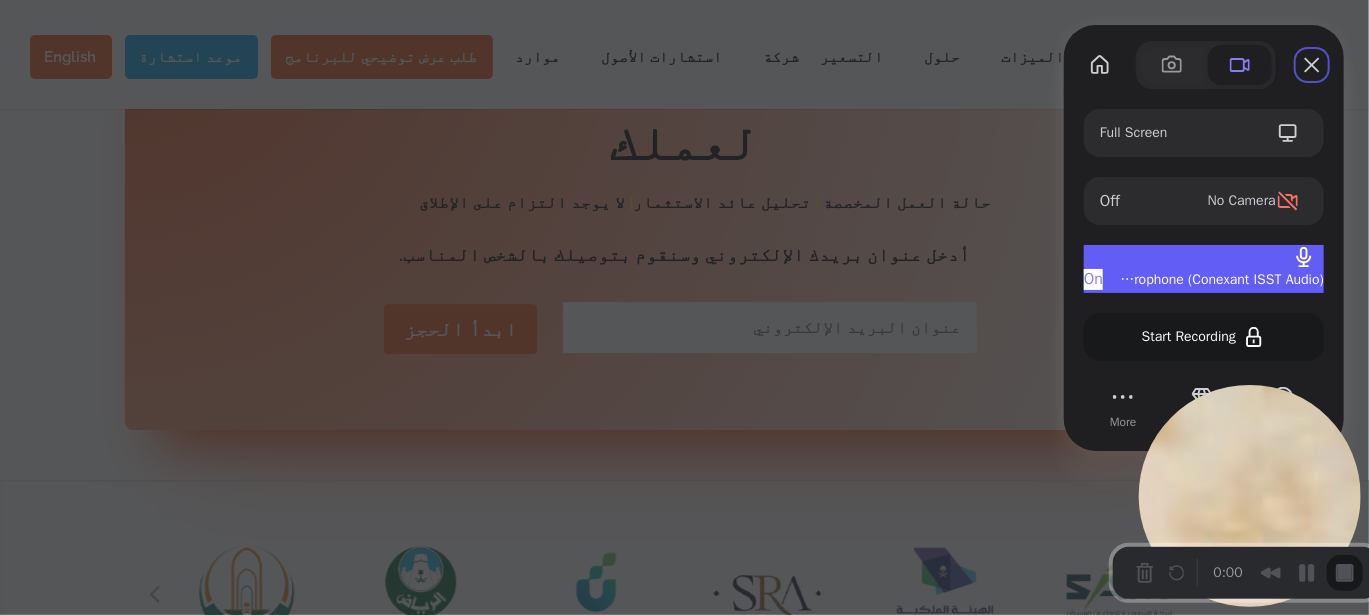click on "On" at bounding box center (1093, 279) 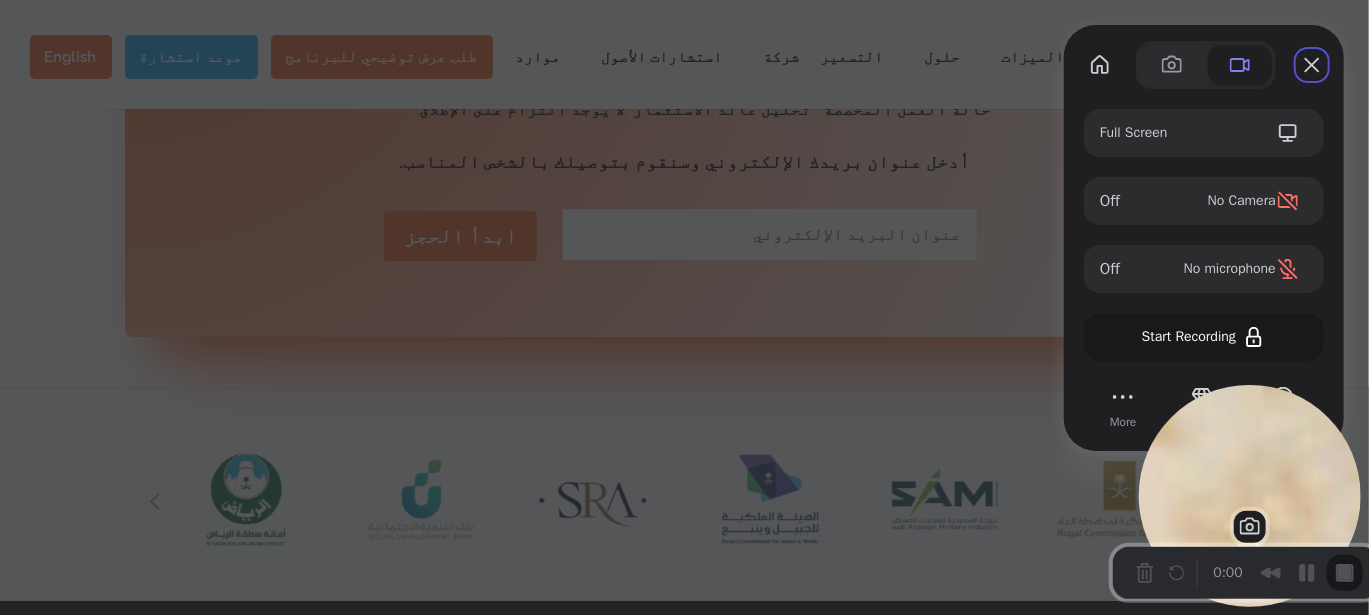 scroll, scrollTop: 3033, scrollLeft: 0, axis: vertical 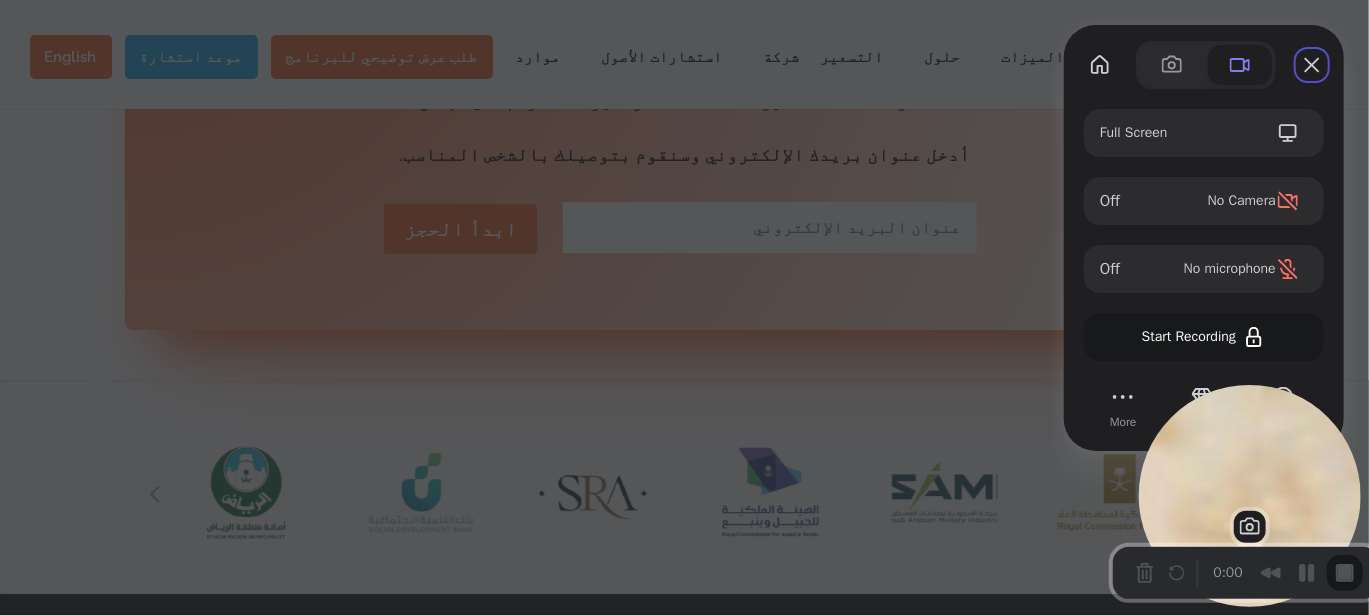 click at bounding box center [849, 897] 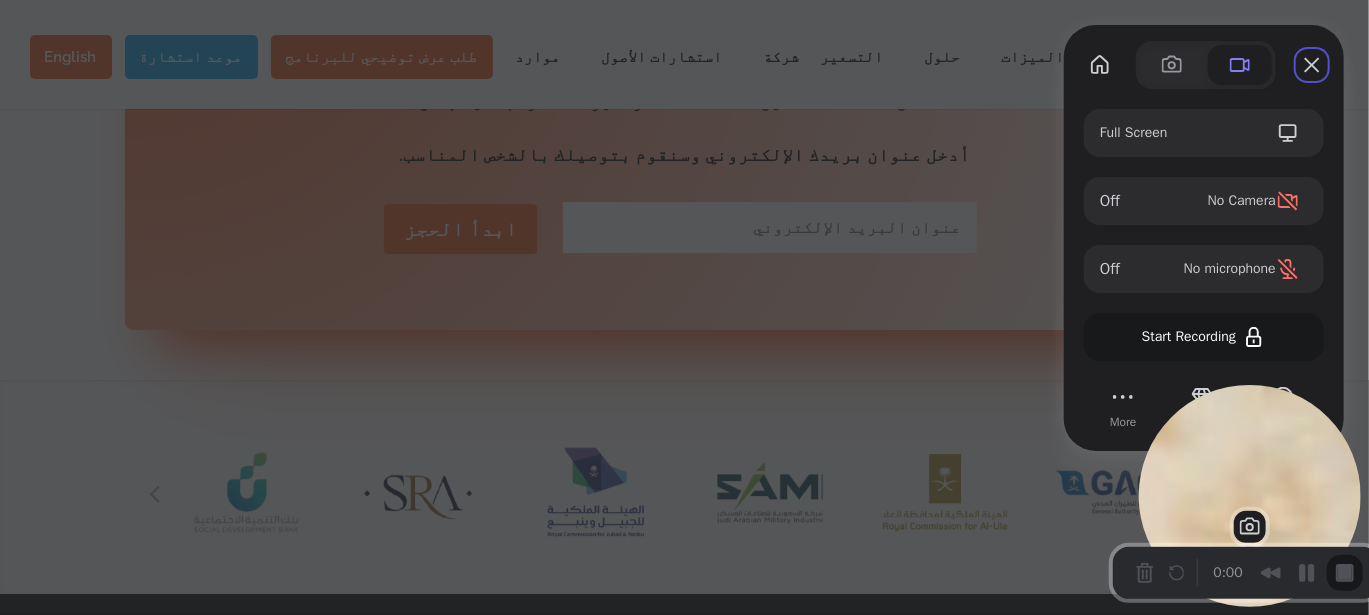 click on "Select video screen size" at bounding box center (1250, 563) 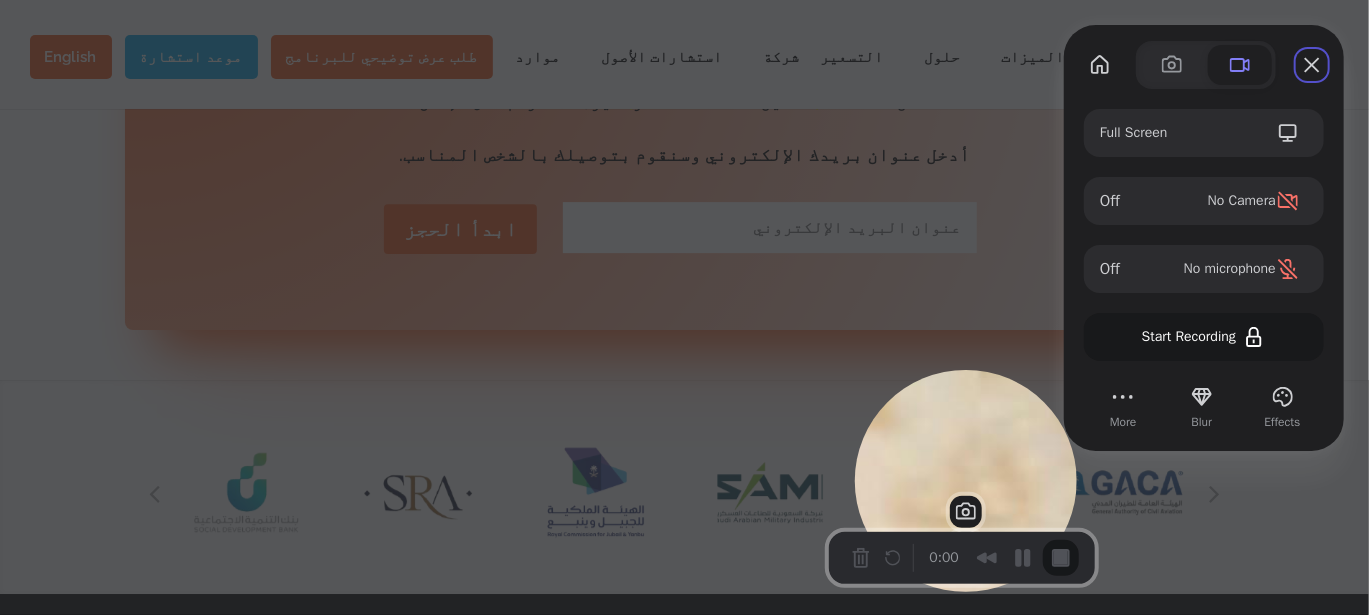 drag, startPoint x: 1195, startPoint y: 542, endPoint x: 911, endPoint y: 527, distance: 284.39584 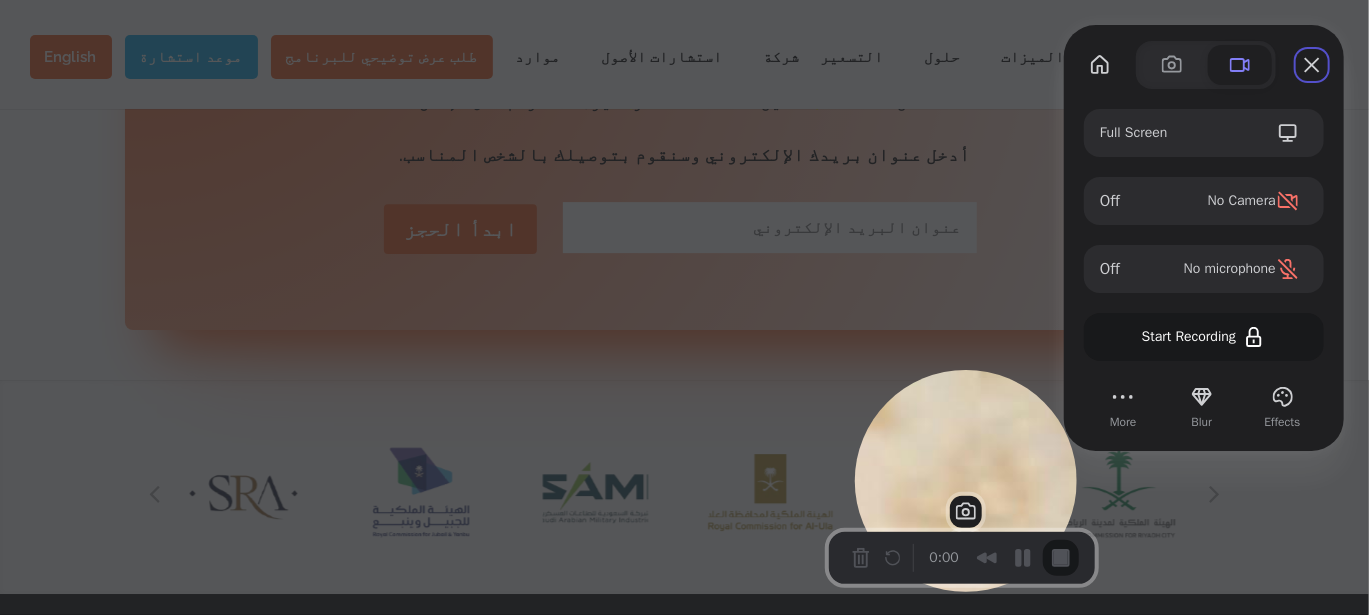click at bounding box center (565, 882) 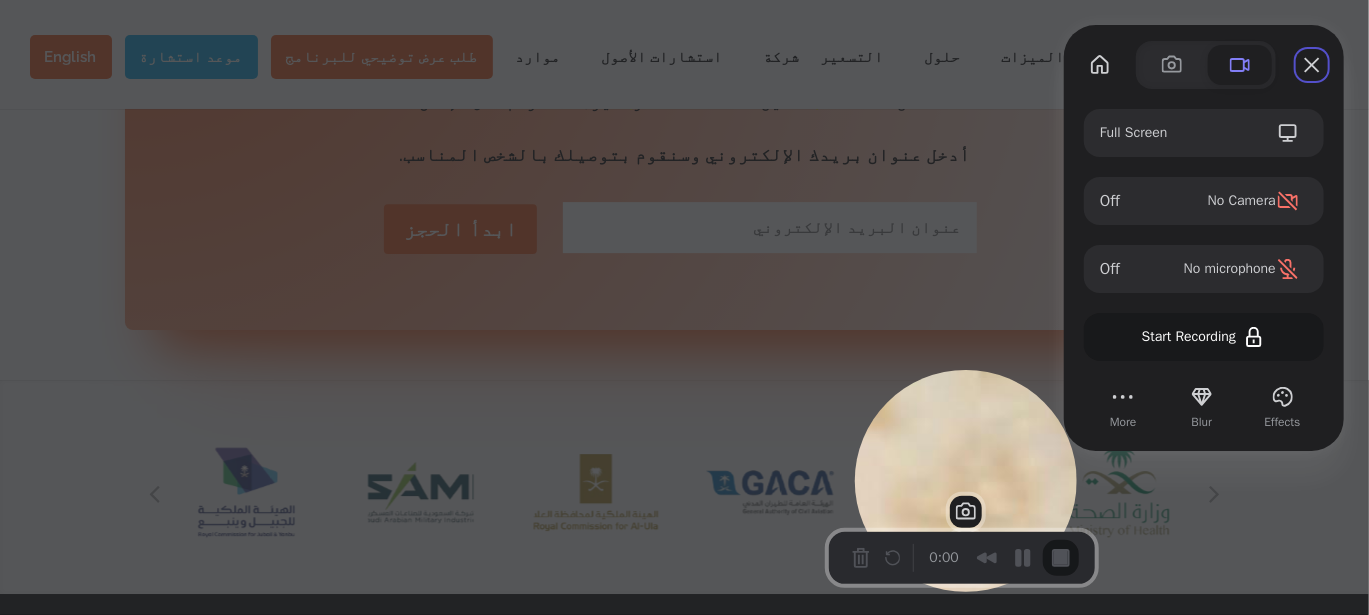 click at bounding box center [565, 882] 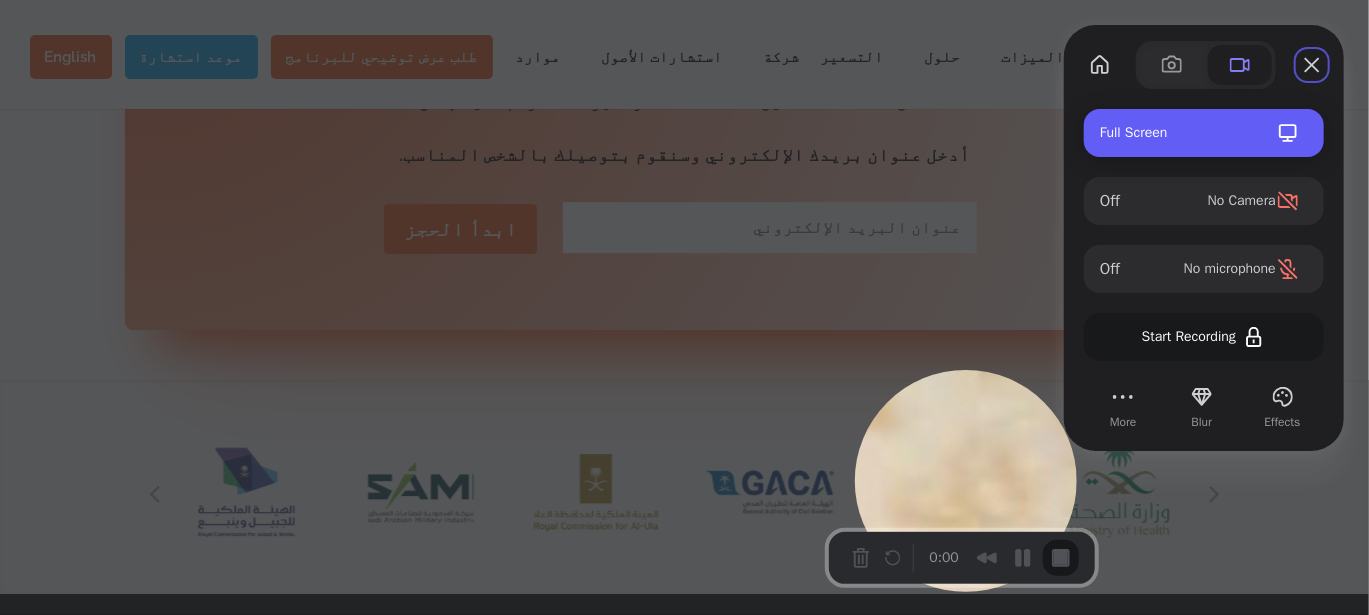 click on "Full Screen" at bounding box center [1204, 133] 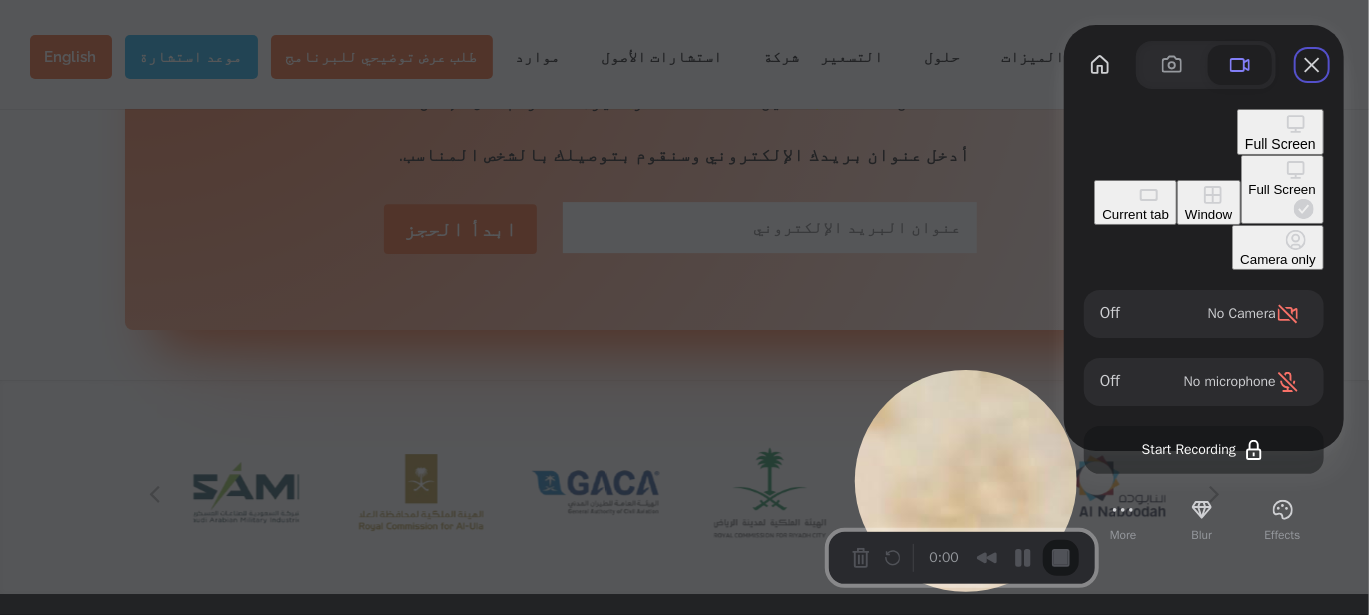 click on "Window" at bounding box center (1208, 214) 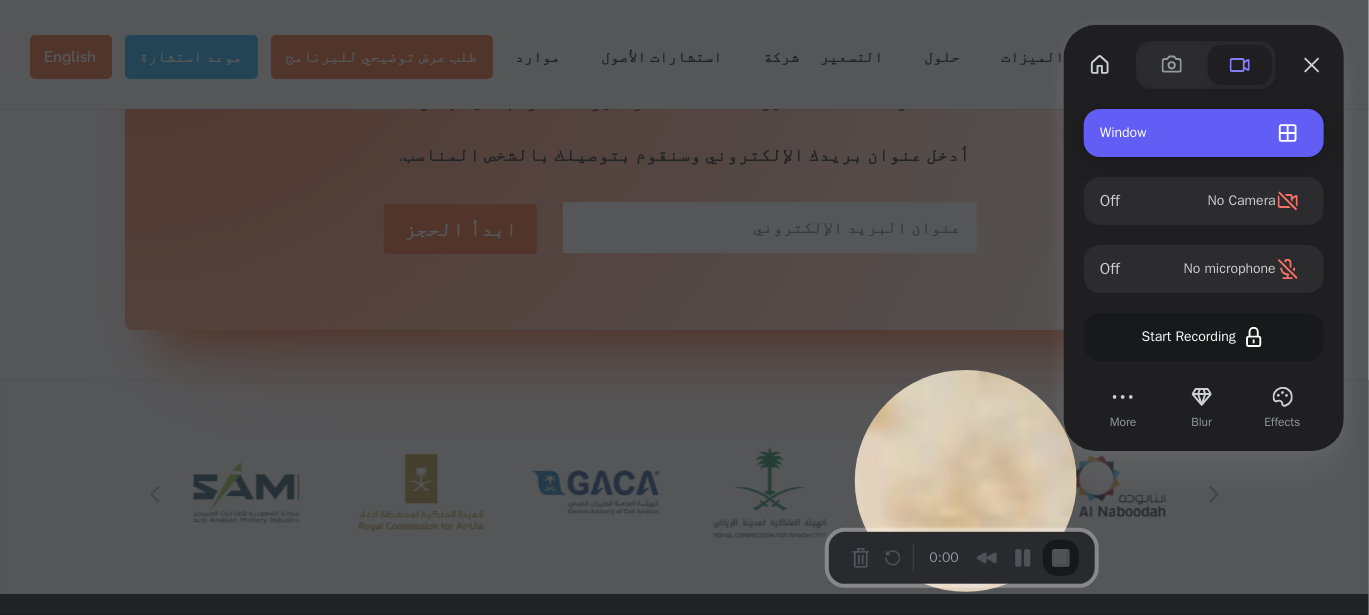 click on "Window" at bounding box center (1204, 133) 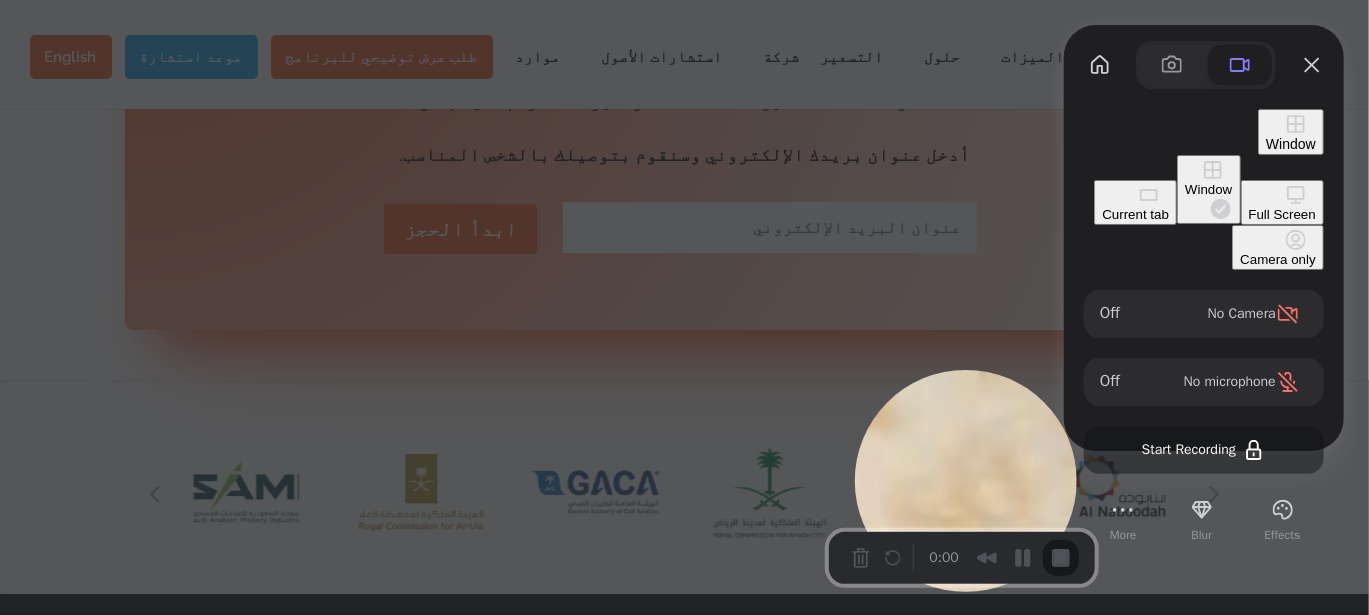 click on "Full Screen" at bounding box center [1282, 214] 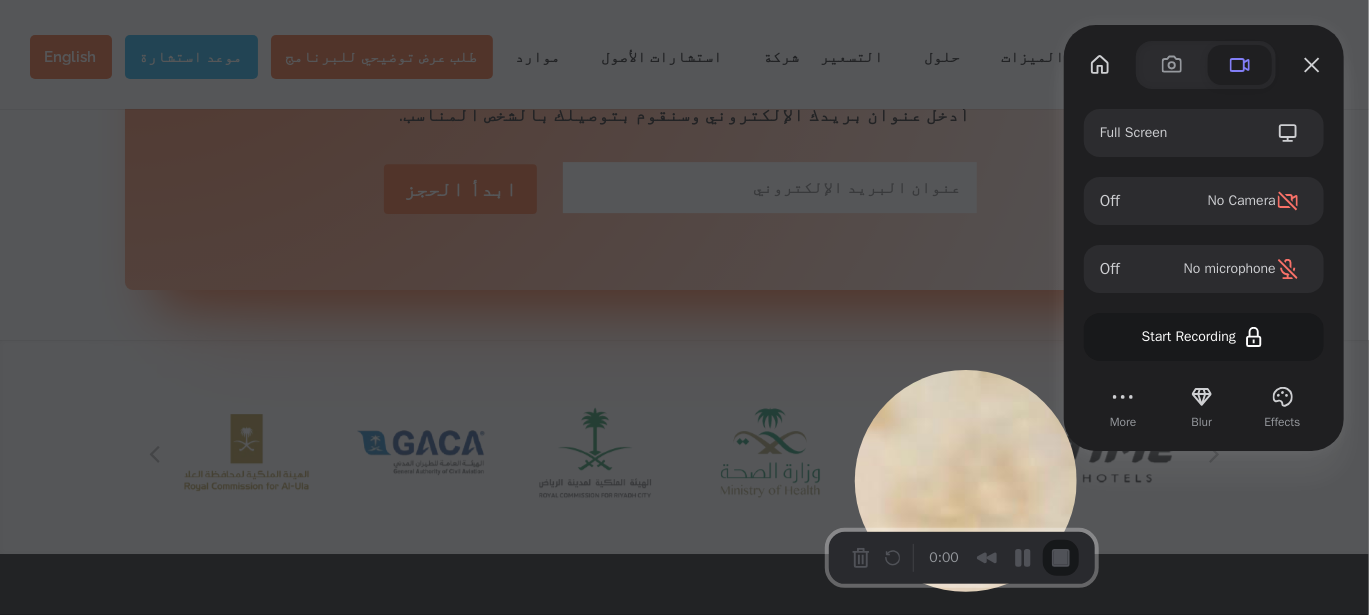 scroll, scrollTop: 3133, scrollLeft: 0, axis: vertical 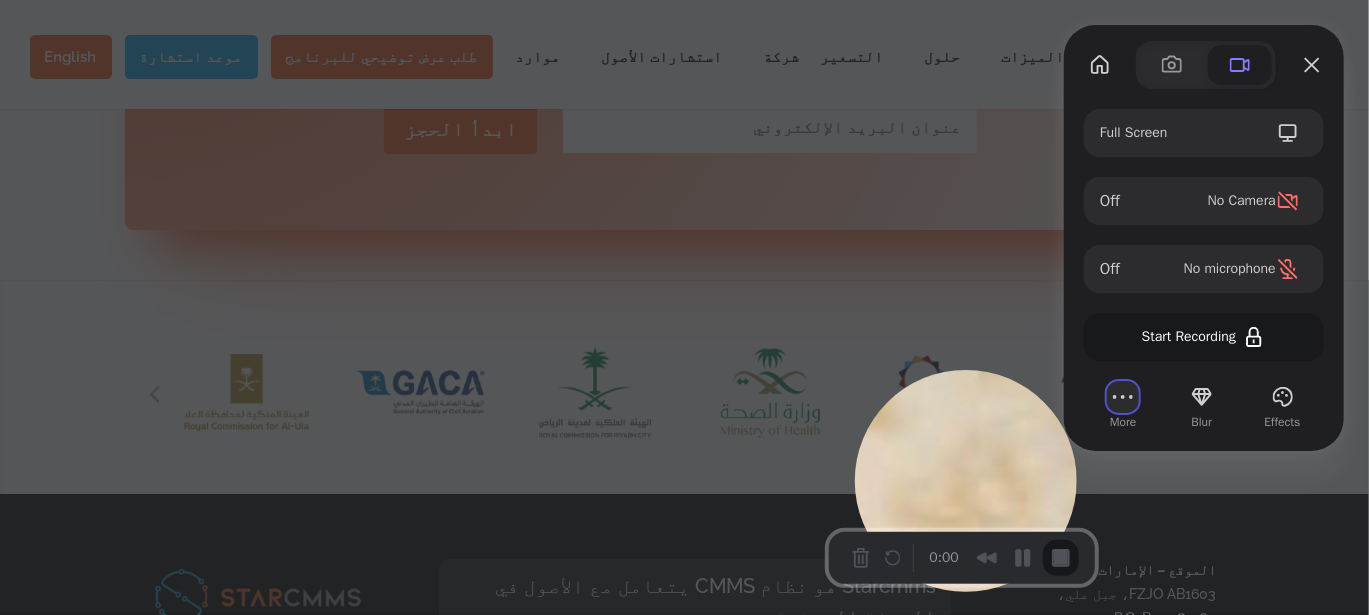 click at bounding box center (1123, 397) 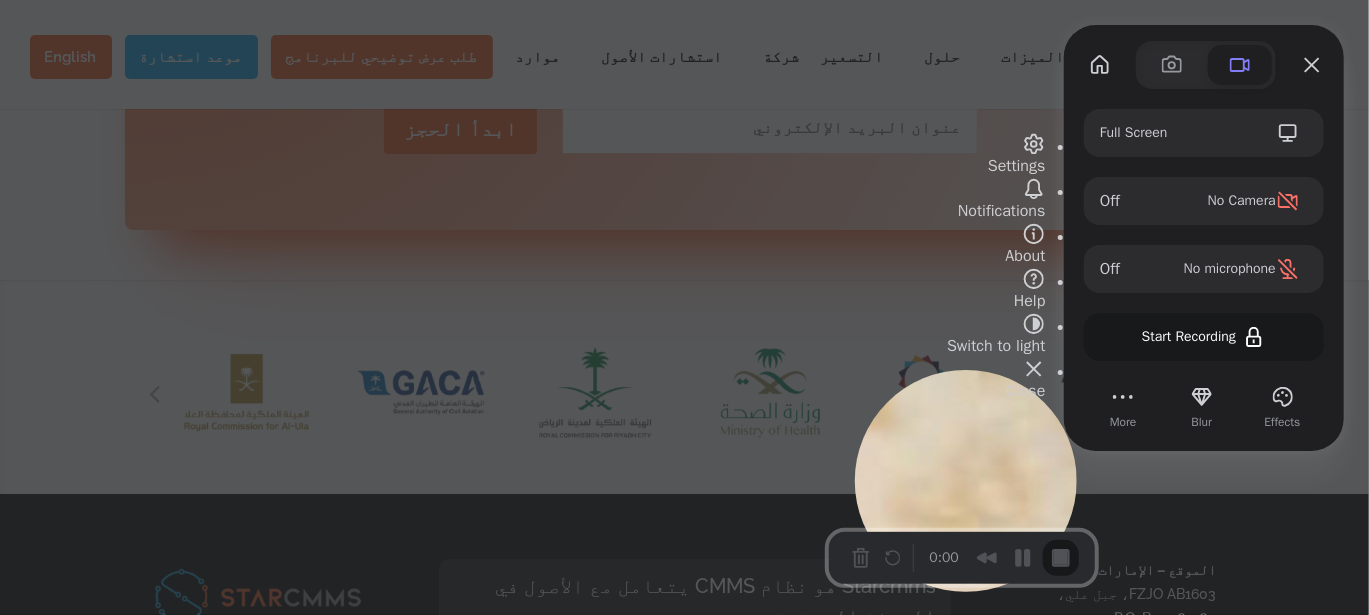 click at bounding box center [1034, 369] 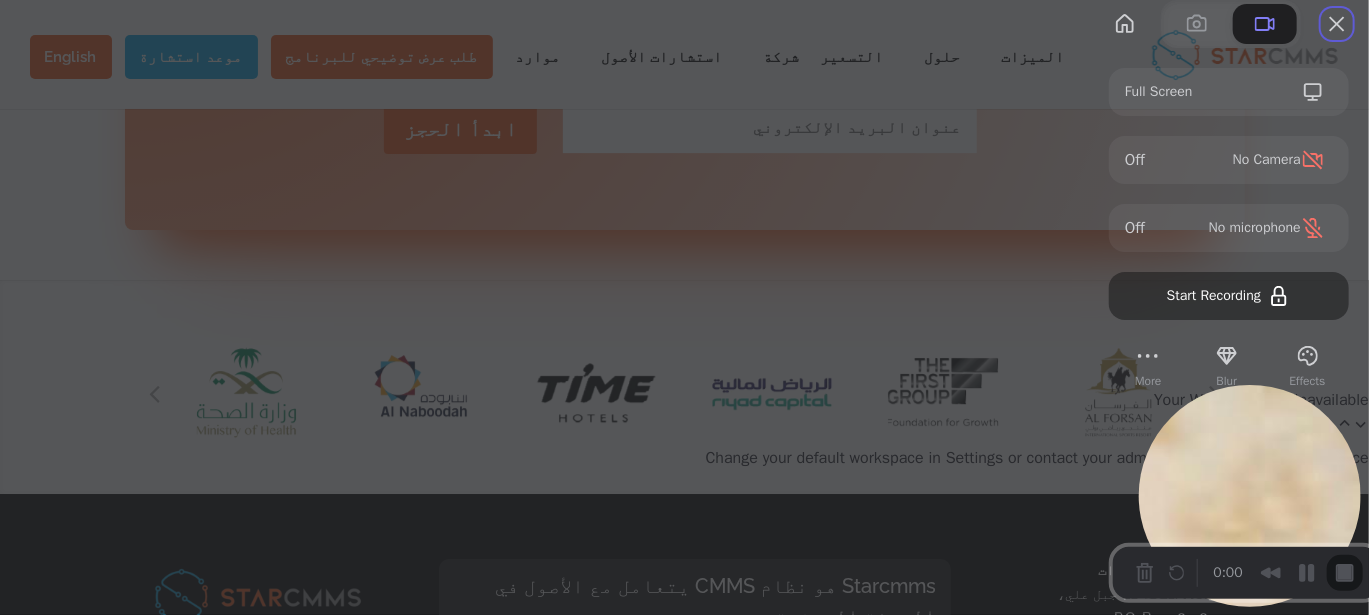 drag, startPoint x: 1230, startPoint y: 464, endPoint x: 1172, endPoint y: 567, distance: 118.20744 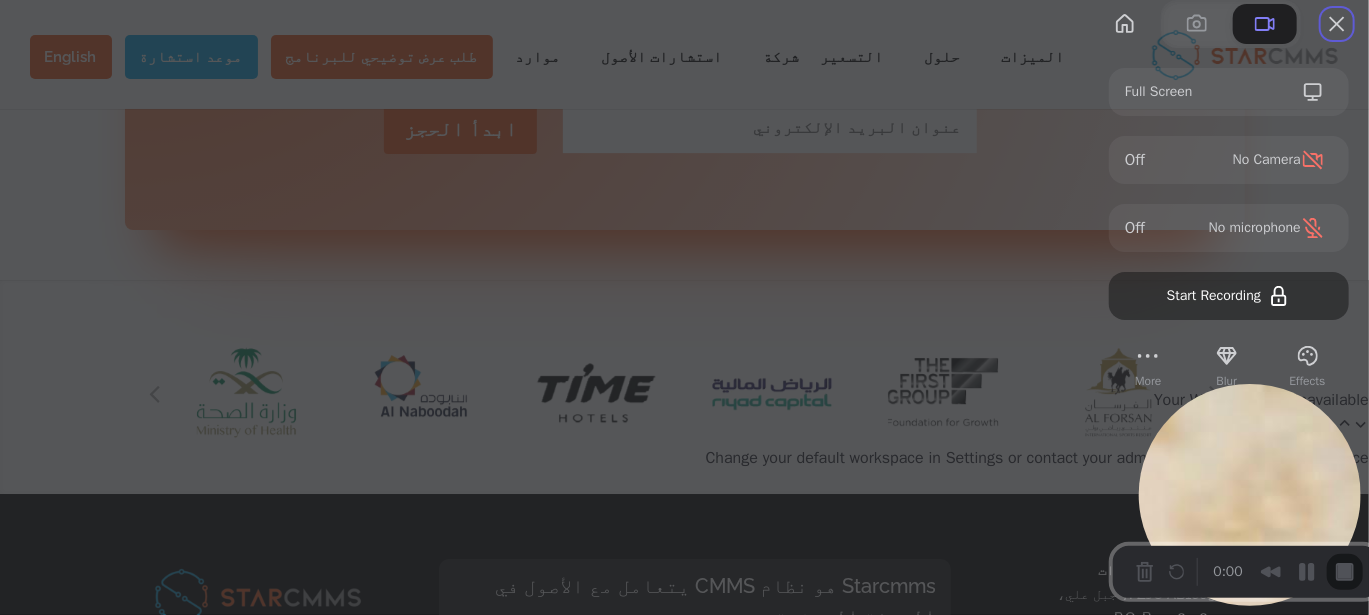 click at bounding box center [1159, 572] 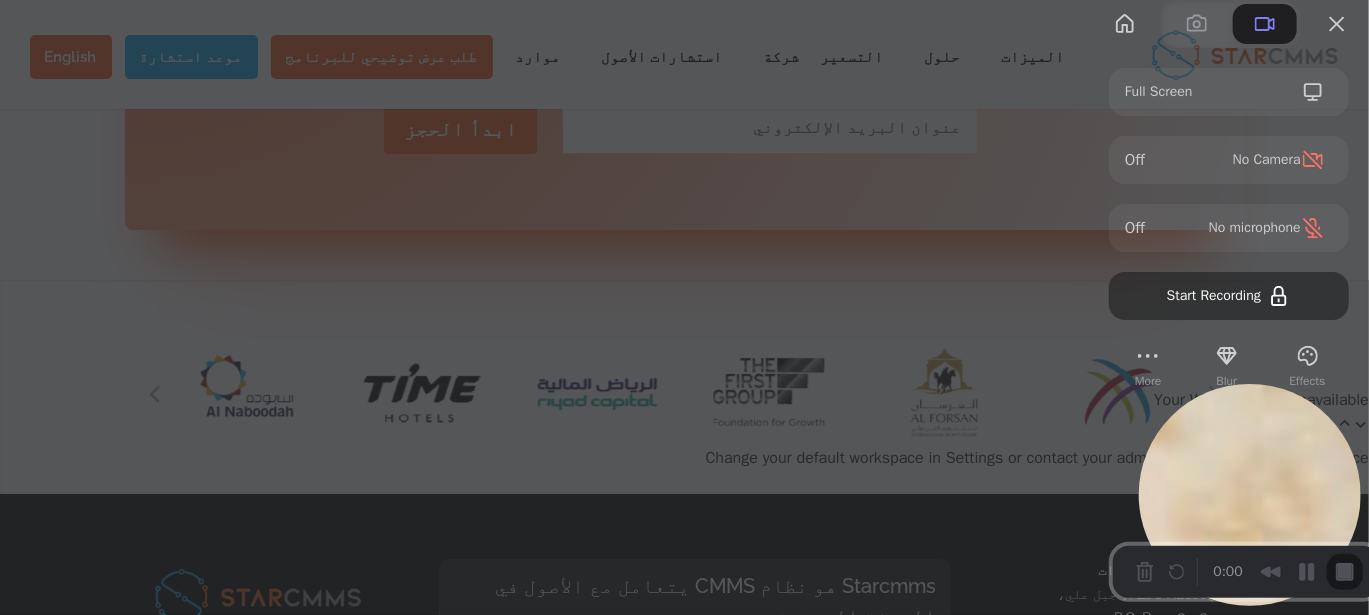 click on "Full Screen No Camera Off No microphone Off Start Recording" at bounding box center [1229, 194] 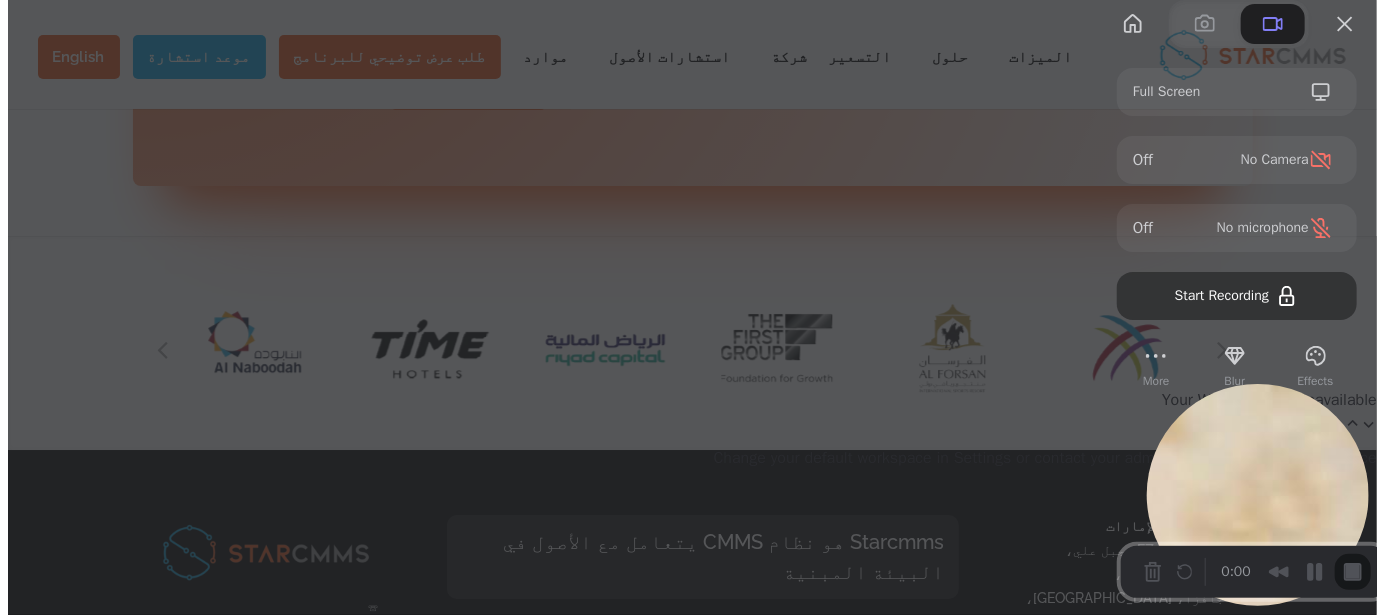 scroll, scrollTop: 3223, scrollLeft: 0, axis: vertical 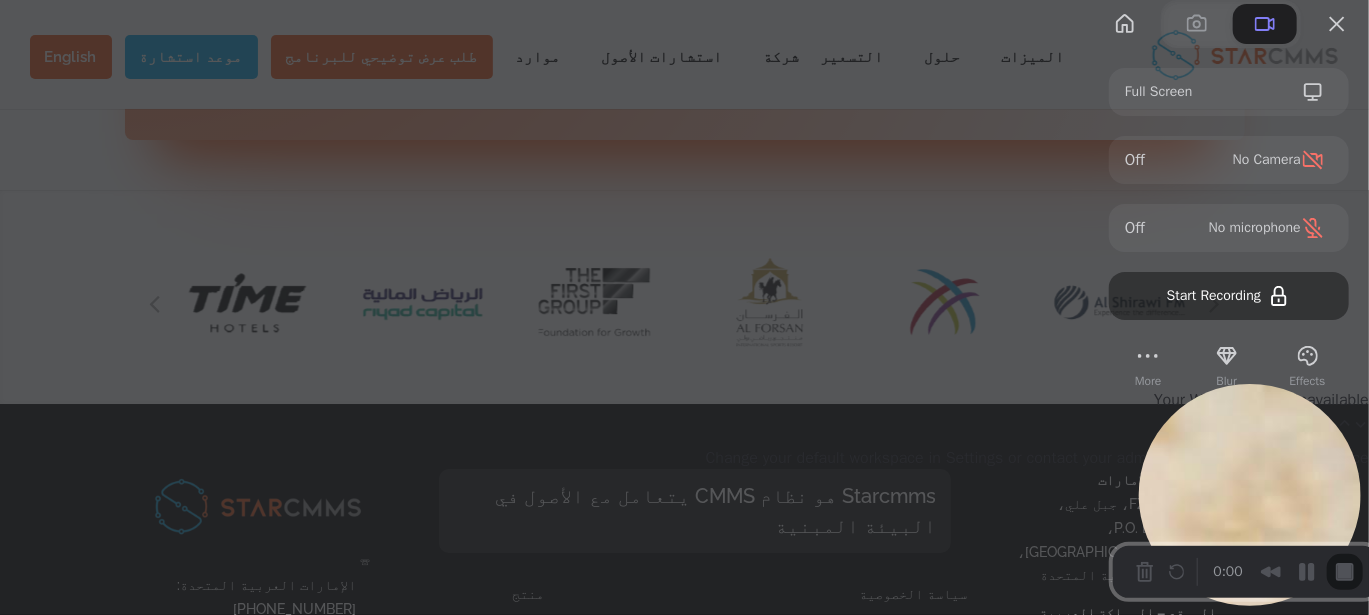 click at bounding box center [1345, 421] 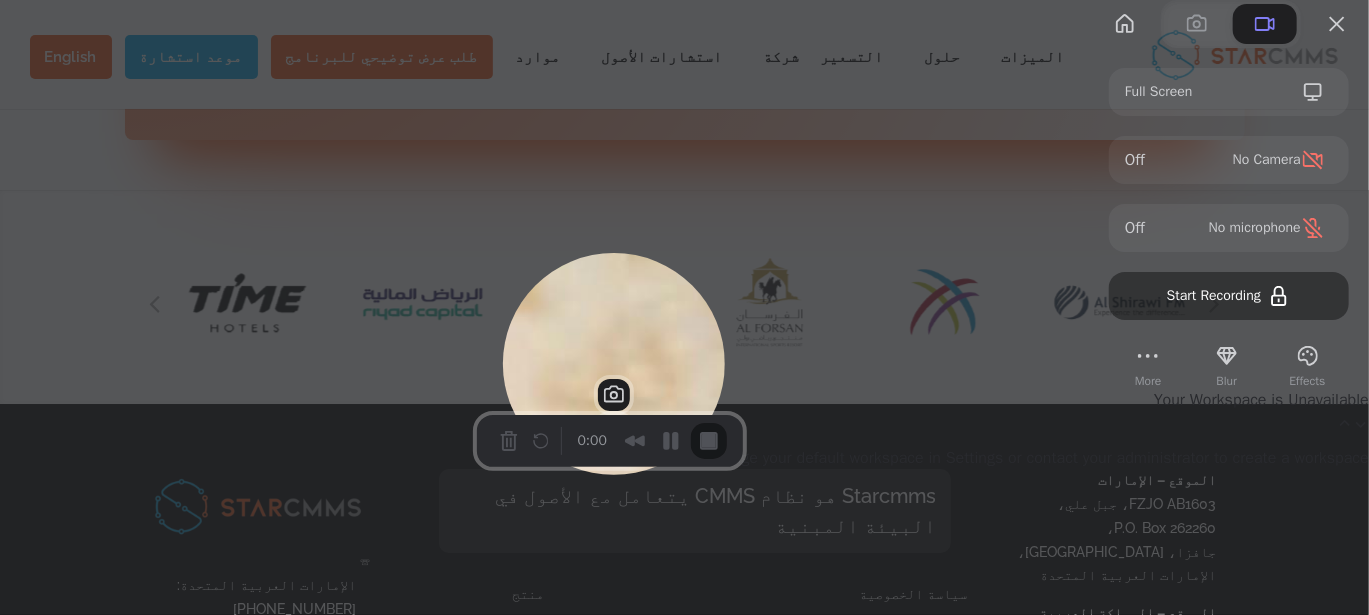 drag, startPoint x: 1322, startPoint y: 446, endPoint x: 685, endPoint y: 312, distance: 650.94165 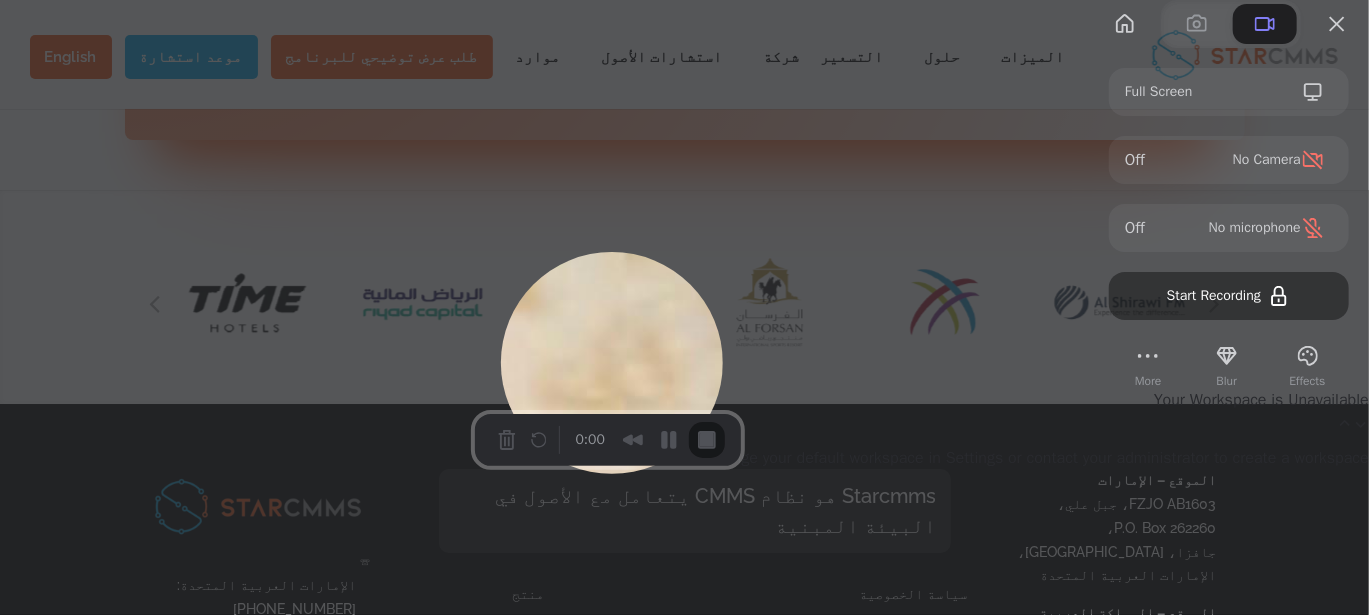 click on "Your Workspace is Unavailable" at bounding box center [1037, 411] 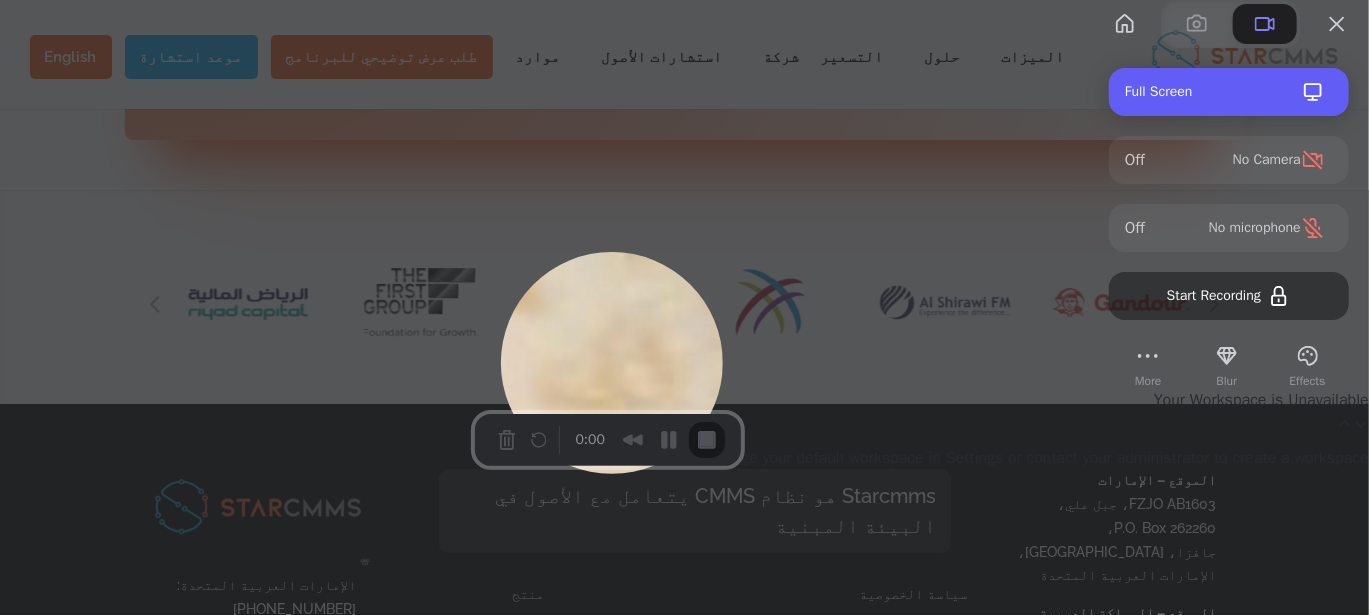 click on "Full Screen" at bounding box center (1213, 92) 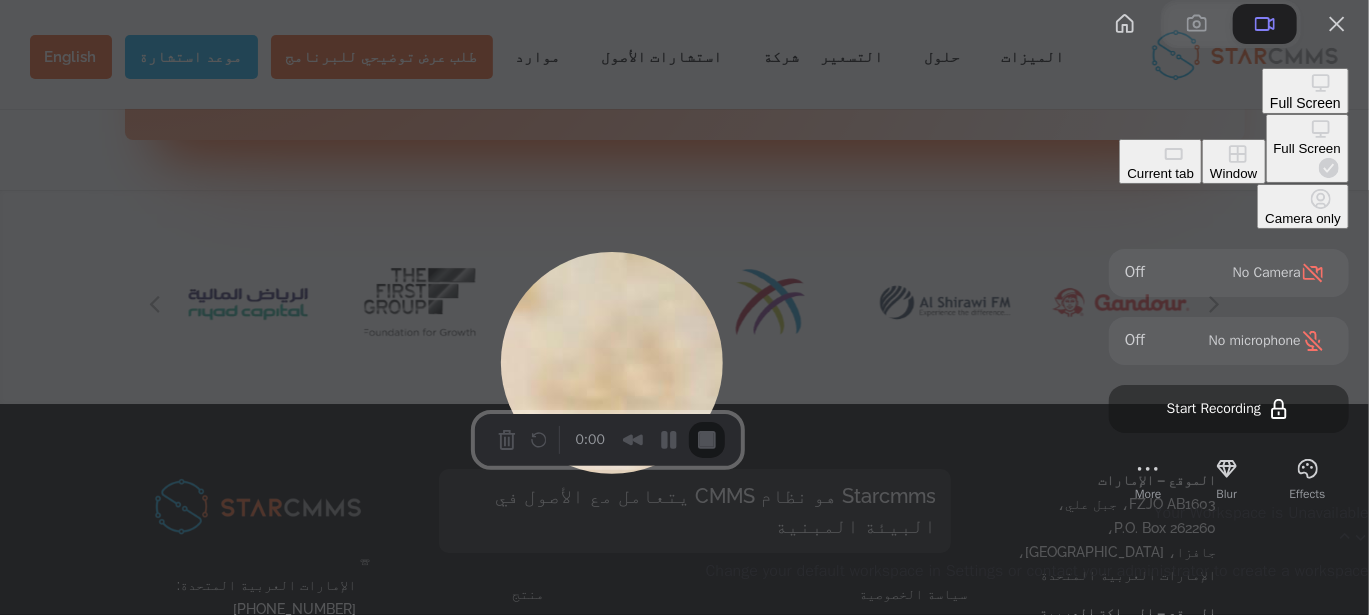 click on "Full Screen" at bounding box center (1305, 103) 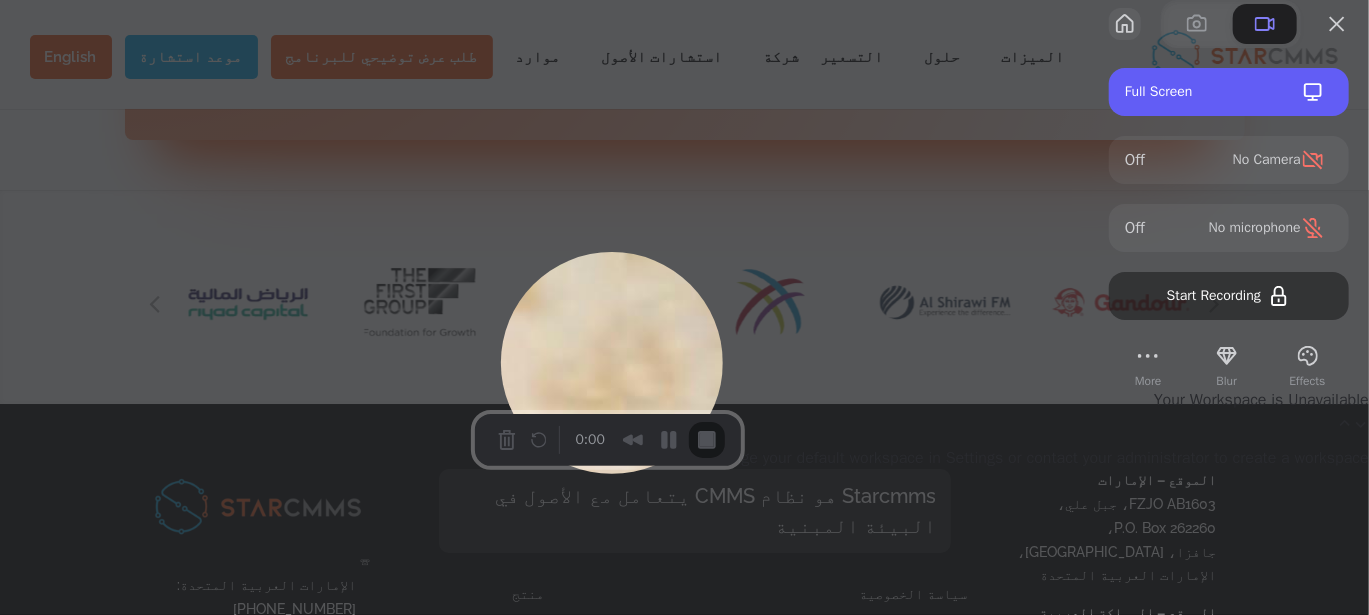 click at bounding box center (1125, 24) 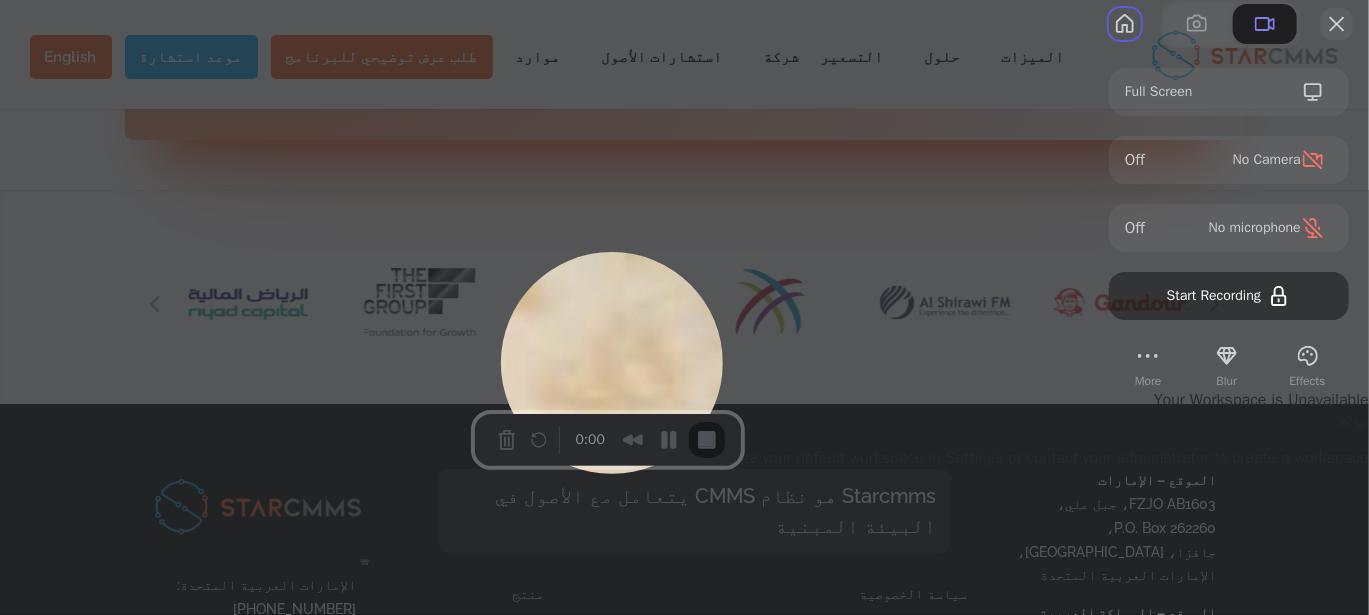 click at bounding box center [1337, 24] 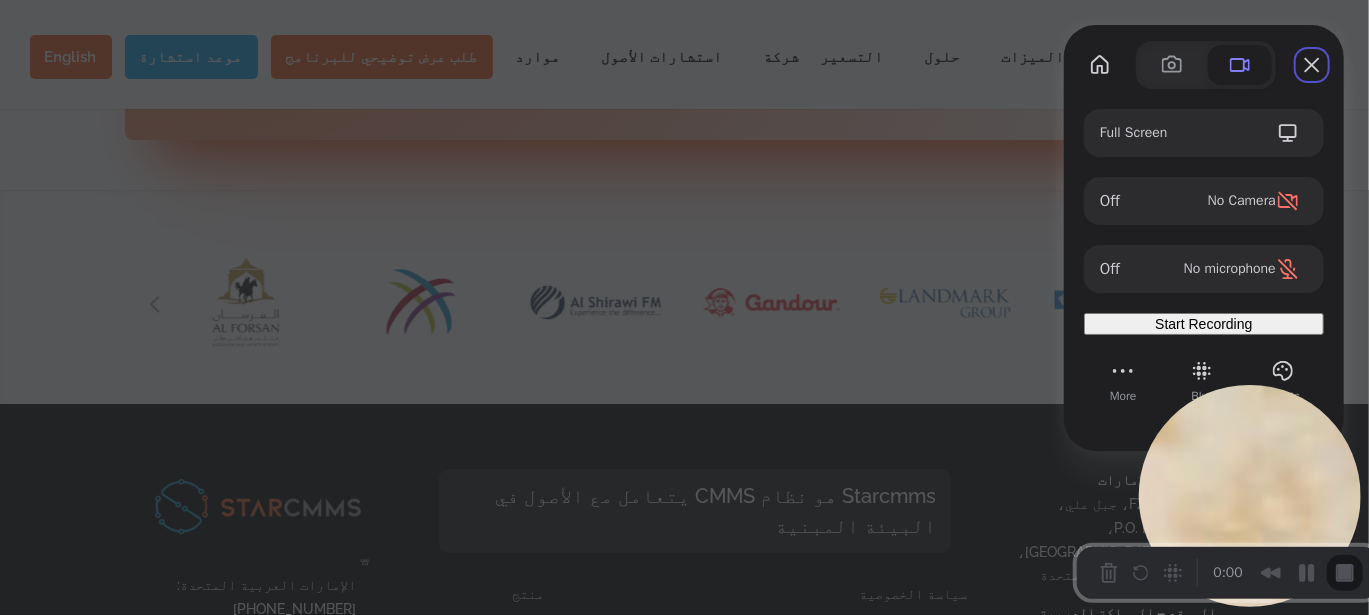 click on "Start Recording" at bounding box center [1203, 324] 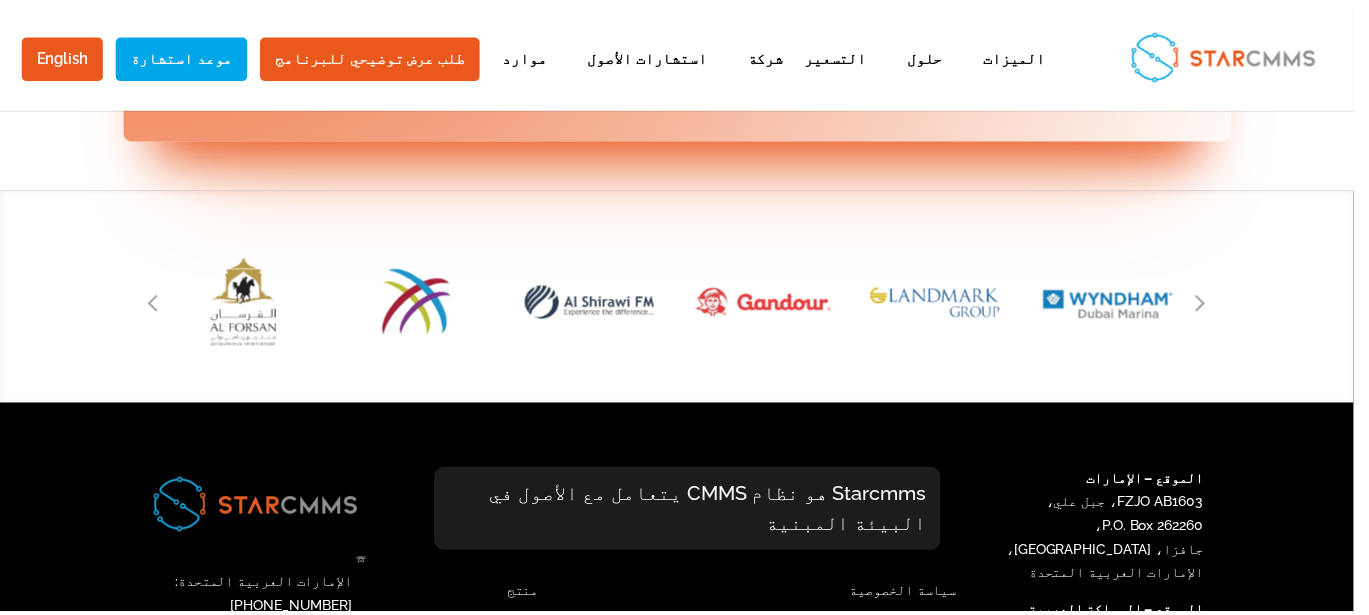 scroll, scrollTop: 40, scrollLeft: 0, axis: vertical 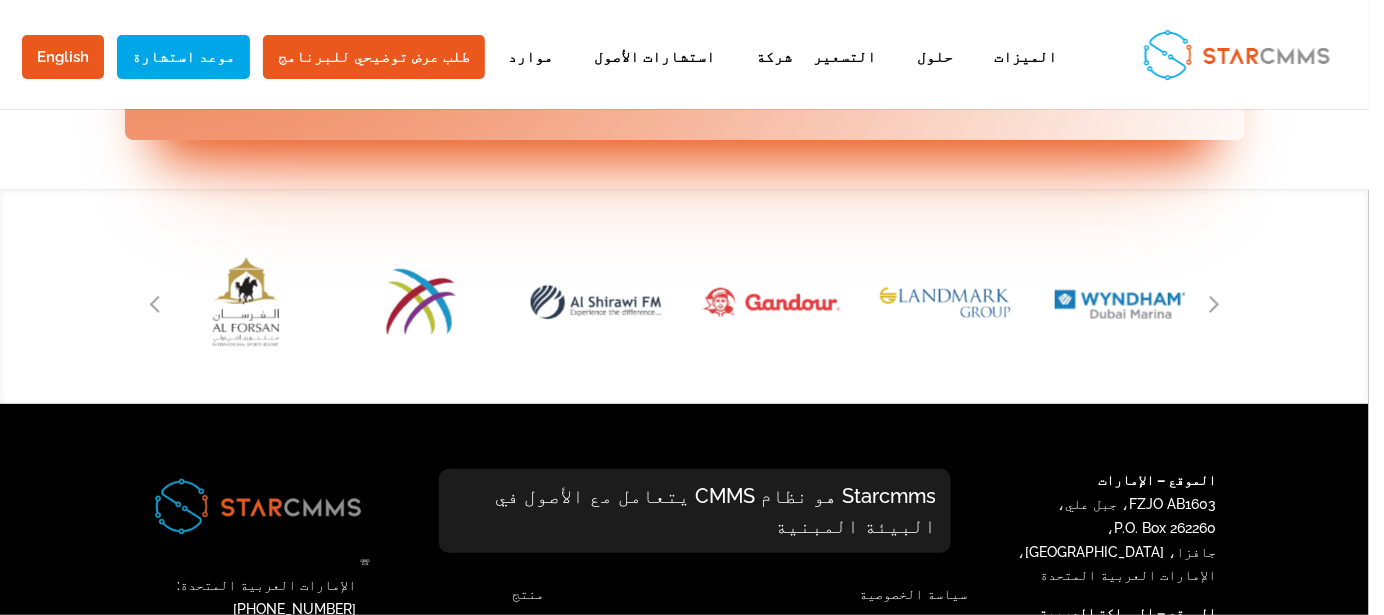 click on "Confirm what to share" at bounding box center (692, 930) 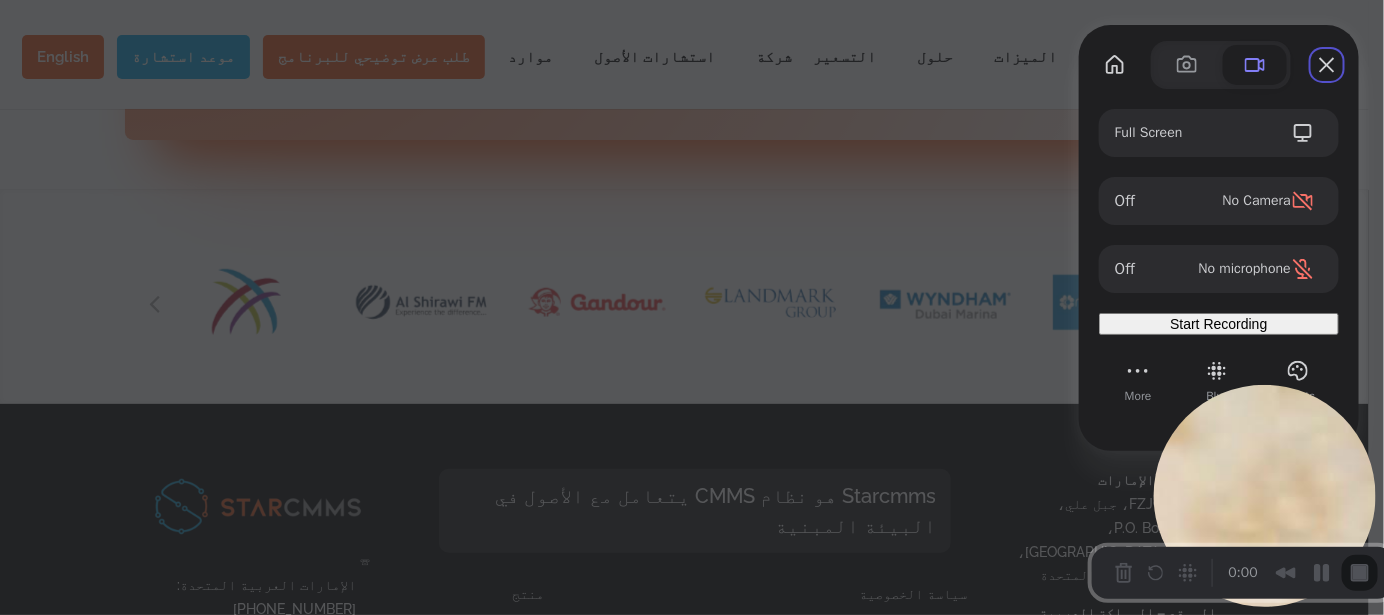 click on "Yes, proceed" at bounding box center [1024, 1420] 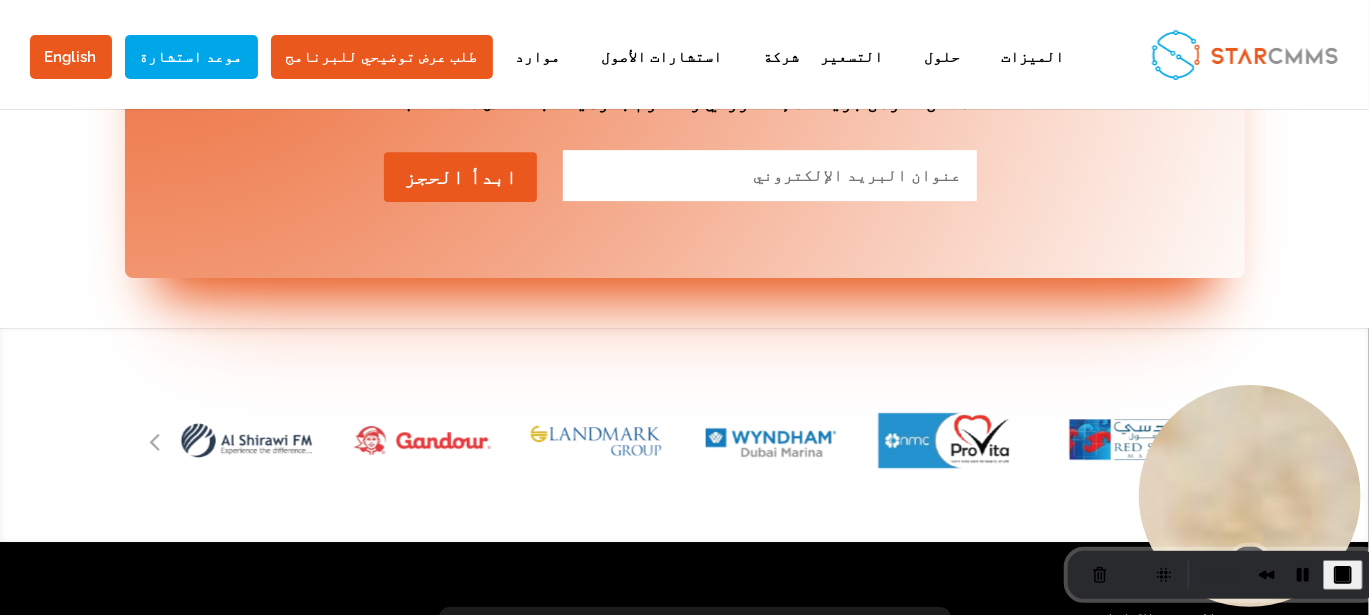 scroll, scrollTop: 3089, scrollLeft: 0, axis: vertical 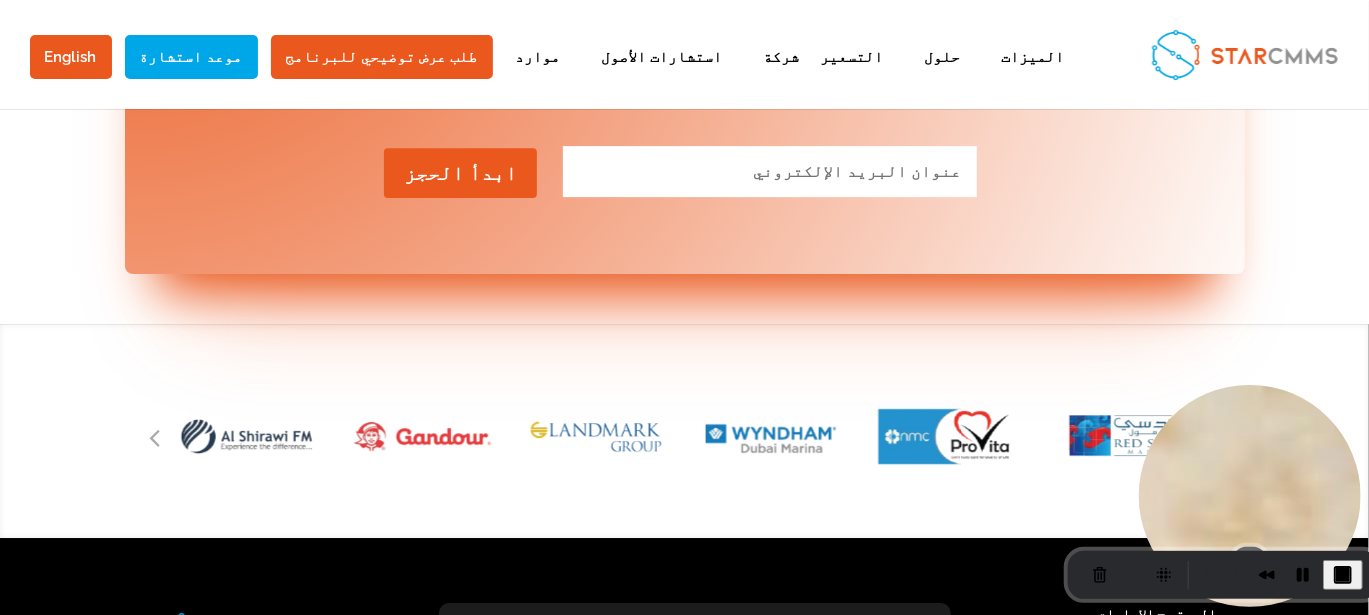 click at bounding box center [1214, 437] 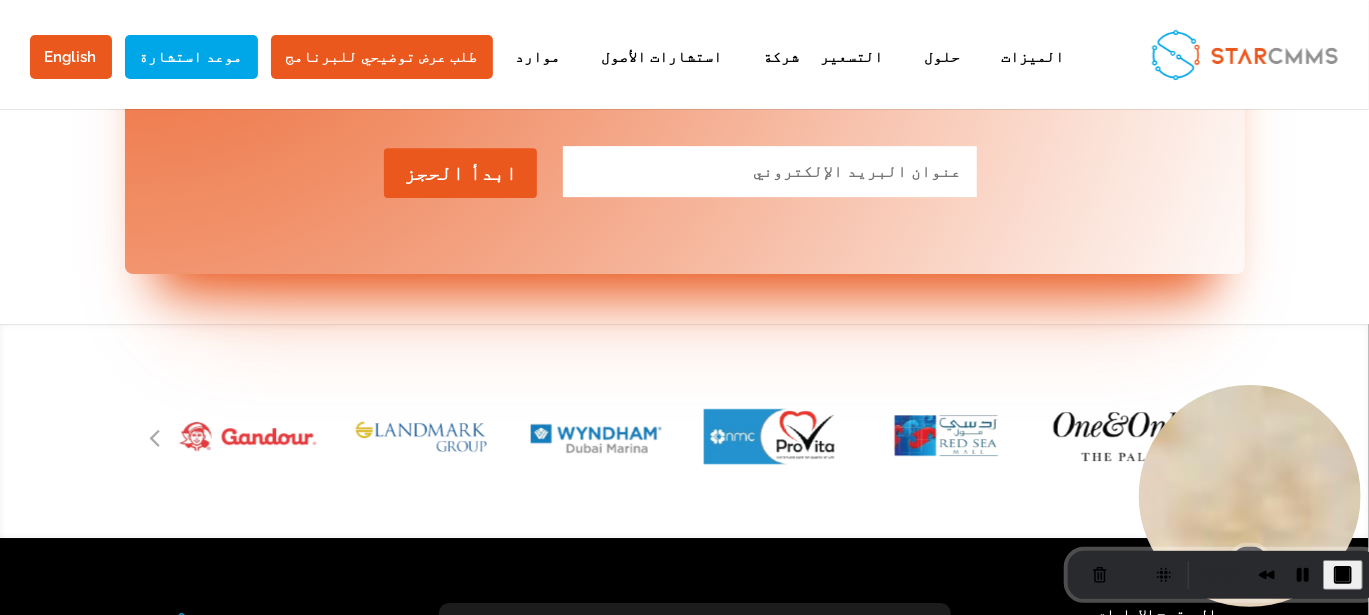 click at bounding box center (1214, 437) 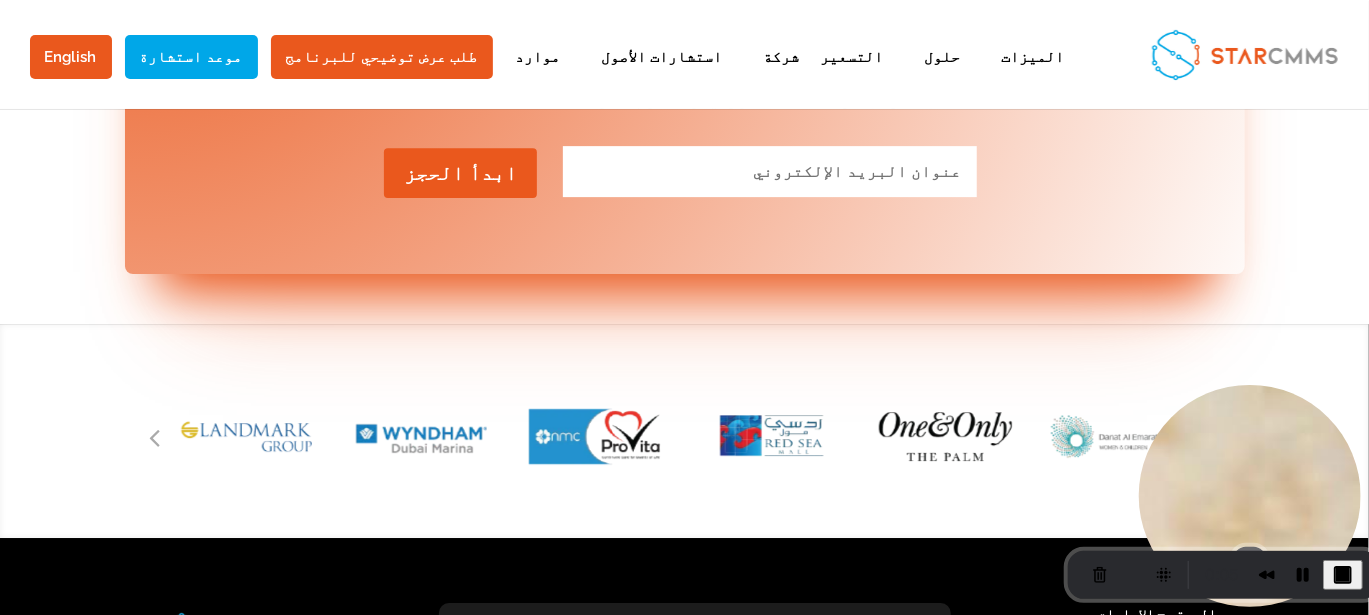 click at bounding box center [1214, 437] 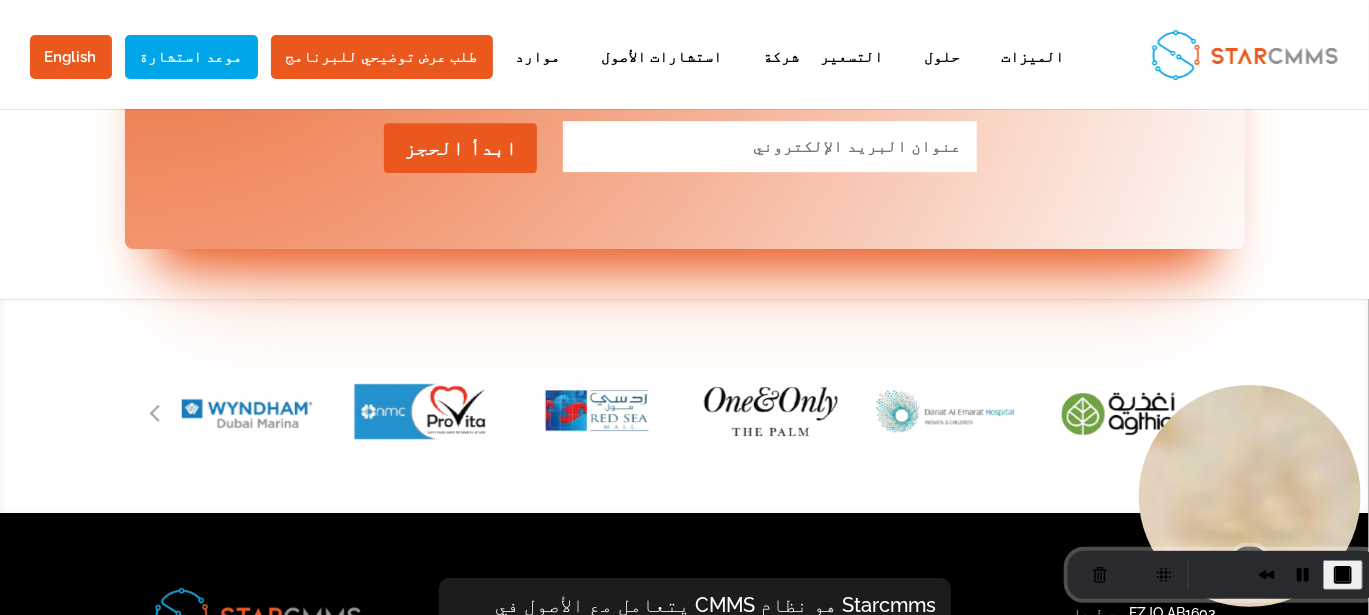 scroll, scrollTop: 3122, scrollLeft: 0, axis: vertical 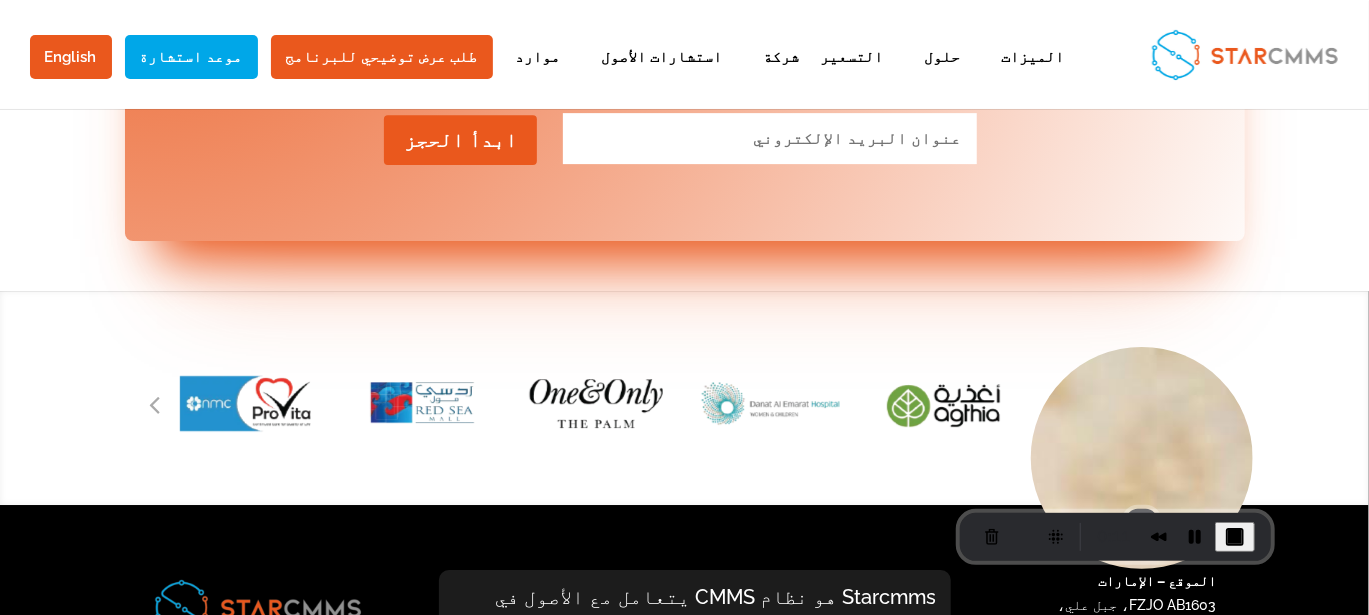 drag, startPoint x: 1308, startPoint y: 451, endPoint x: 1194, endPoint y: 411, distance: 120.8139 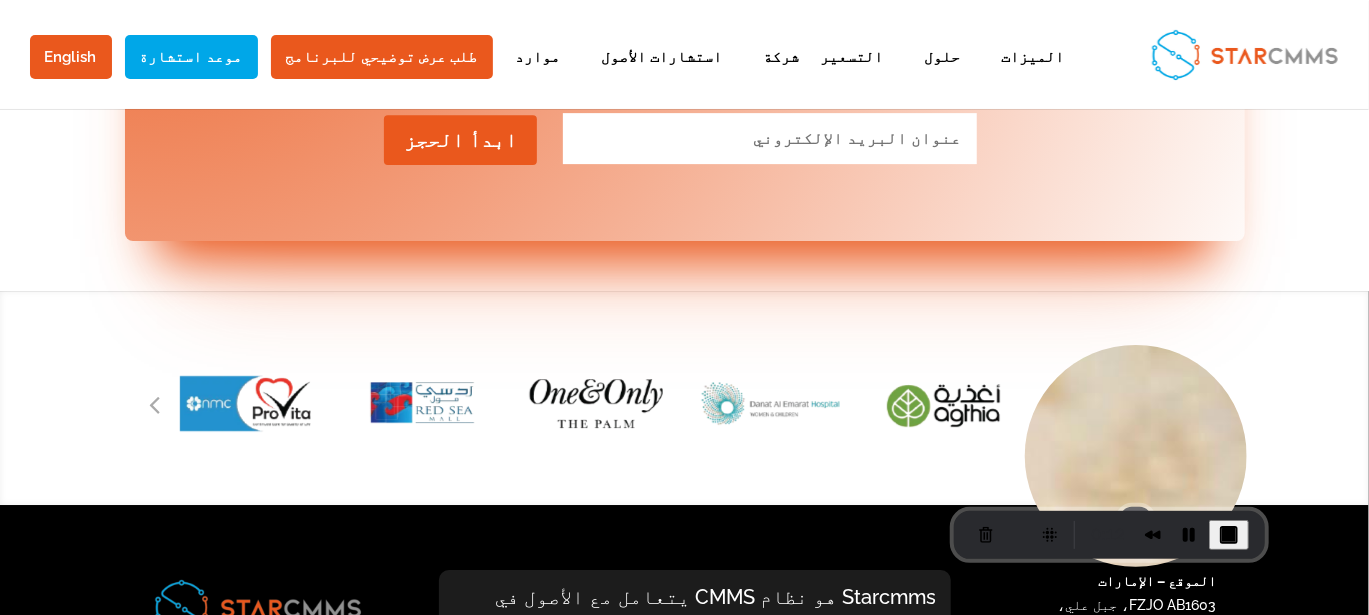 click at bounding box center (1229, 535) 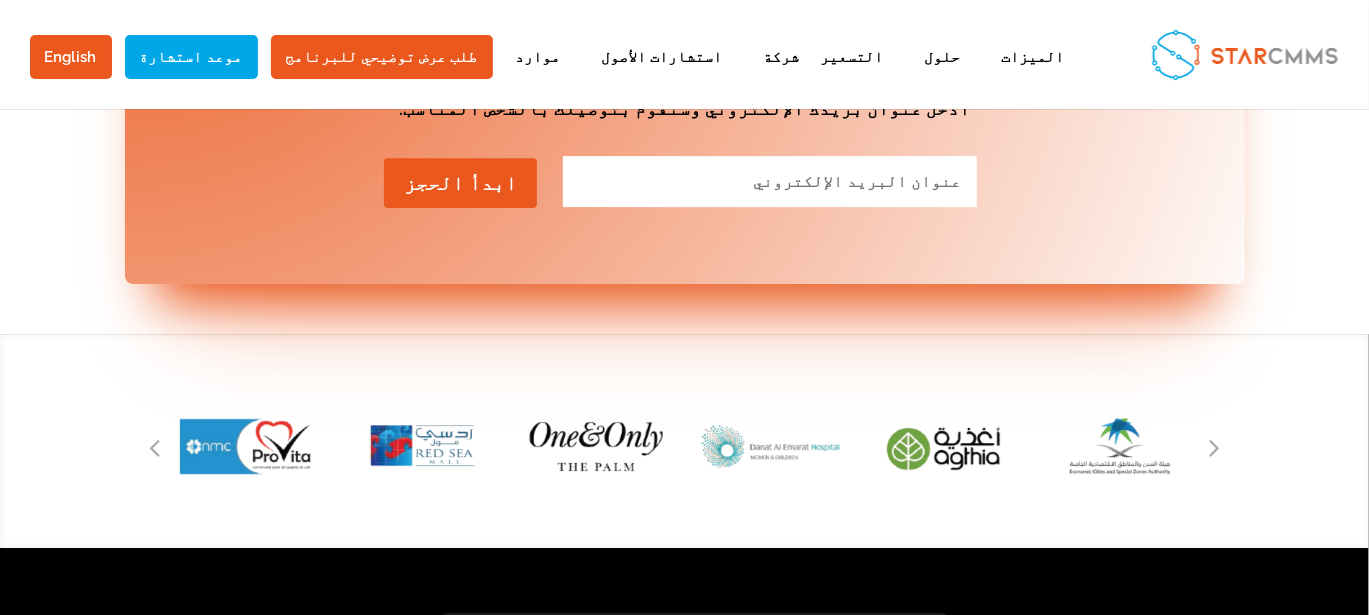 scroll, scrollTop: 3056, scrollLeft: 0, axis: vertical 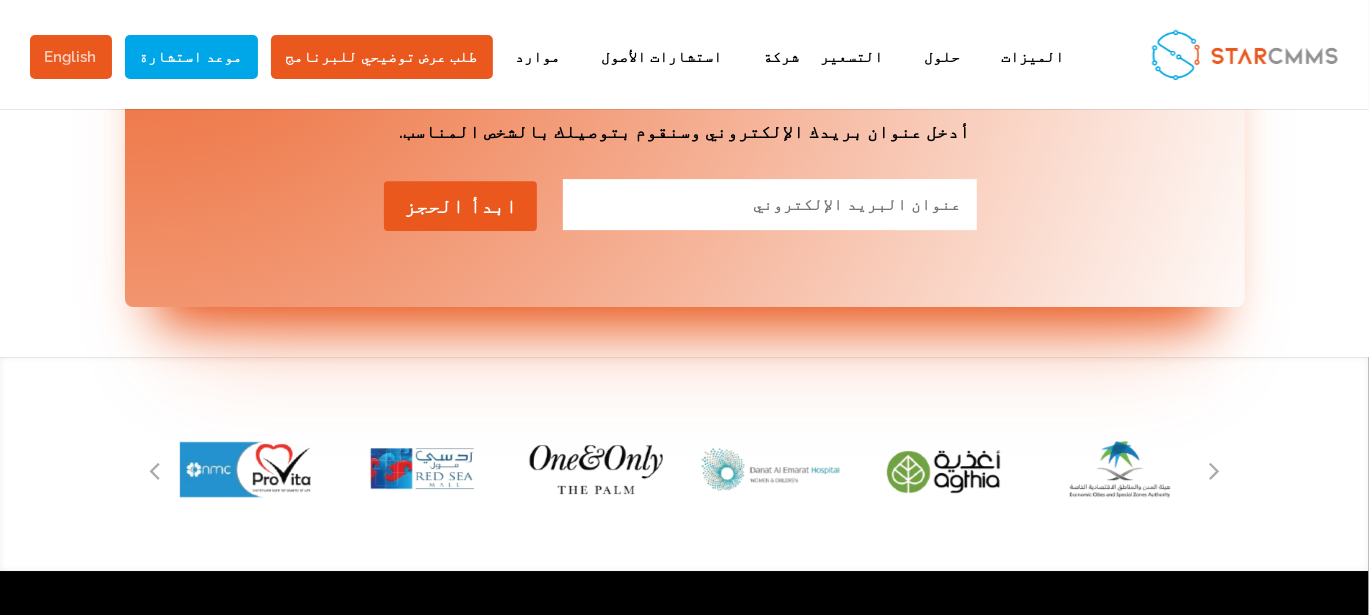 click on "English" at bounding box center [71, 57] 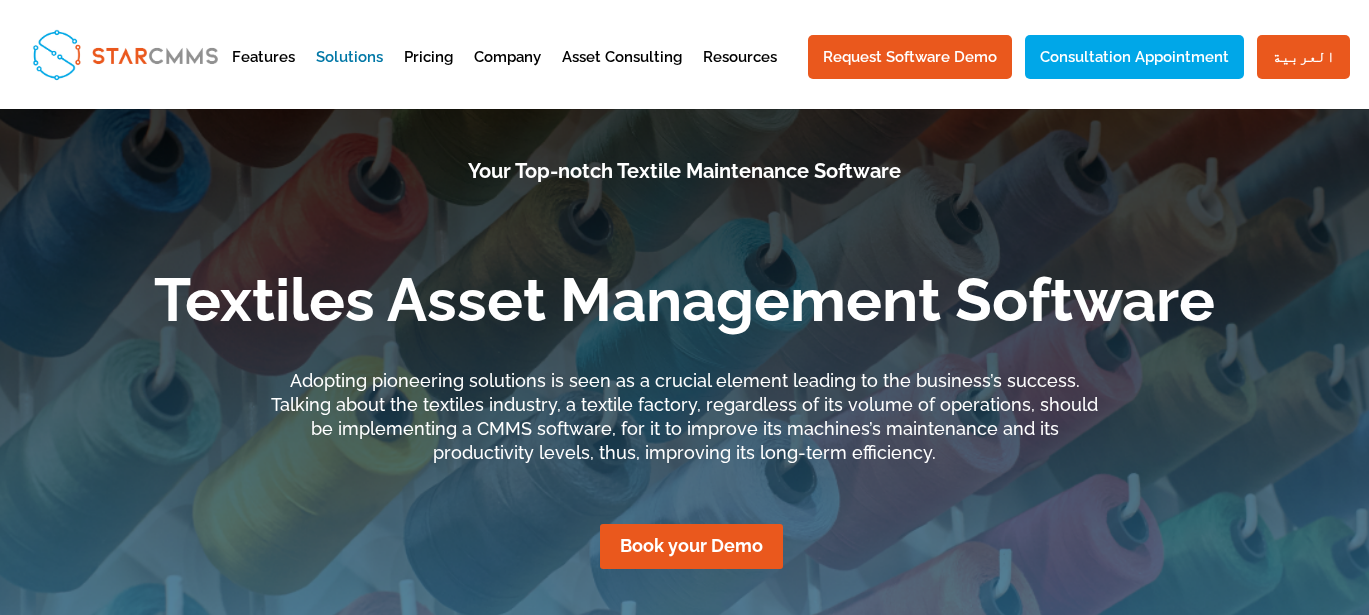 scroll, scrollTop: 0, scrollLeft: 0, axis: both 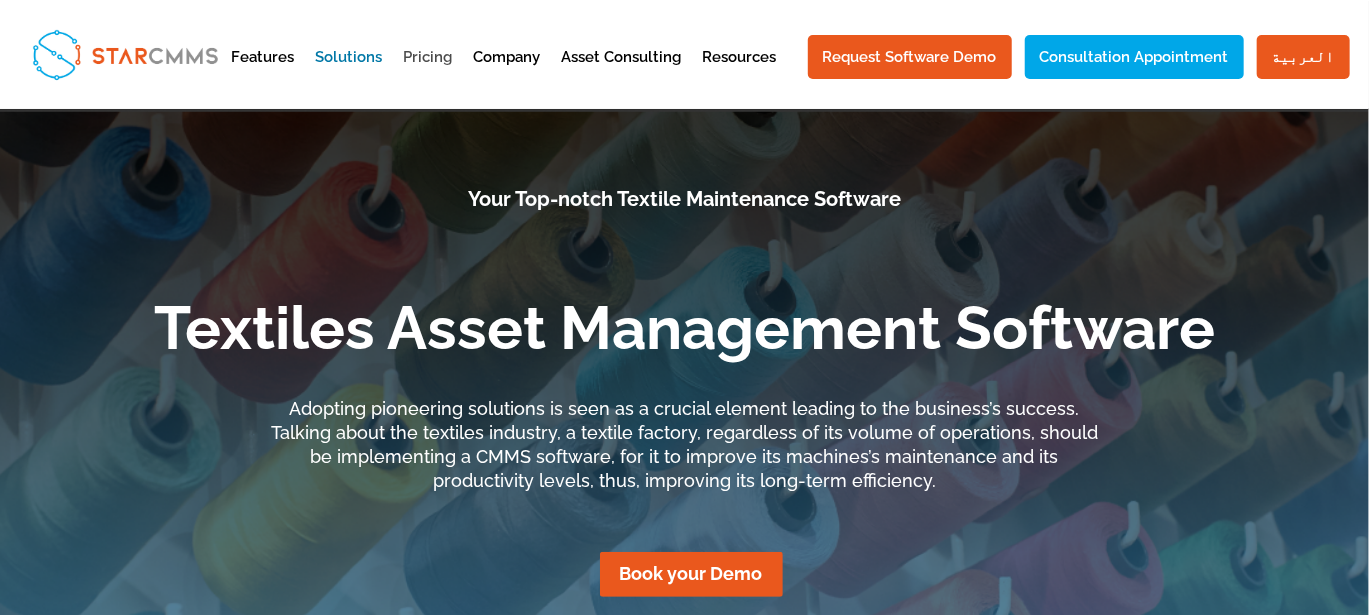 click on "Pricing" at bounding box center (428, 74) 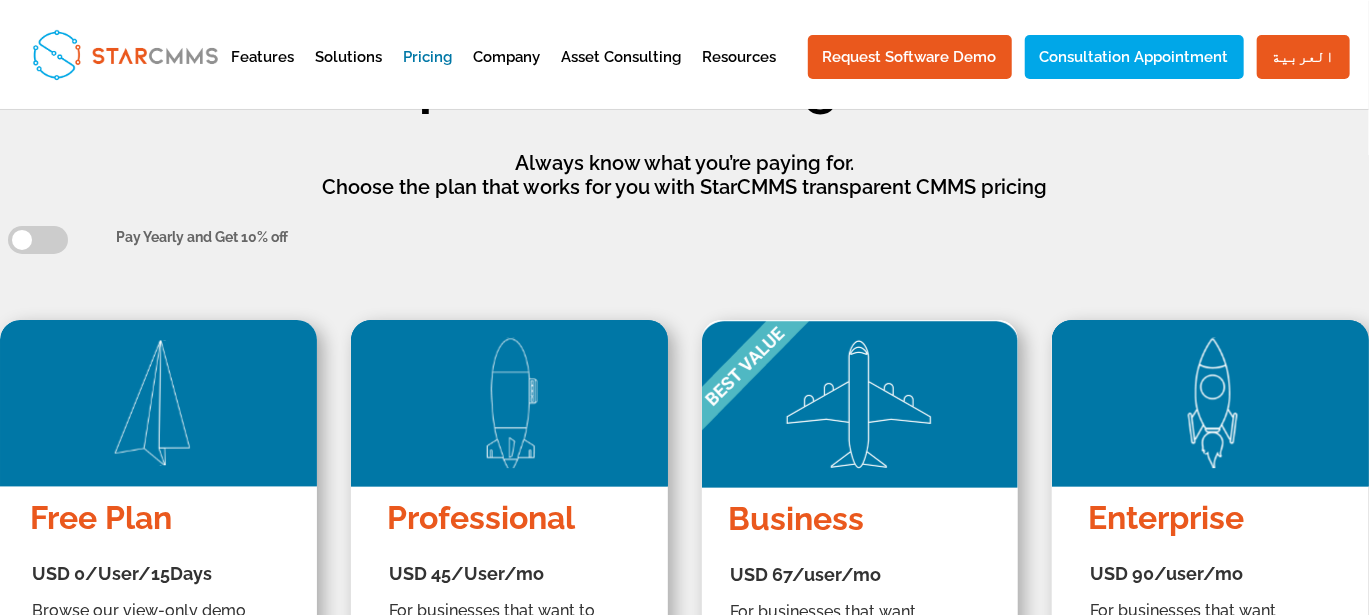 scroll, scrollTop: 0, scrollLeft: 0, axis: both 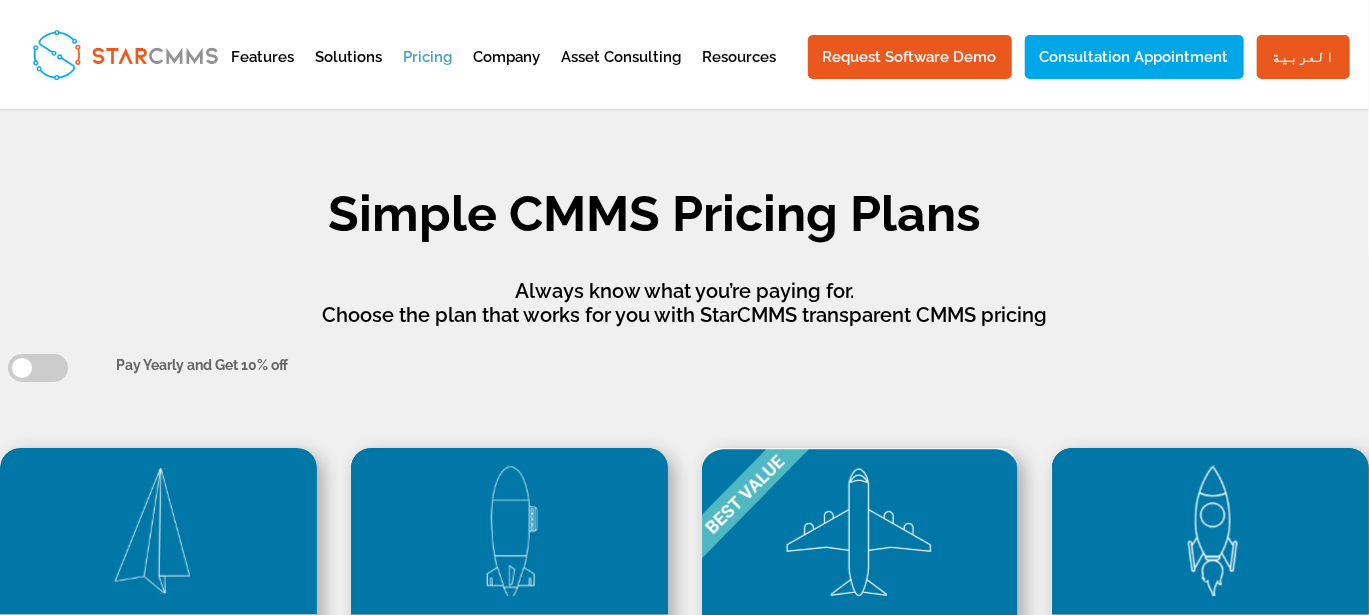click on "Pricing" at bounding box center [428, 74] 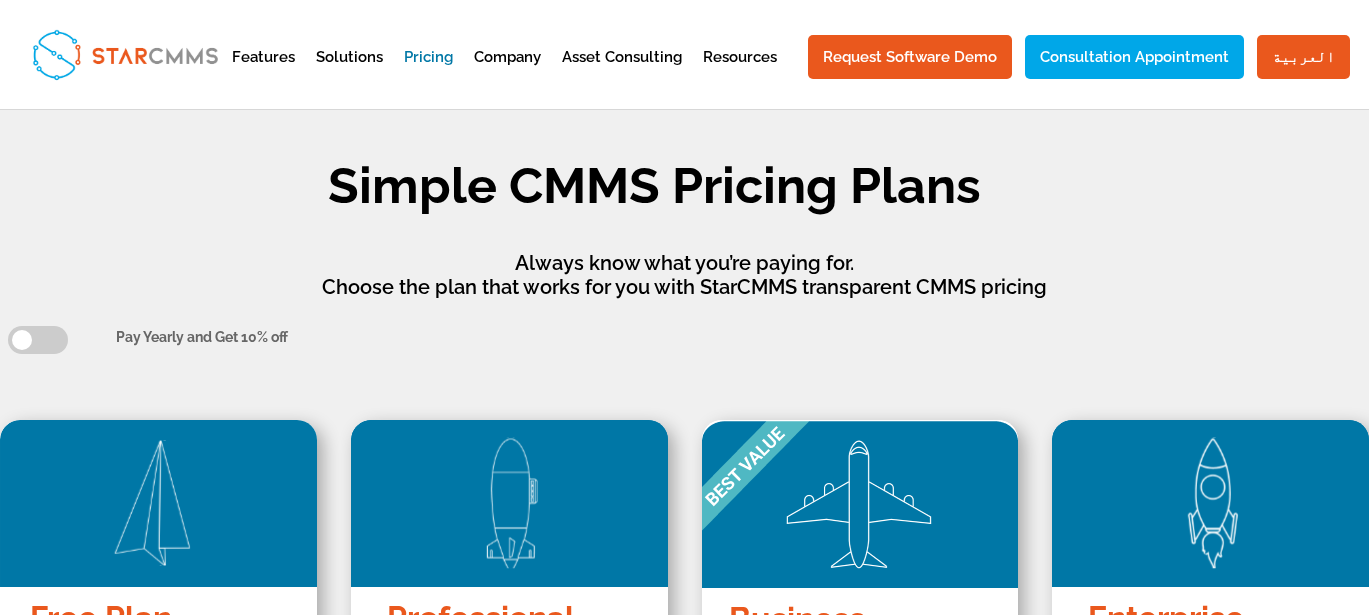 scroll, scrollTop: 0, scrollLeft: 0, axis: both 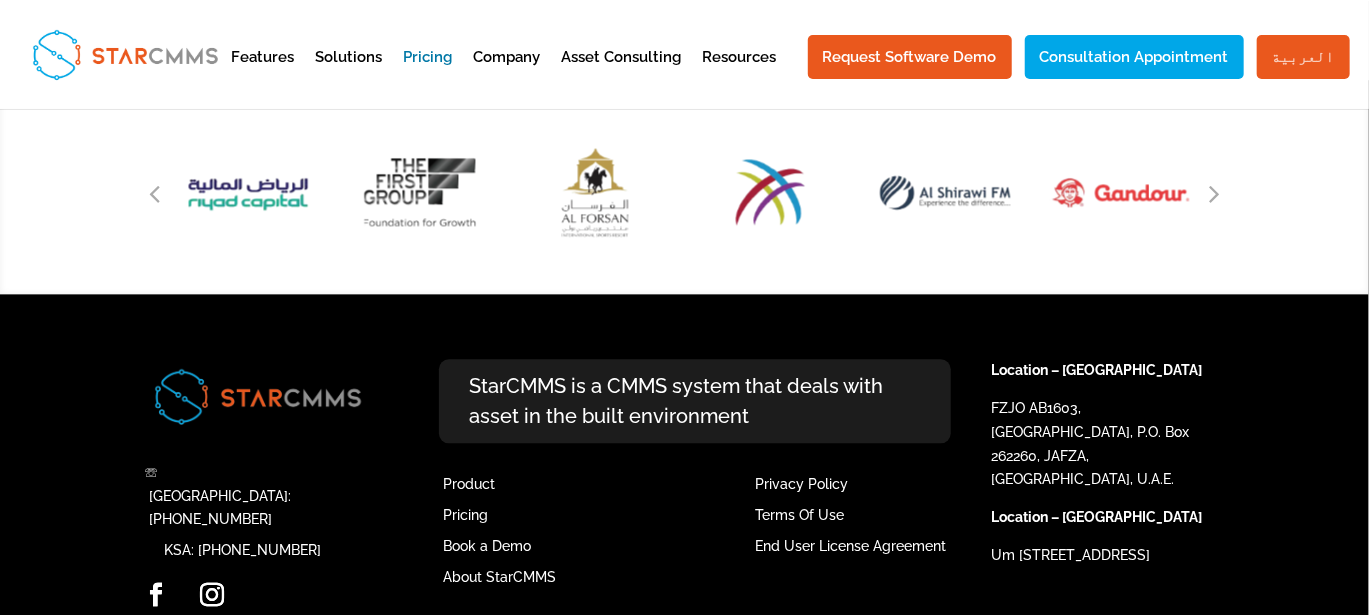 click on "العربية" at bounding box center (1303, 57) 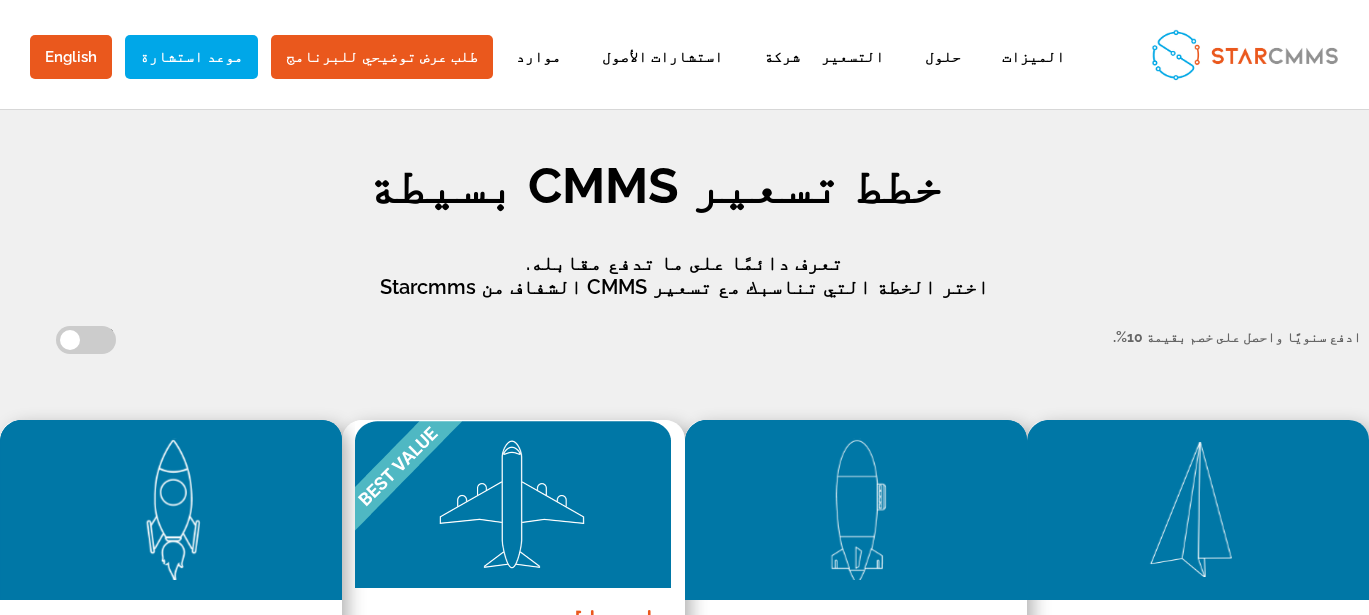 scroll, scrollTop: 0, scrollLeft: 0, axis: both 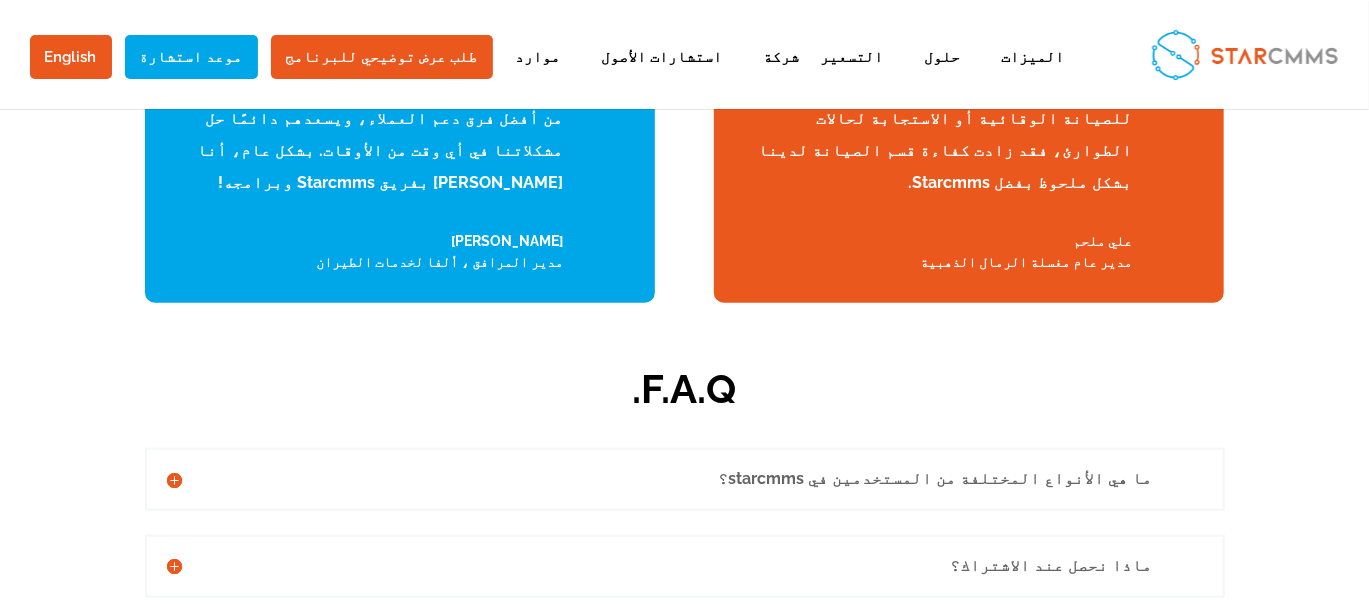 click on "ما هي الأنواع المختلفة من المستخدمين في starcmms؟" at bounding box center [685, 479] 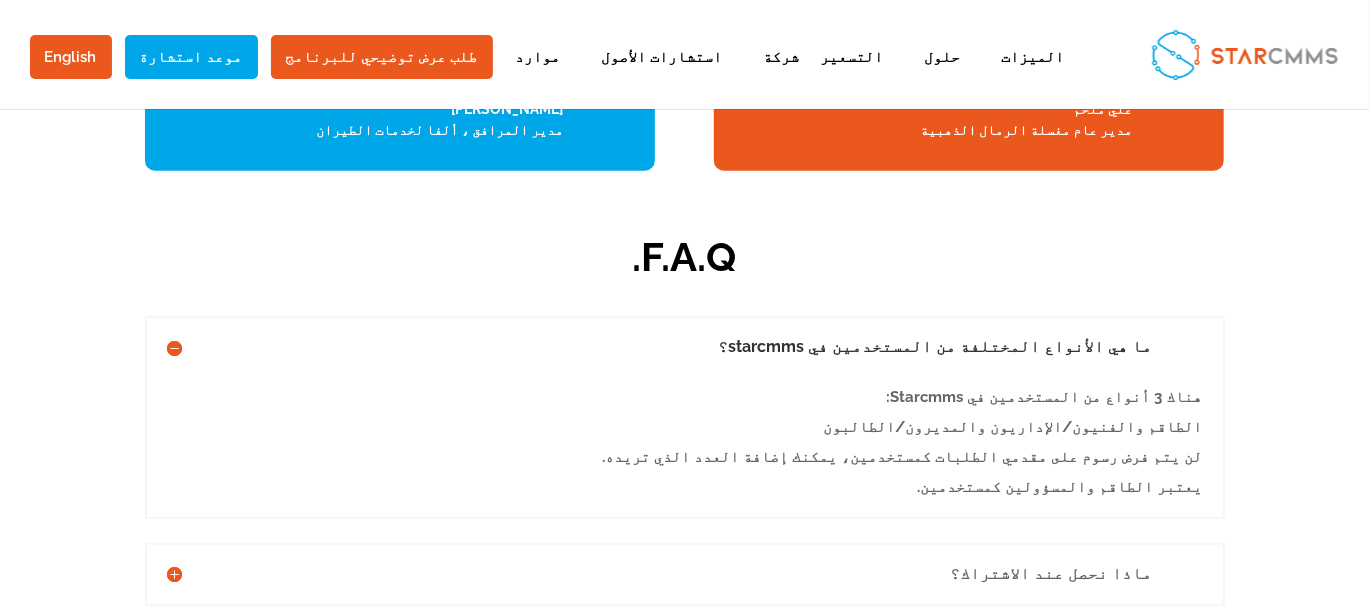 scroll, scrollTop: 4533, scrollLeft: 0, axis: vertical 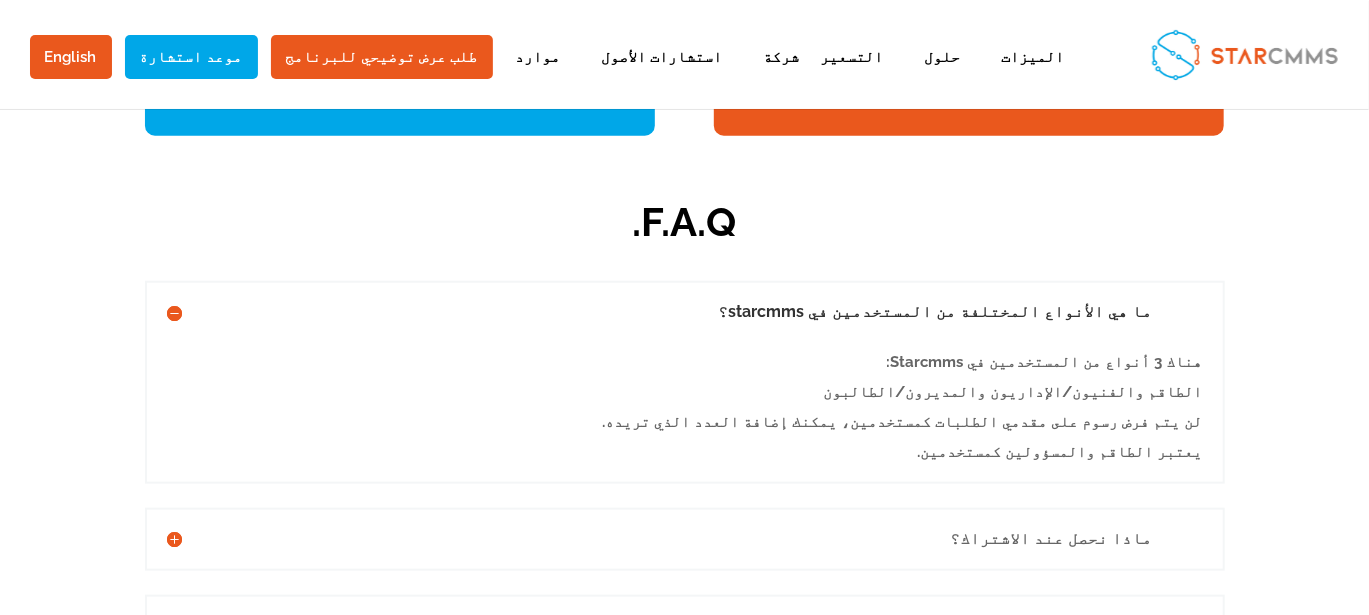 click on "ماذا نحصل عند الاشتراك؟" at bounding box center (685, 539) 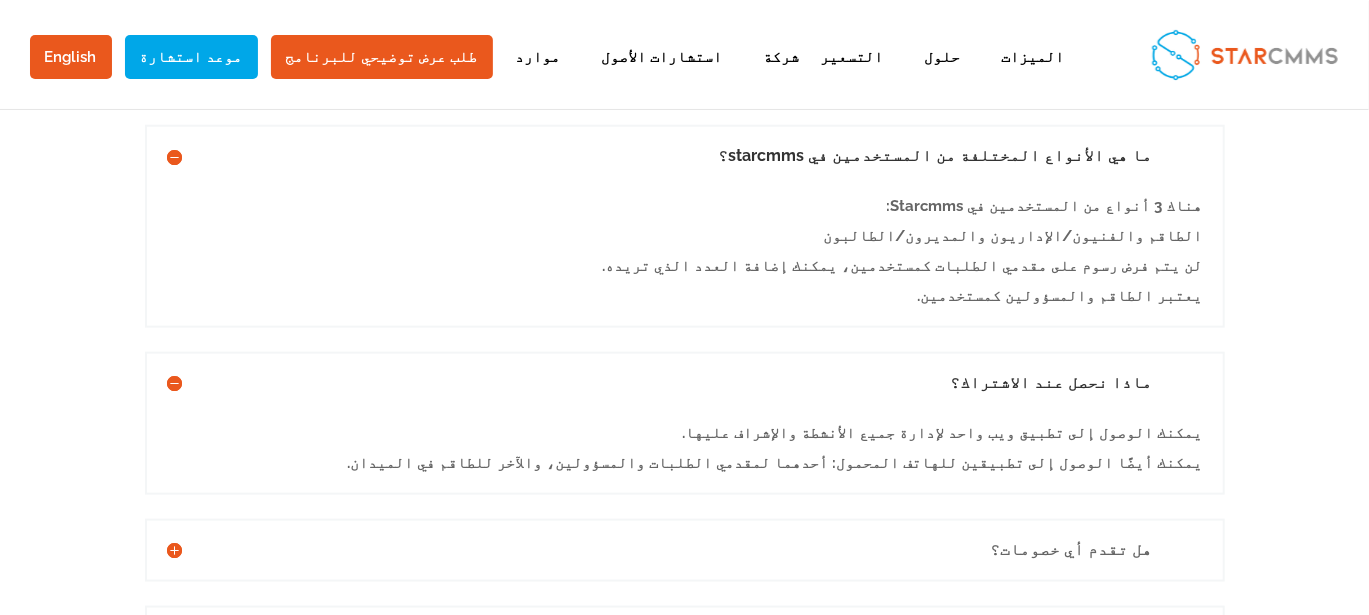 scroll, scrollTop: 4699, scrollLeft: 0, axis: vertical 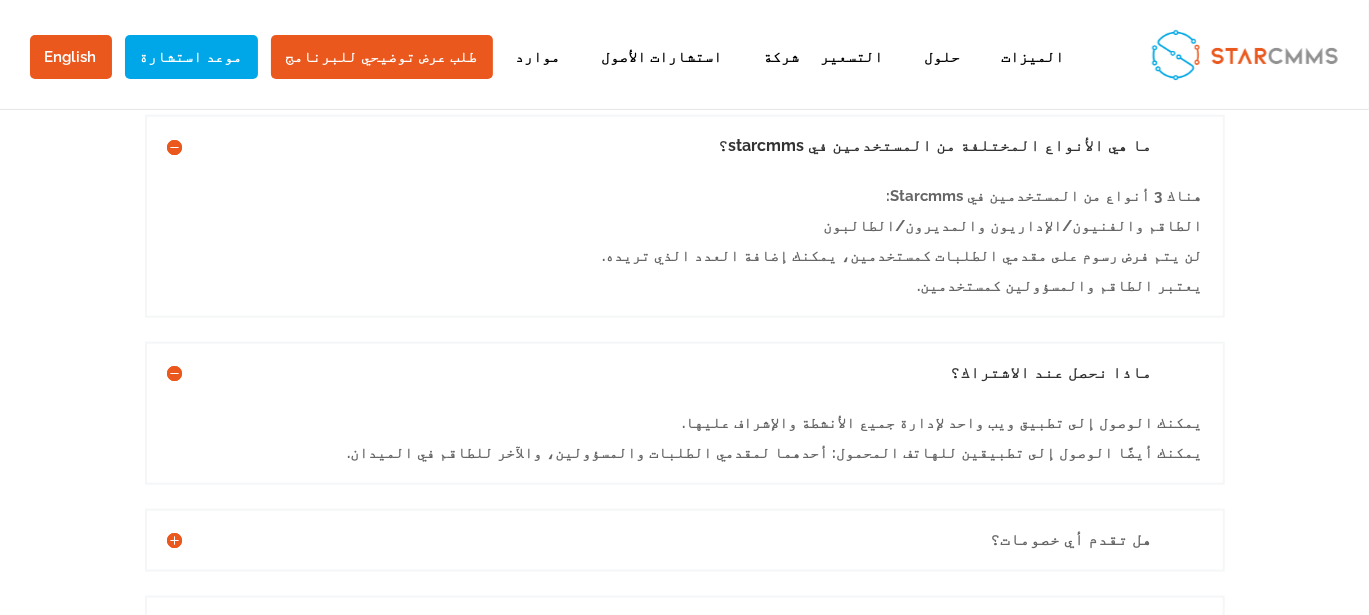 click on "هل تقدم أي خصومات؟" at bounding box center [685, 540] 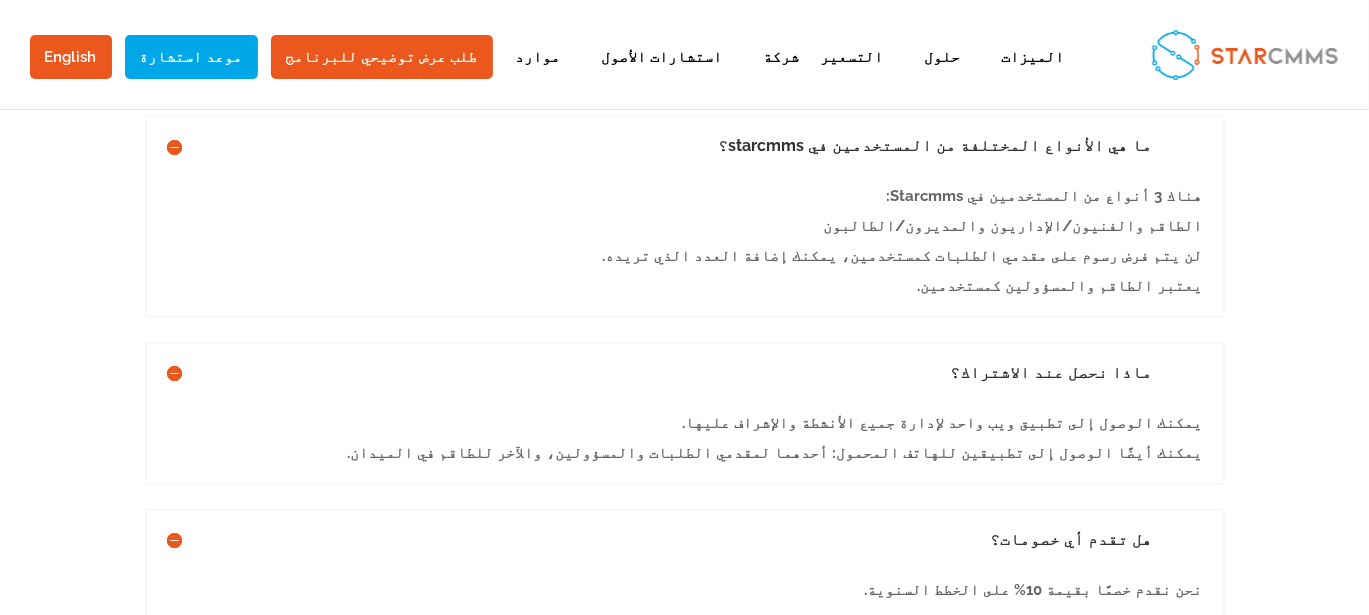 click on "هل تقدم أي خصومات؟" at bounding box center [685, 540] 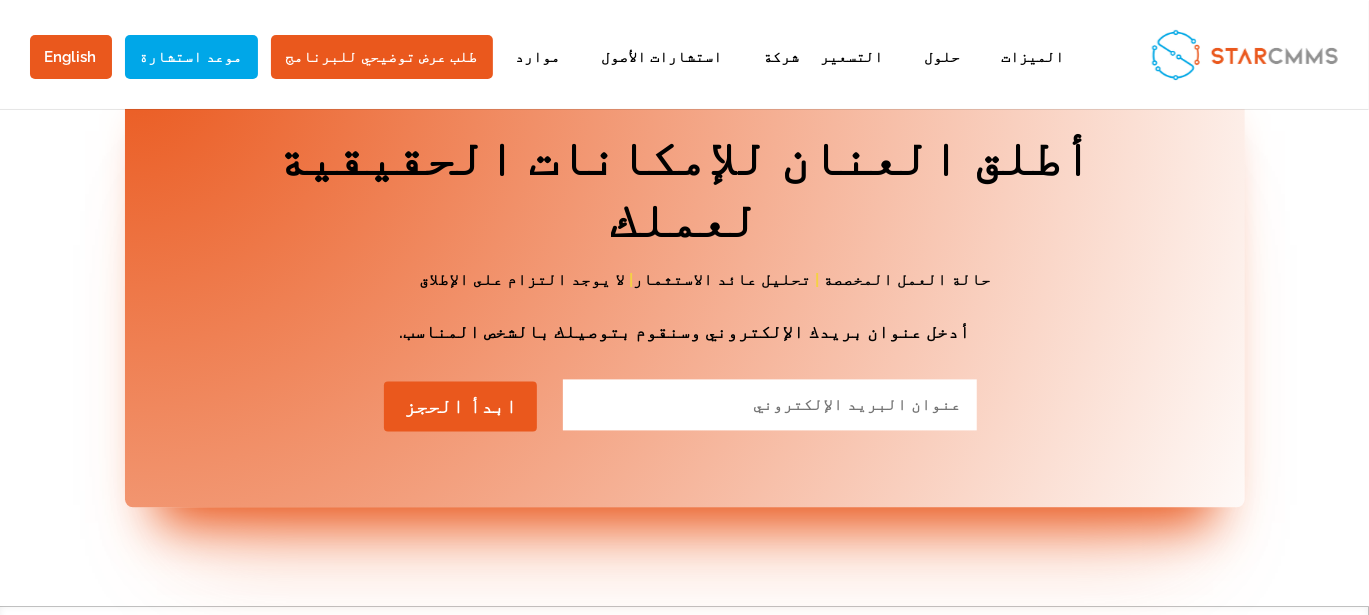 scroll, scrollTop: 5566, scrollLeft: 0, axis: vertical 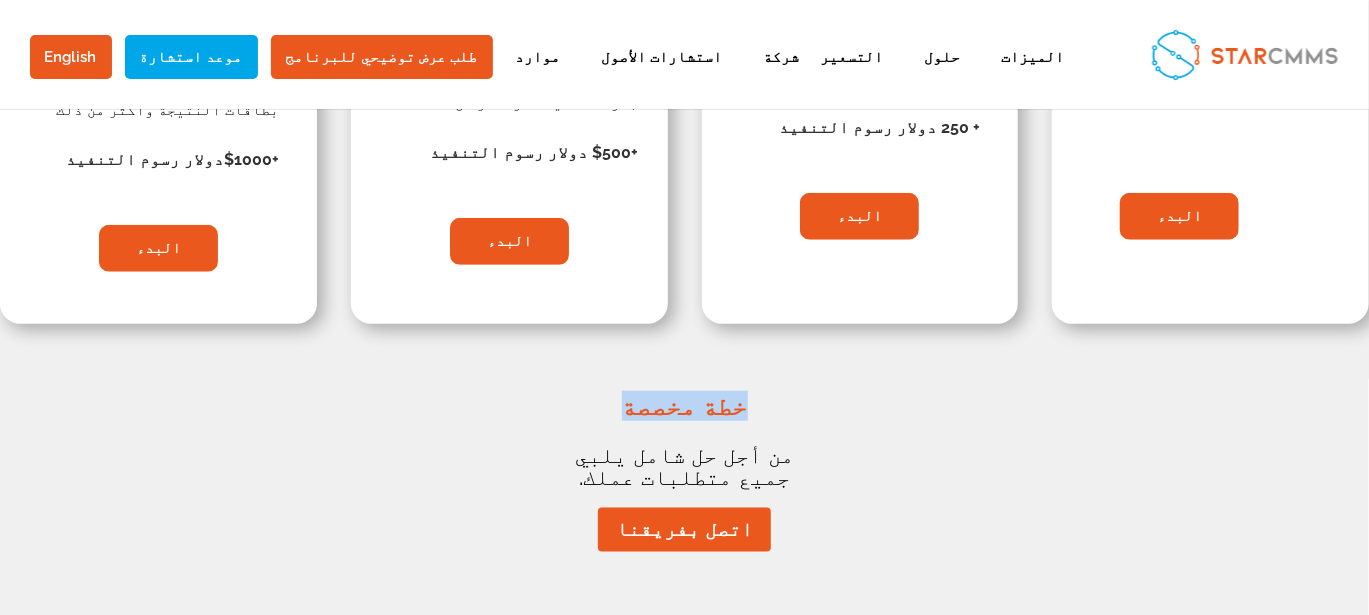 drag, startPoint x: 617, startPoint y: 361, endPoint x: 750, endPoint y: 351, distance: 133.37541 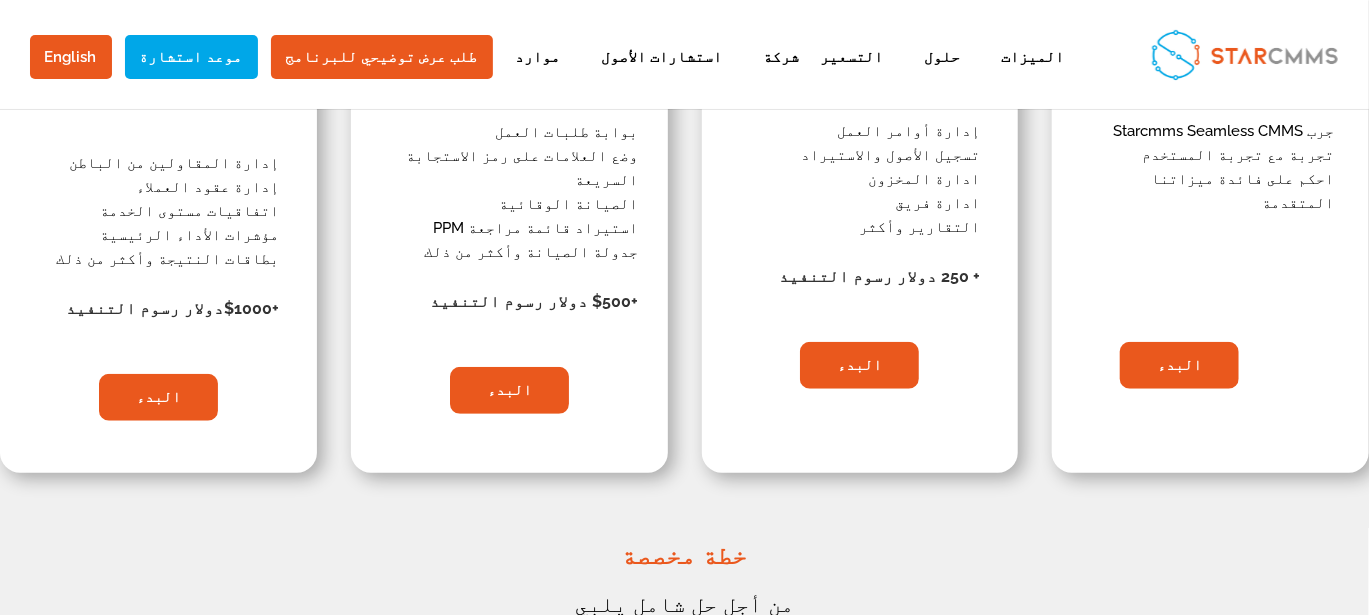 scroll, scrollTop: 1558, scrollLeft: 0, axis: vertical 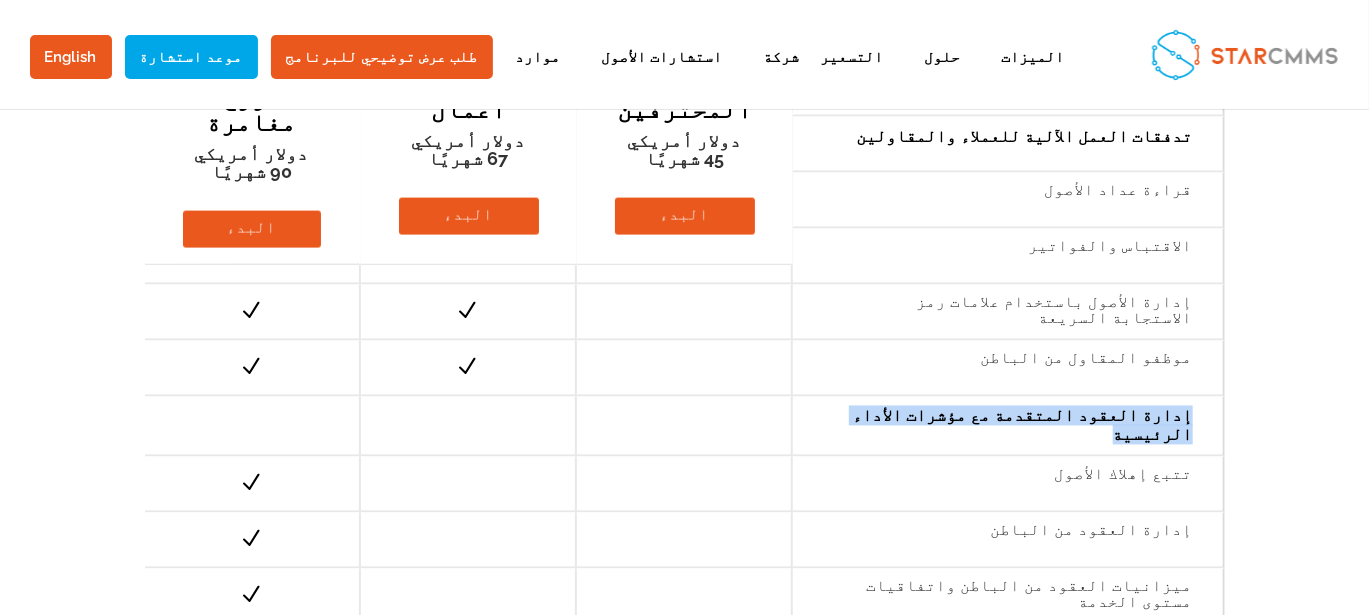 drag, startPoint x: 926, startPoint y: 361, endPoint x: 1211, endPoint y: 353, distance: 285.11224 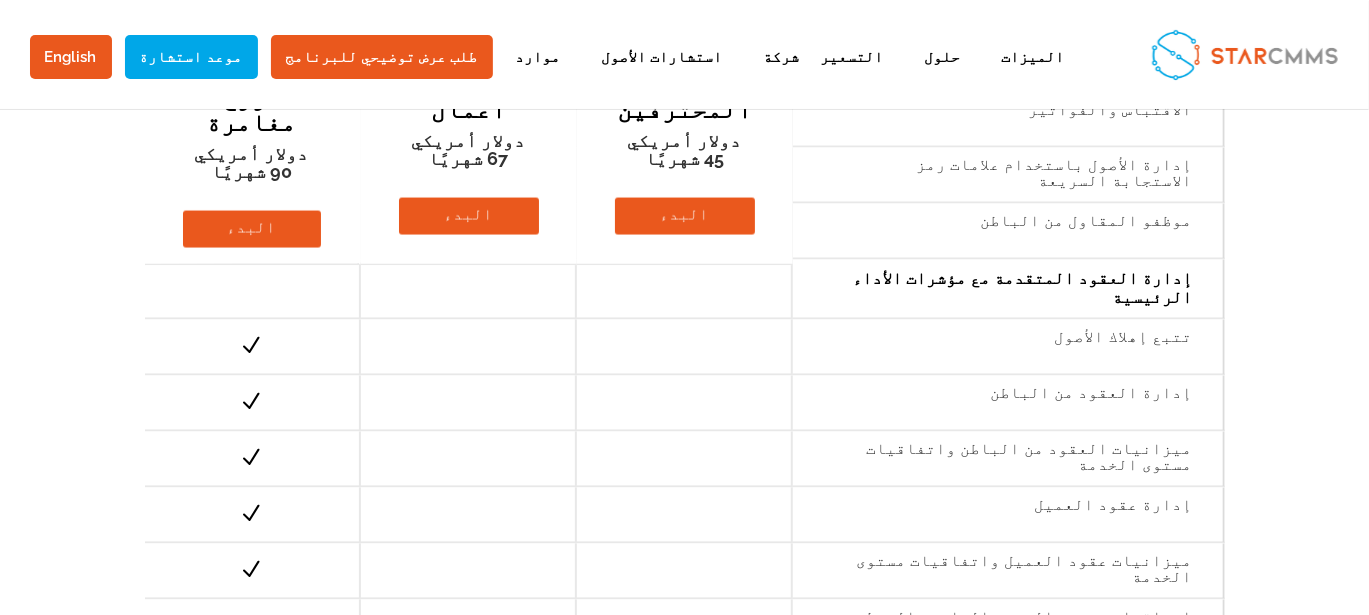 scroll, scrollTop: 1647, scrollLeft: 0, axis: vertical 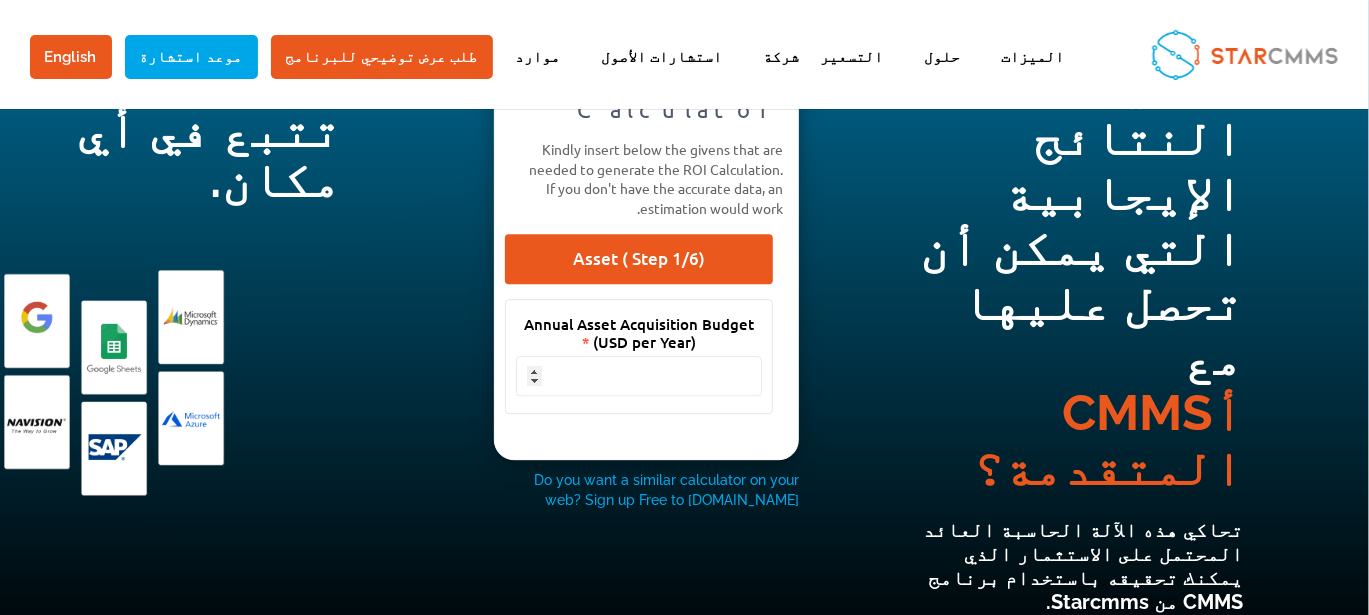 click on "-1" at bounding box center [639, 376] 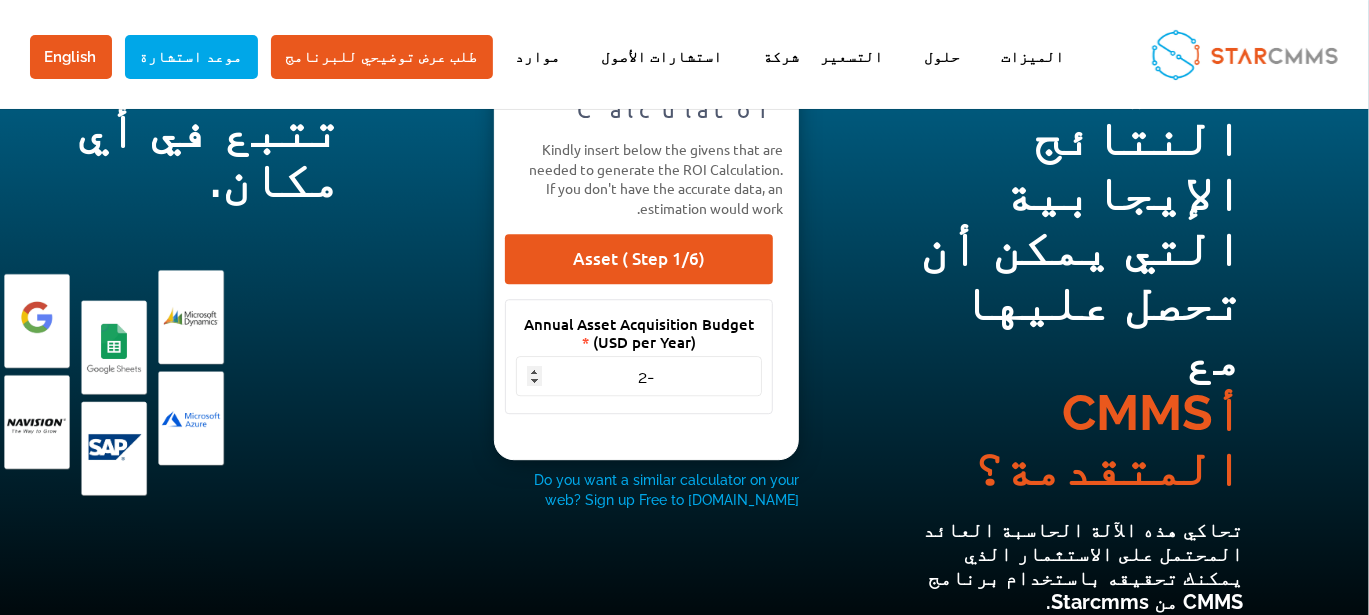 click on "-2" at bounding box center [639, 376] 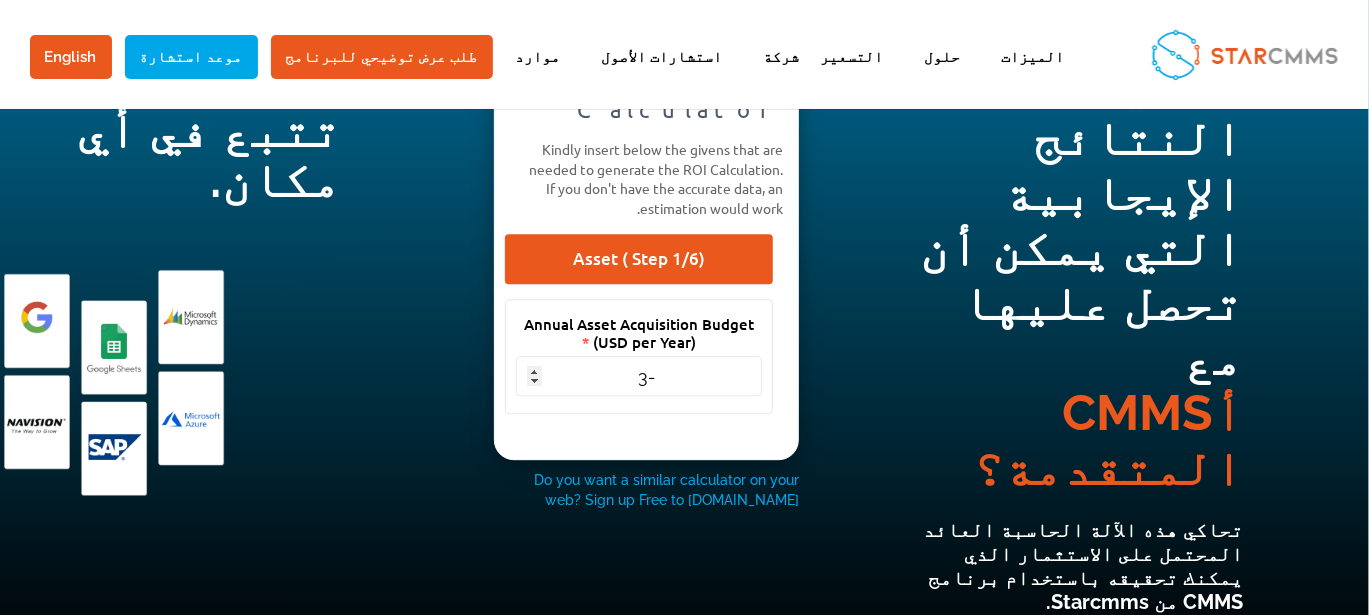 click on "-3" at bounding box center (639, 376) 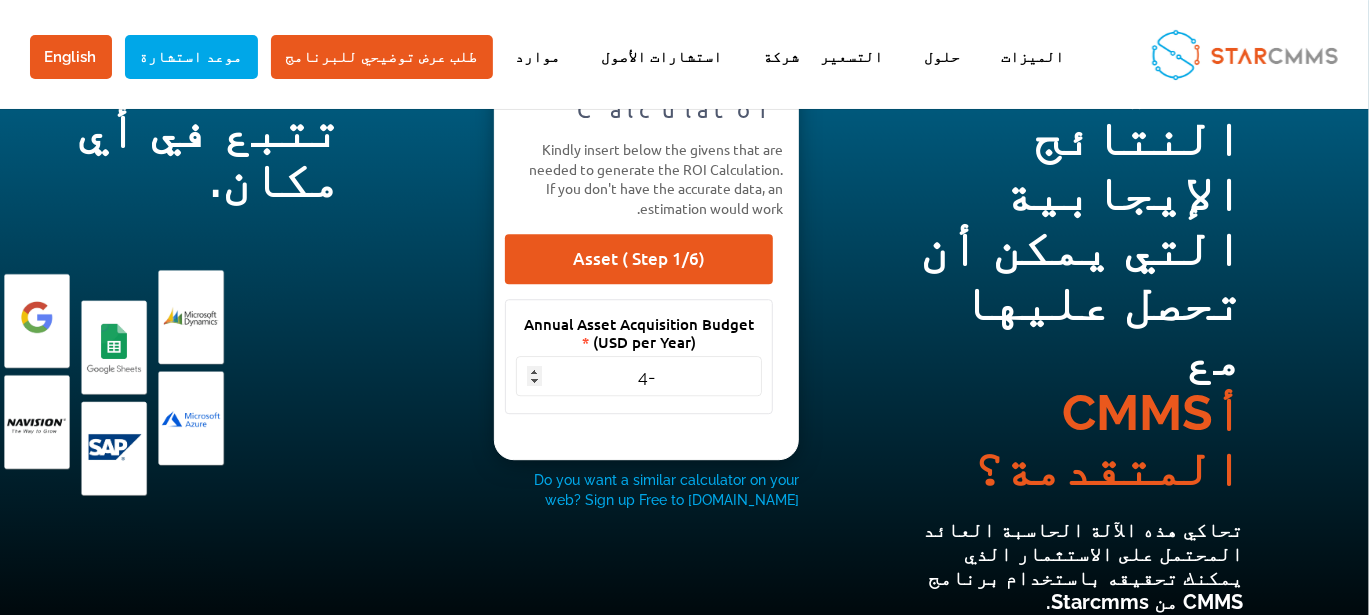 click on "-4" at bounding box center [639, 376] 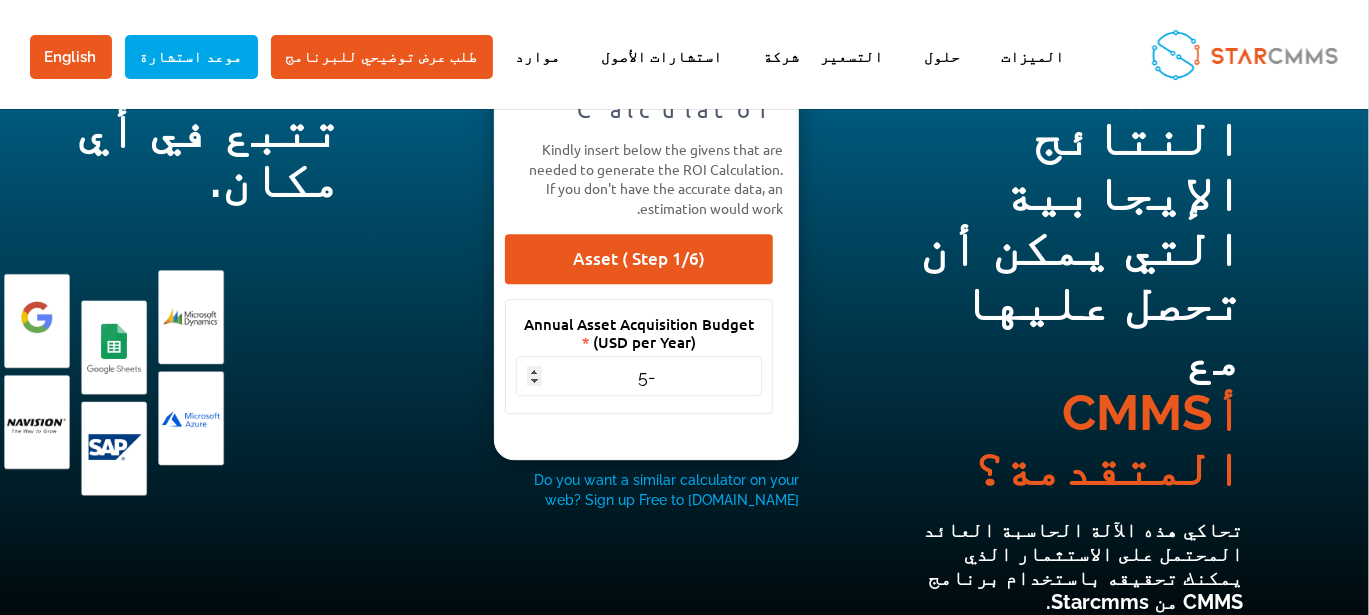 click on "-5" at bounding box center [639, 376] 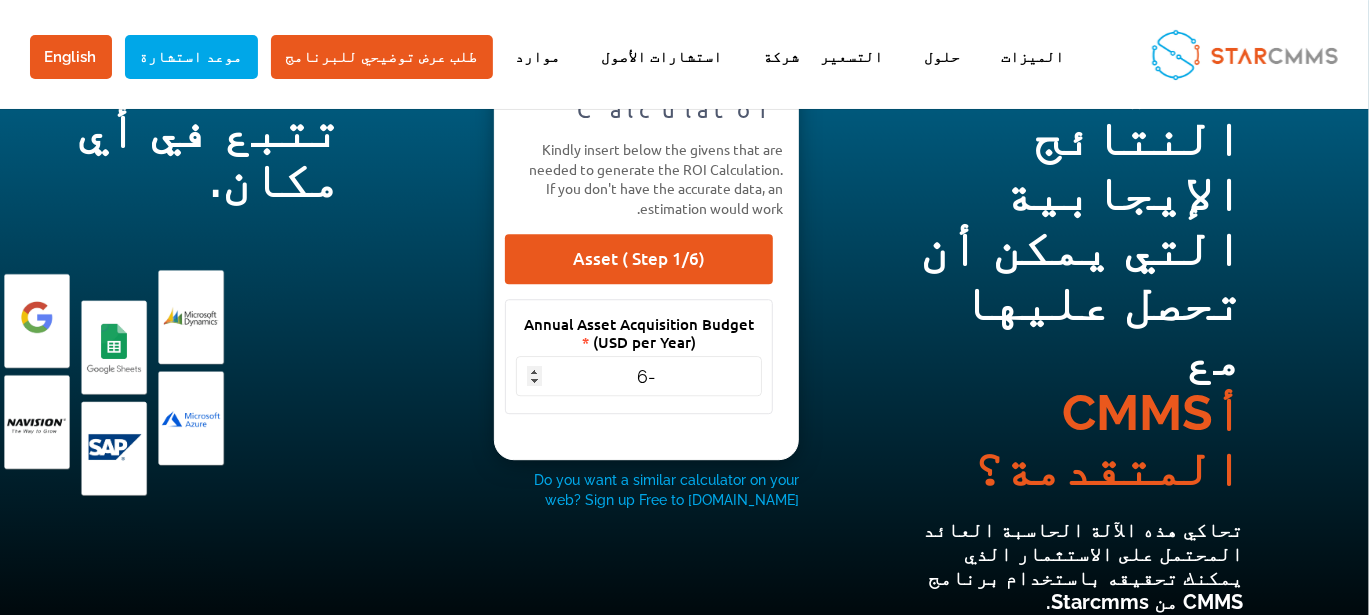 click on "-6" at bounding box center (639, 376) 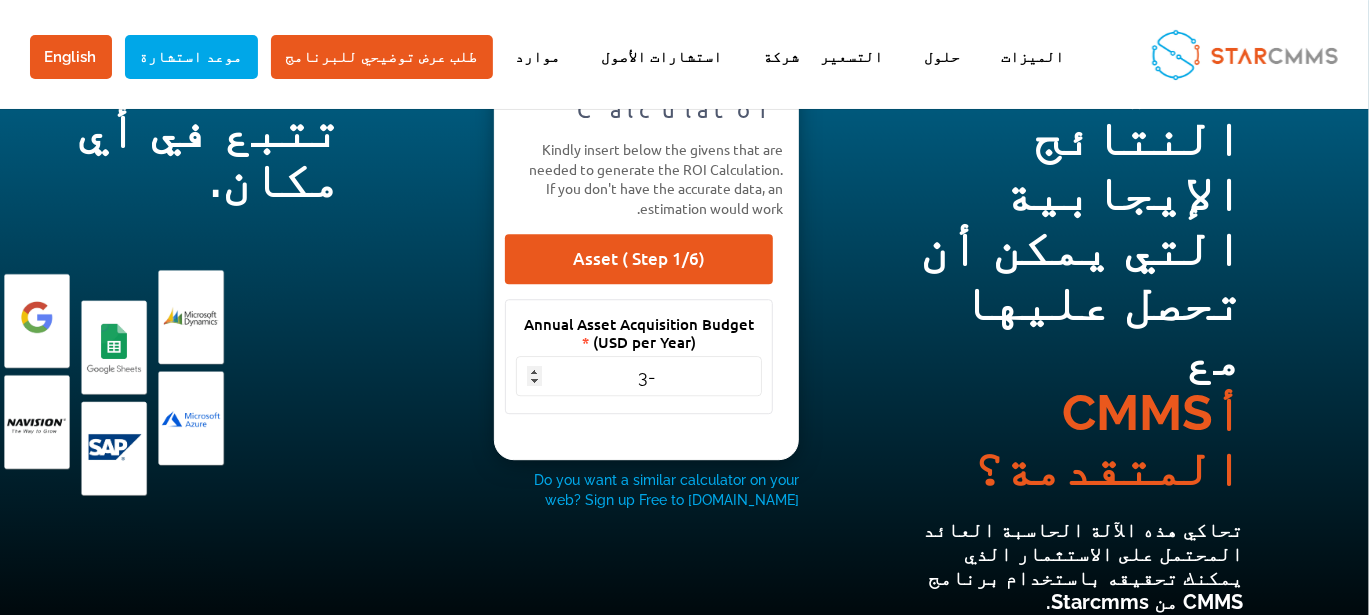 click on "-3" at bounding box center [639, 376] 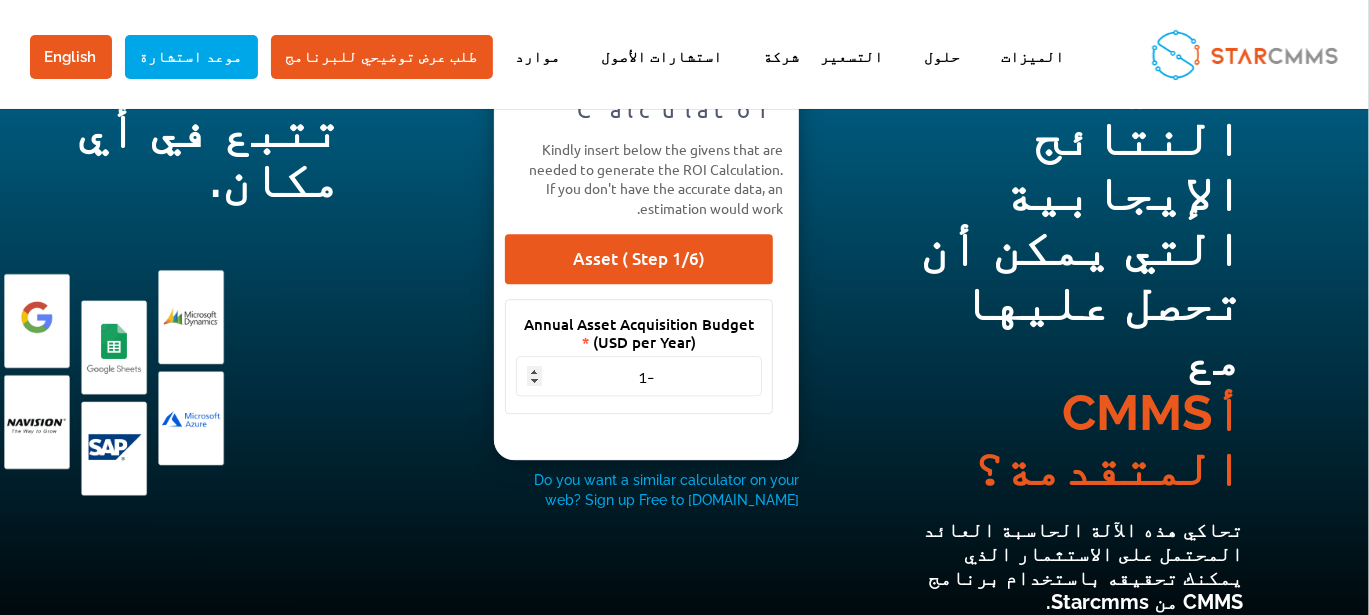 type on "-1" 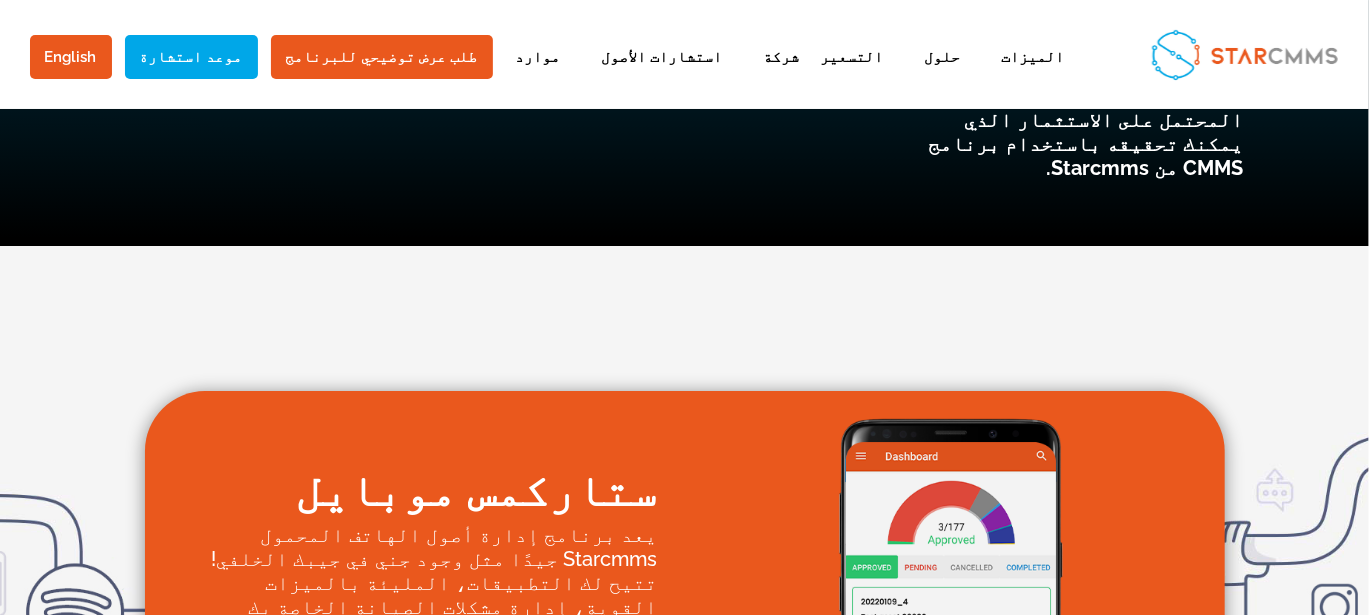 scroll, scrollTop: 3100, scrollLeft: 0, axis: vertical 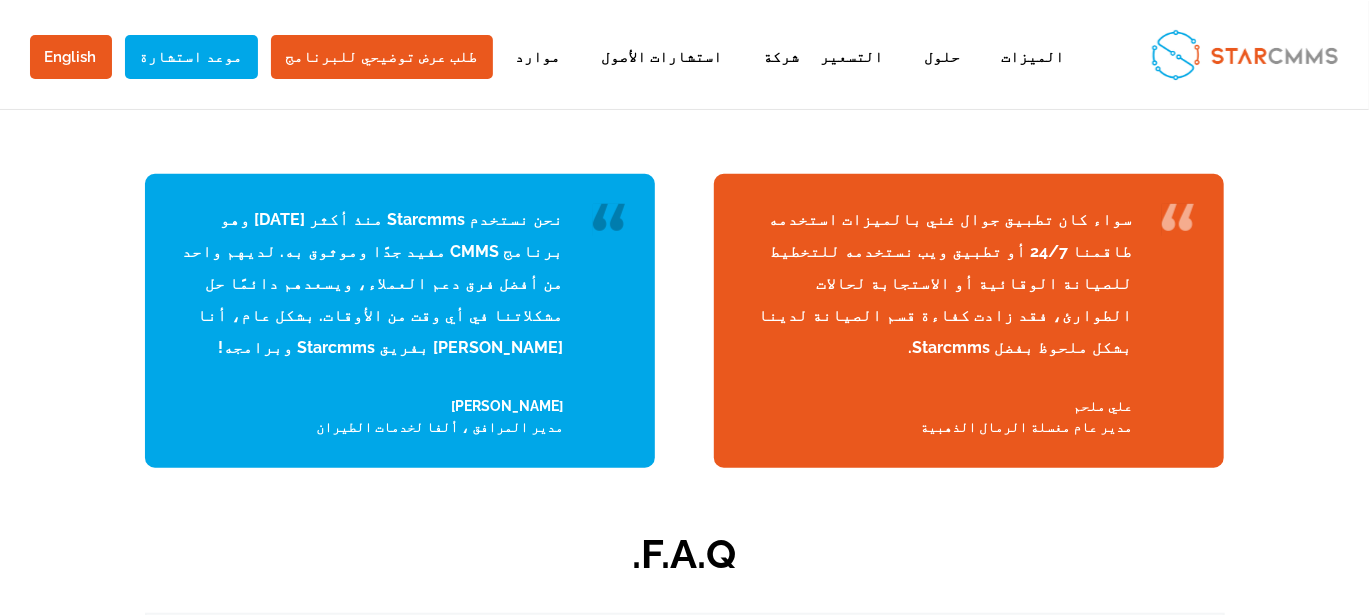 click on "ما هي الأنواع المختلفة من المستخدمين في starcmms؟" at bounding box center [685, 644] 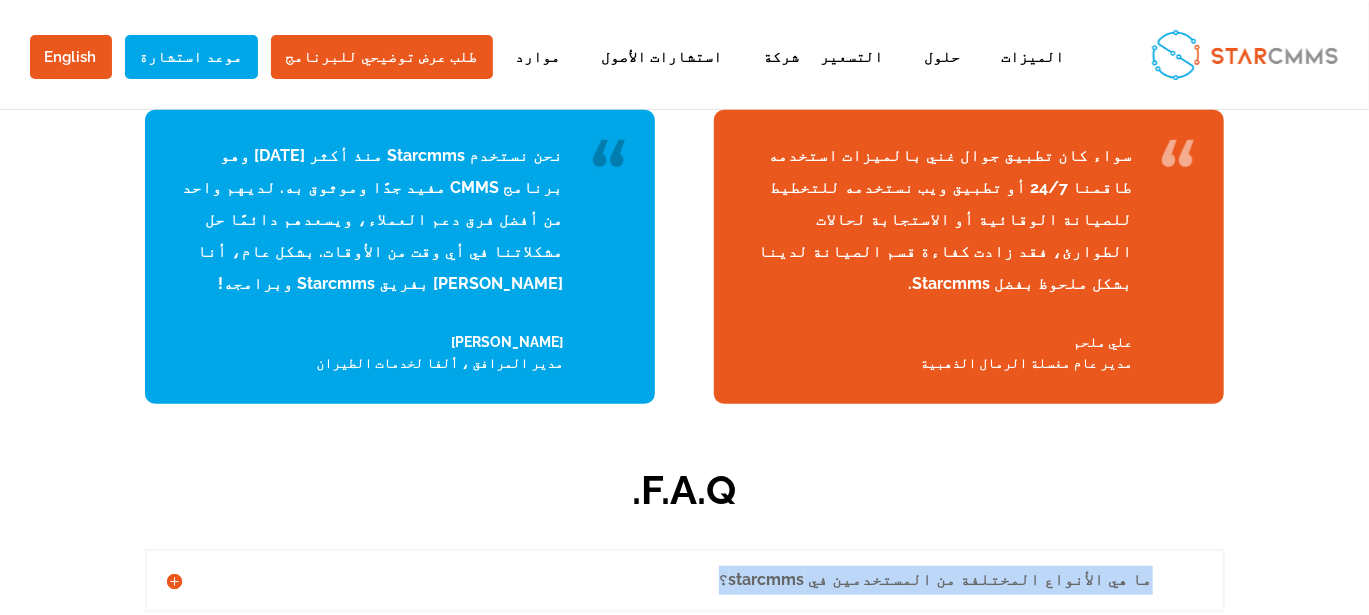 scroll, scrollTop: 4334, scrollLeft: 0, axis: vertical 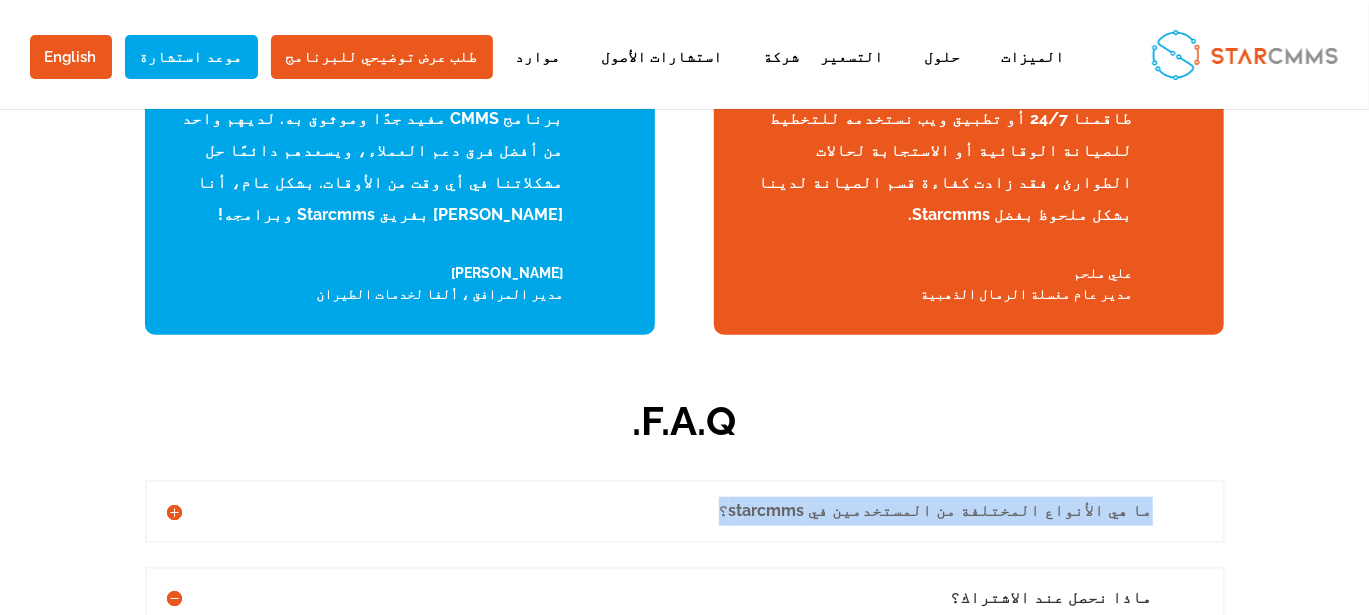 click on "ما هي الأنواع المختلفة من المستخدمين في starcmms؟" at bounding box center (685, 511) 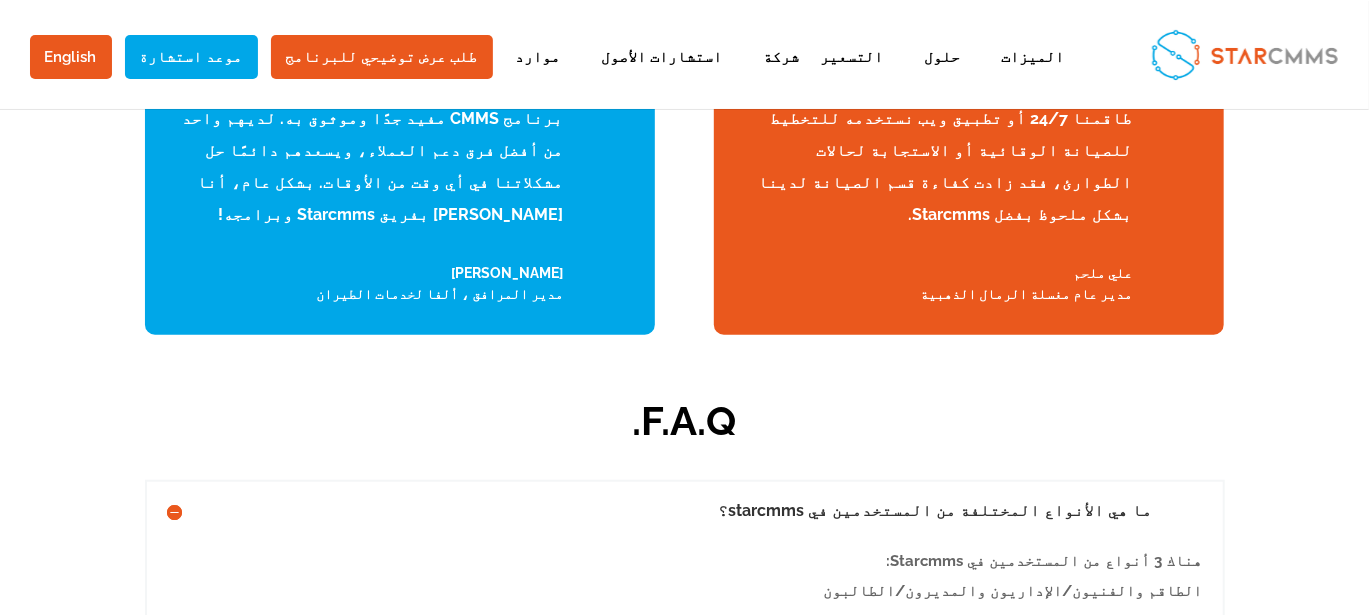 drag, startPoint x: 998, startPoint y: 438, endPoint x: 1203, endPoint y: 342, distance: 226.36475 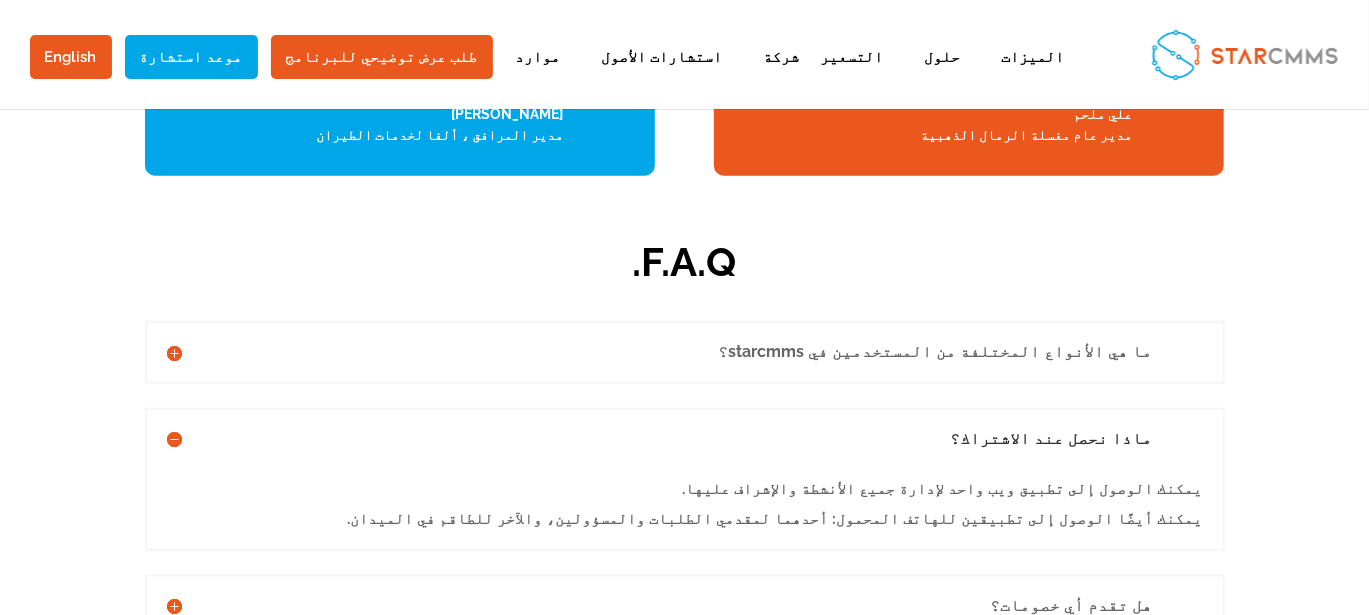 scroll, scrollTop: 4500, scrollLeft: 0, axis: vertical 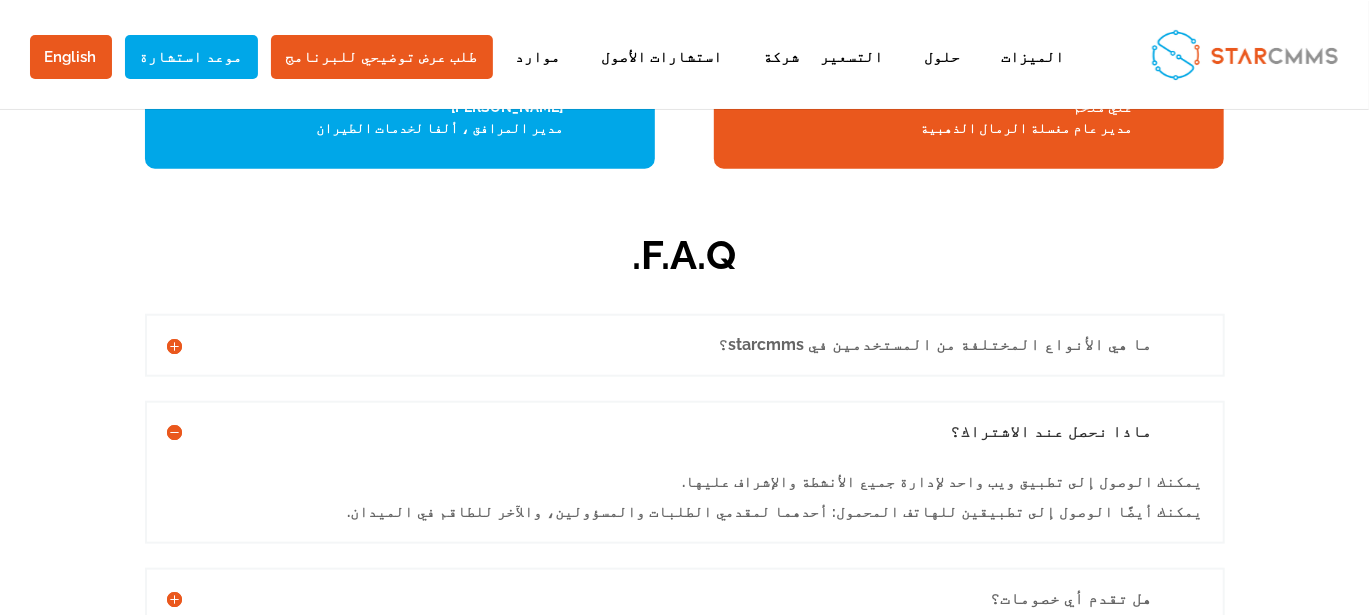 click on "هل تقدم أي خصومات؟" at bounding box center (685, 599) 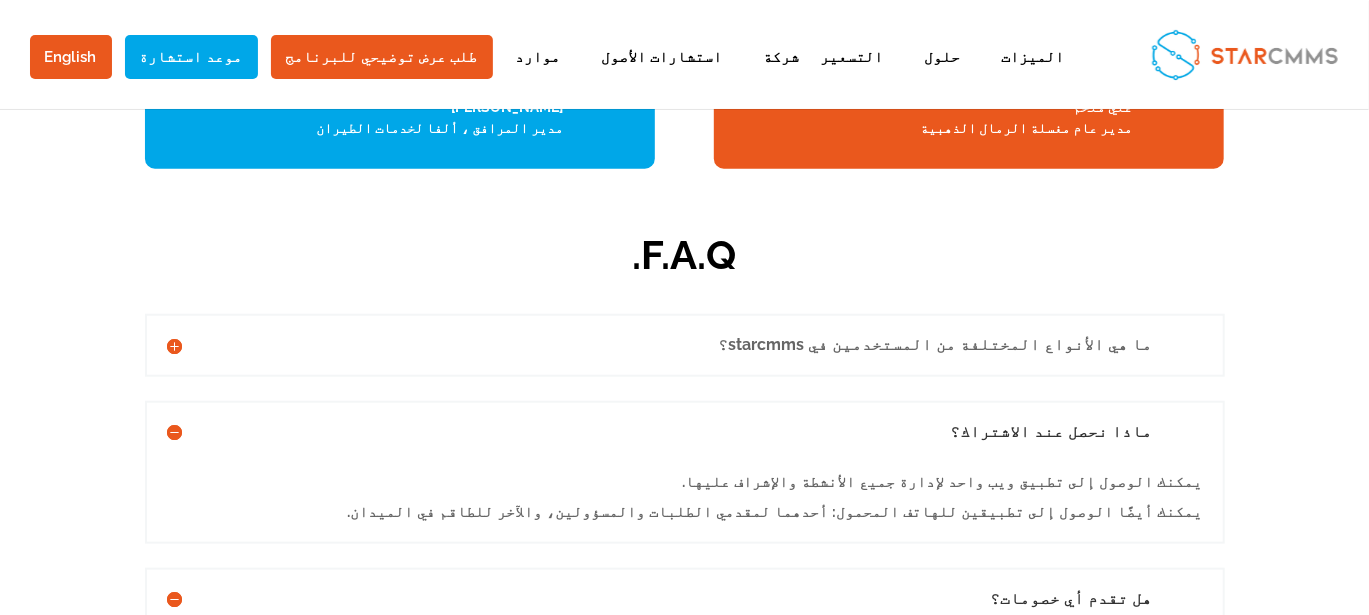 click on "هل تقدم أي خصومات؟" at bounding box center (685, 599) 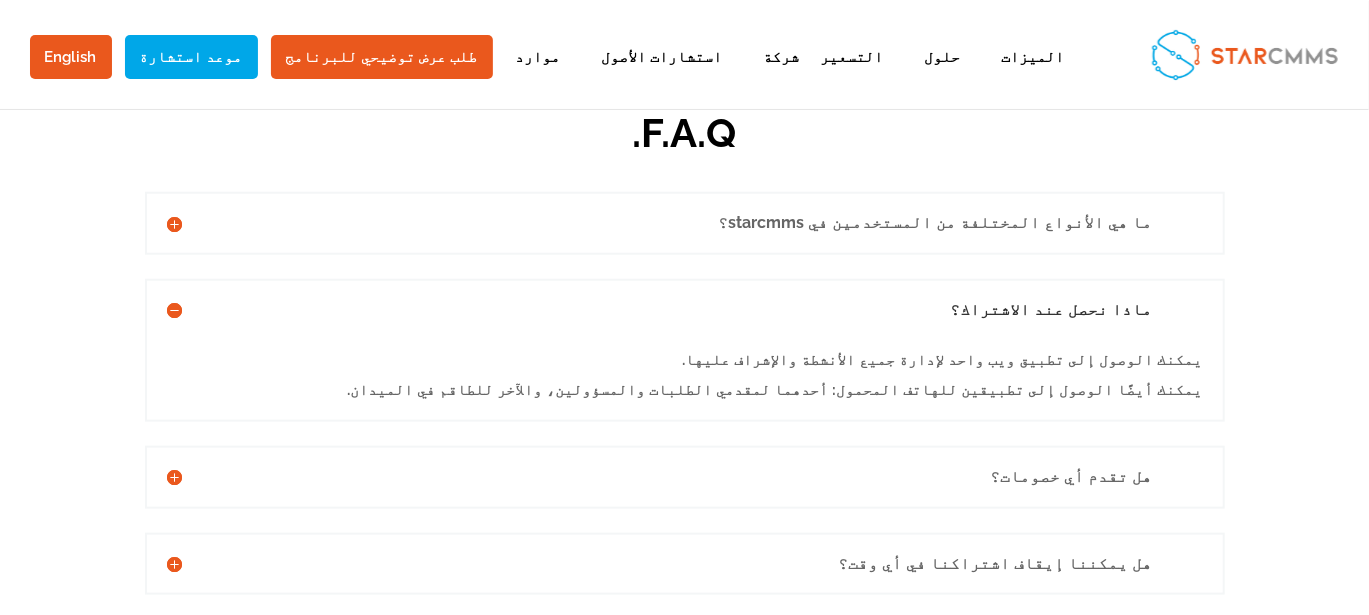 scroll, scrollTop: 4634, scrollLeft: 0, axis: vertical 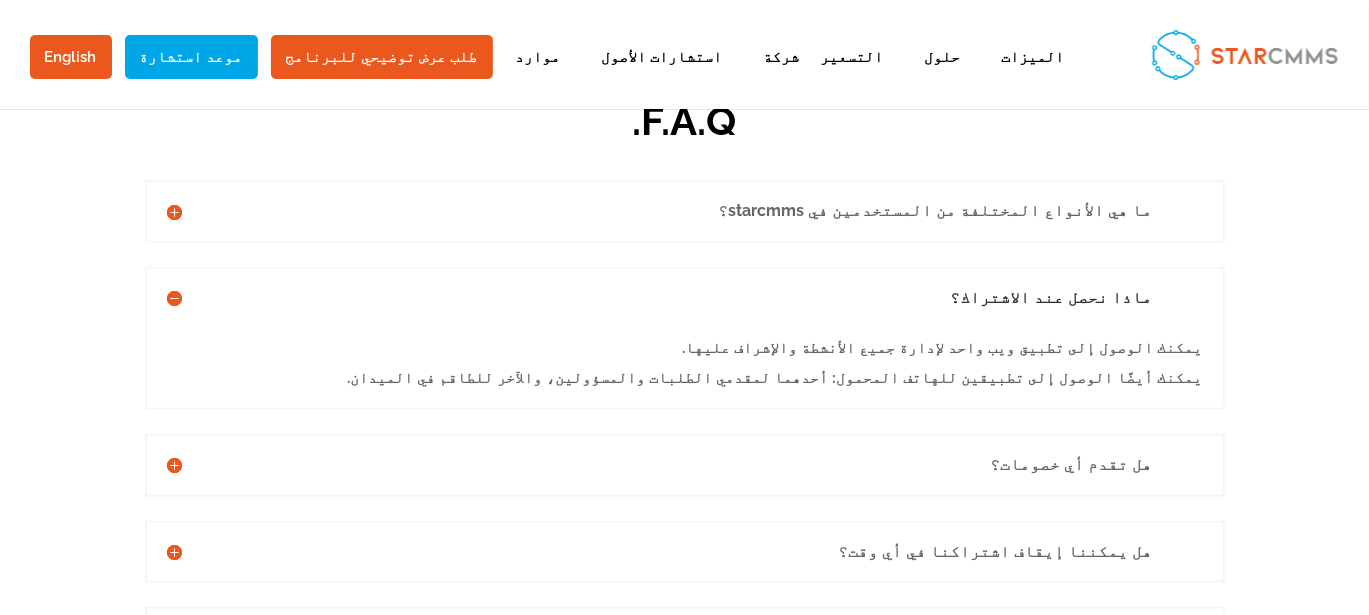 click on "هل يمكننا إيقاف اشتراكنا في أي وقت؟" at bounding box center [685, 552] 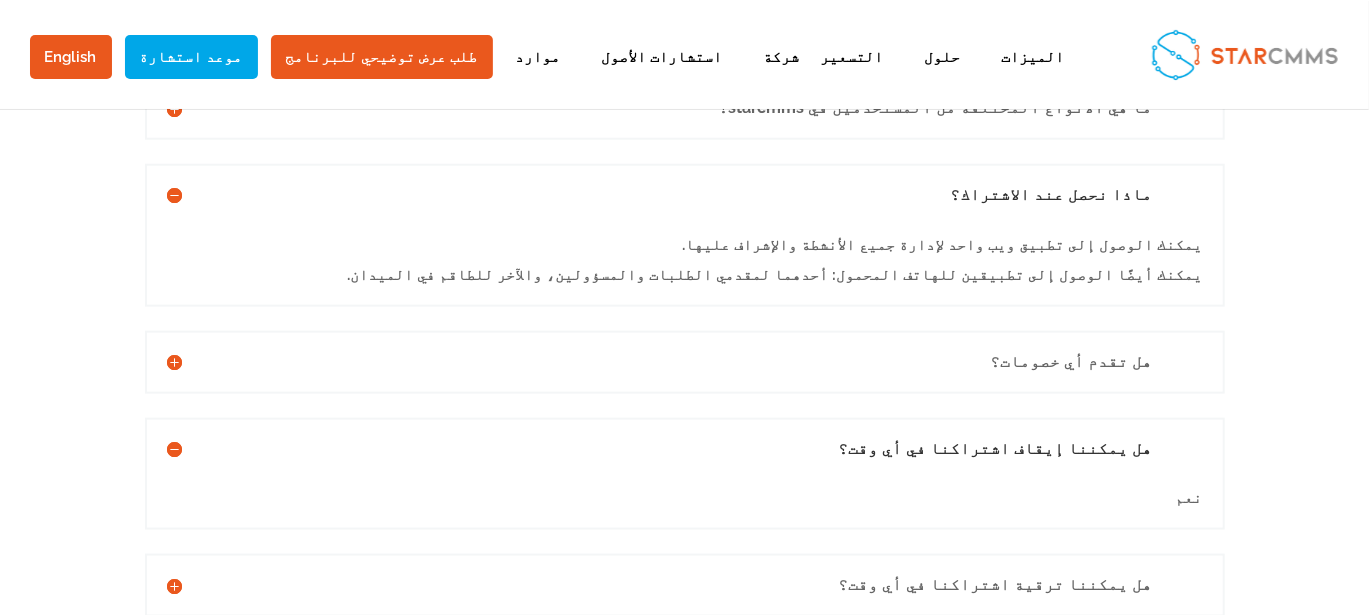 scroll, scrollTop: 4800, scrollLeft: 0, axis: vertical 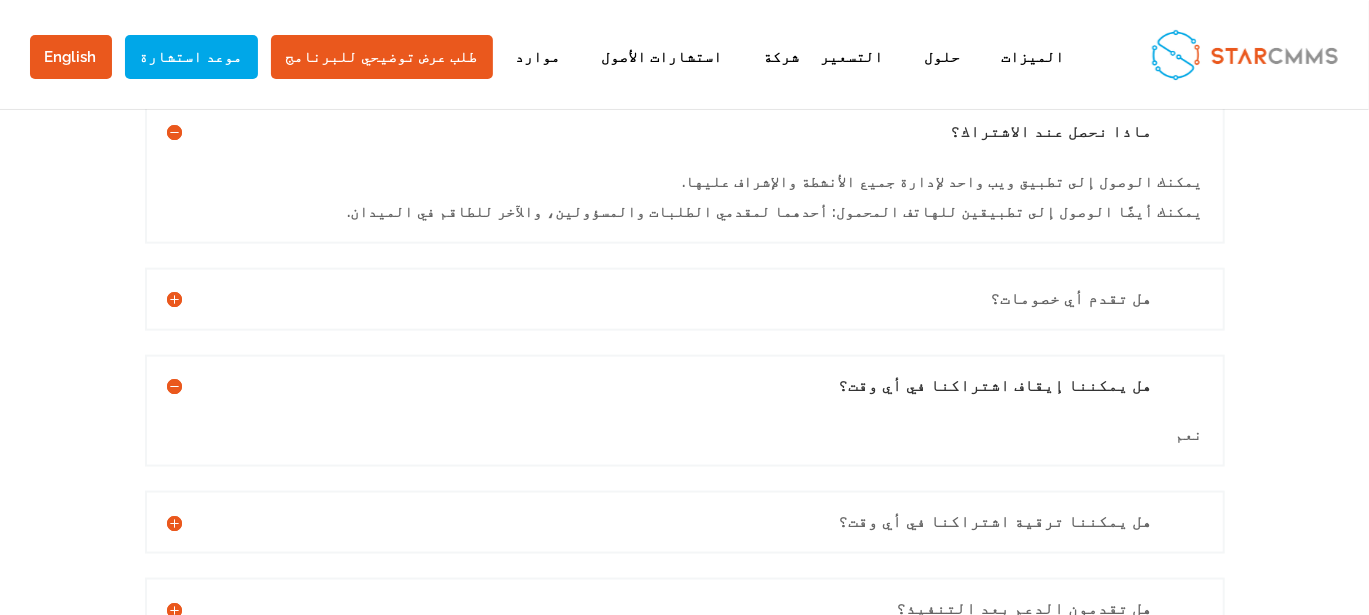click on "هل يمكننا ترقية اشتراكنا في أي وقت؟" at bounding box center (685, 522) 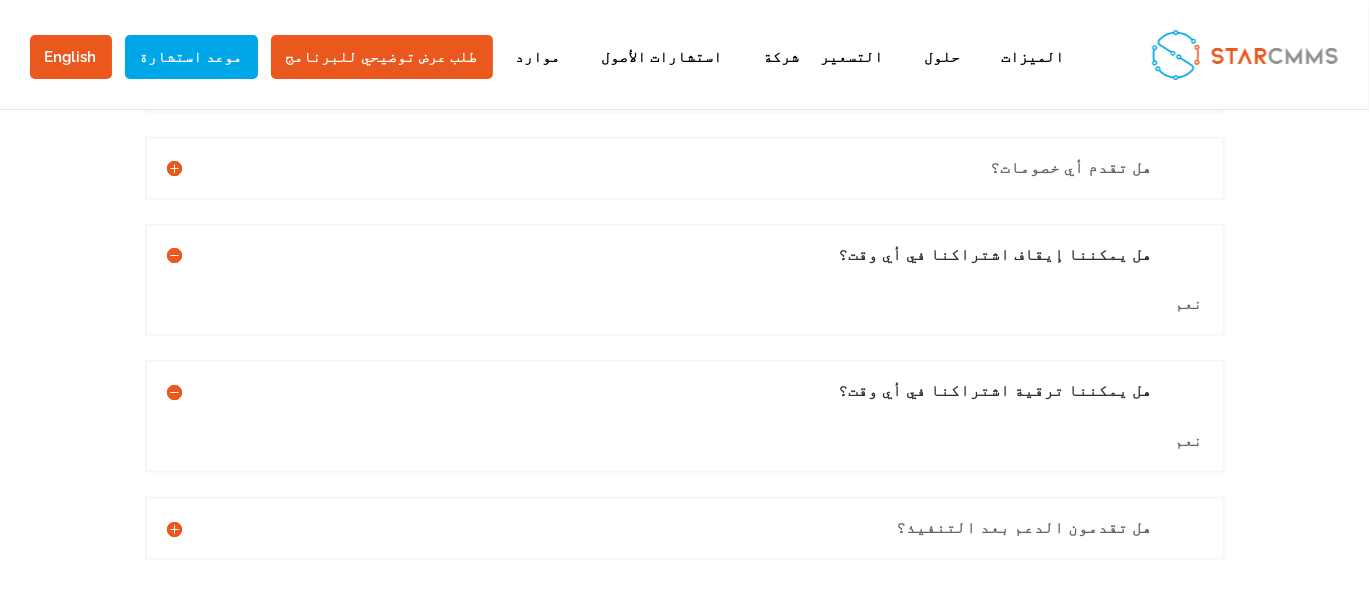 scroll, scrollTop: 4934, scrollLeft: 0, axis: vertical 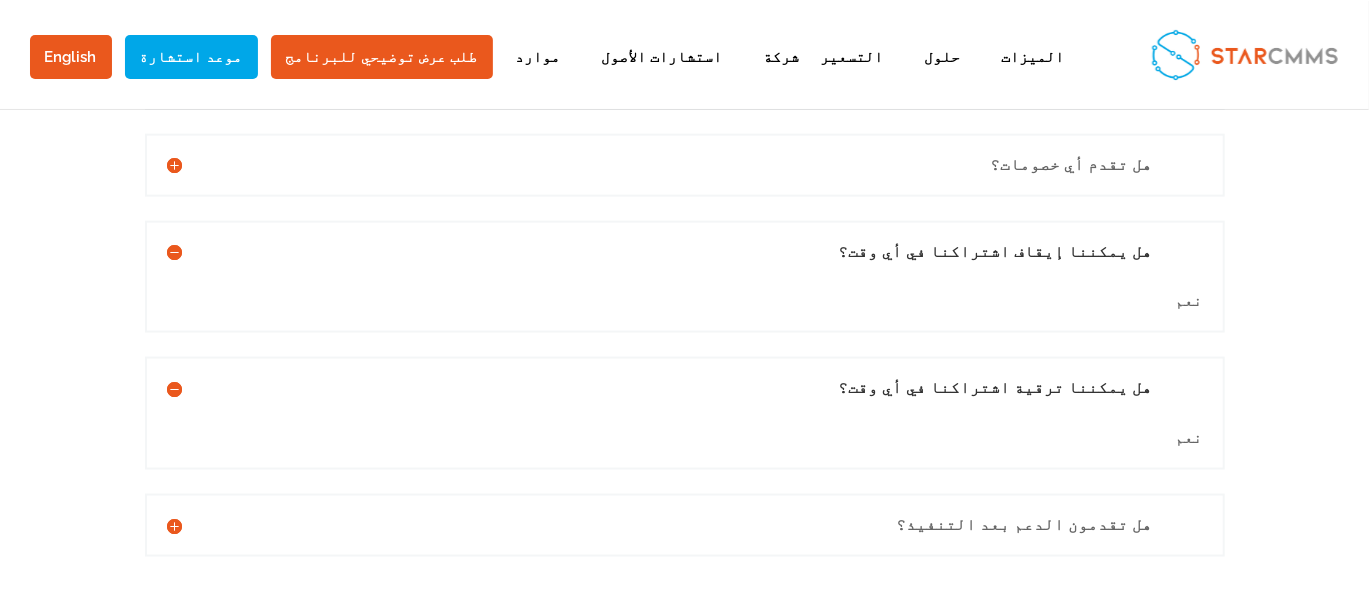 click on "هل تقدمون الدعم بعد التنفيذ؟" at bounding box center [685, 525] 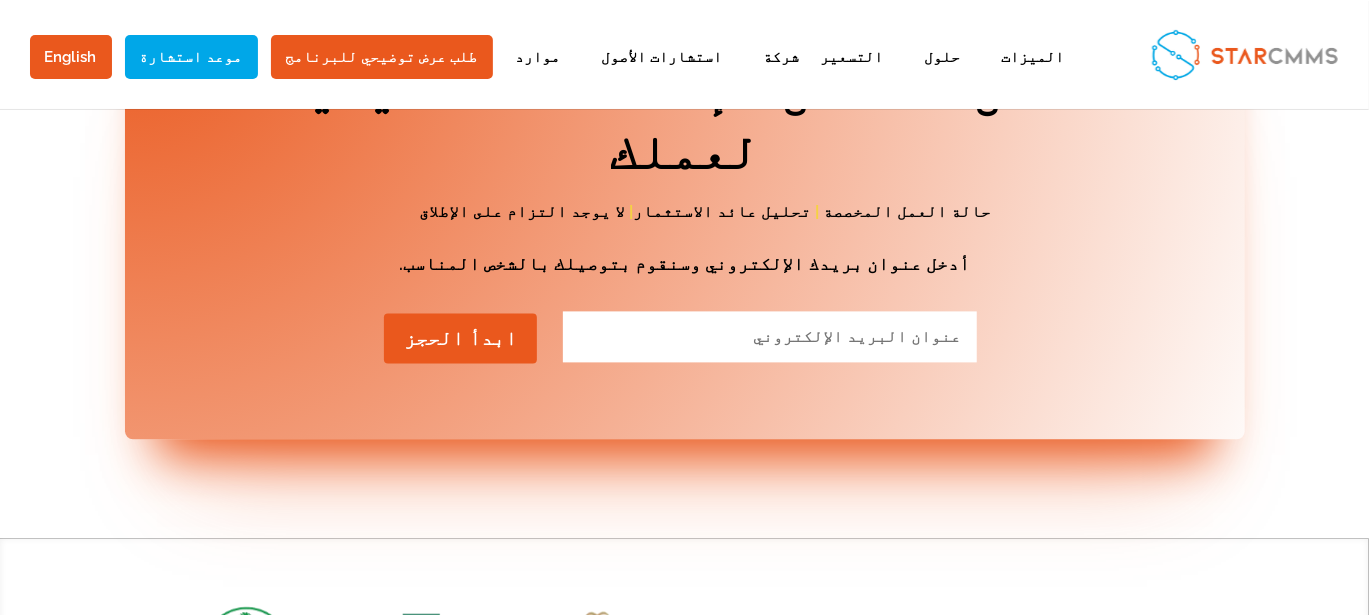 scroll, scrollTop: 5667, scrollLeft: 0, axis: vertical 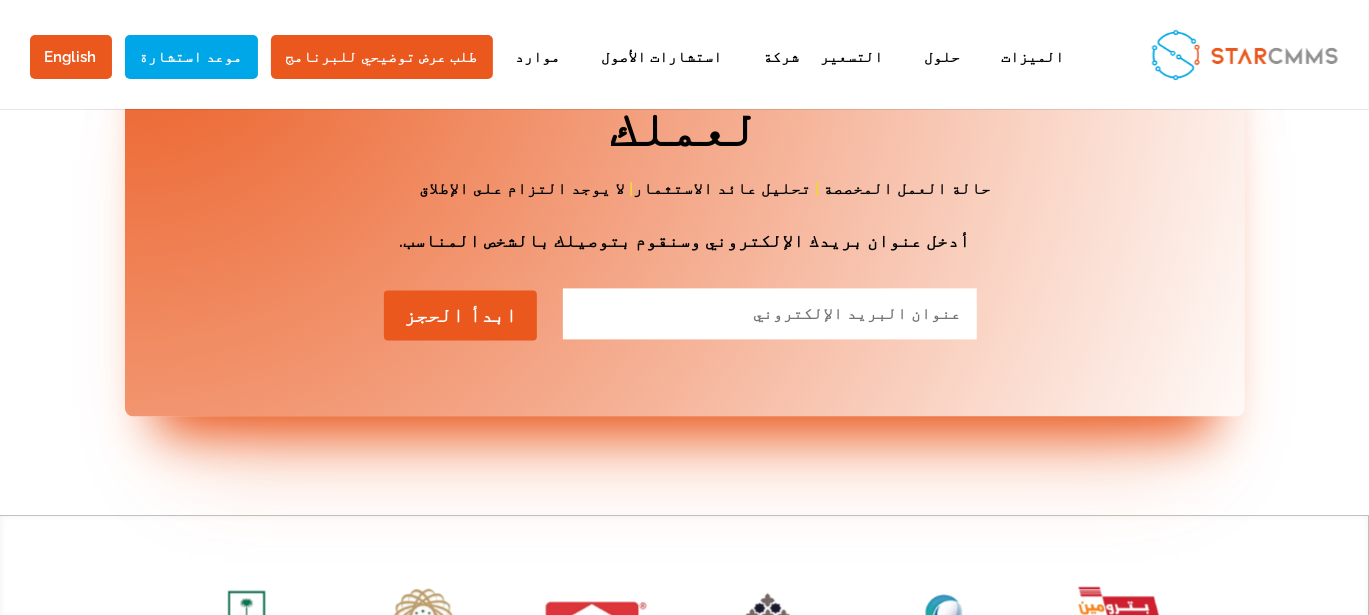 click at bounding box center (1215, 628) 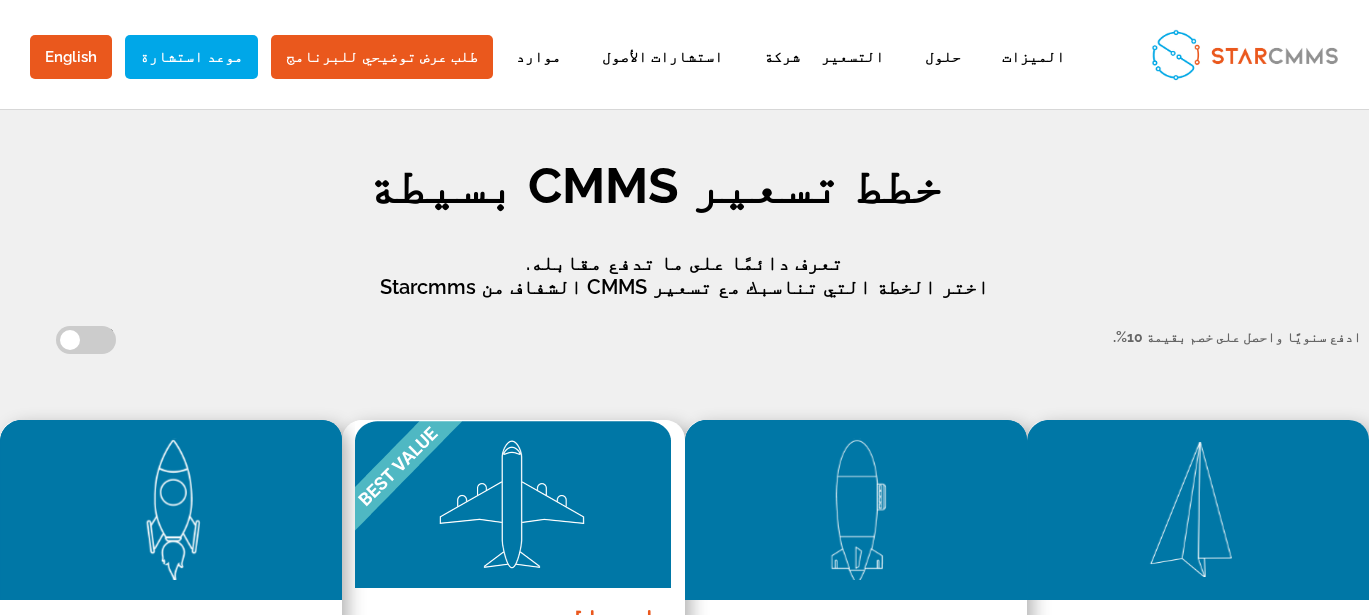 scroll, scrollTop: 0, scrollLeft: 0, axis: both 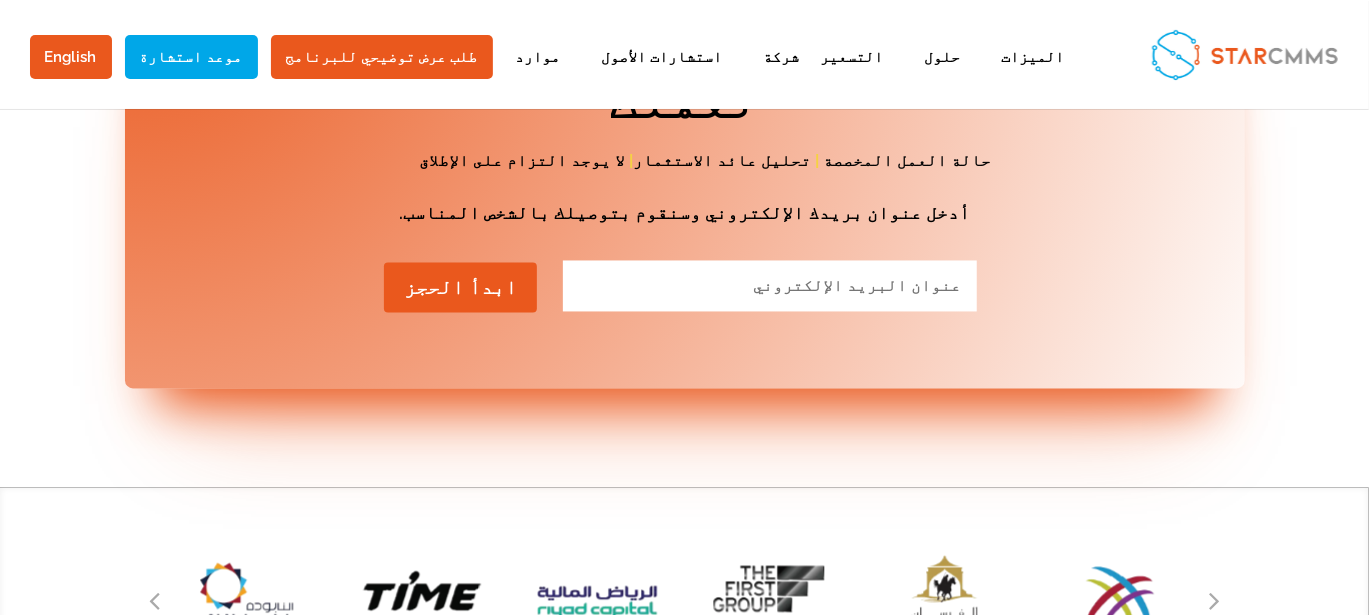 click at bounding box center [1215, 601] 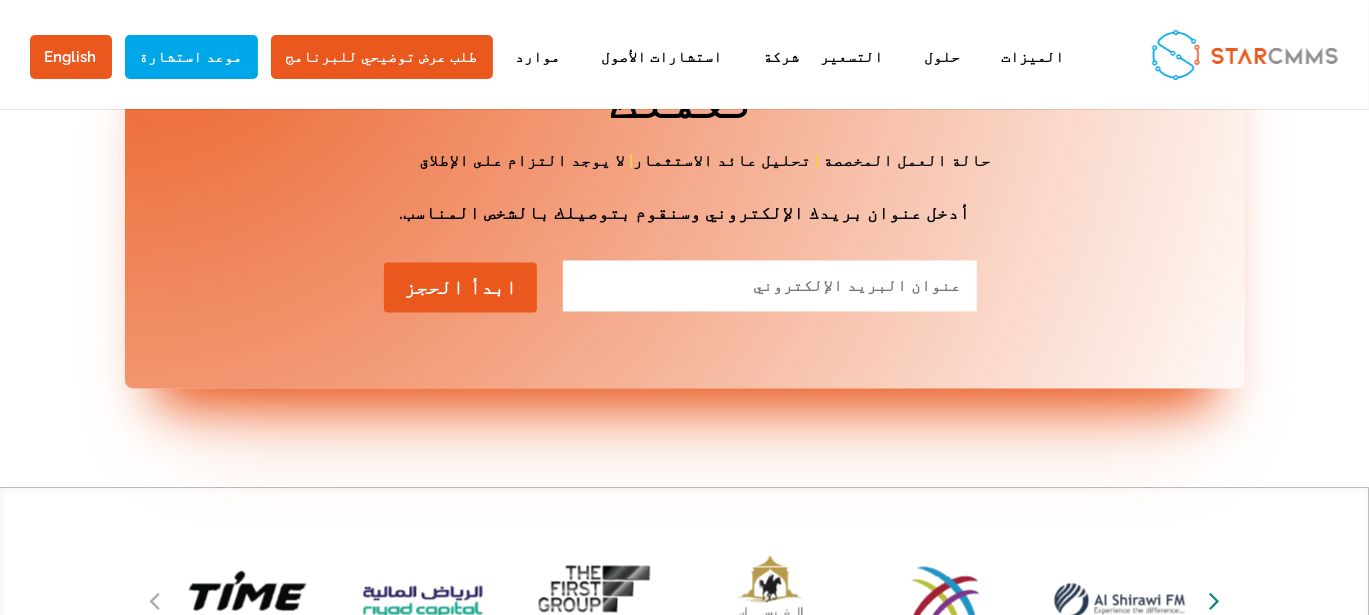 click at bounding box center [1214, 601] 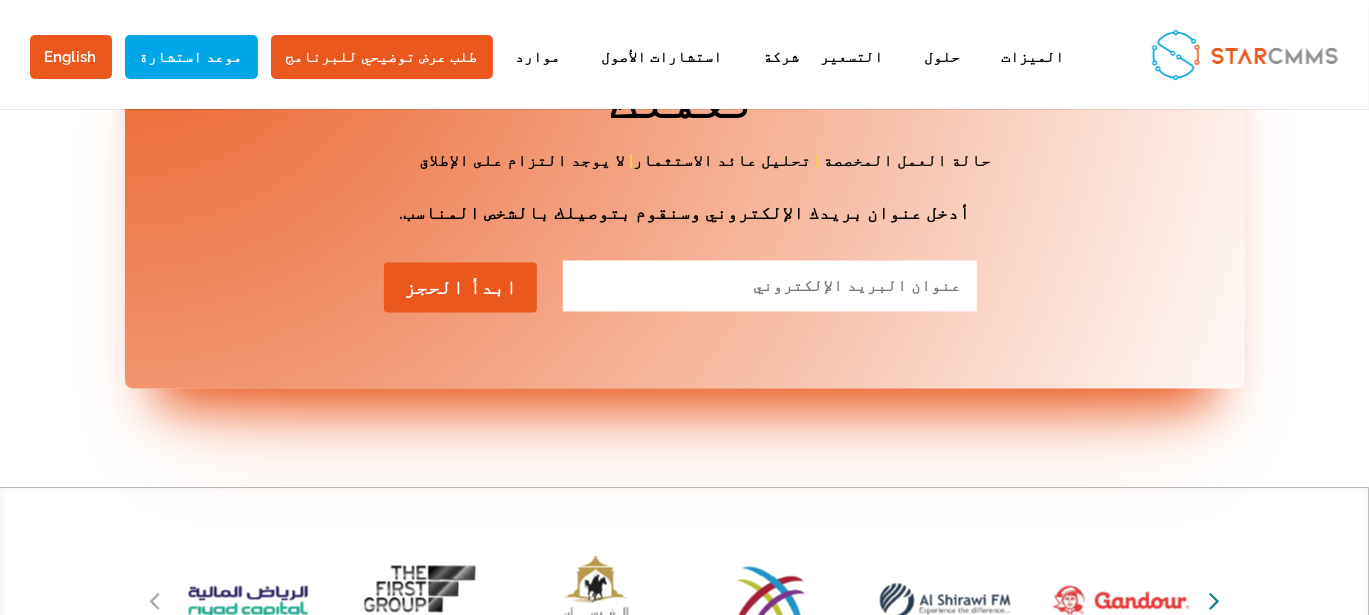 click at bounding box center [1214, 601] 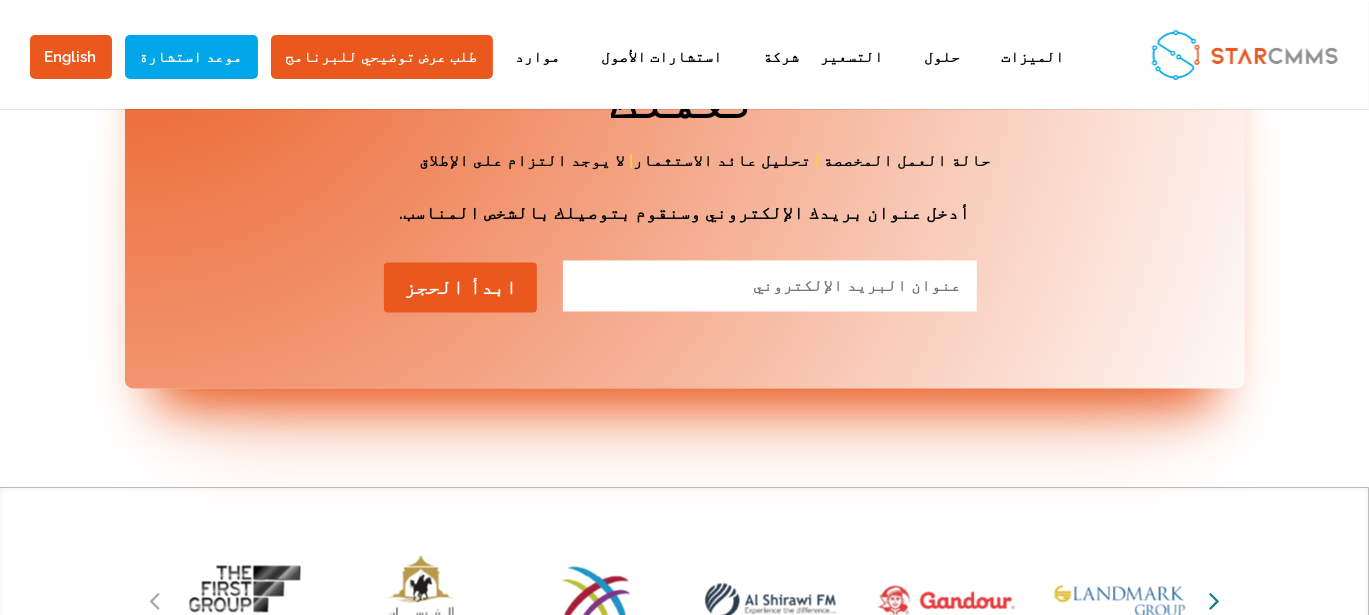 click at bounding box center (1214, 601) 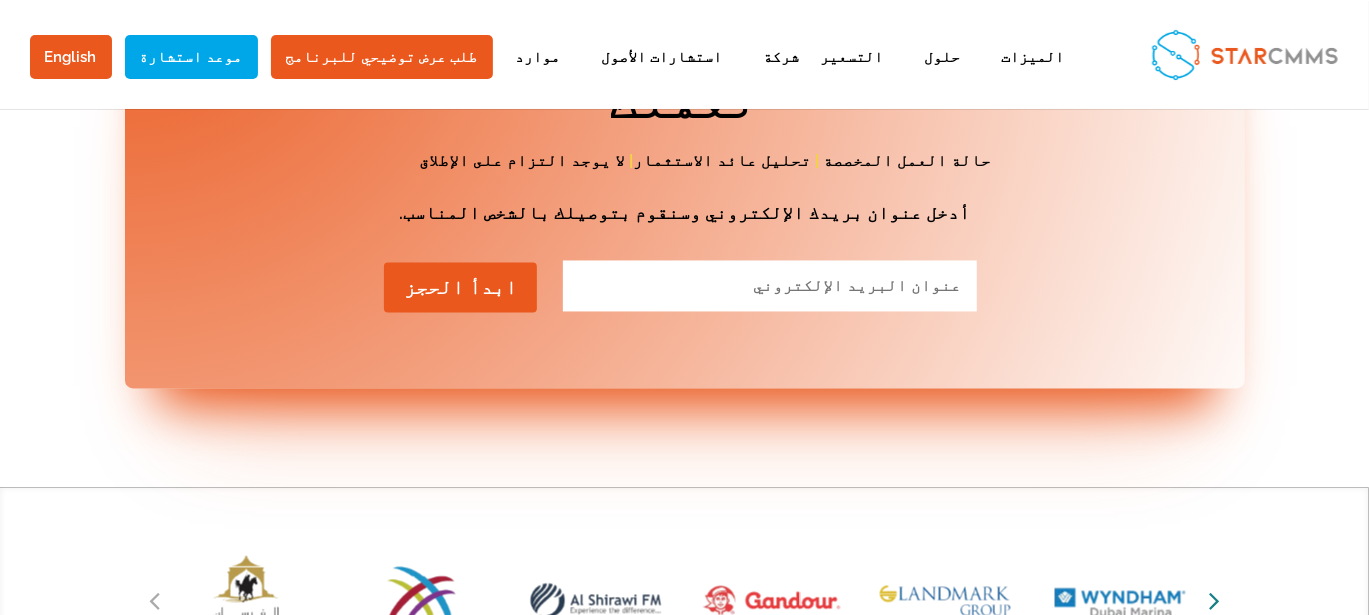 click at bounding box center (1214, 601) 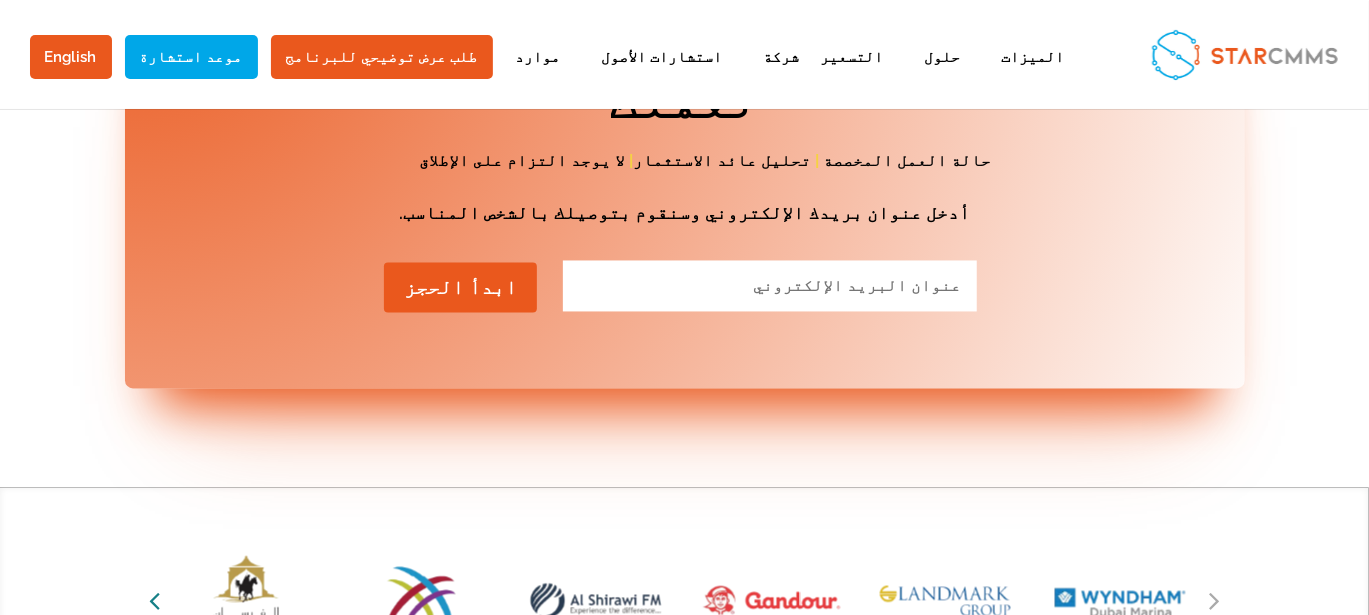 click at bounding box center [154, 601] 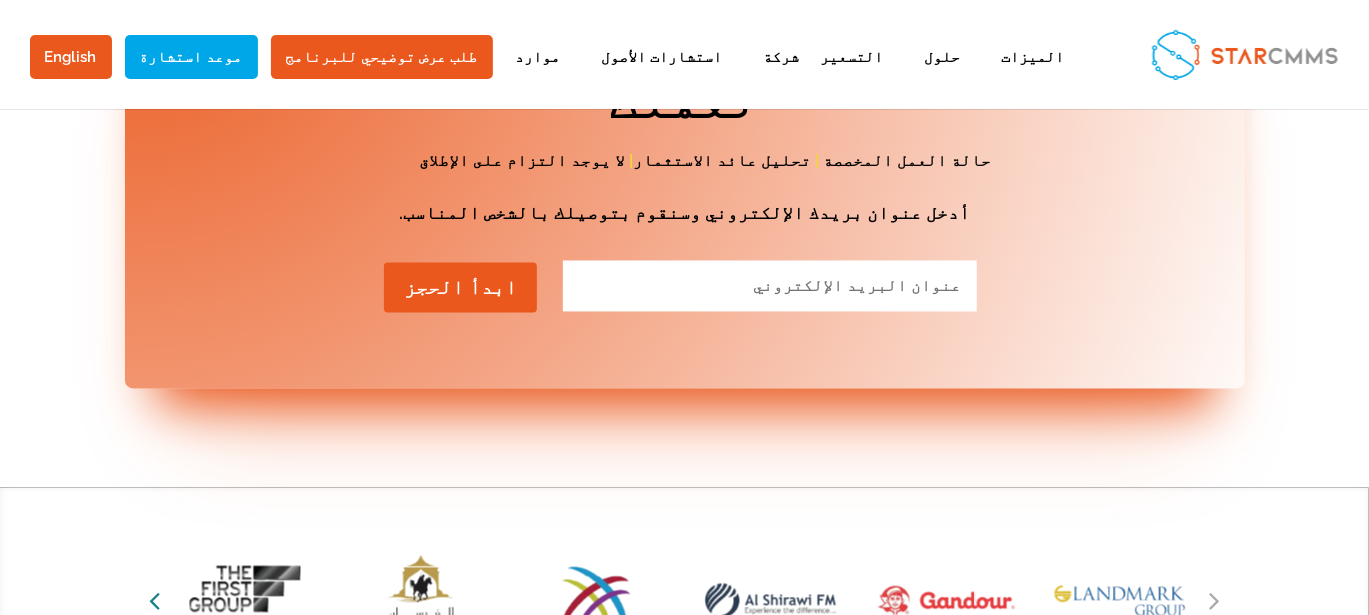 click at bounding box center (154, 601) 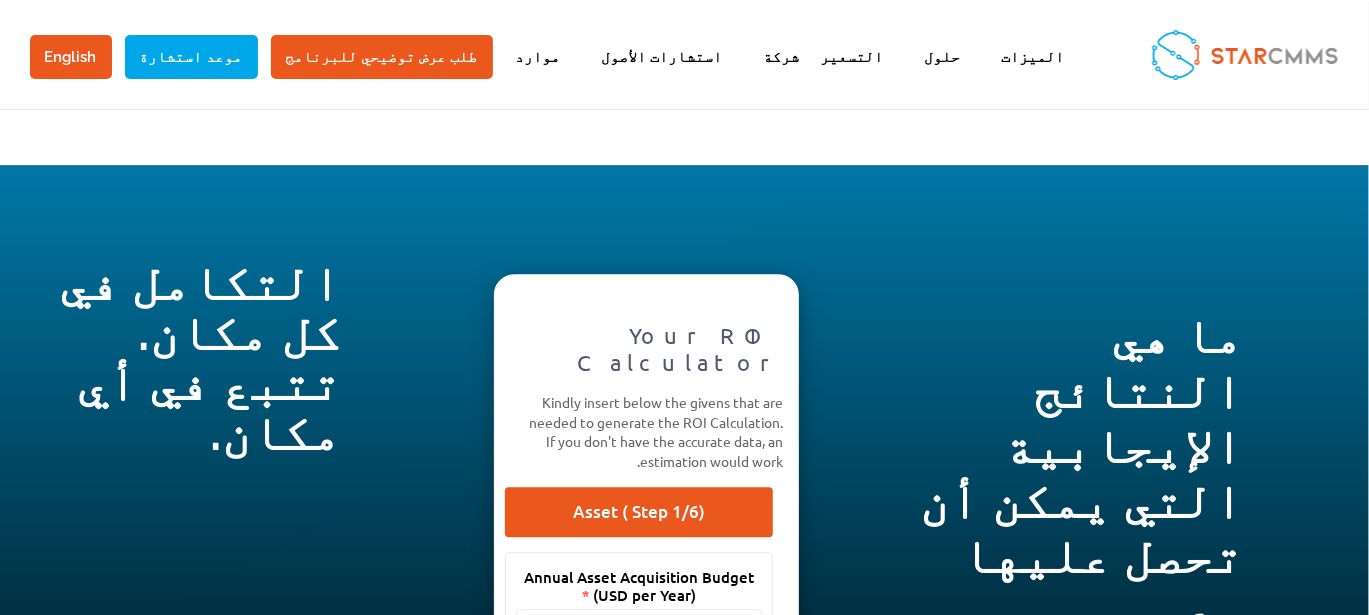 scroll, scrollTop: 2231, scrollLeft: 0, axis: vertical 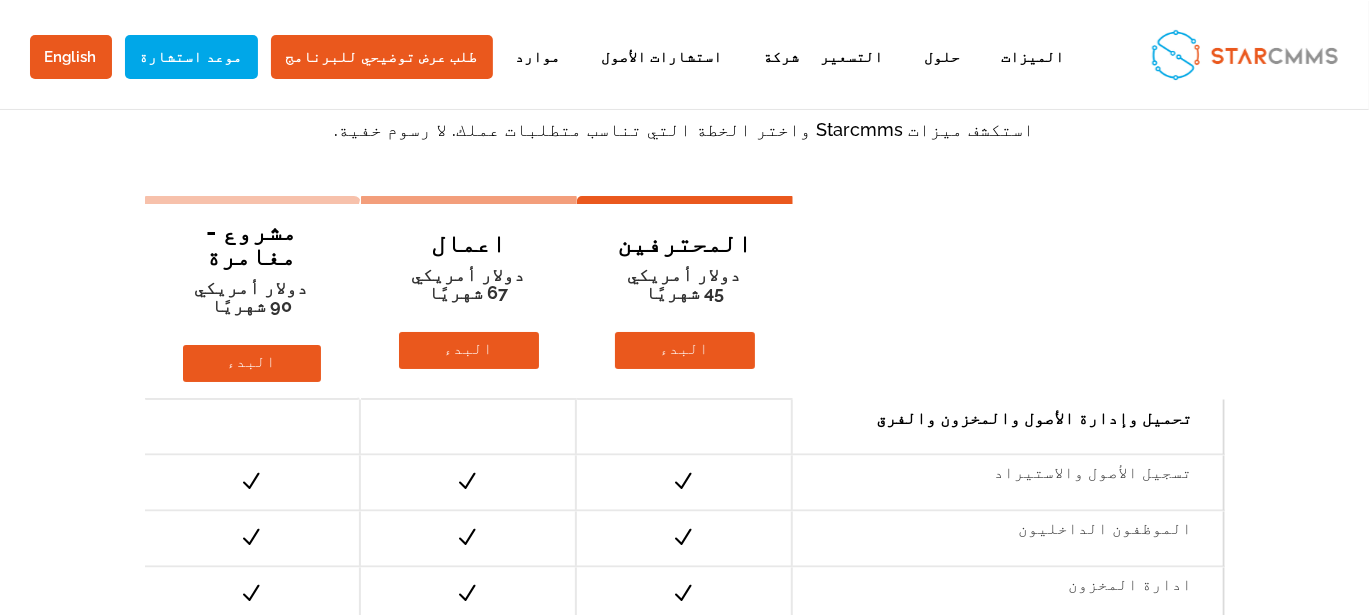 click on "قارن ستاركمس   الخطط
استكشف ميزات Starcmms واختر الخطة التي تناسب متطلبات عملك. لا رسوم خفية.
المحترفين دولار أمريكي 45 شهريًا     البدء
تحميل وإدارة الأصول والمخزون والفرق
تسجيل الأصول والاستيراد
الموظفون الداخليون
ادارة المخزون
ابق على قمة طلبات العمل وأوامر العمل
طلب عمل
أمر العمل
تقارير خدمة طلب العمل
احصل على إحصاءات الصيانة في الوقت الحقيقي
لوحة القيادة
تقارير قابلة للتصدير" at bounding box center [684, 435] 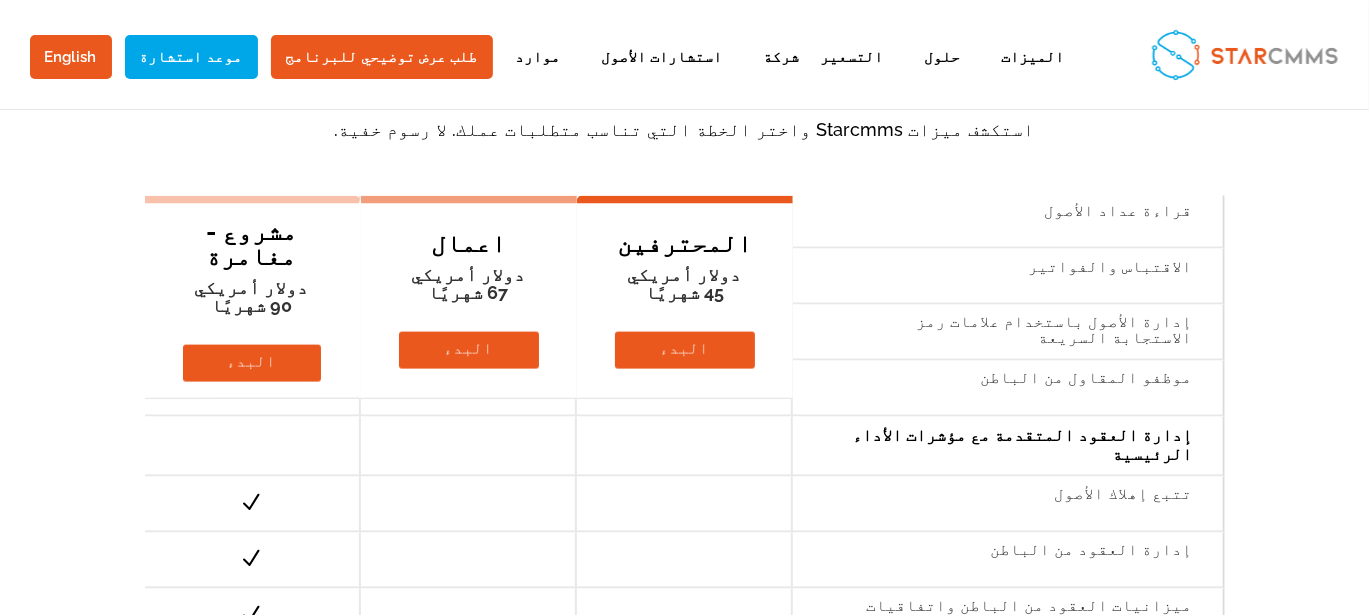 scroll, scrollTop: 1647, scrollLeft: 0, axis: vertical 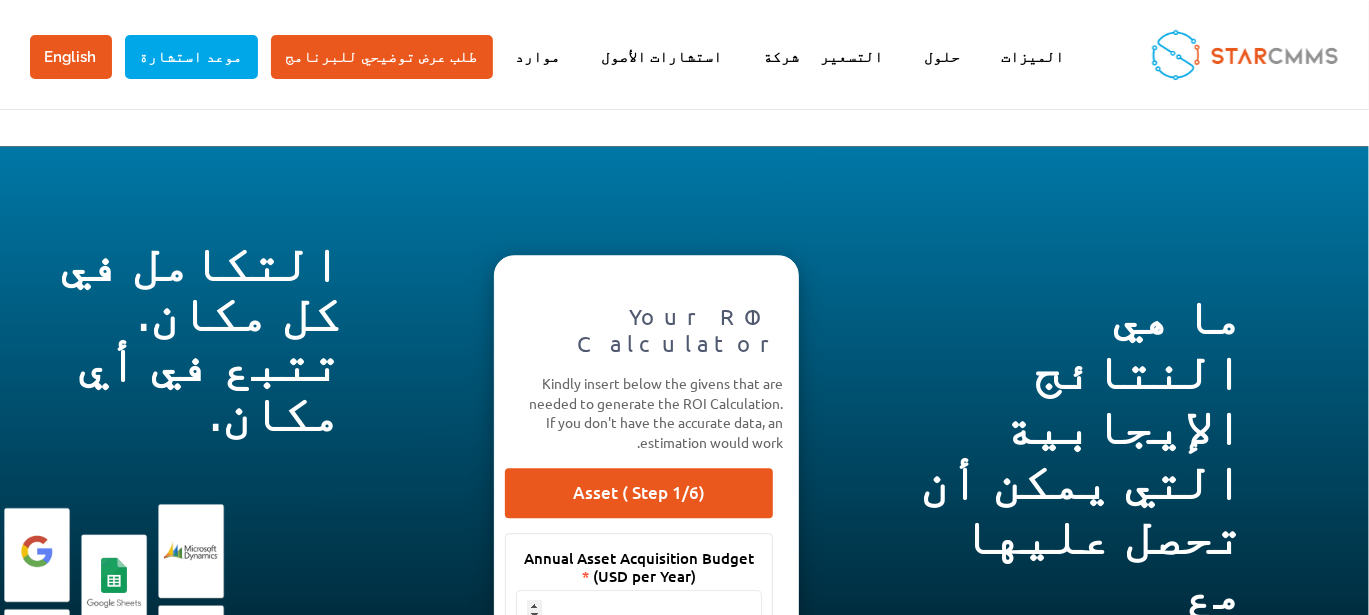click on "التكامل في كل مكان.
تتبع في أي مكان.
Calculate your ROI
Your ROI Calculator
Kindly insert below the givens that are needed to generate the ROI Calculation. If you don't have the accurate data, an estimation would work.
Asset ( Step 1/6)
*" at bounding box center [684, 546] 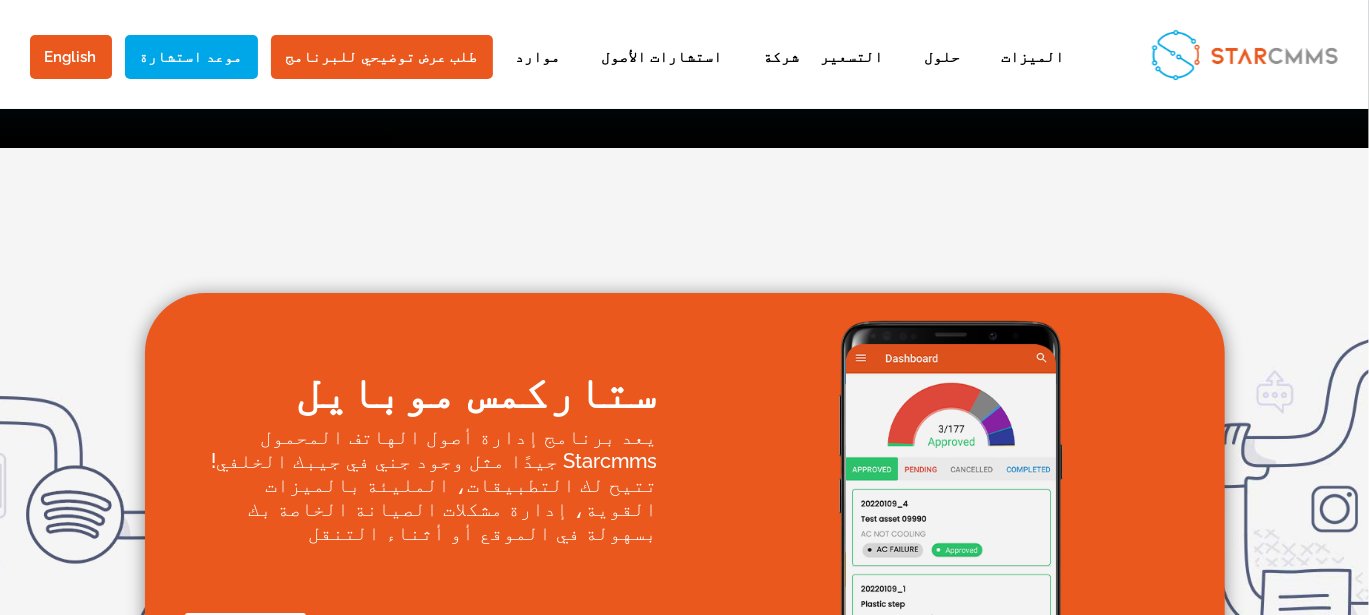 scroll, scrollTop: 3099, scrollLeft: 0, axis: vertical 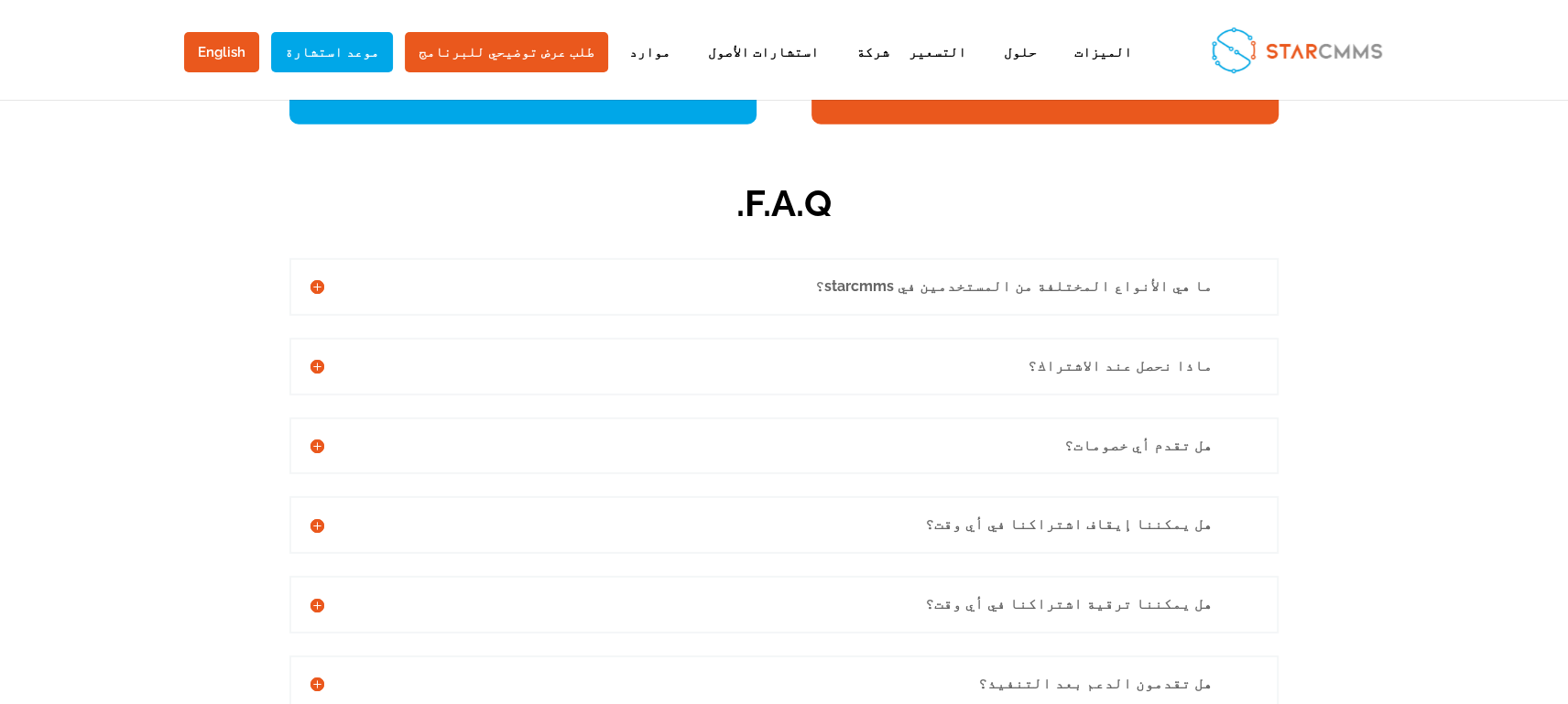click on "هل تقدم أي خصومات؟" at bounding box center [784, 446] 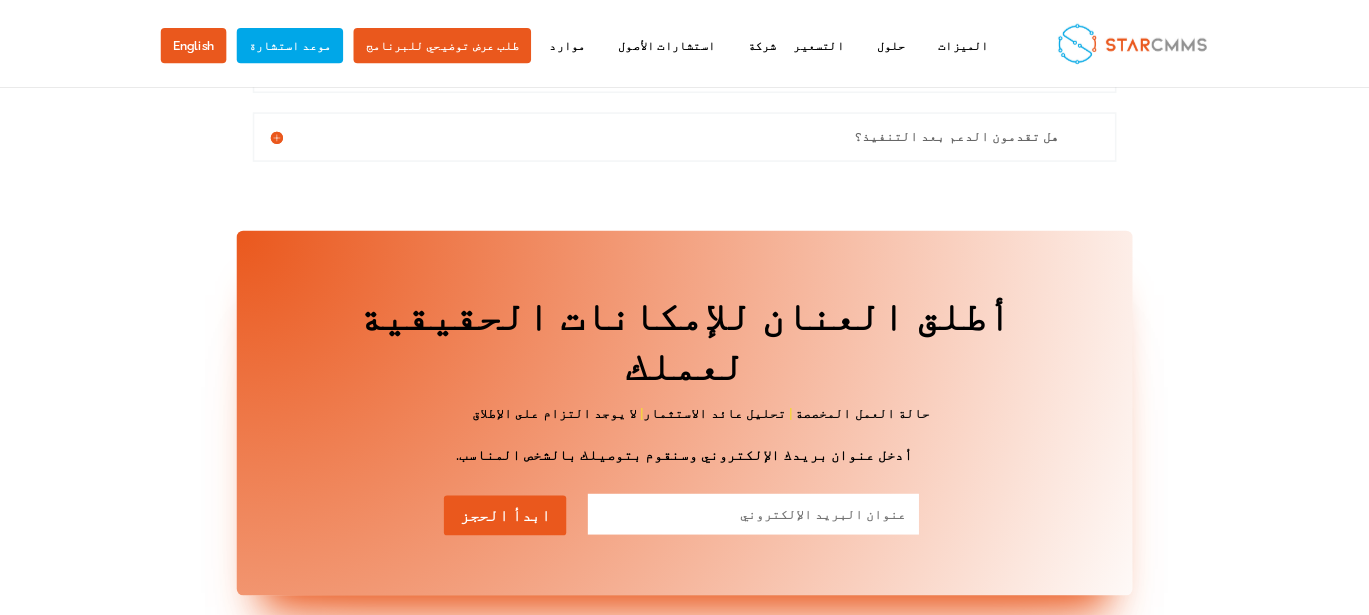 scroll, scrollTop: 5042, scrollLeft: 0, axis: vertical 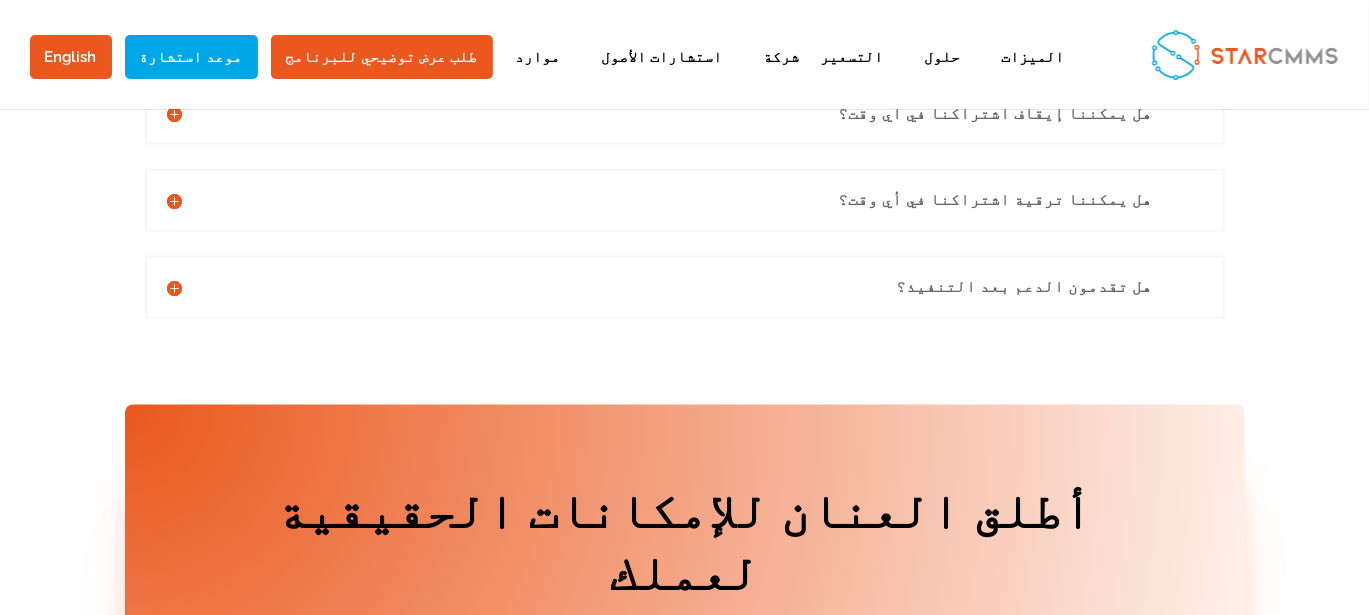 click on "أطلق العنان للإمكانات الحقيقية لعملك
حالة العمل المخصصة   |   تحليل عائد الاستثمار  |   لا يوجد التزام على الإطلاق
أدخل عنوان بريدك الإلكتروني وسنقوم بتوصيلك بالشخص المناسب.
عنوان البريد الإلكتروني
ابدأ الحجز" at bounding box center [685, 633] 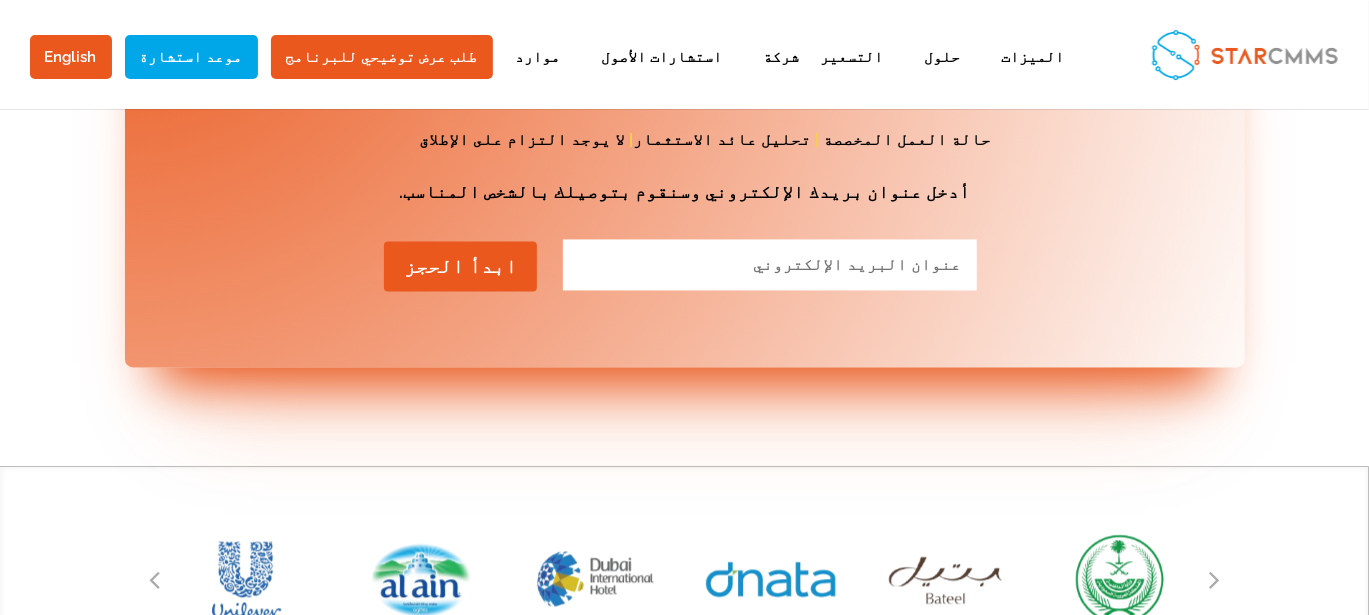 scroll, scrollTop: 5642, scrollLeft: 0, axis: vertical 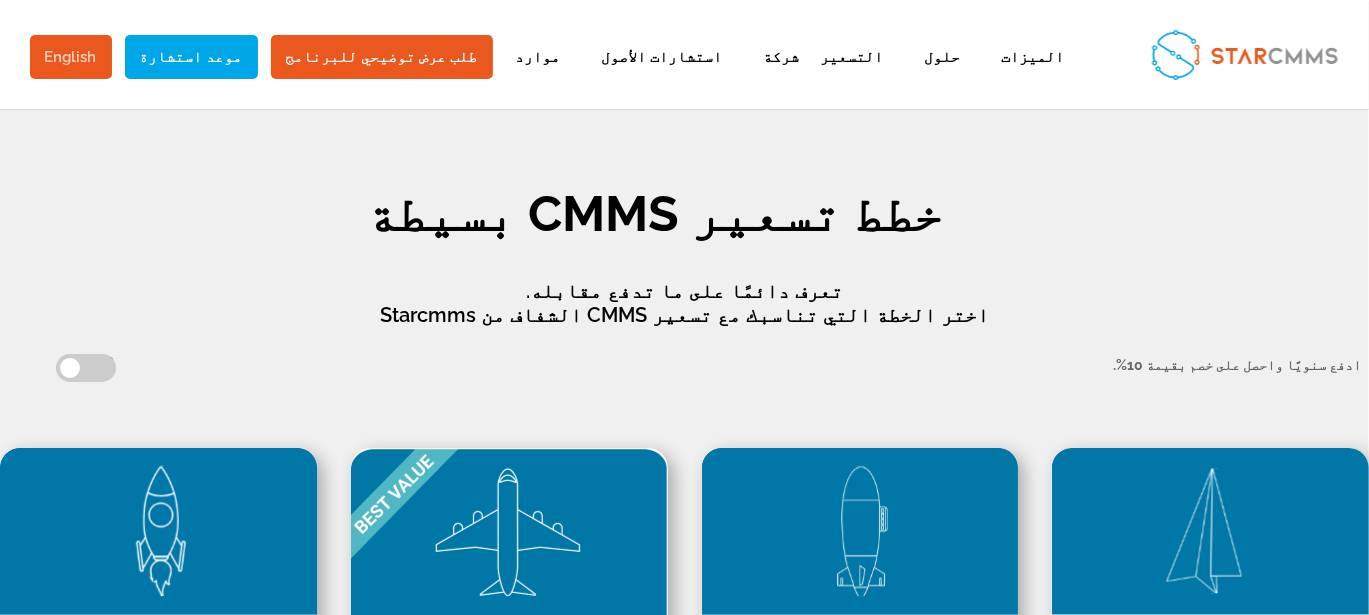 click on "English" at bounding box center [71, 57] 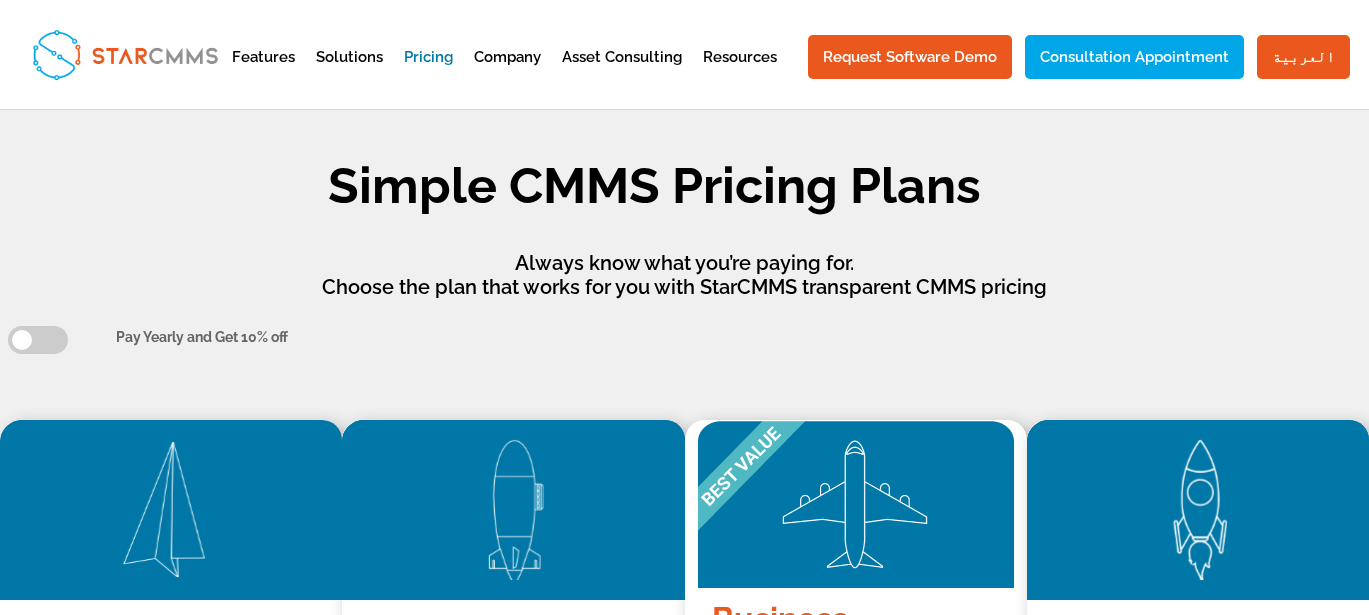 scroll, scrollTop: 0, scrollLeft: 0, axis: both 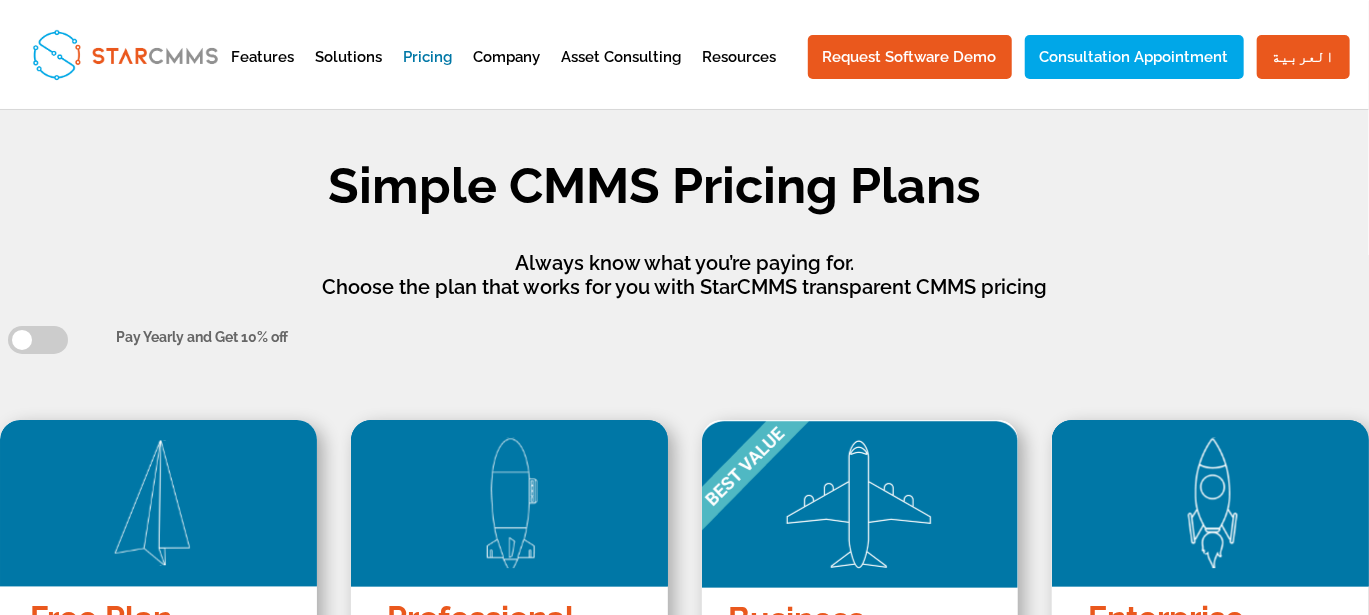 click on "Simple CMMS Pricing Plans" at bounding box center (655, 191) 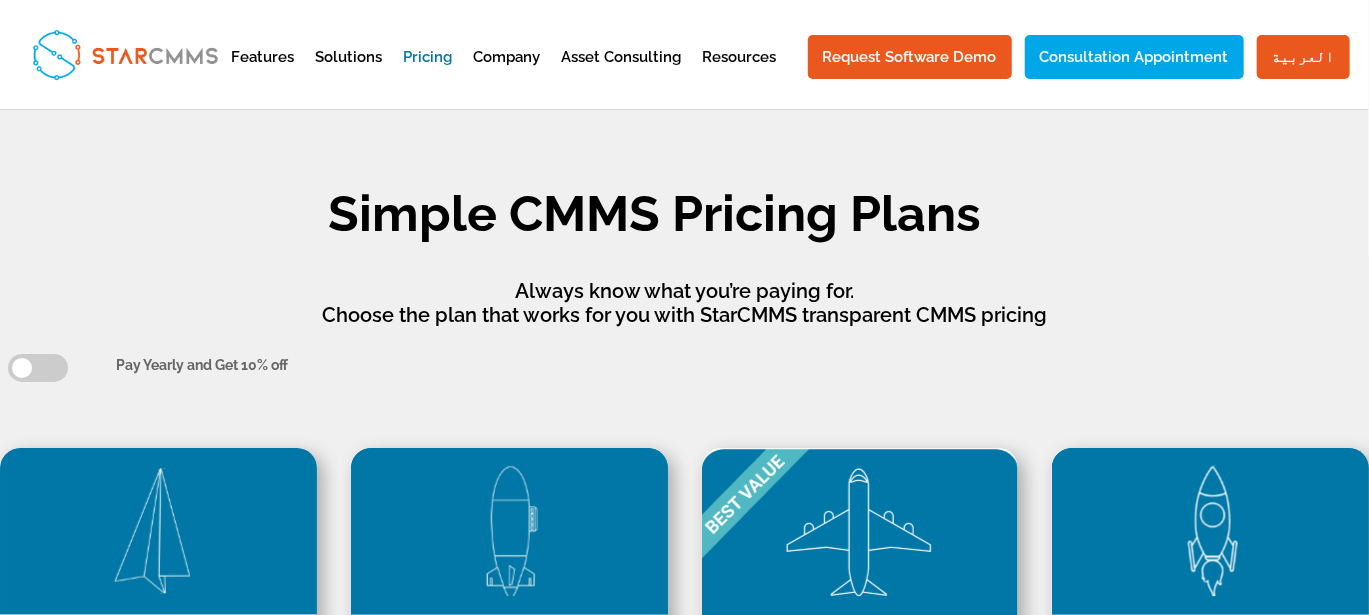 scroll, scrollTop: 15, scrollLeft: 16, axis: both 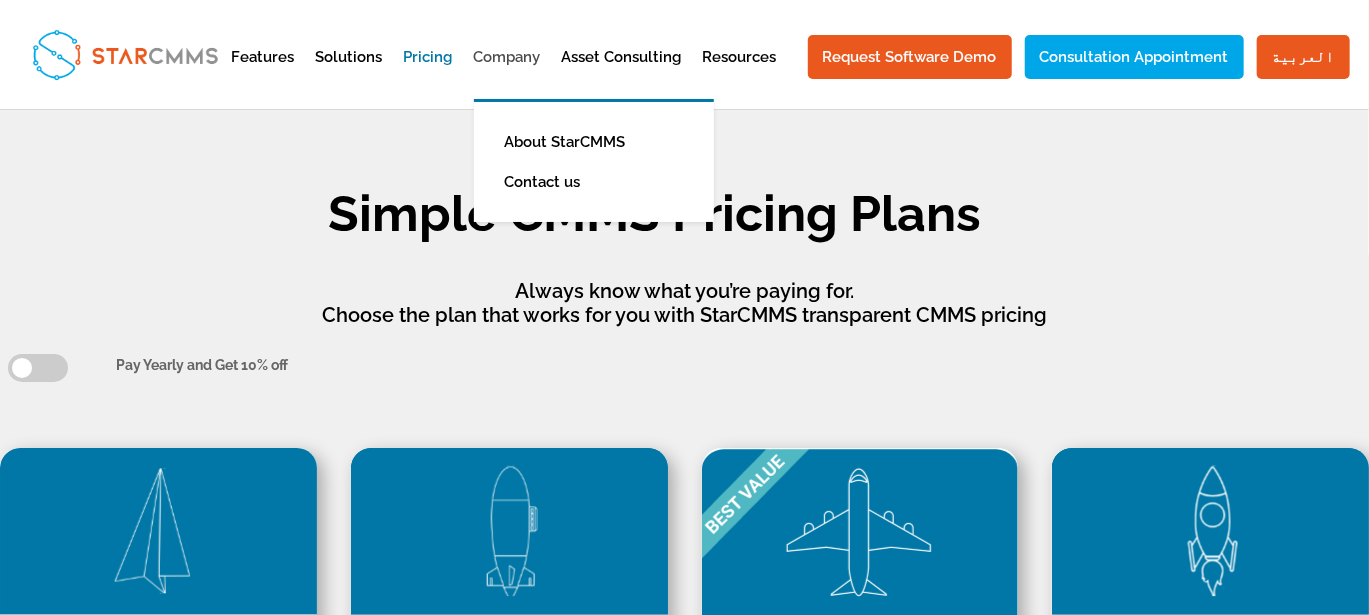 click on "Company" at bounding box center [507, 74] 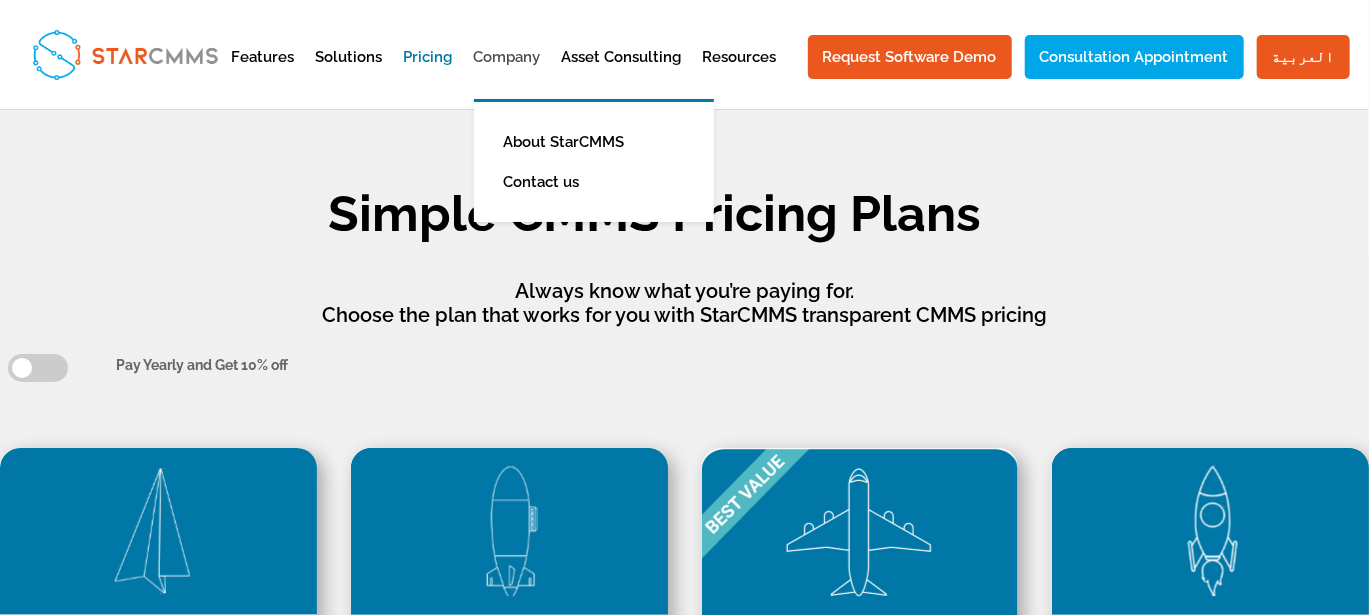 click on "Company" at bounding box center [507, 74] 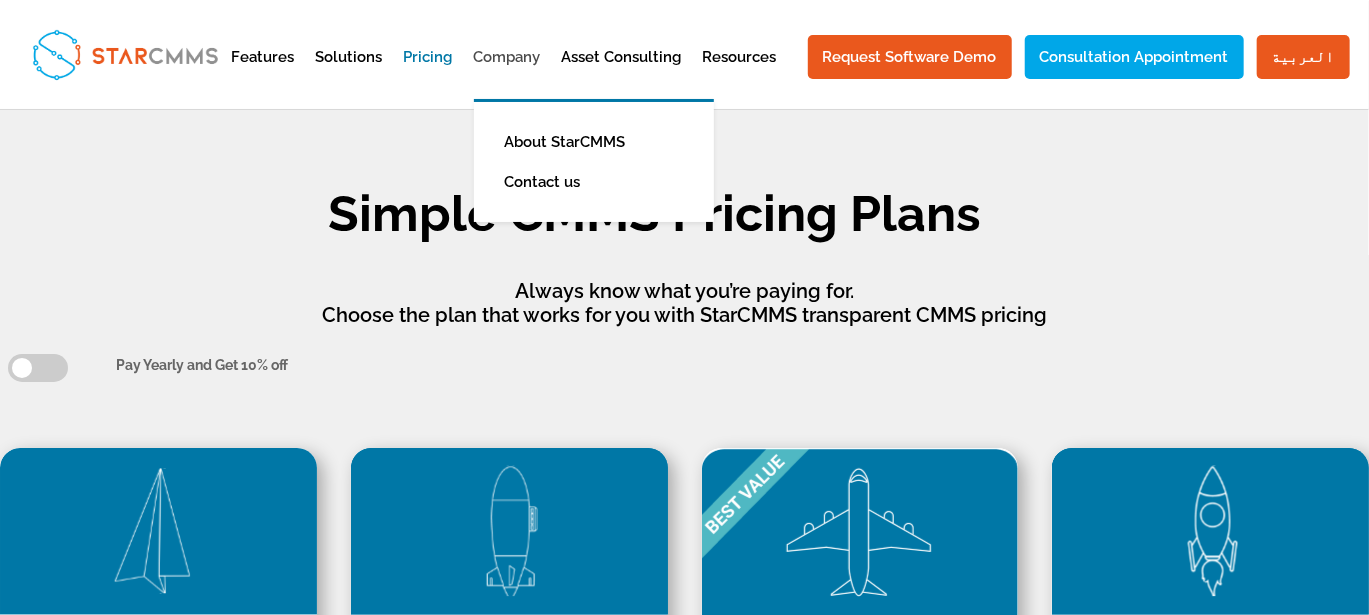 click on "Company" at bounding box center (507, 74) 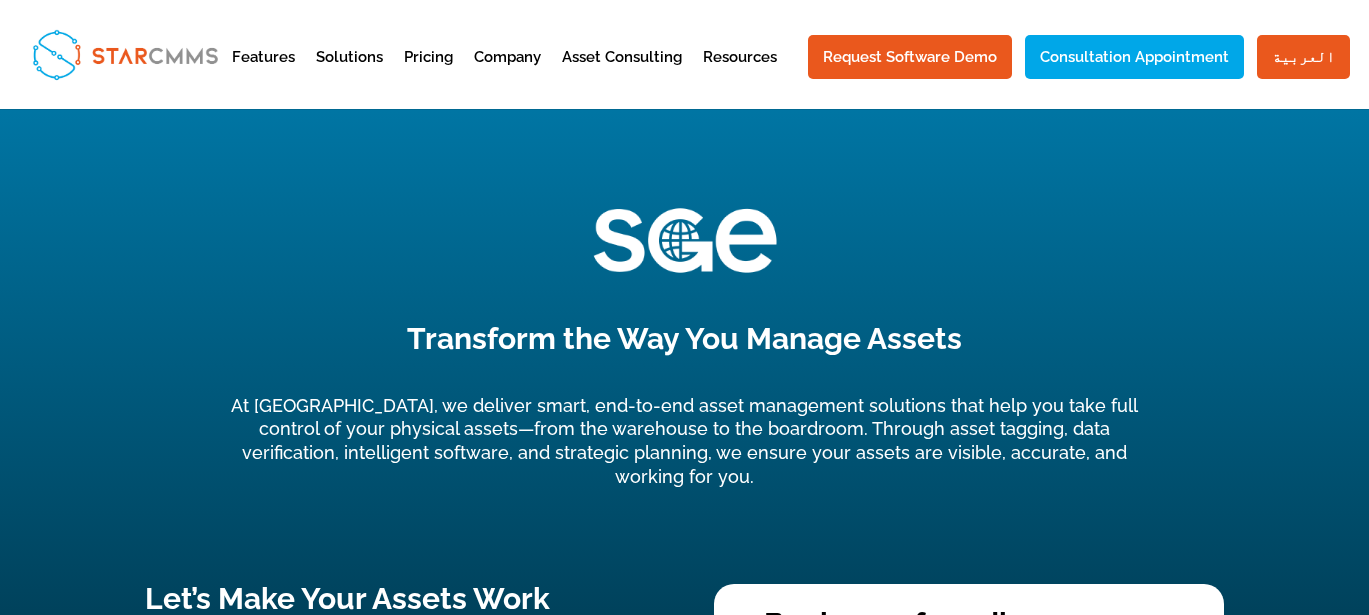 scroll, scrollTop: 0, scrollLeft: 0, axis: both 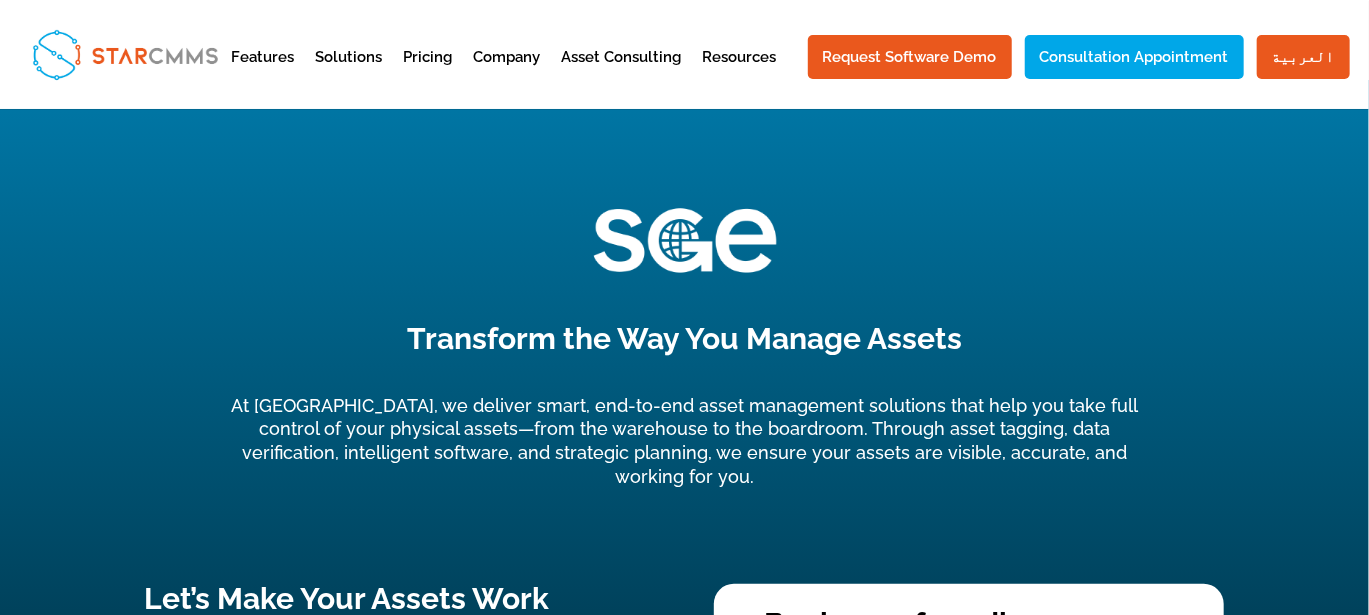 type on "+1" 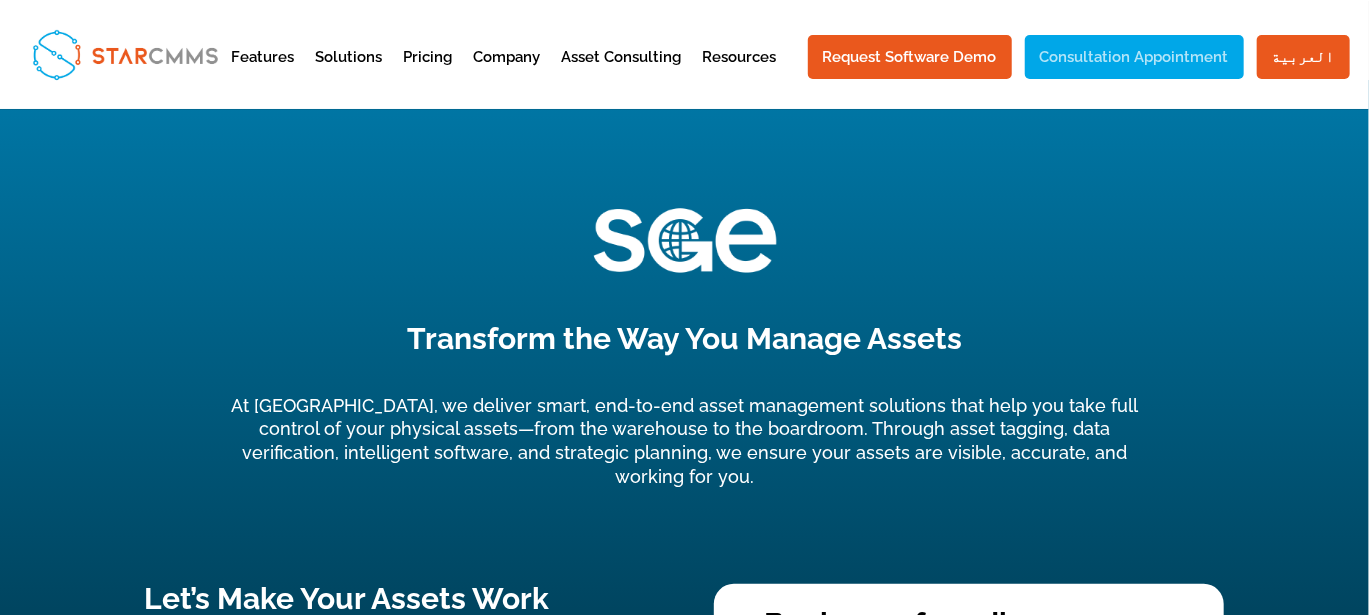 click on "Consultation Appointment" at bounding box center (1134, 57) 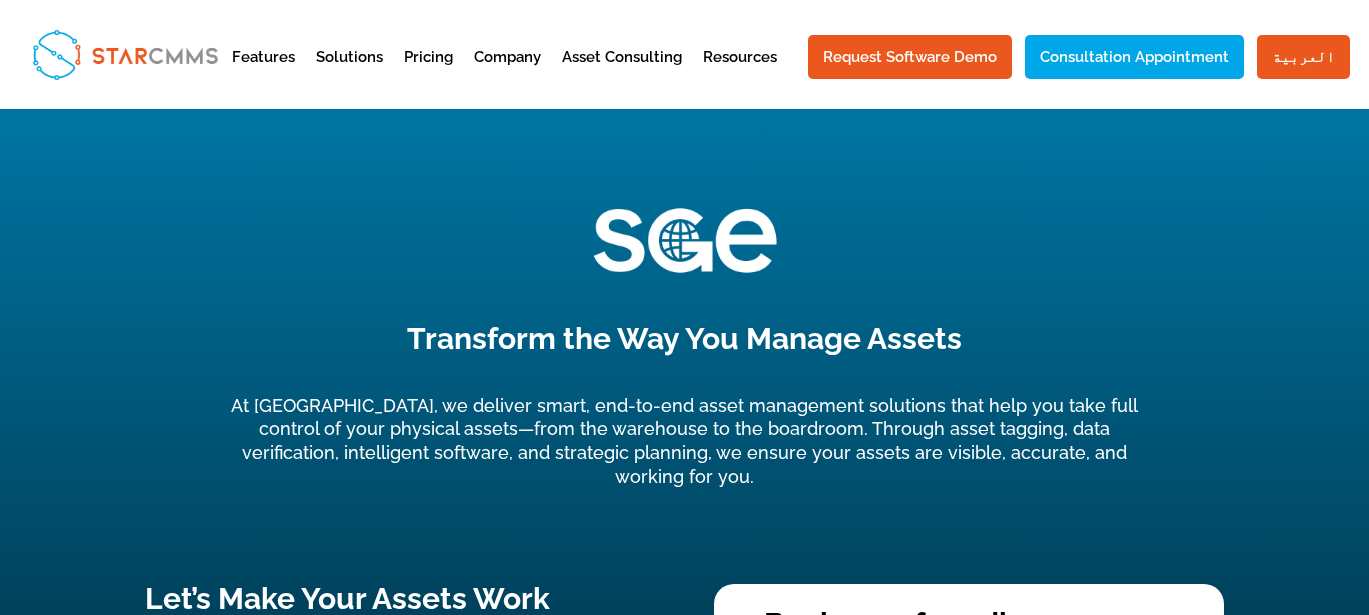 scroll, scrollTop: 0, scrollLeft: 0, axis: both 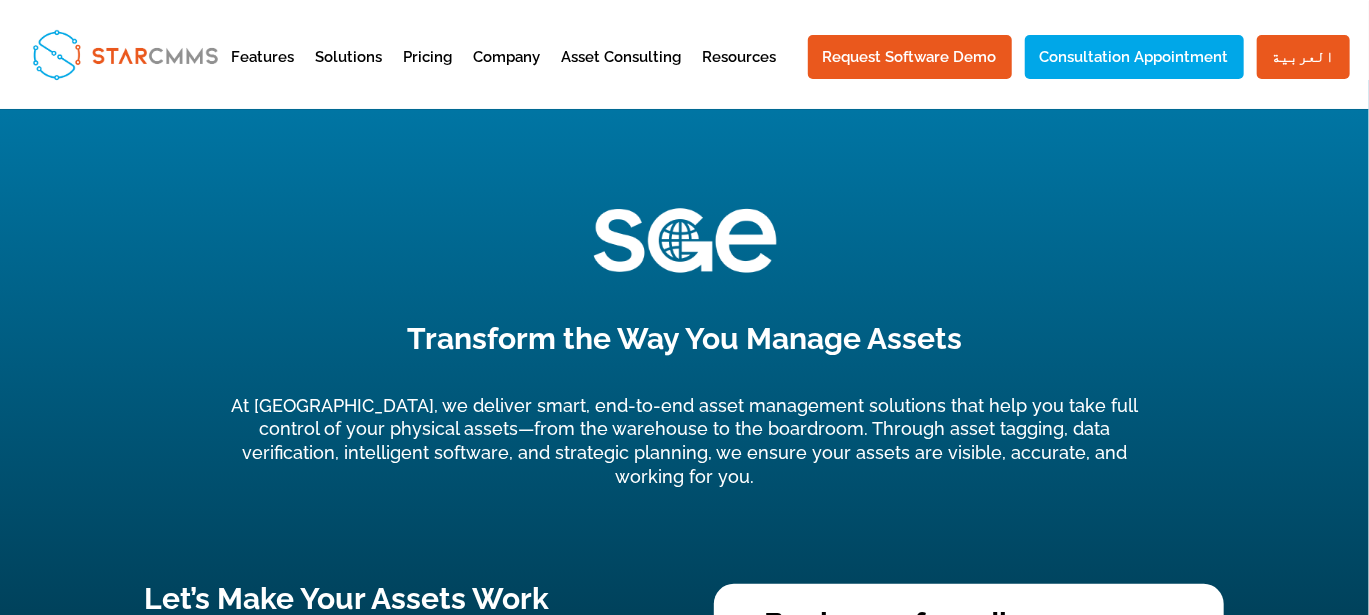 type on "+1" 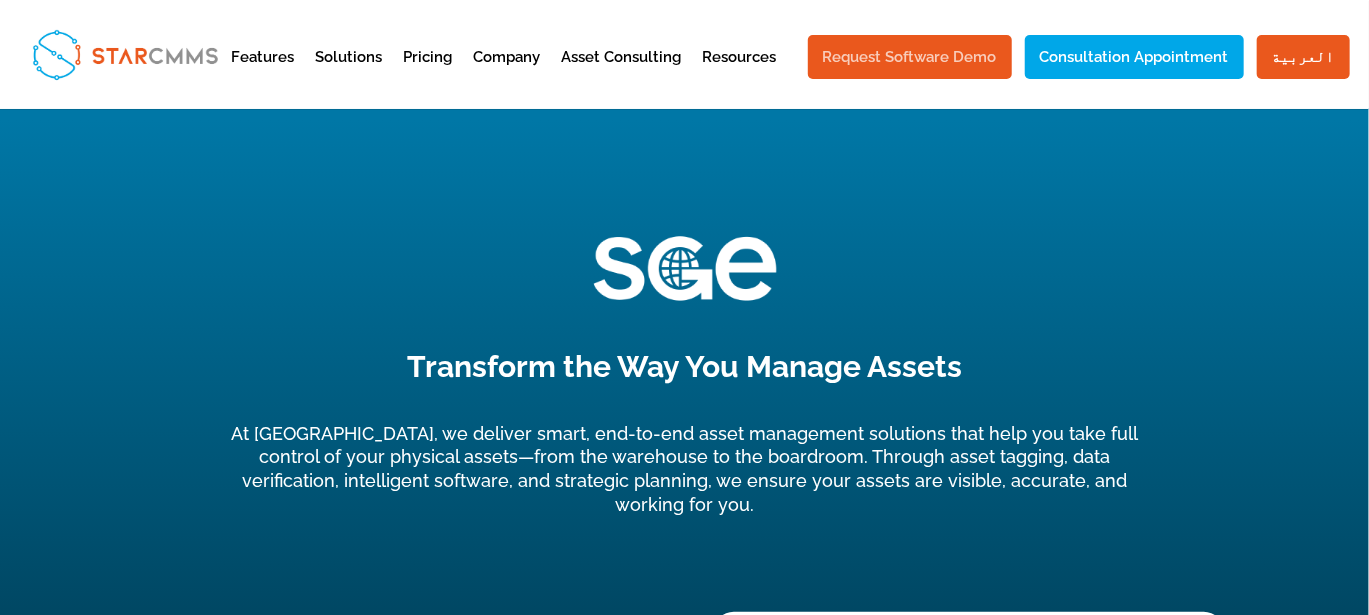 click on "Request Software Demo" at bounding box center [910, 57] 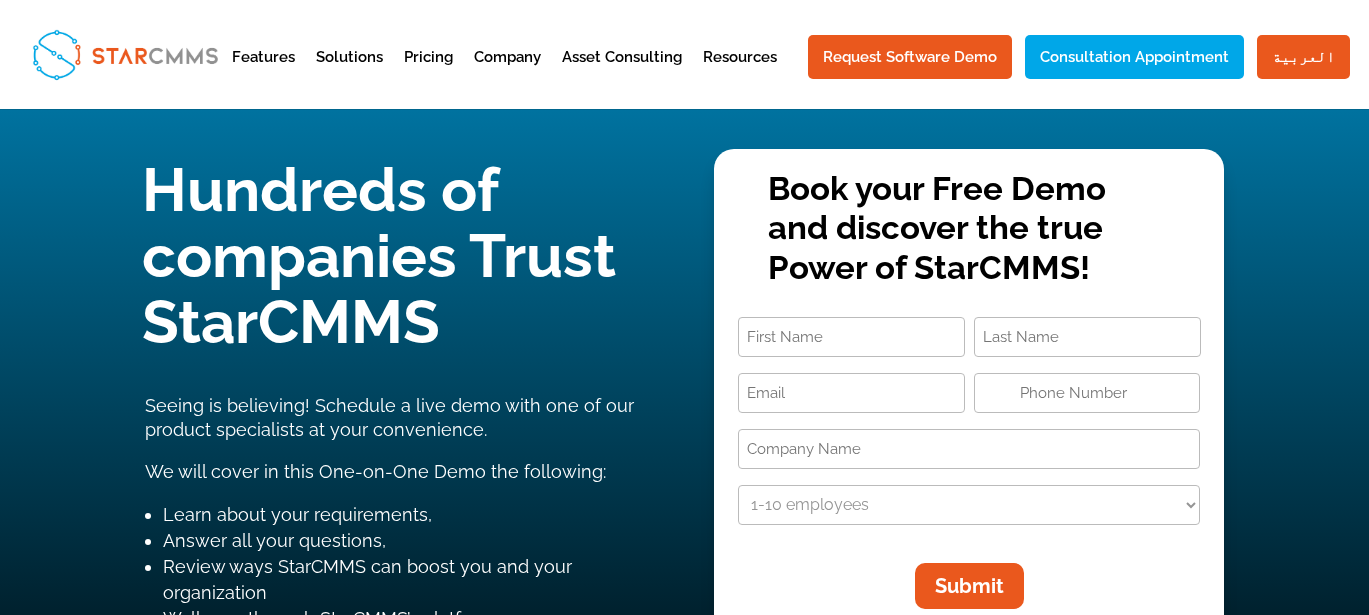 scroll, scrollTop: 0, scrollLeft: 0, axis: both 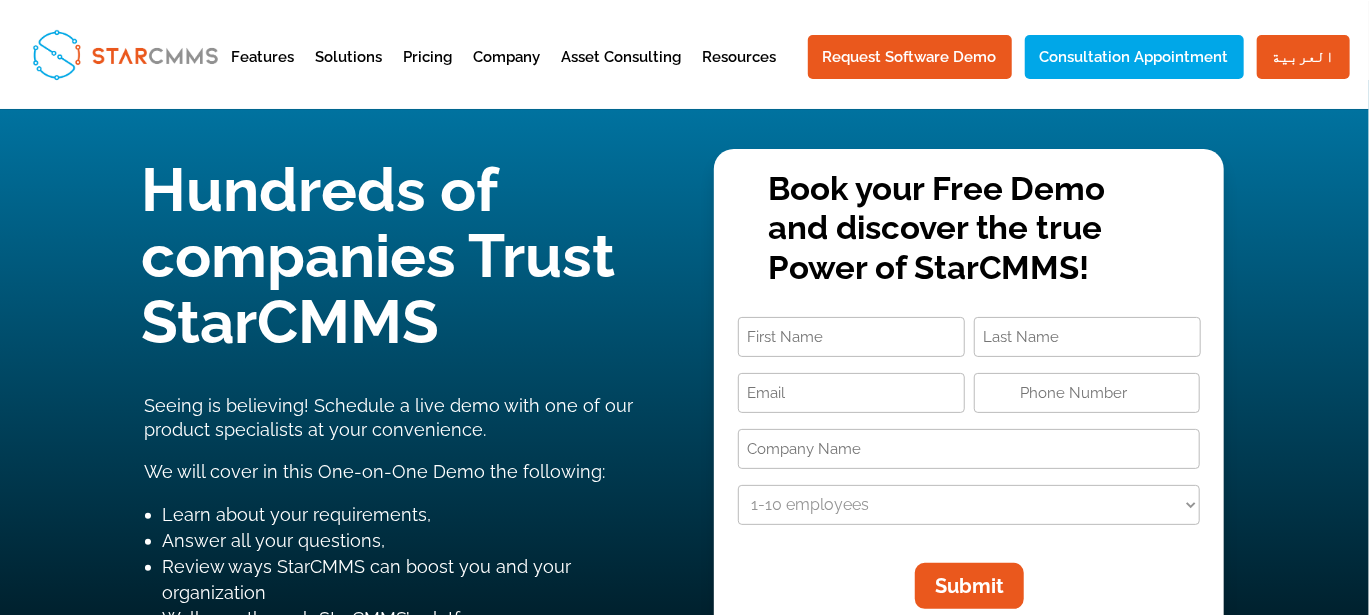 type on "+1" 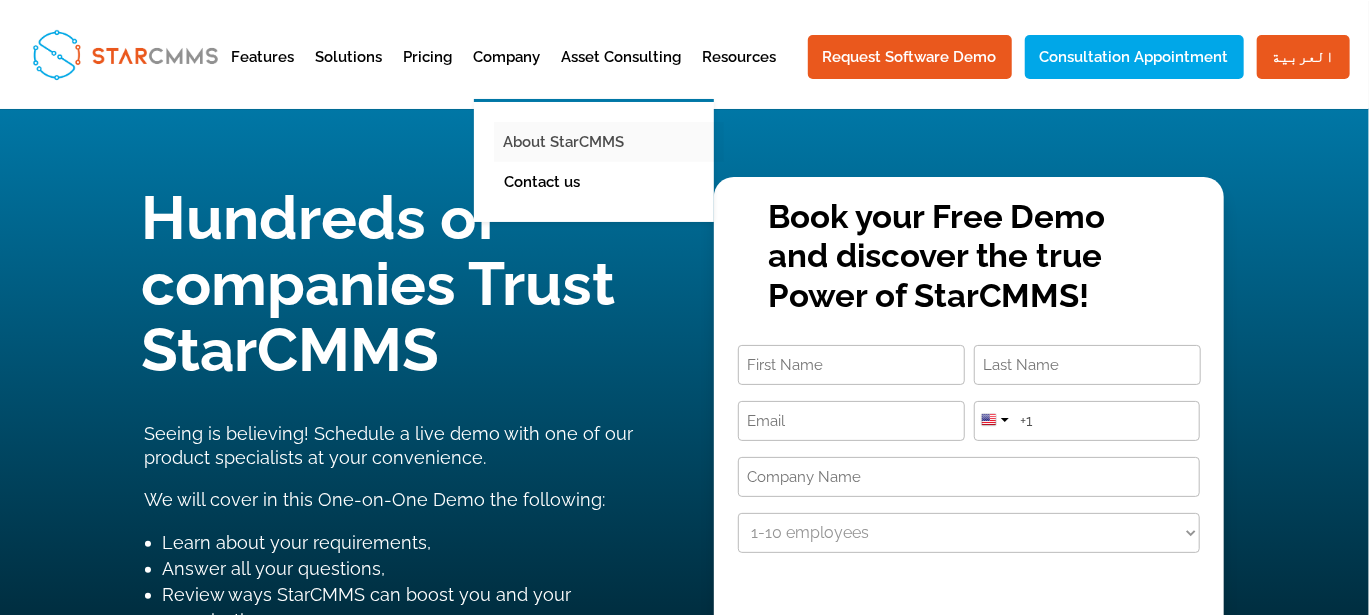 click on "About StarCMMS" at bounding box center [609, 142] 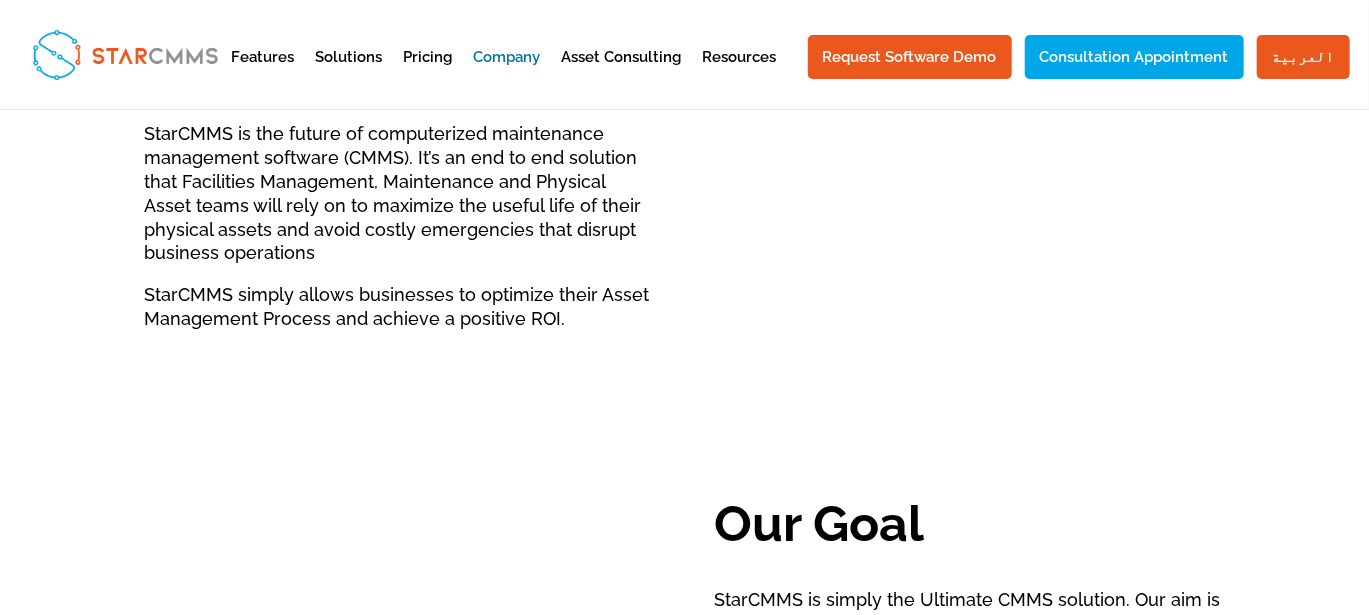 scroll, scrollTop: 1066, scrollLeft: 0, axis: vertical 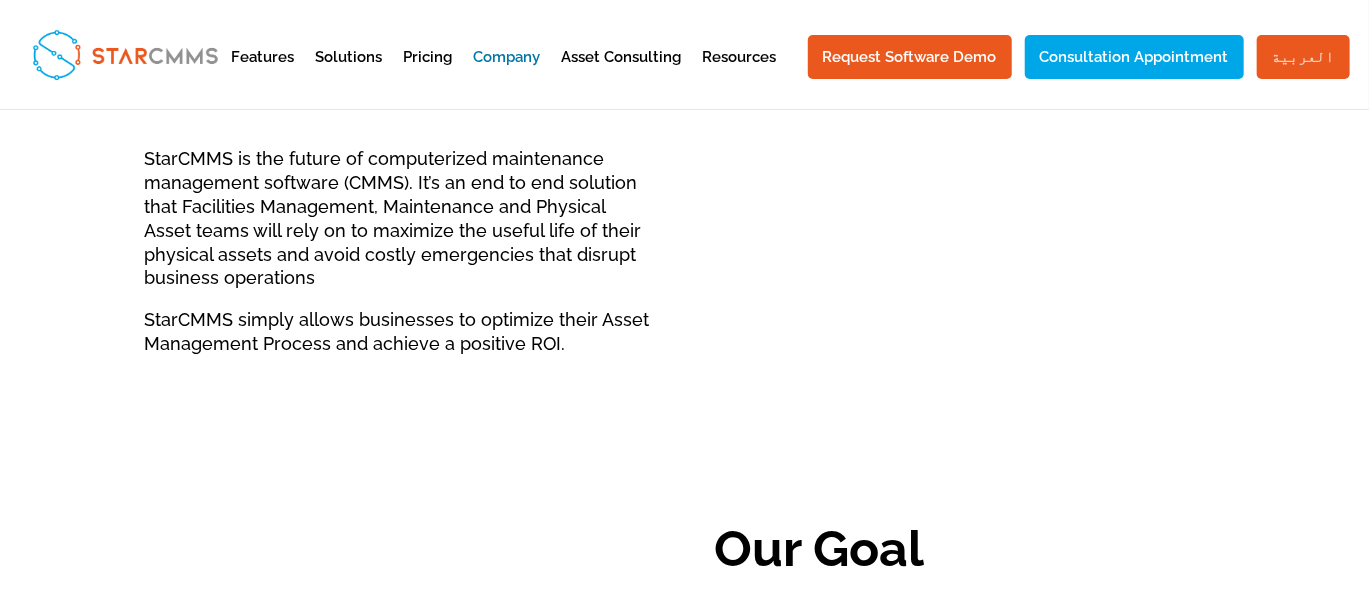 click on "العربية" at bounding box center [1303, 57] 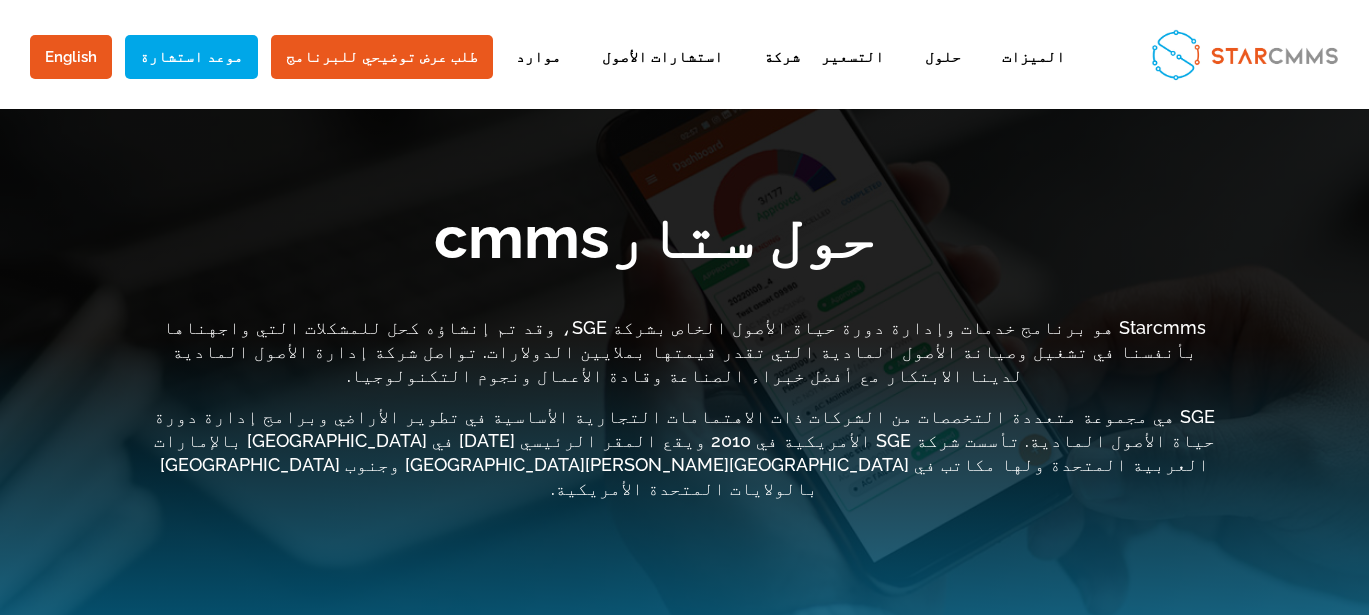 scroll, scrollTop: 0, scrollLeft: 0, axis: both 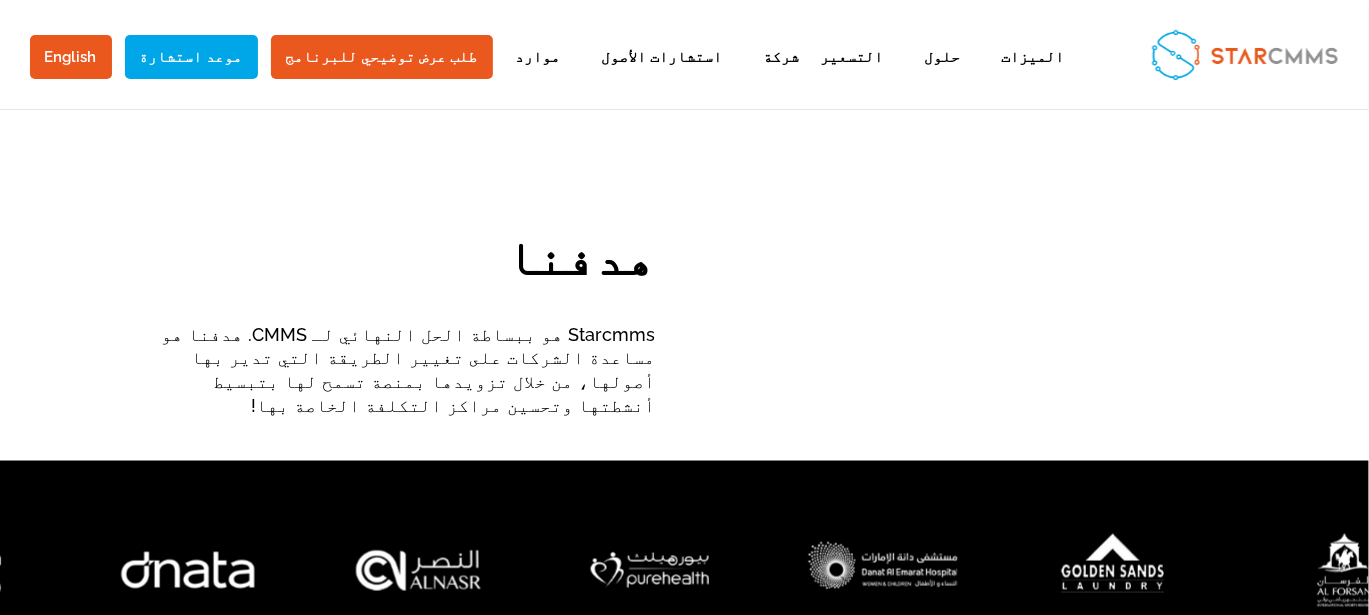 click at bounding box center [882, 570] 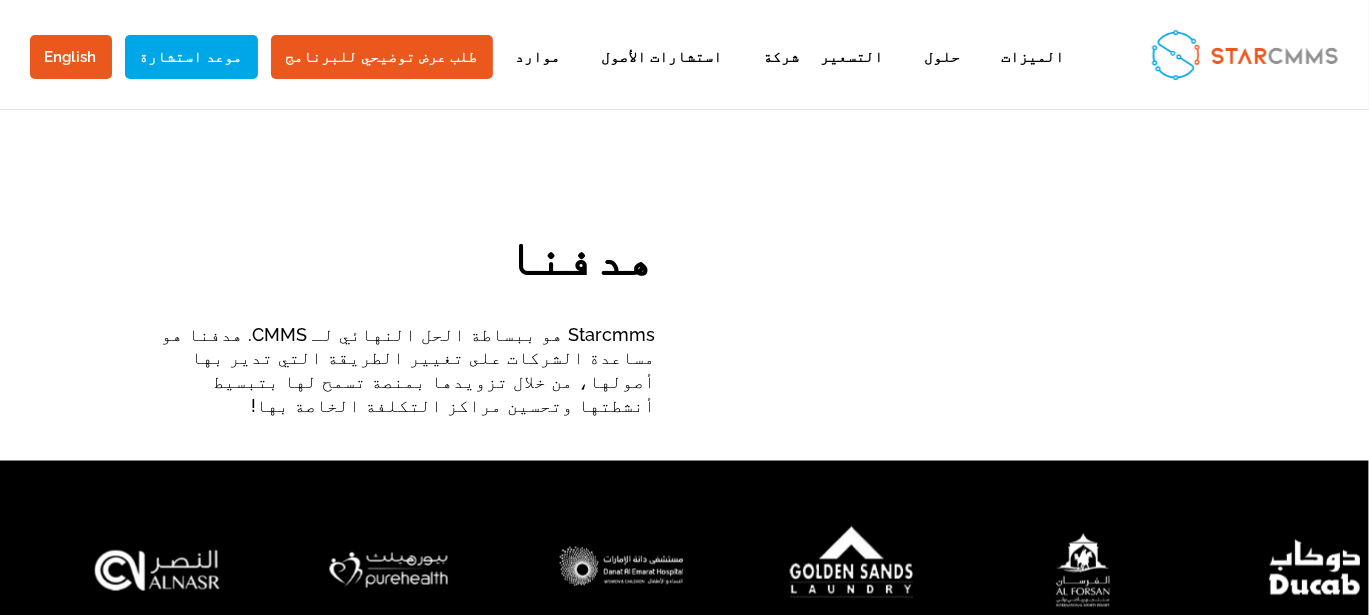 click at bounding box center (852, 570) 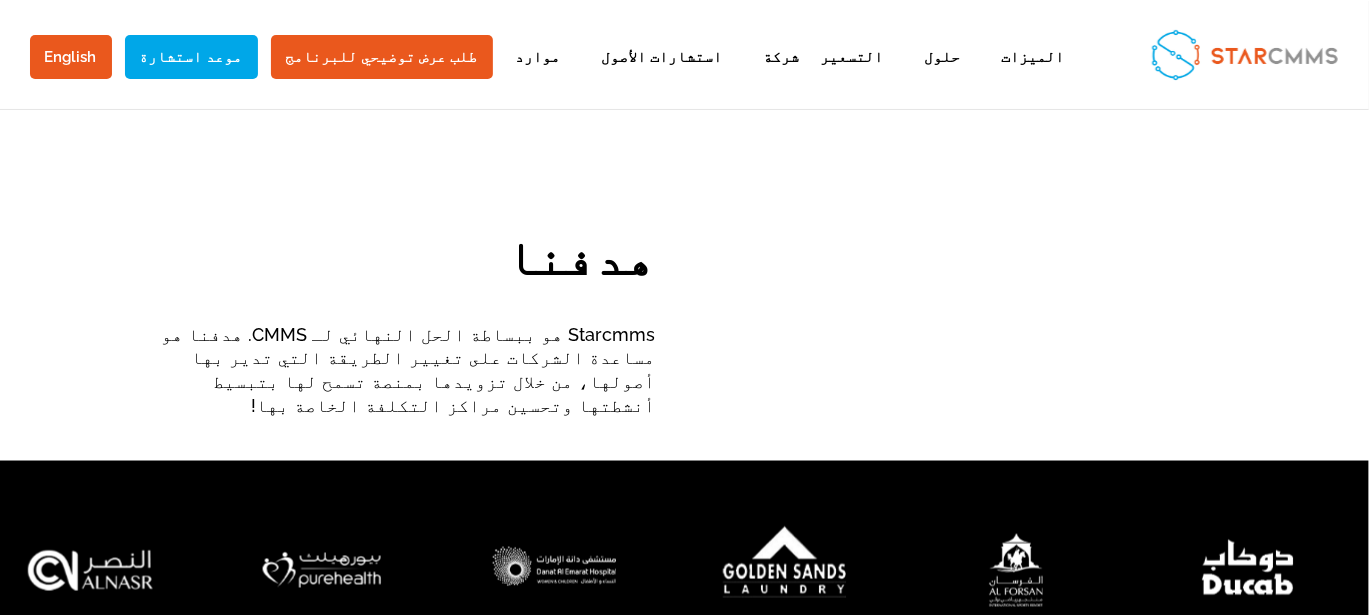 click at bounding box center [785, 570] 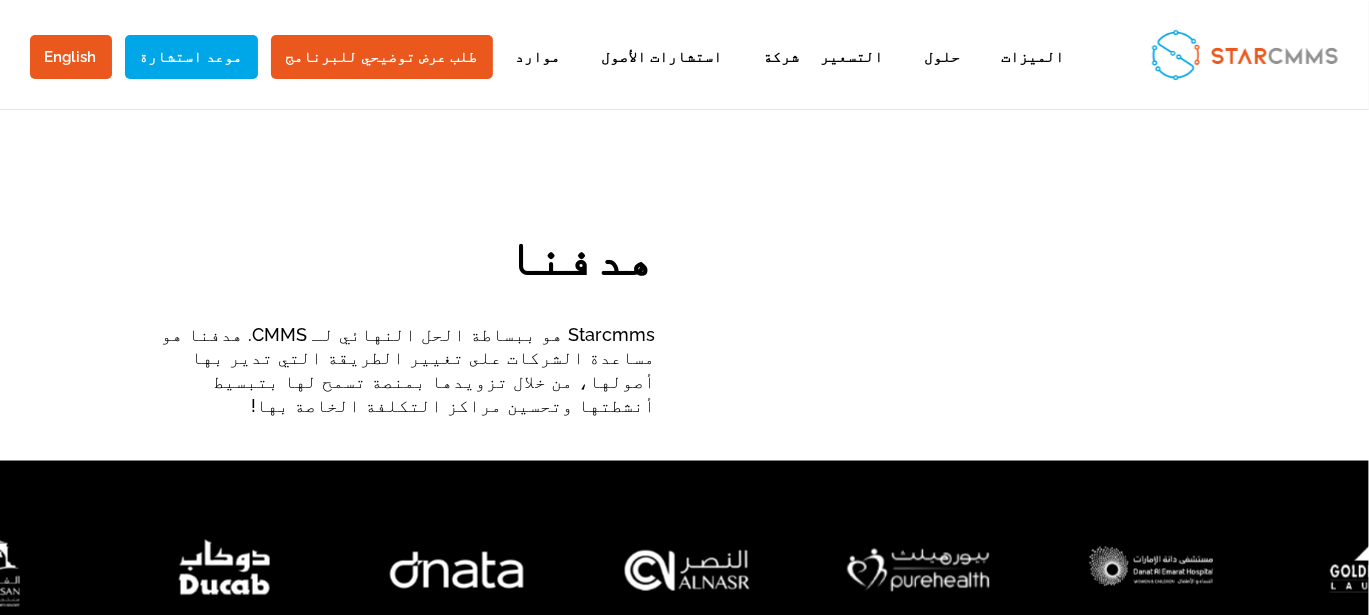 click at bounding box center [919, 570] 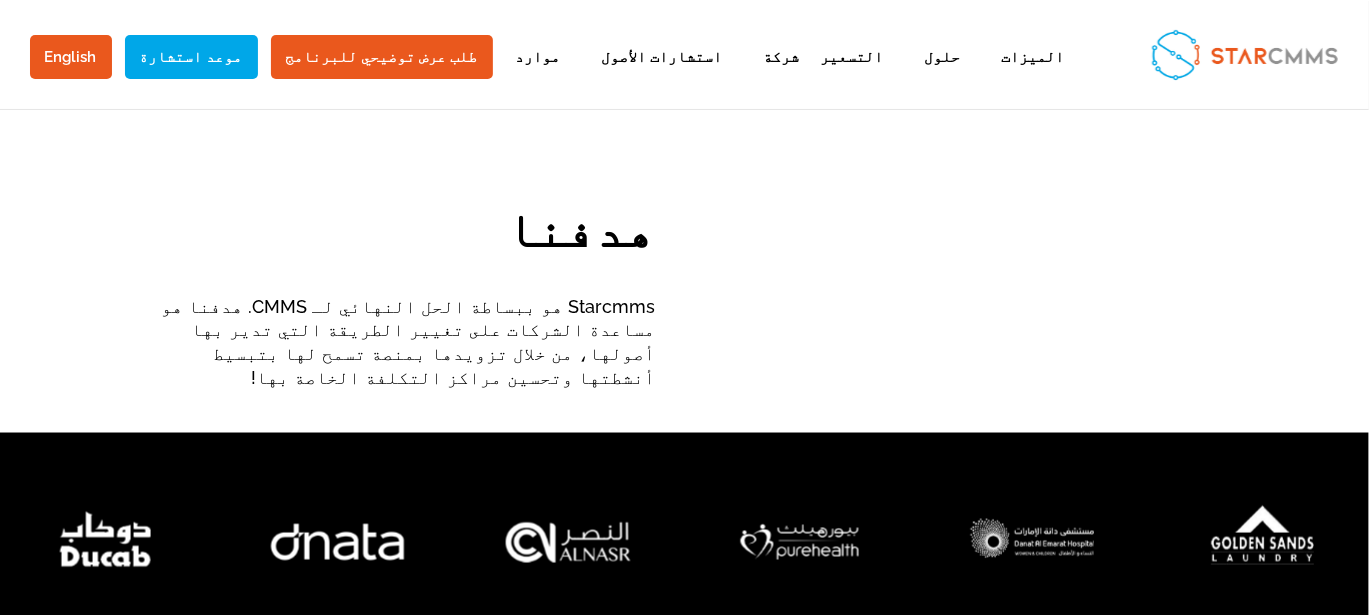scroll, scrollTop: 1366, scrollLeft: 0, axis: vertical 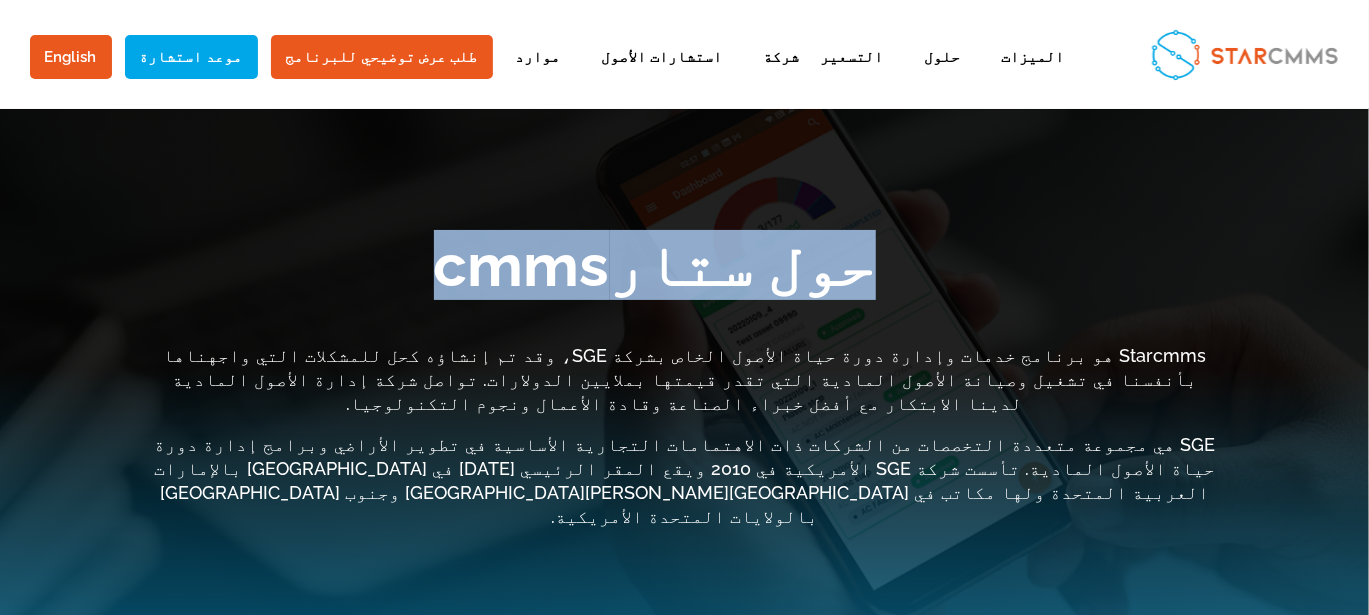 drag, startPoint x: 478, startPoint y: 264, endPoint x: 853, endPoint y: 267, distance: 375.012 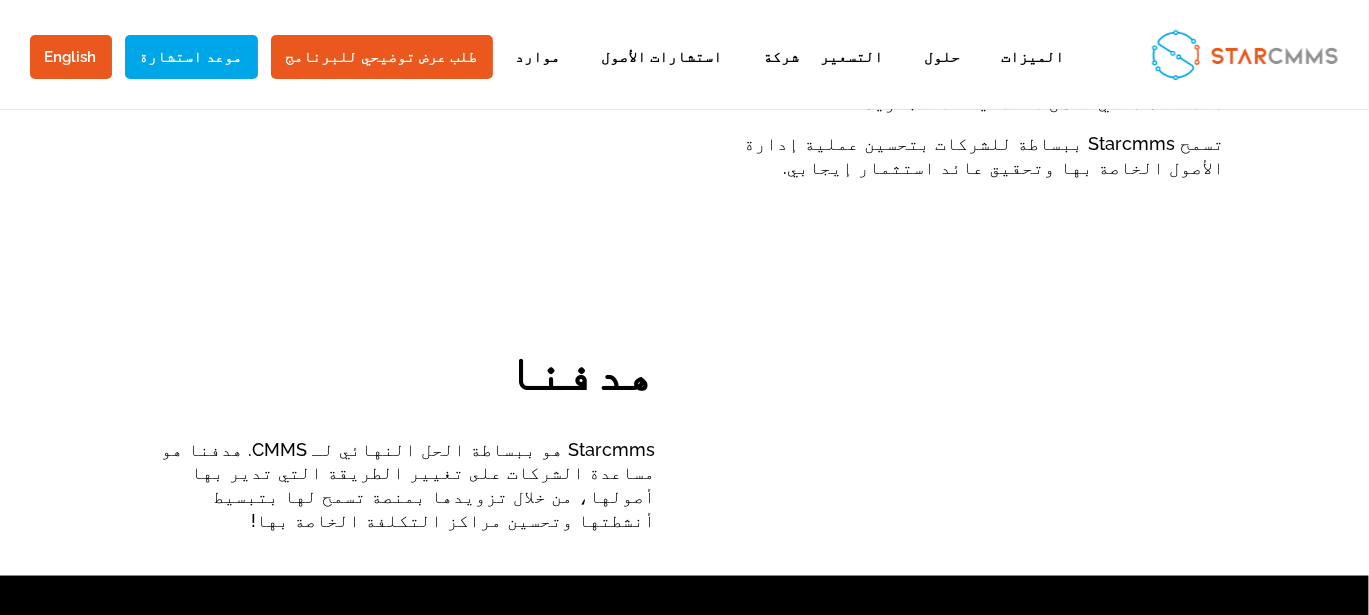 scroll, scrollTop: 1225, scrollLeft: 0, axis: vertical 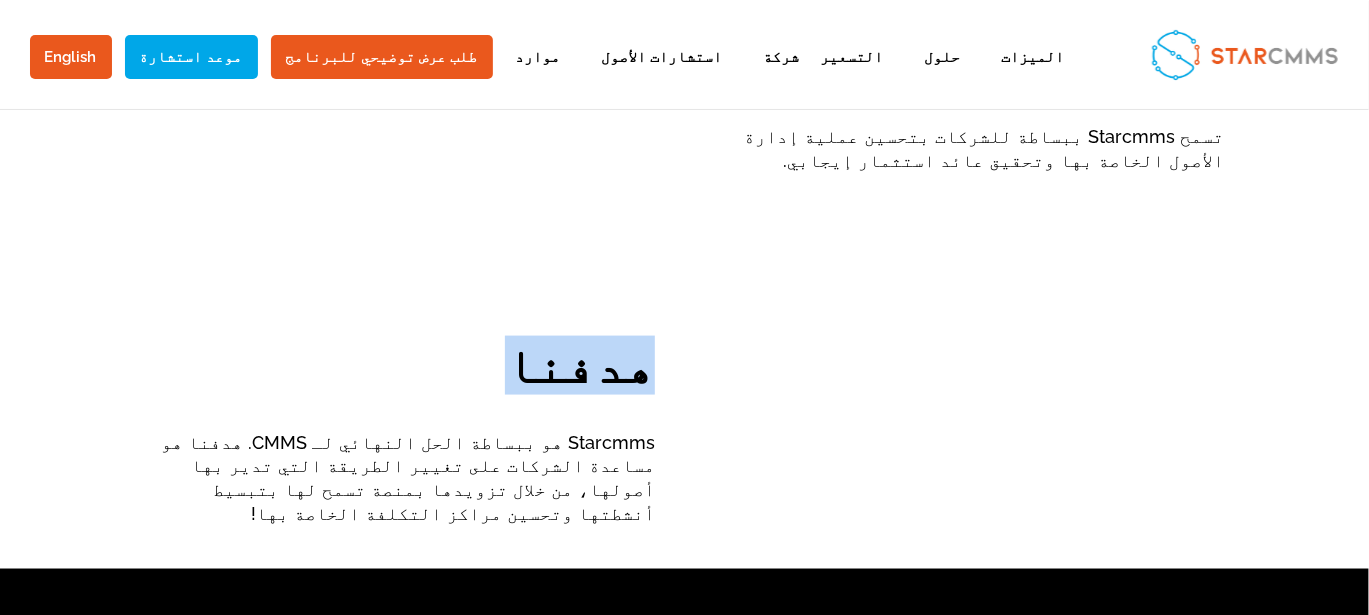 drag, startPoint x: 568, startPoint y: 247, endPoint x: 680, endPoint y: 247, distance: 112 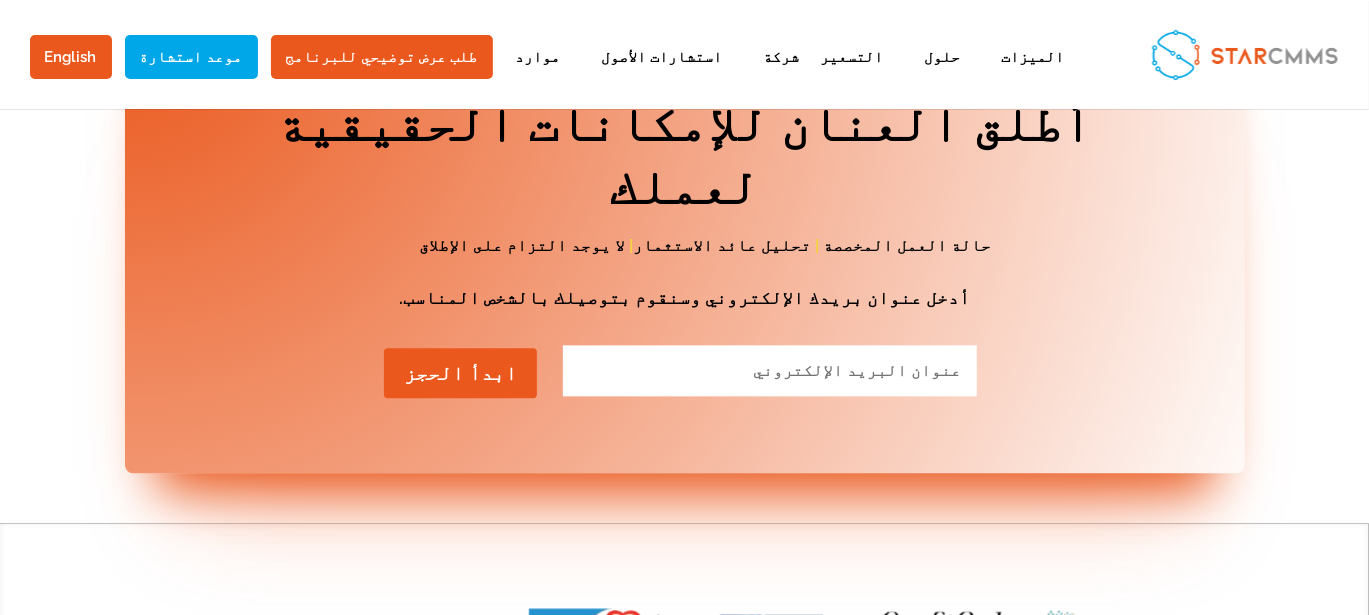 scroll, scrollTop: 2051, scrollLeft: 0, axis: vertical 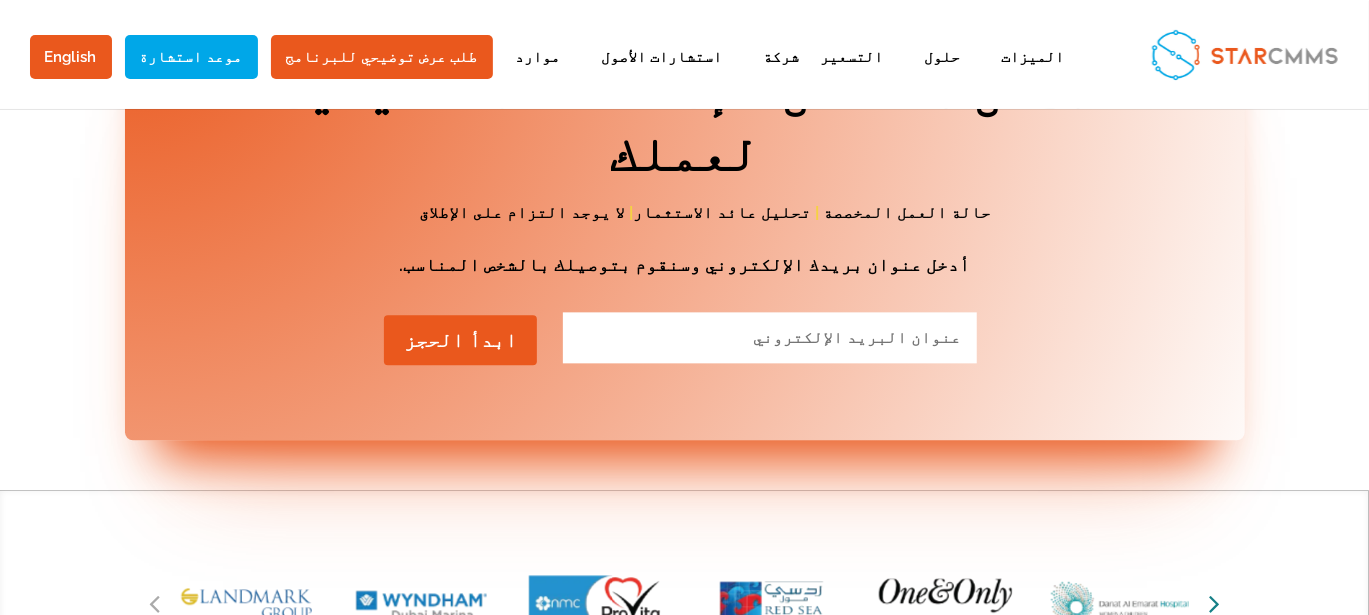 click at bounding box center (1214, 603) 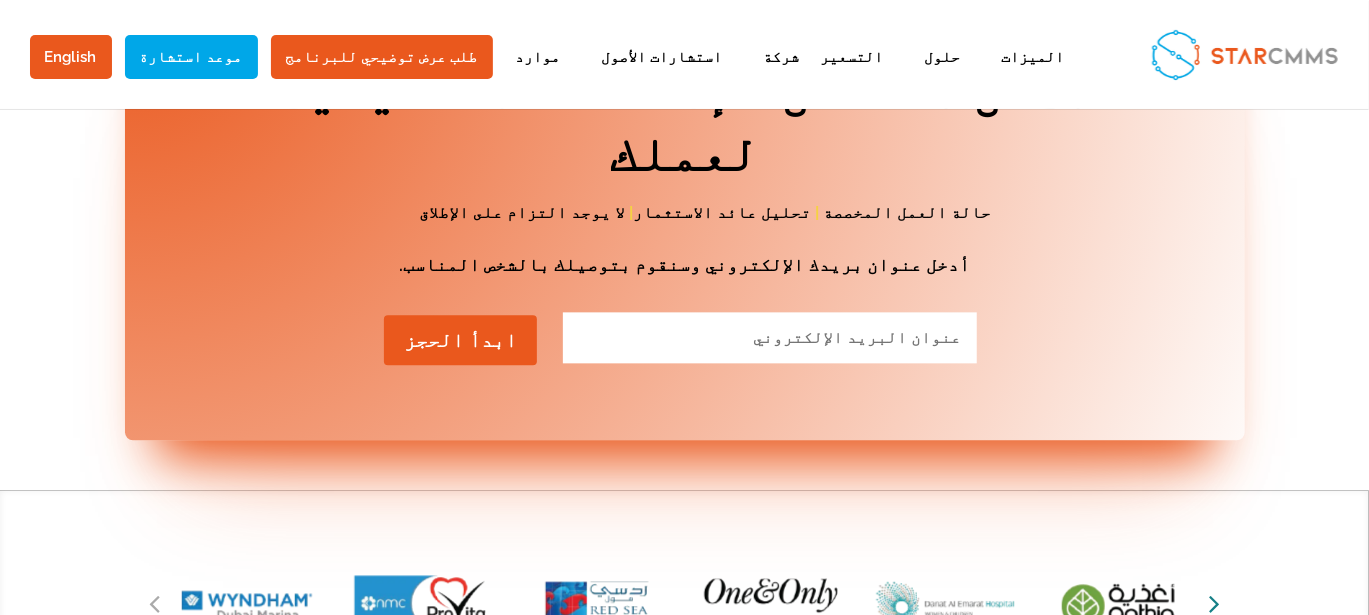 click at bounding box center [1214, 603] 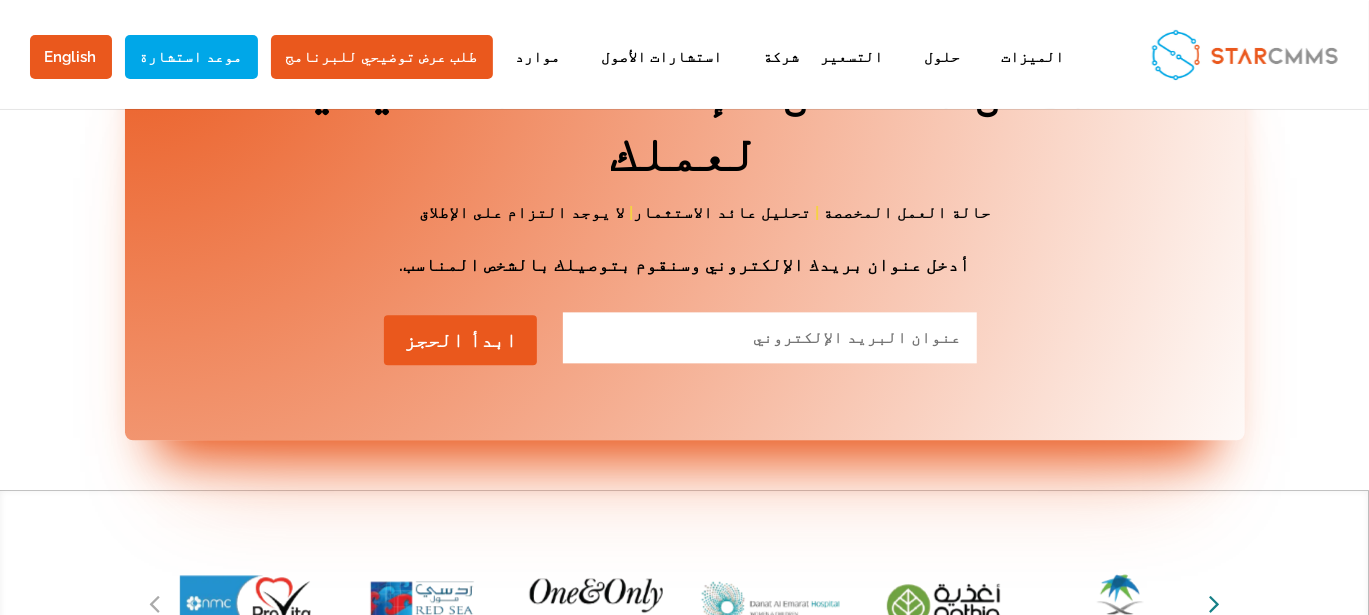 click at bounding box center (1214, 603) 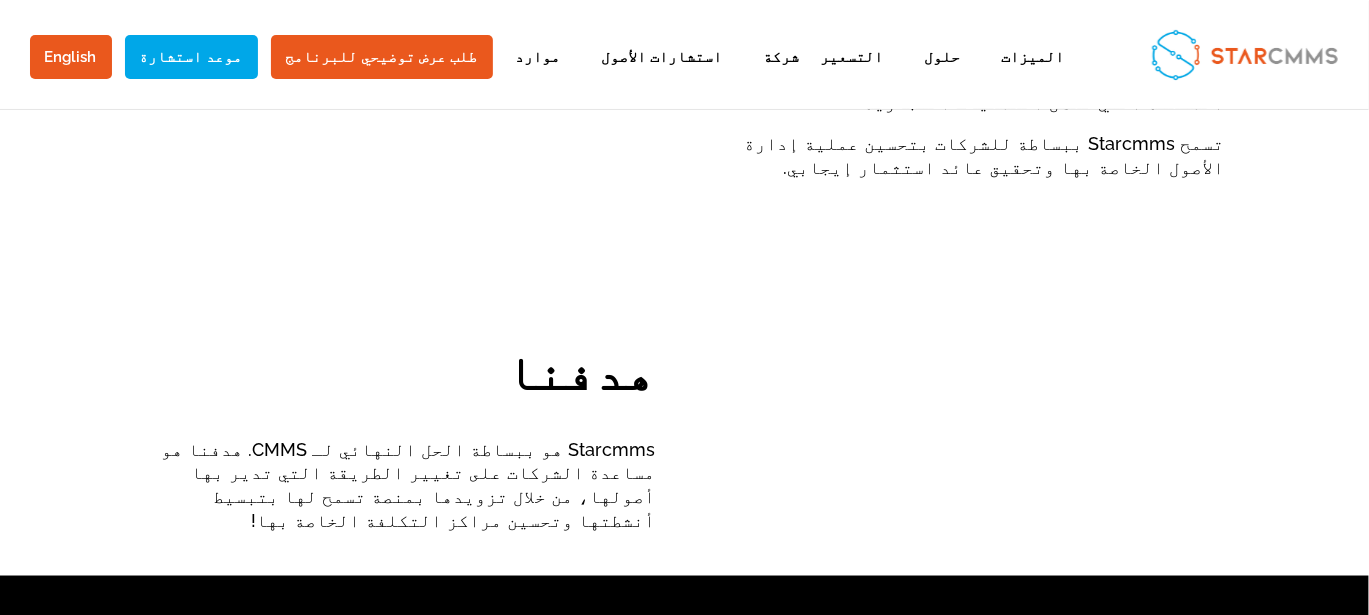 scroll, scrollTop: 1418, scrollLeft: 0, axis: vertical 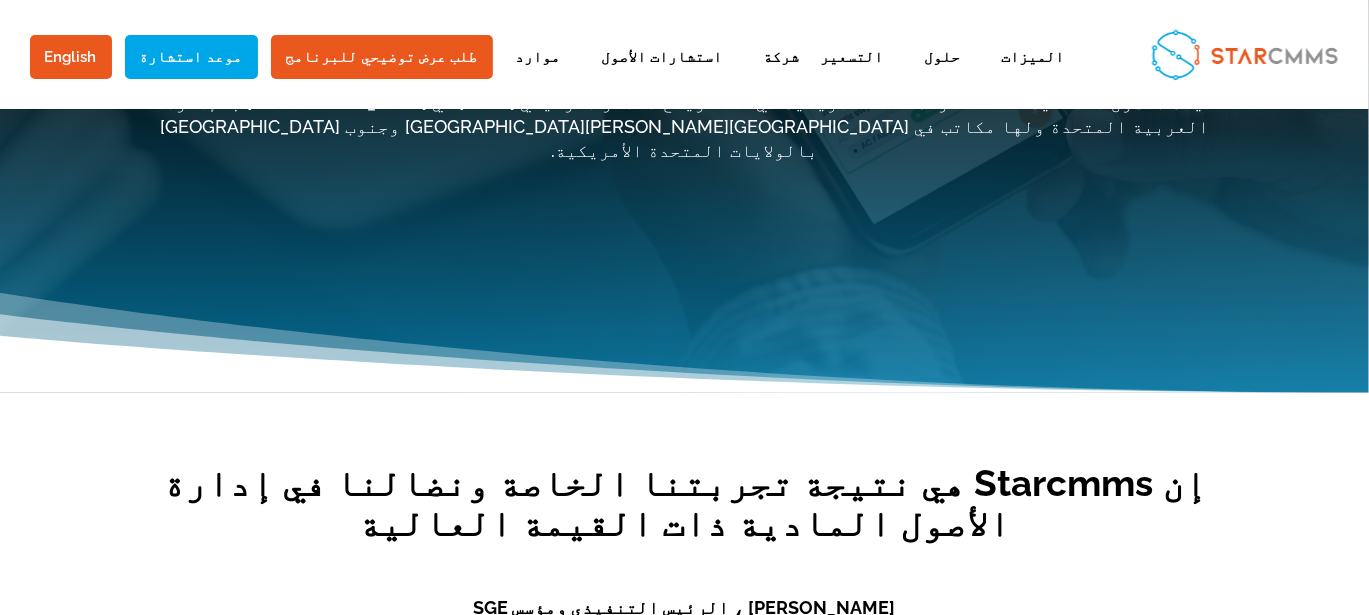 click on "حول ستارcmms
Starcmms هو برنامج خدمات وإدارة دورة حياة الأصول الخاص بشركة SGE، وقد تم إنشاؤه كحل للمشكلات التي واجهناها بأنفسنا في تشغيل وصيانة الأصول المادية التي تقدر قيمتها بملايين الدولارات. تواصل شركة إدارة الأصول المادية لدينا الابتكار مع أفضل خبراء الصناعة وقادة الأعمال ونجوم التكنولوجيا." at bounding box center (684, 67) 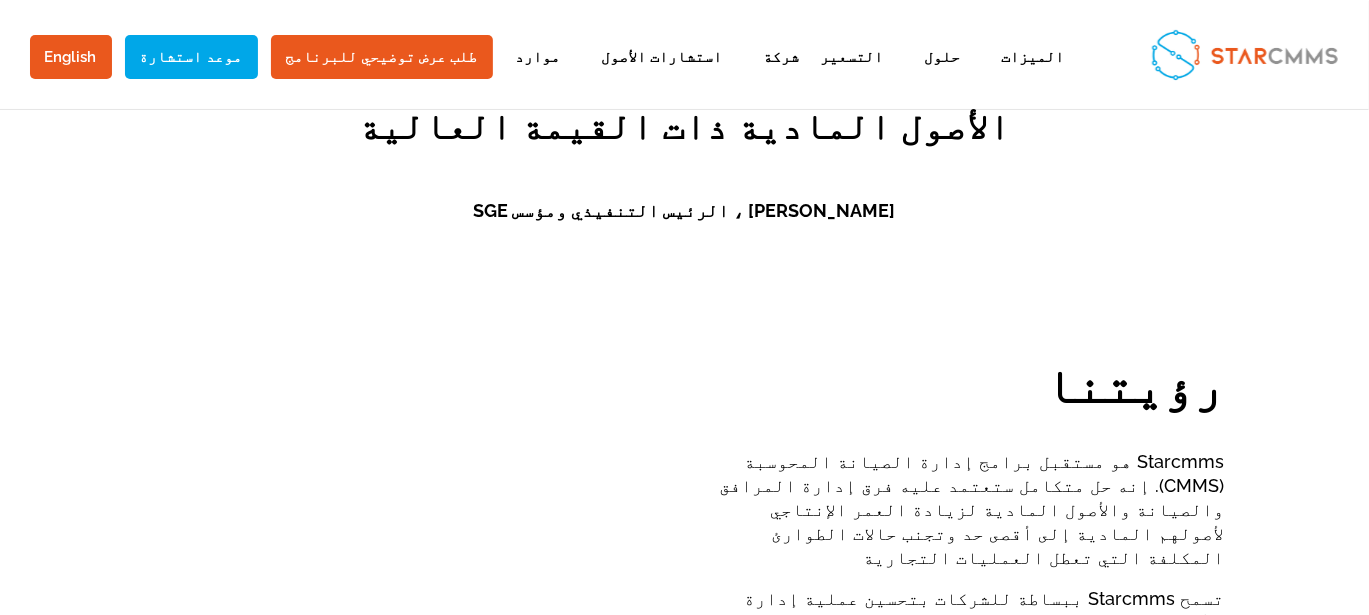scroll, scrollTop: 800, scrollLeft: 0, axis: vertical 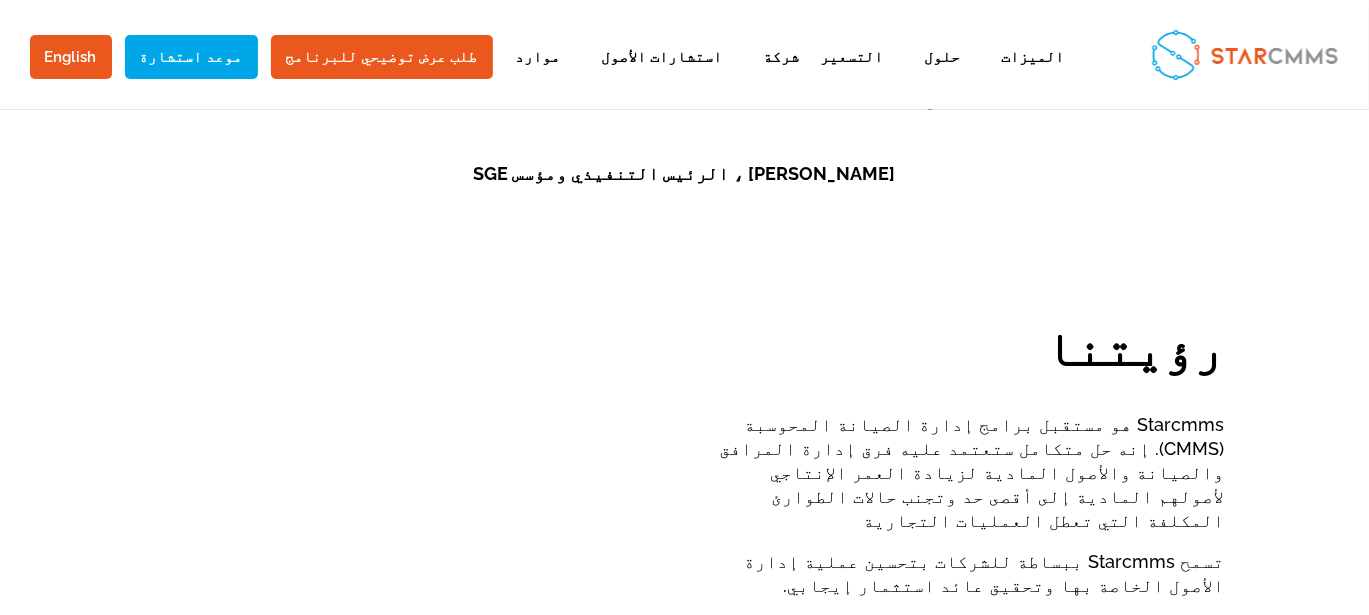 click on "Starcmms هو مستقبل برامج إدارة الصيانة المحوسبة (CMMS). إنه حل متكامل ستعتمد عليه فرق إدارة المرافق والصيانة والأصول المادية لزيادة العمر الإنتاجي لأصولهم المادية إلى أقصى حد وتجنب حالات الطوارئ المكلفة التي تعطل العمليات التجارية
تسمح Starcmms ببساطة للشركات بتحسين عملية إدارة الأصول الخاصة بها وتحقيق عائد استثمار إيجابي." at bounding box center [969, 505] 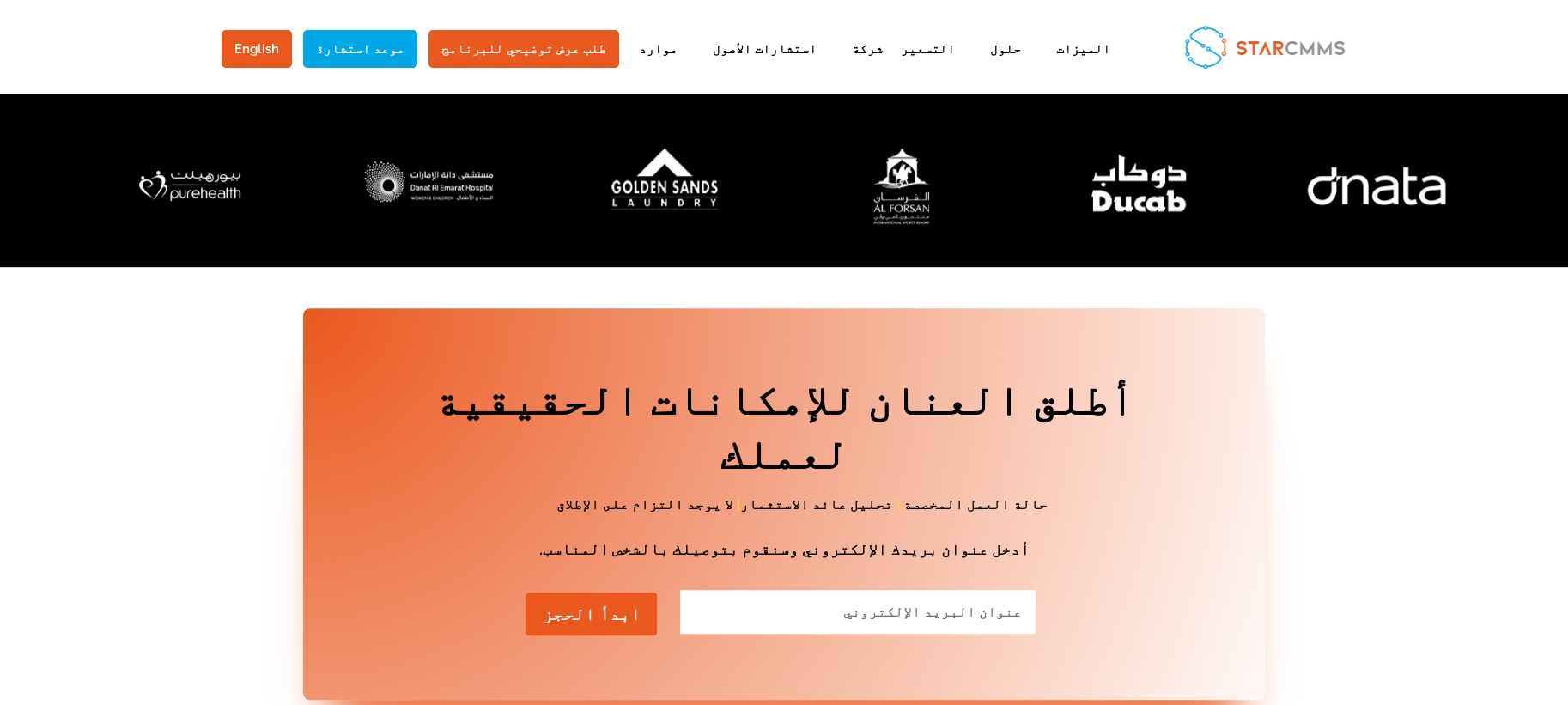 scroll, scrollTop: 1267, scrollLeft: 0, axis: vertical 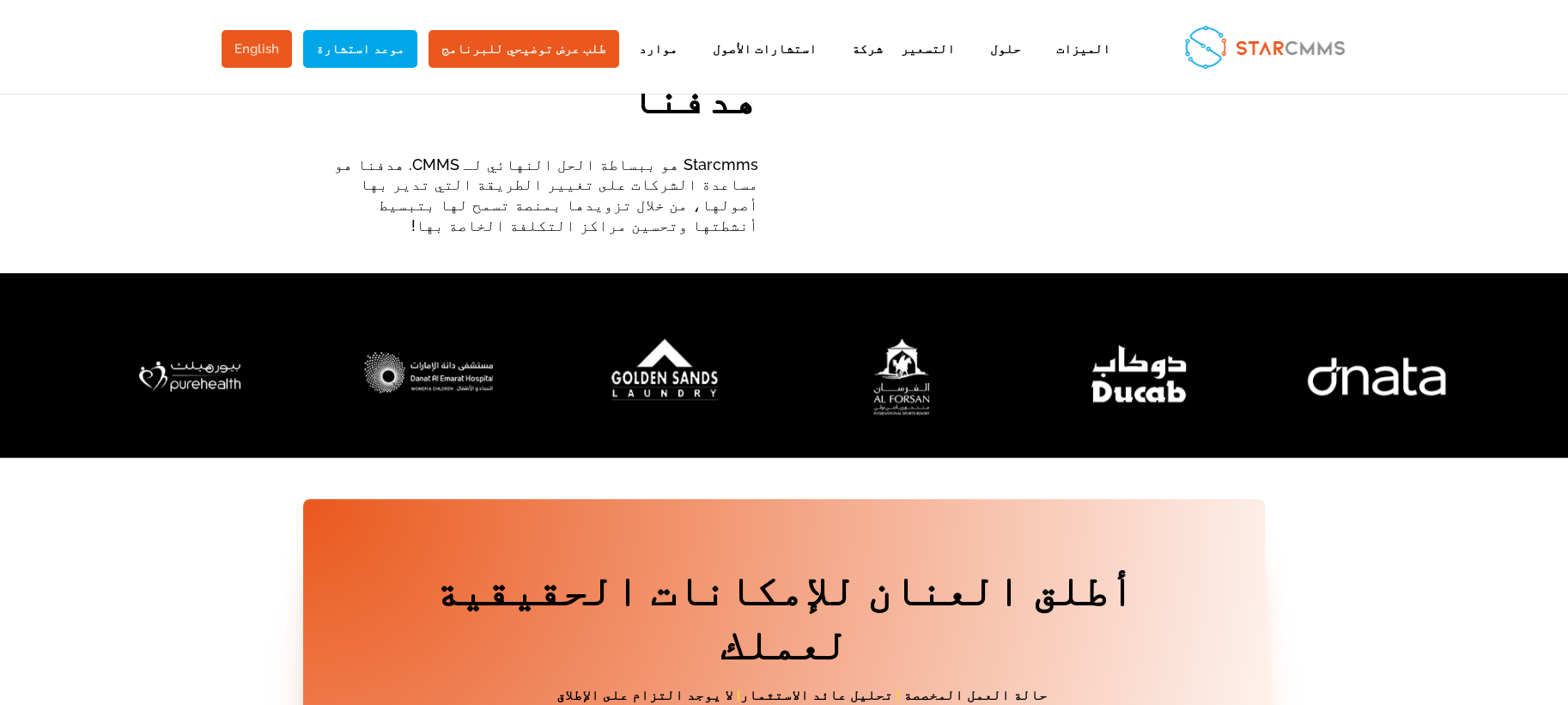 click on "English" at bounding box center (257, 49) 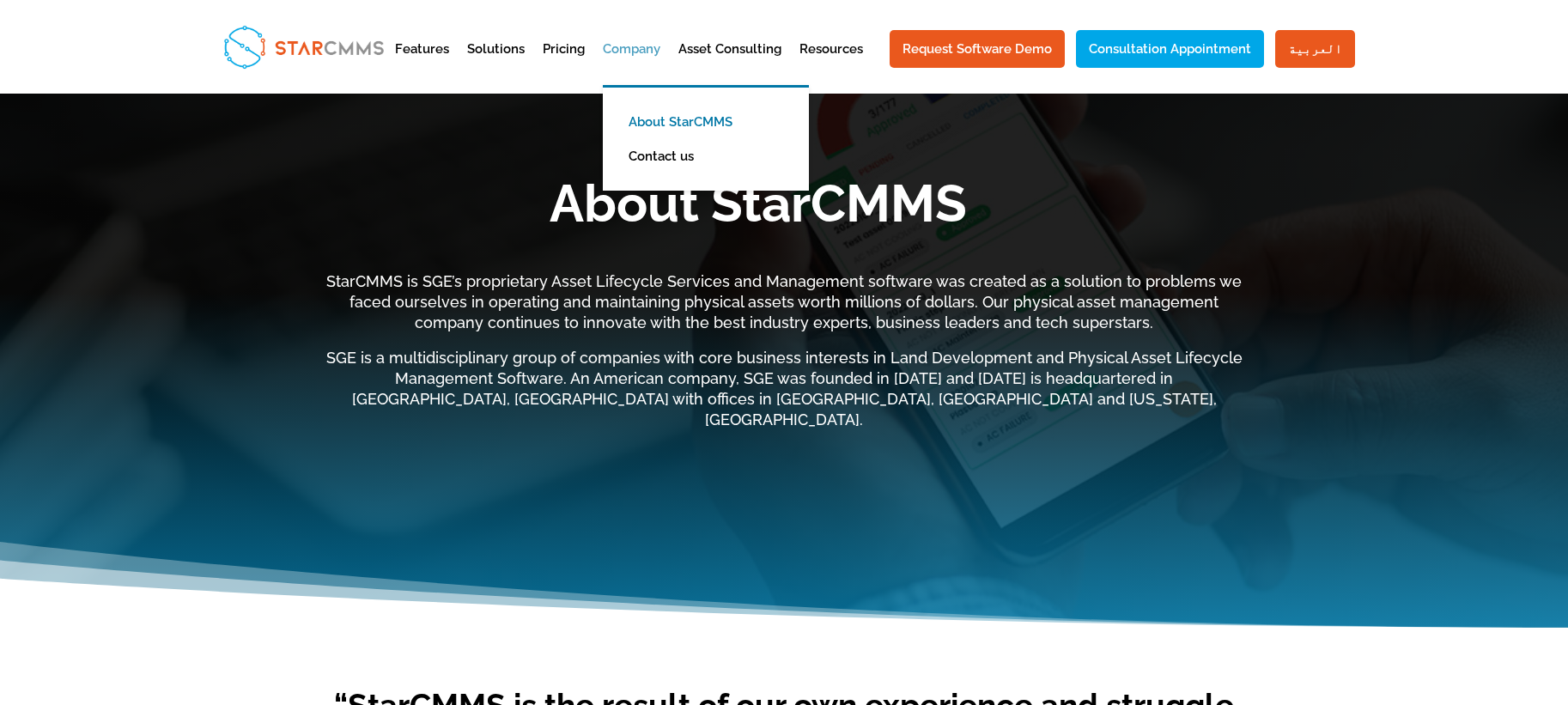 scroll, scrollTop: 0, scrollLeft: 0, axis: both 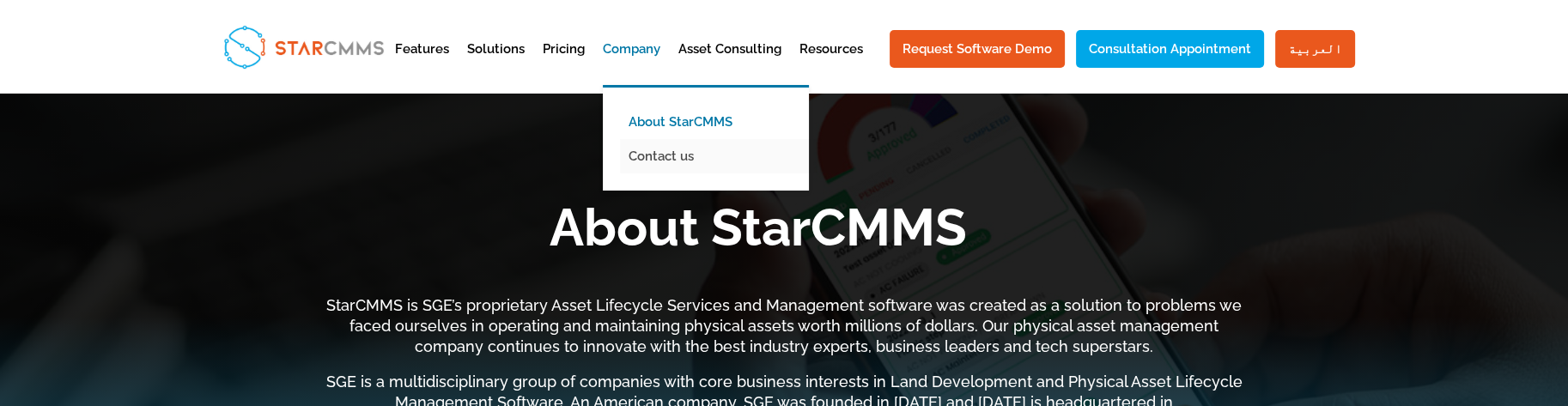 click on "Contact us" at bounding box center (719, 156) 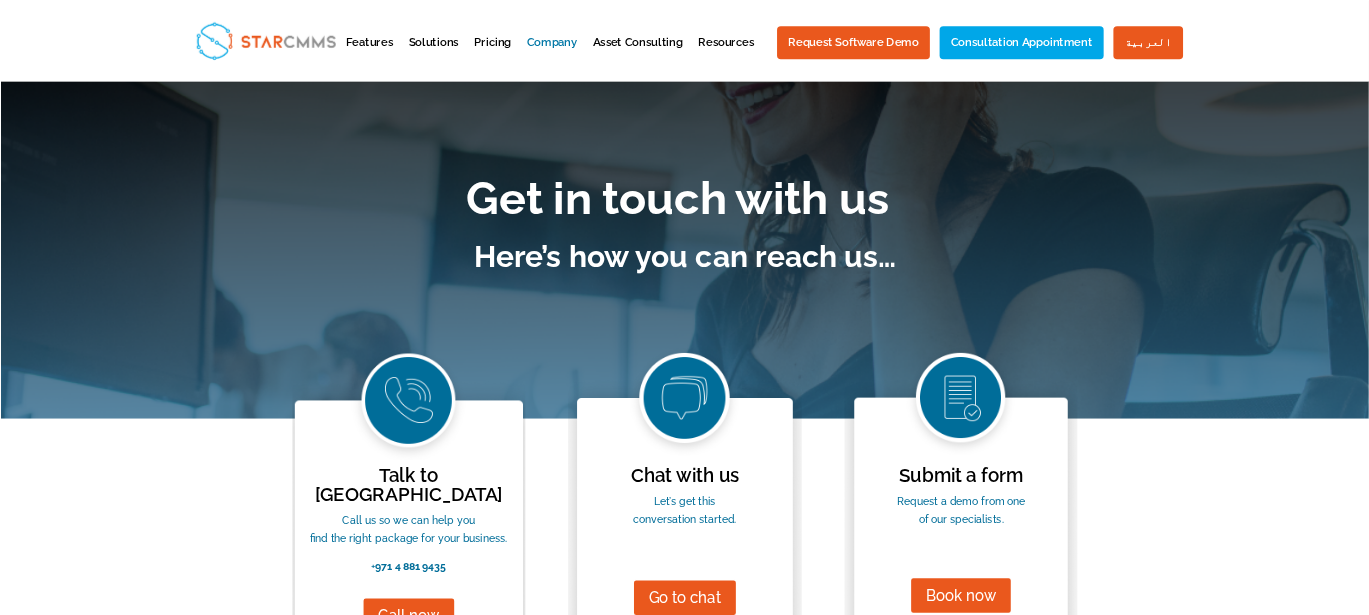 scroll, scrollTop: 0, scrollLeft: 0, axis: both 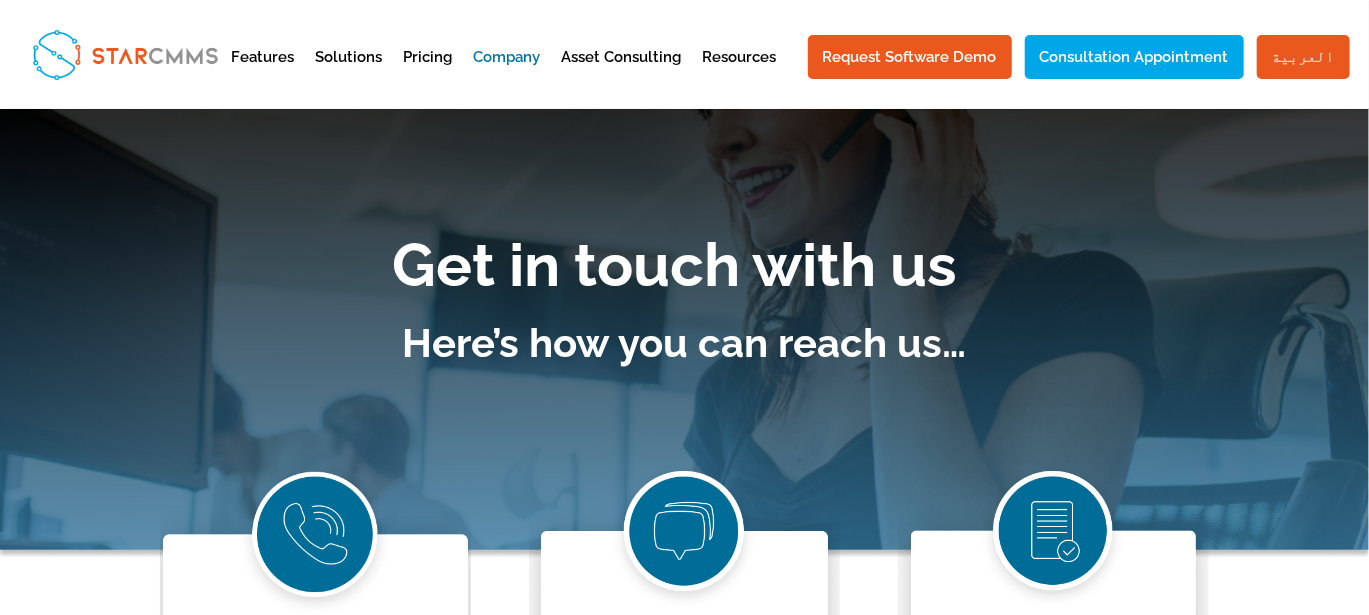 click on "العربية" at bounding box center [1303, 57] 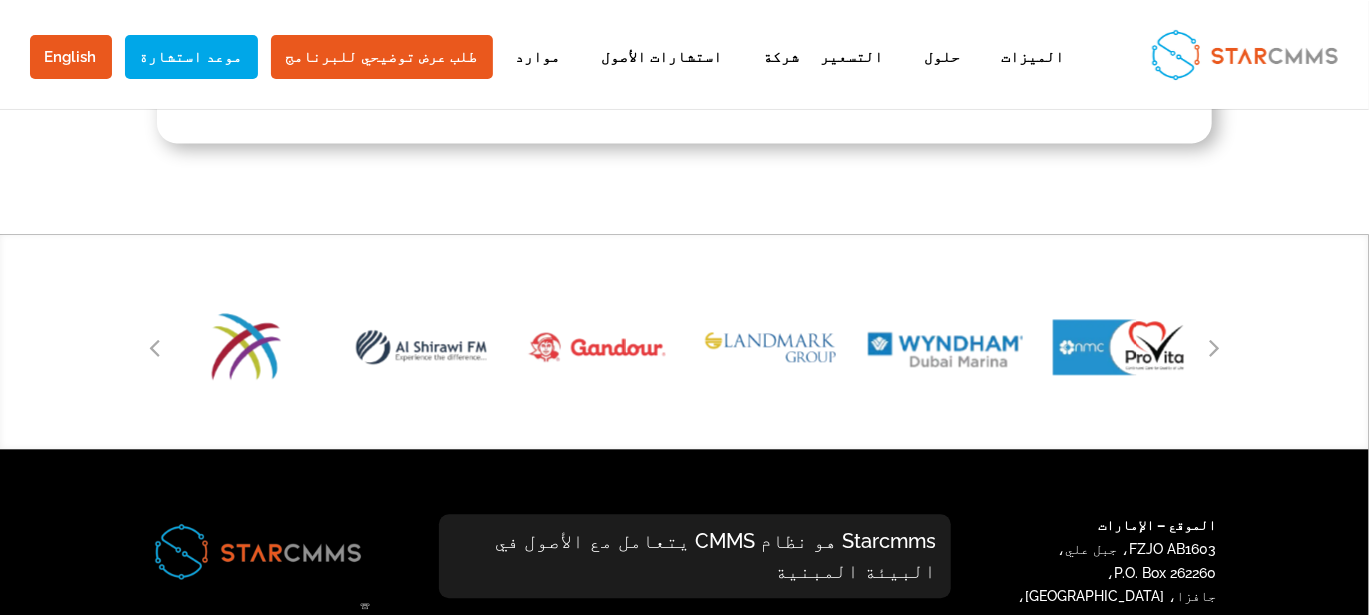 scroll, scrollTop: 2133, scrollLeft: 0, axis: vertical 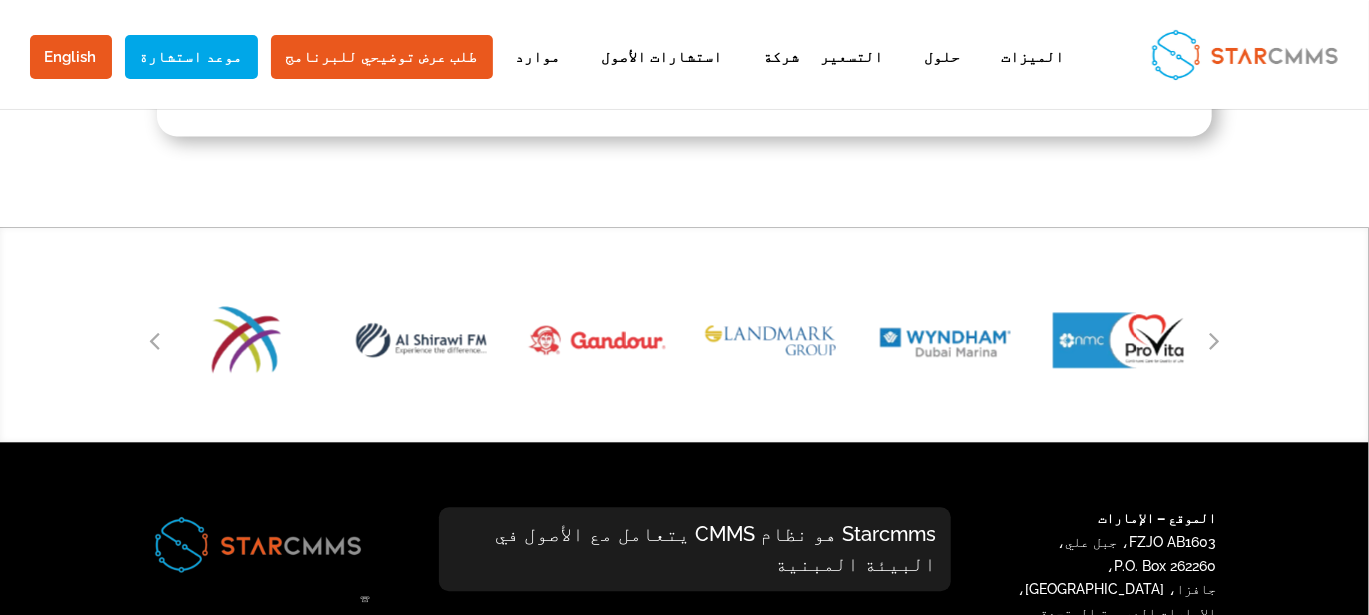 click at bounding box center [1215, 340] 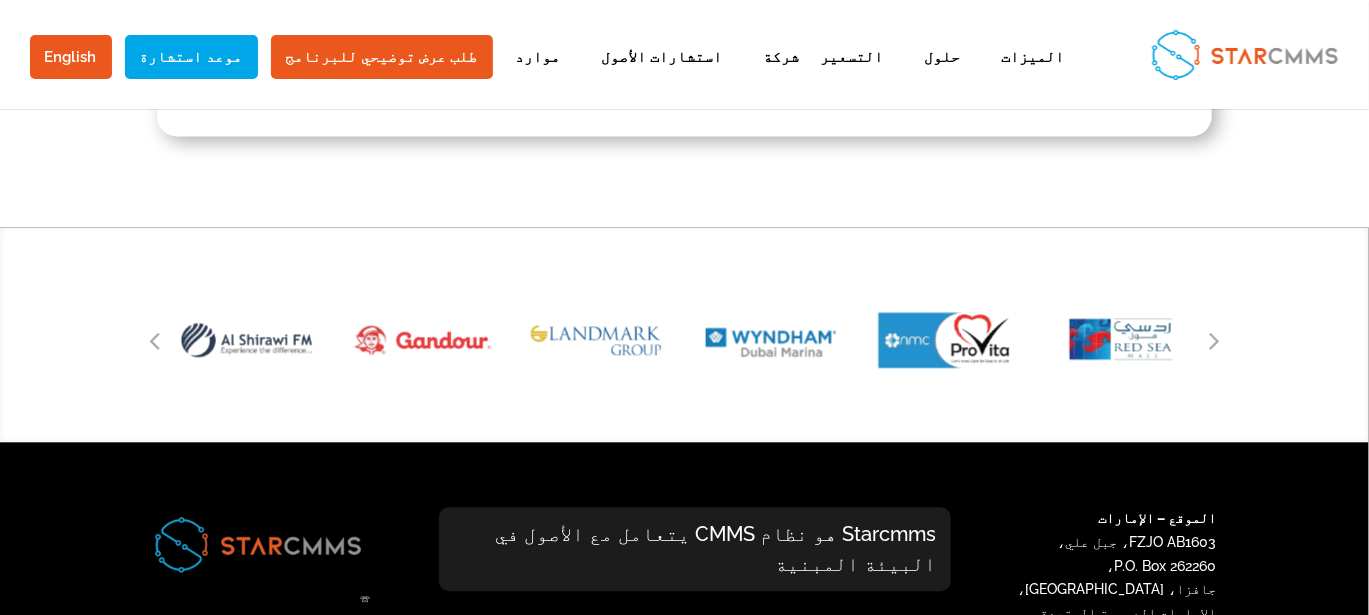 click at bounding box center [1215, 340] 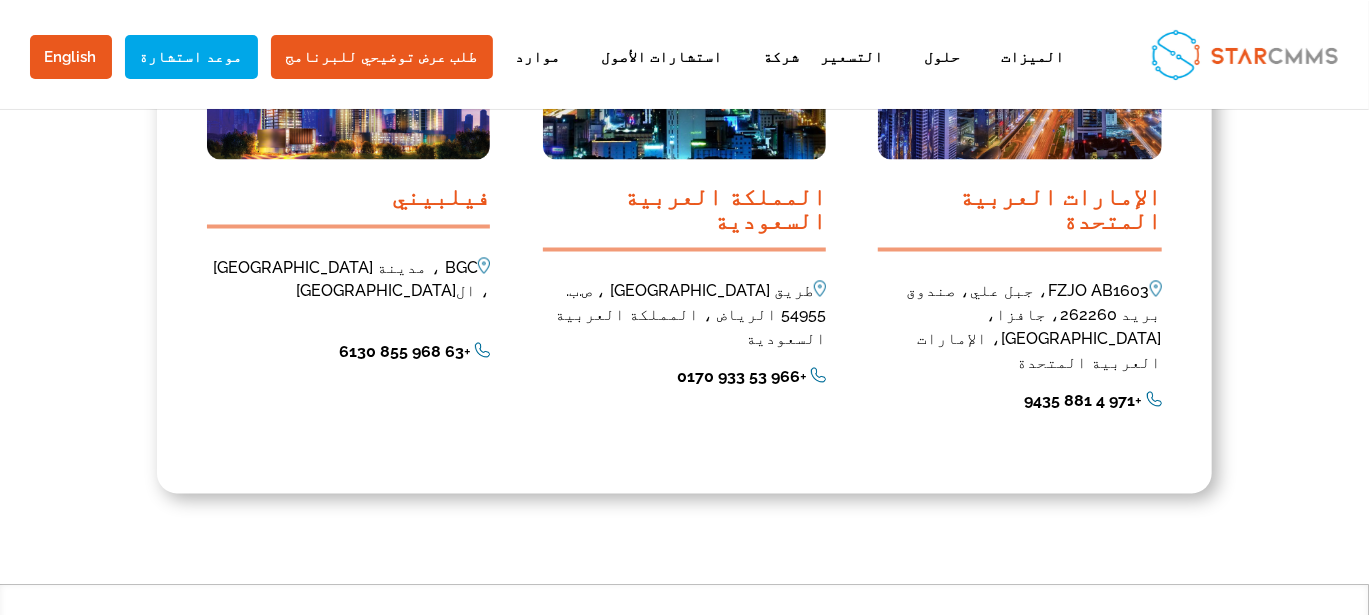 scroll, scrollTop: 1766, scrollLeft: 0, axis: vertical 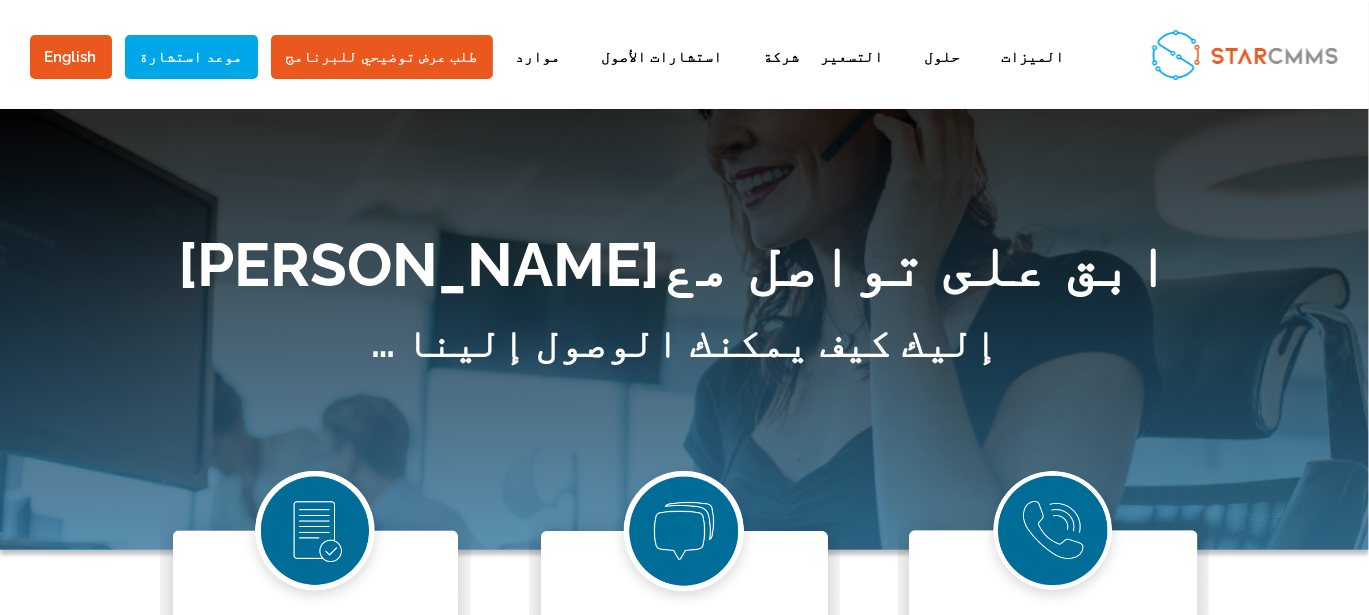 drag, startPoint x: 448, startPoint y: 245, endPoint x: 460, endPoint y: 248, distance: 12.369317 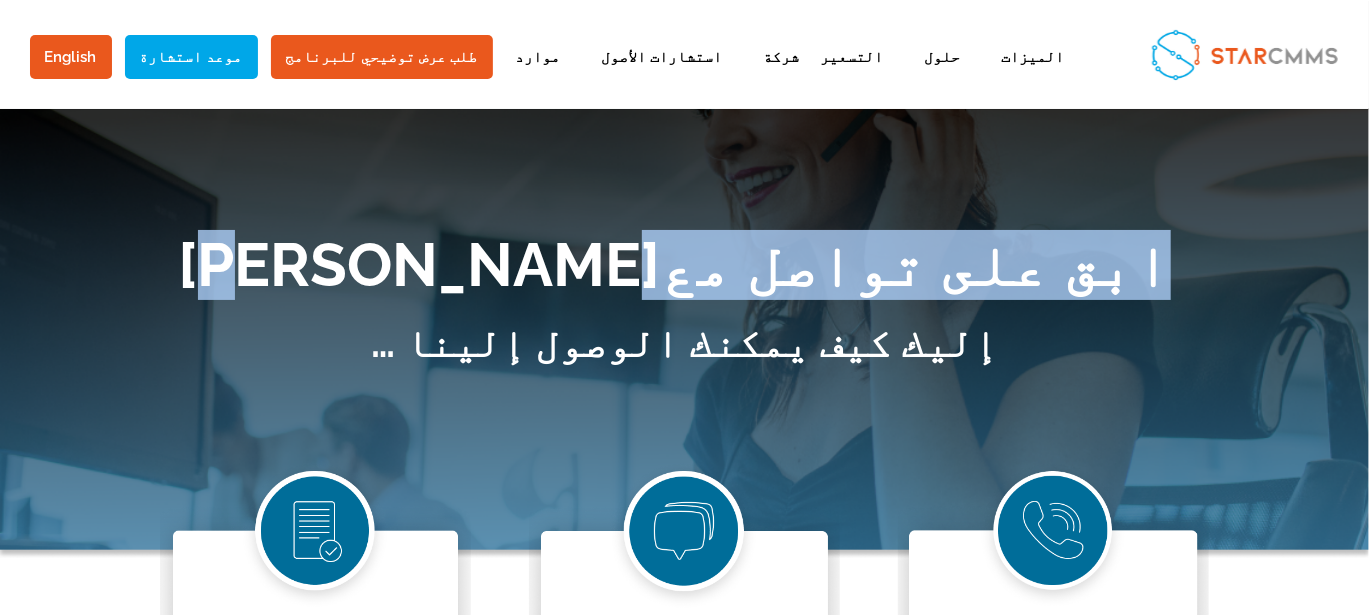 drag, startPoint x: 460, startPoint y: 248, endPoint x: 877, endPoint y: 263, distance: 417.26968 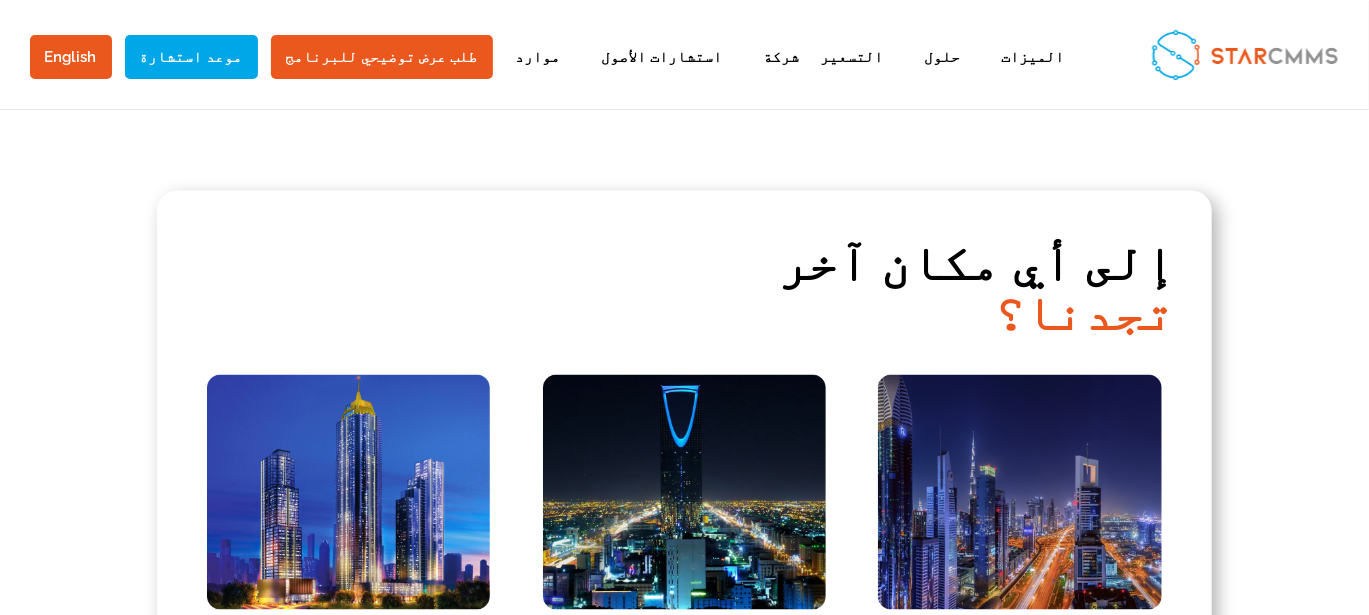 scroll, scrollTop: 1332, scrollLeft: 0, axis: vertical 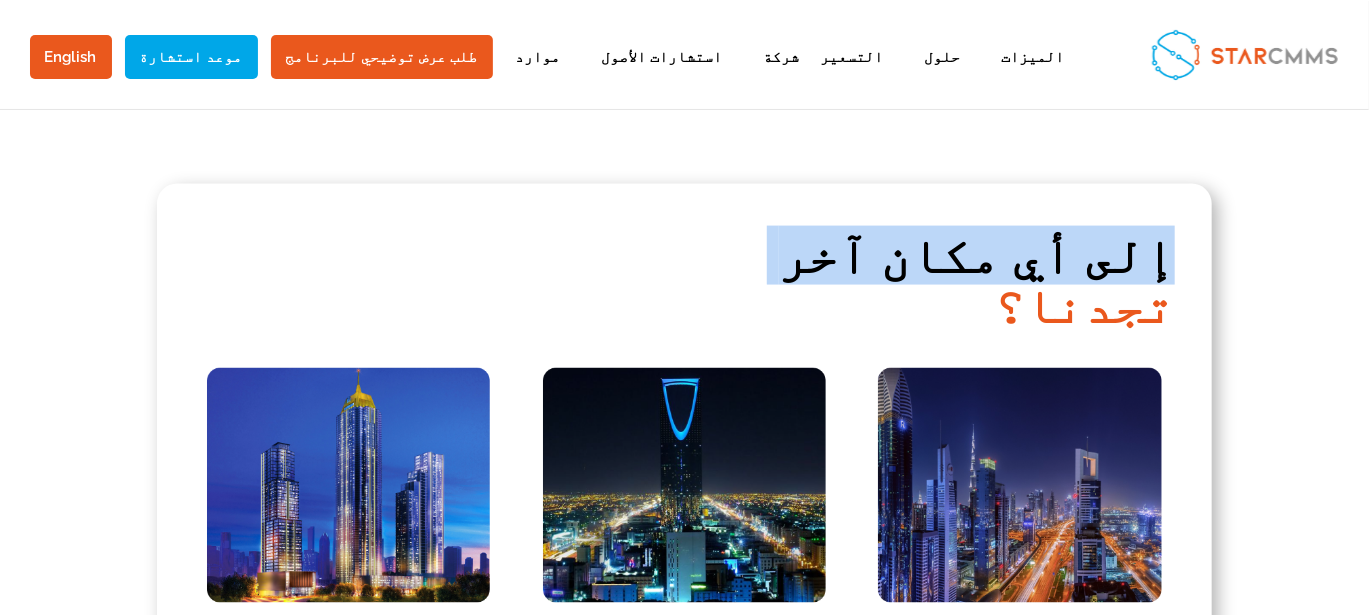 drag, startPoint x: 860, startPoint y: 245, endPoint x: 1177, endPoint y: 302, distance: 322.08383 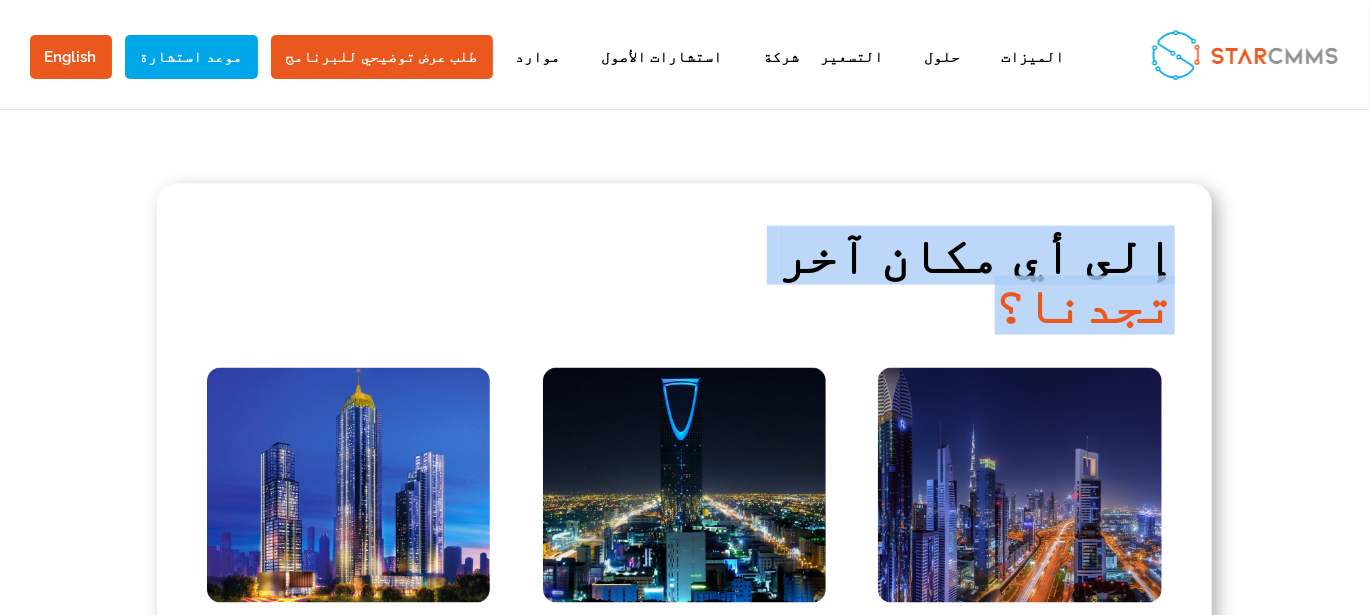 drag, startPoint x: 1004, startPoint y: 320, endPoint x: 1190, endPoint y: 277, distance: 190.90573 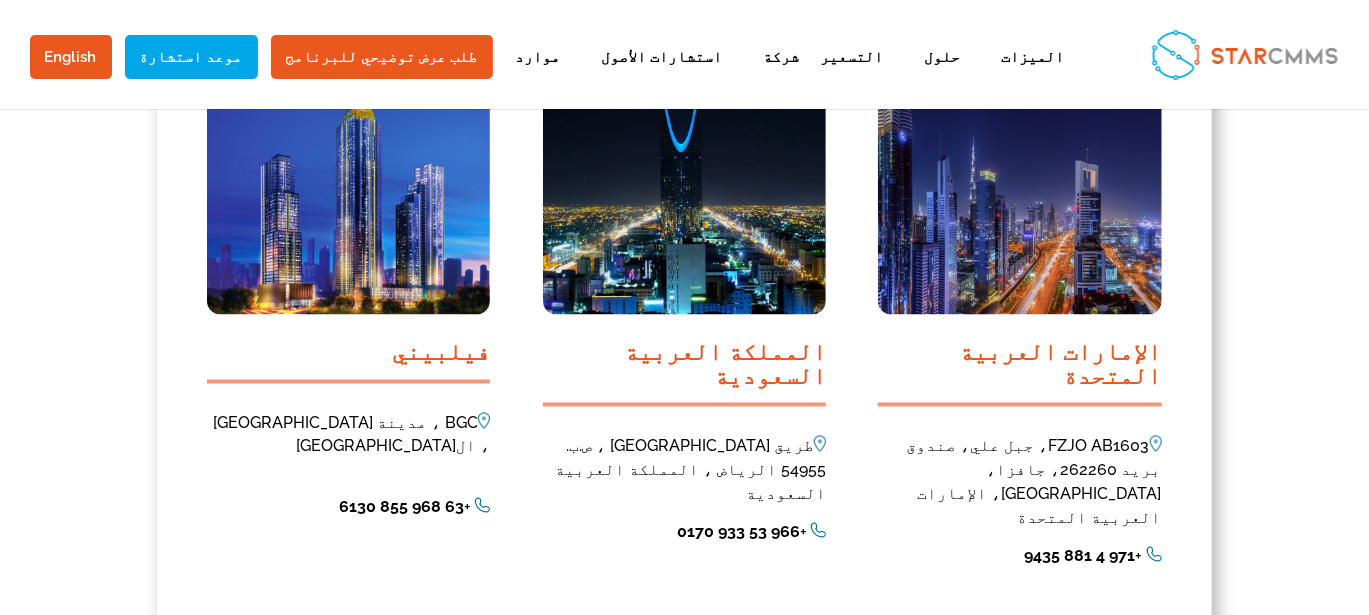 scroll, scrollTop: 1632, scrollLeft: 0, axis: vertical 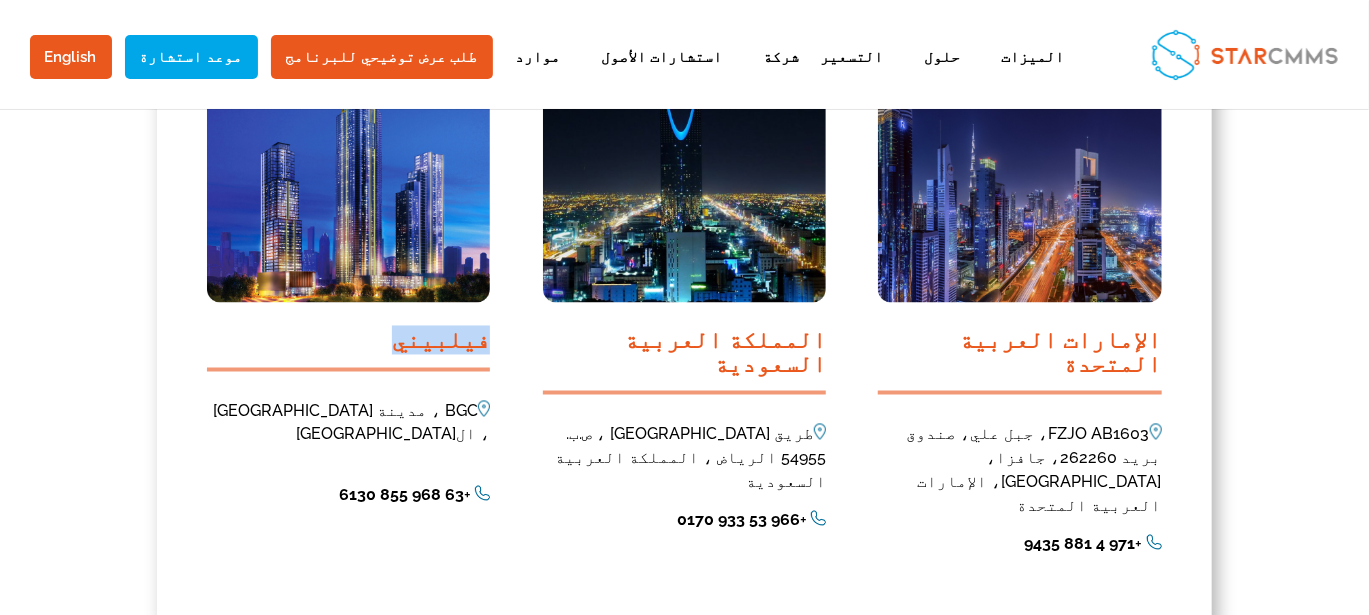 drag, startPoint x: 425, startPoint y: 337, endPoint x: 491, endPoint y: 328, distance: 66.61081 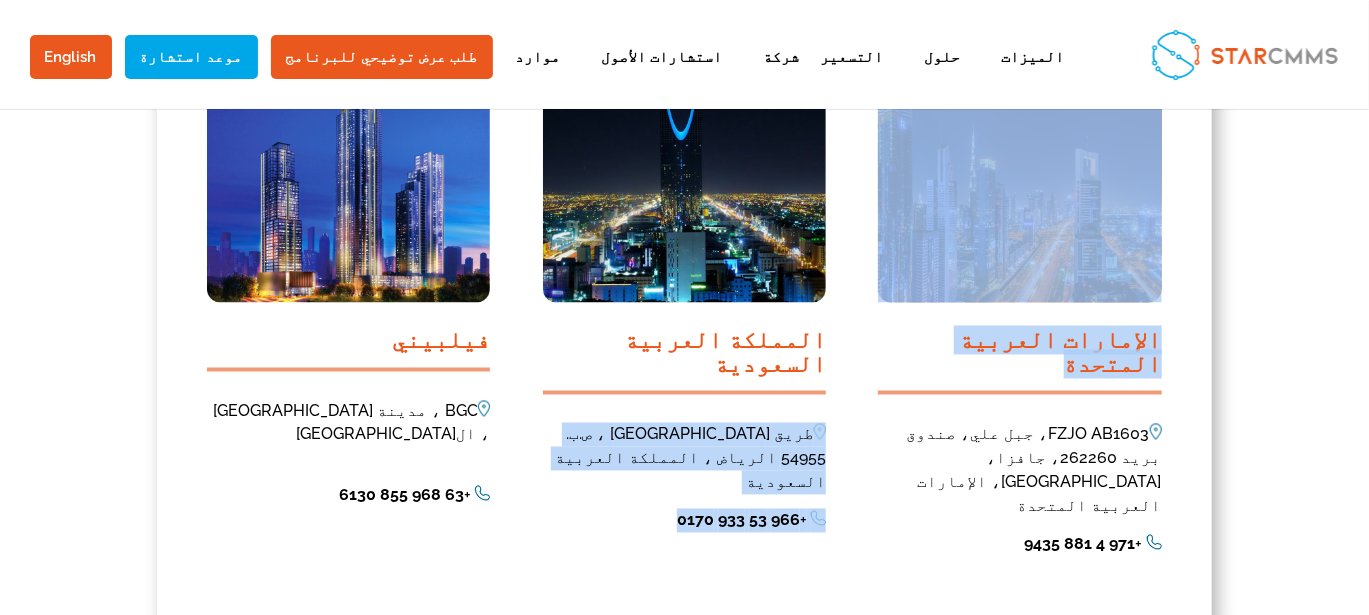 drag, startPoint x: 603, startPoint y: 340, endPoint x: 880, endPoint y: 335, distance: 277.04514 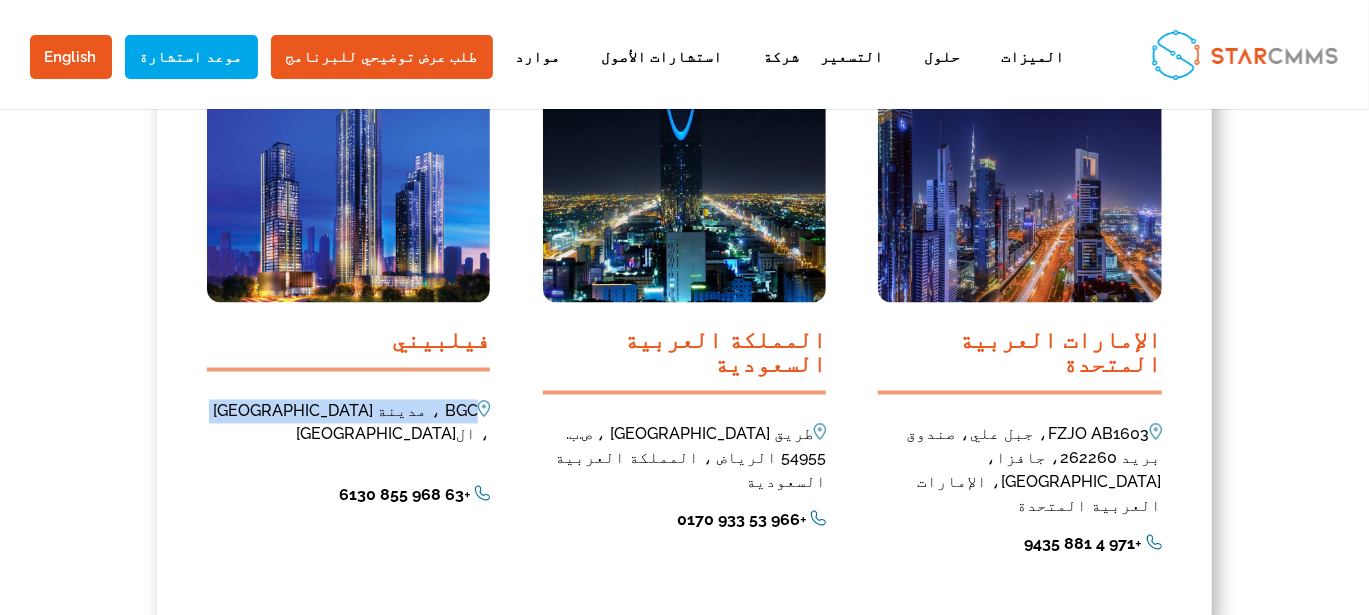 drag, startPoint x: 307, startPoint y: 407, endPoint x: 484, endPoint y: 415, distance: 177.1807 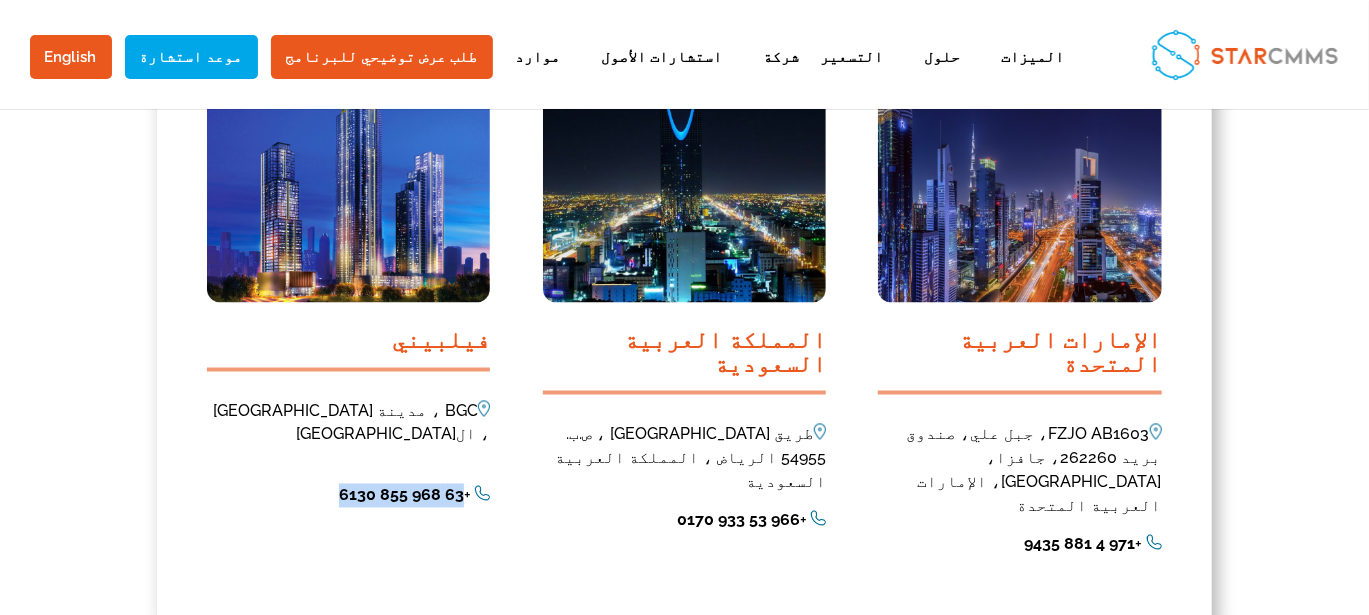 drag, startPoint x: 326, startPoint y: 464, endPoint x: 467, endPoint y: 473, distance: 141.28694 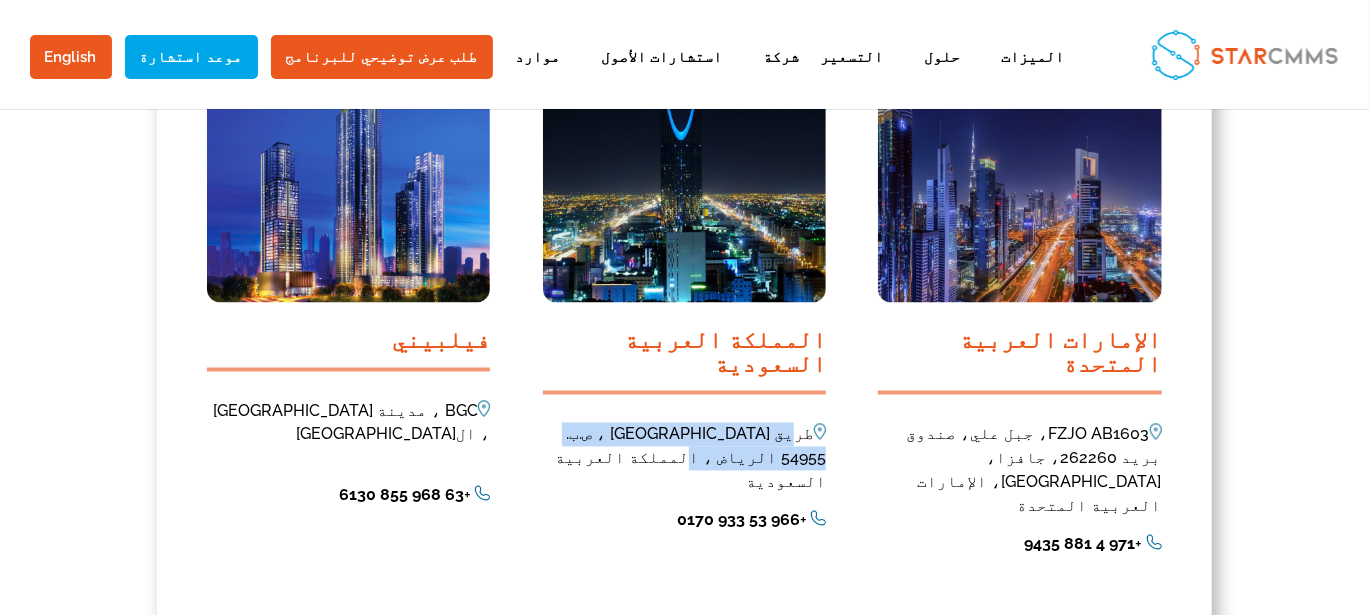 drag, startPoint x: 543, startPoint y: 403, endPoint x: 809, endPoint y: 407, distance: 266.03006 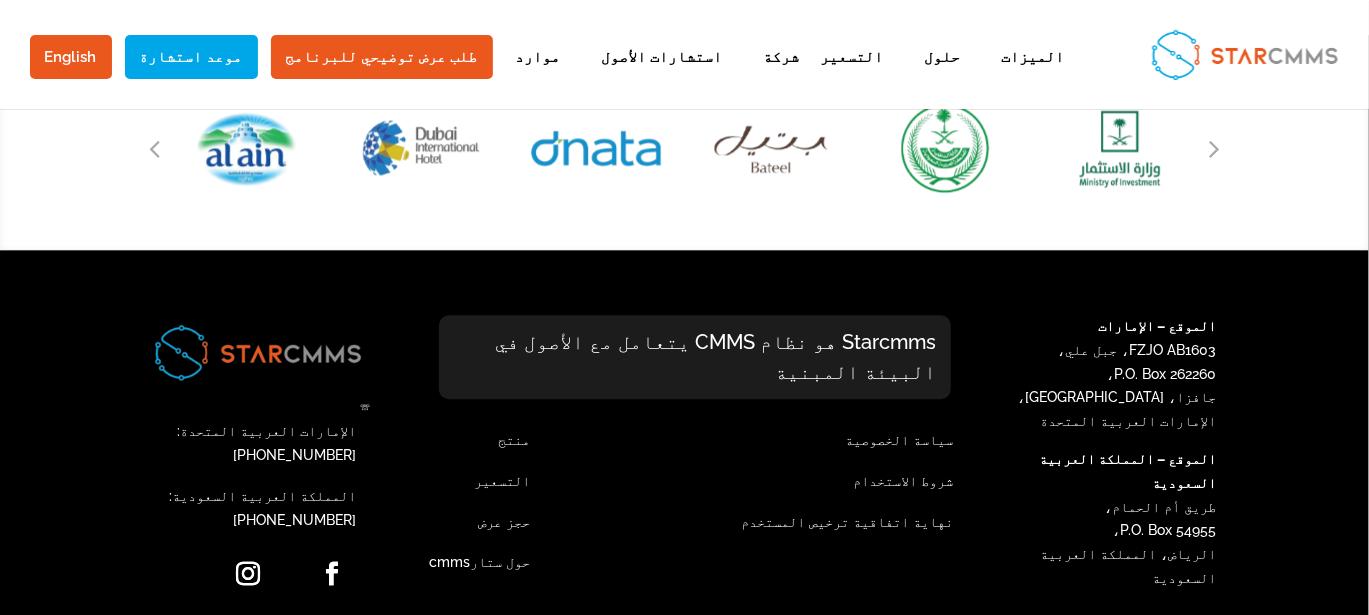 scroll, scrollTop: 1663, scrollLeft: 0, axis: vertical 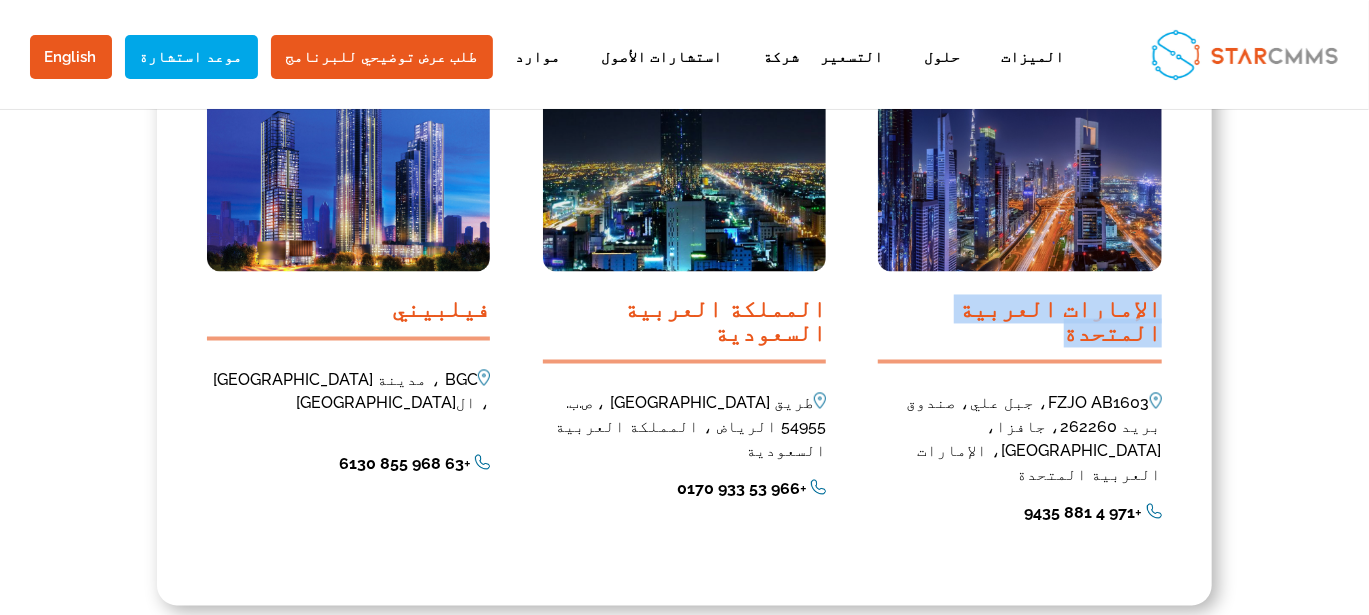drag, startPoint x: 960, startPoint y: 307, endPoint x: 1172, endPoint y: 312, distance: 212.05896 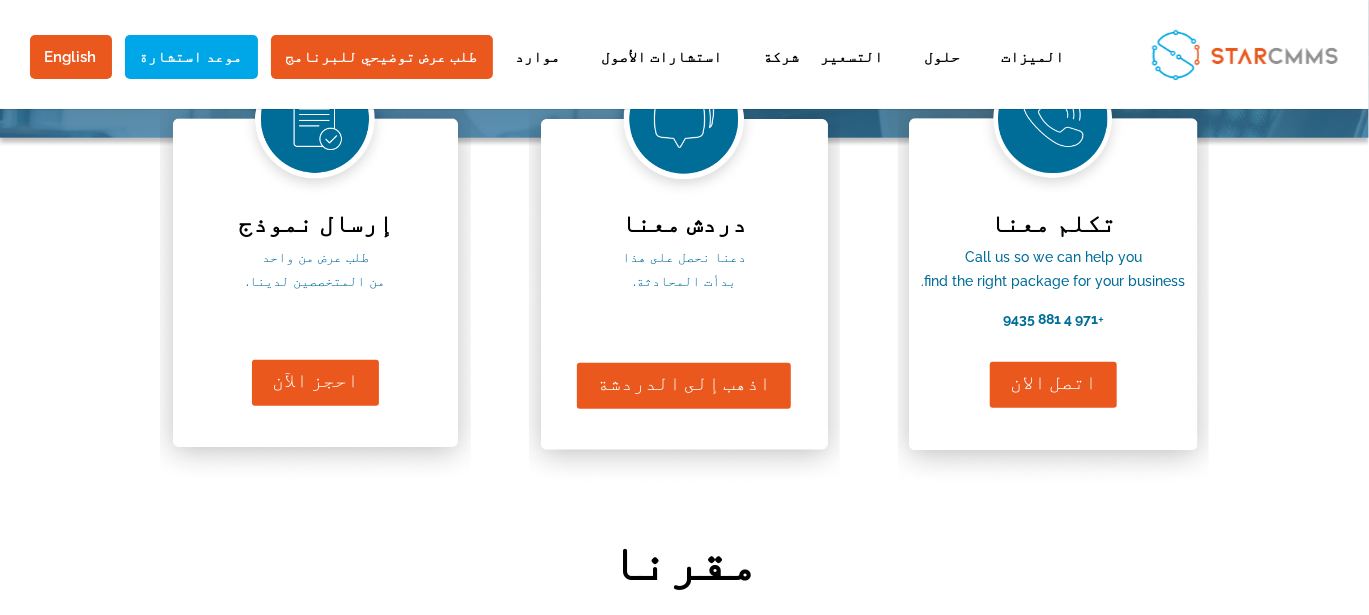 scroll, scrollTop: 397, scrollLeft: 0, axis: vertical 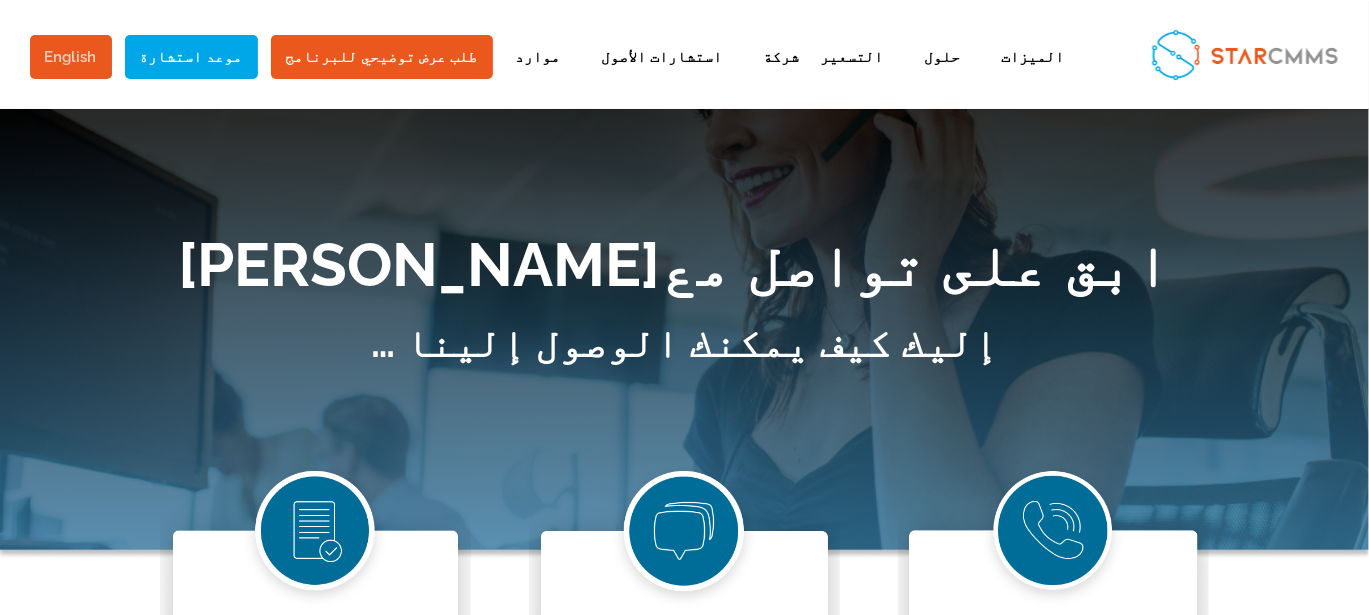 click on "English" at bounding box center [71, 57] 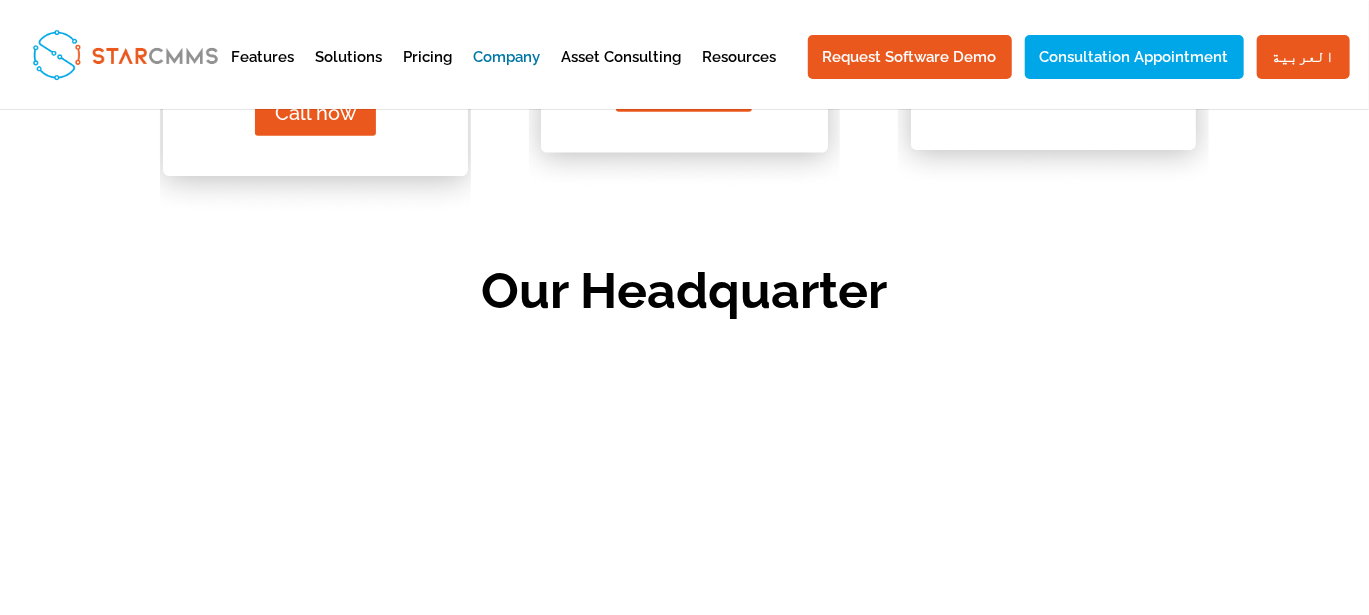 scroll, scrollTop: 699, scrollLeft: 0, axis: vertical 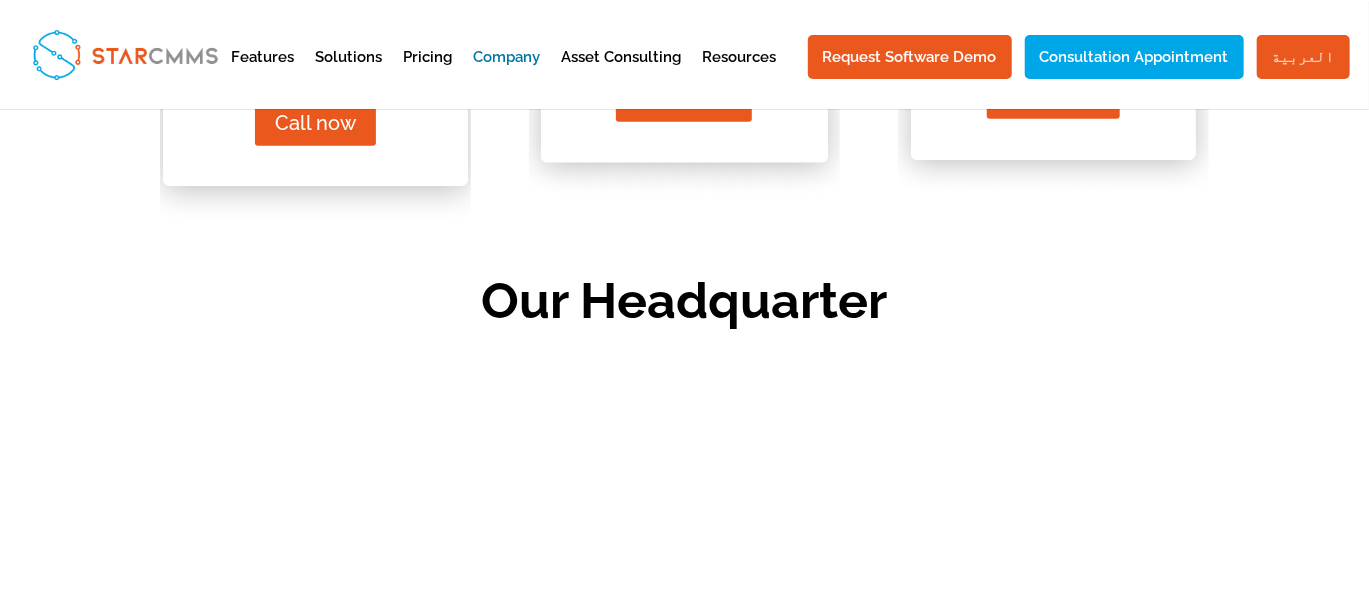 click on "العربية" at bounding box center (1303, 57) 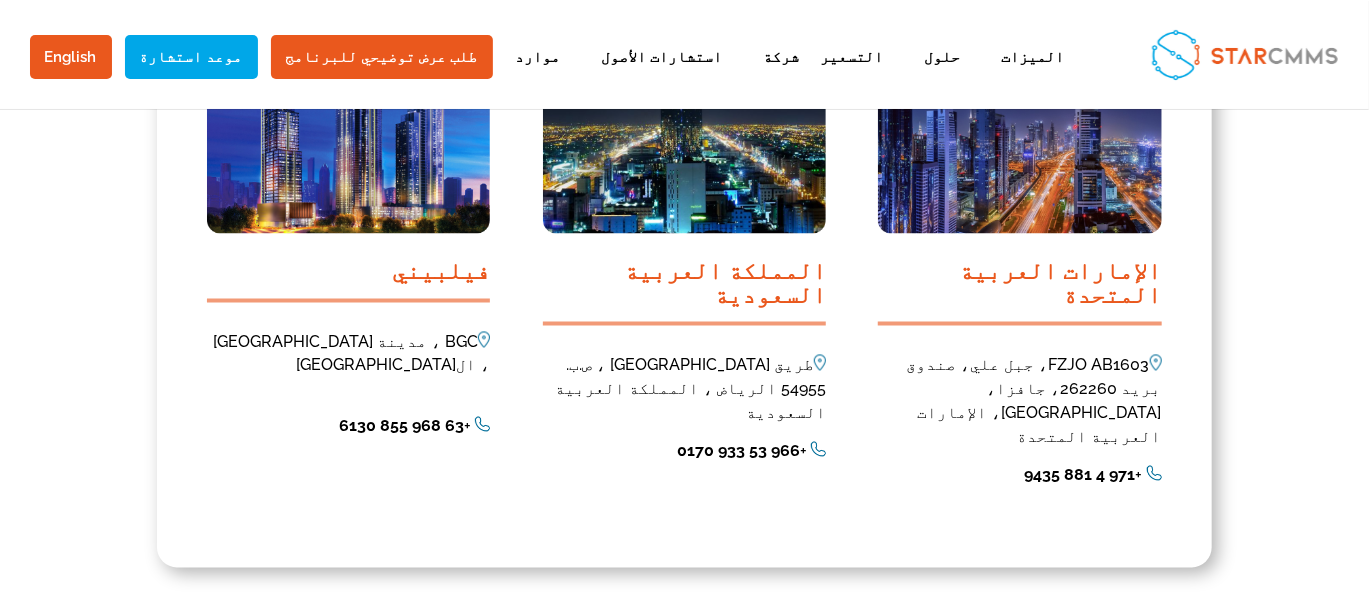 scroll, scrollTop: 1700, scrollLeft: 0, axis: vertical 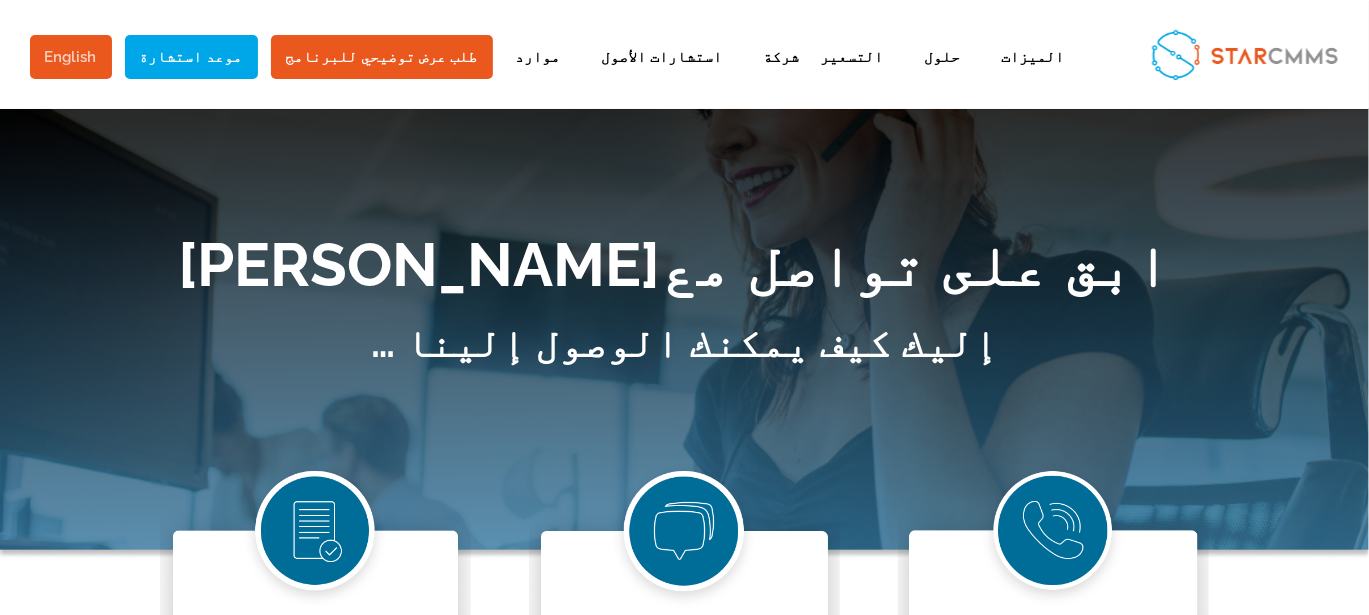 click on "English" at bounding box center [71, 57] 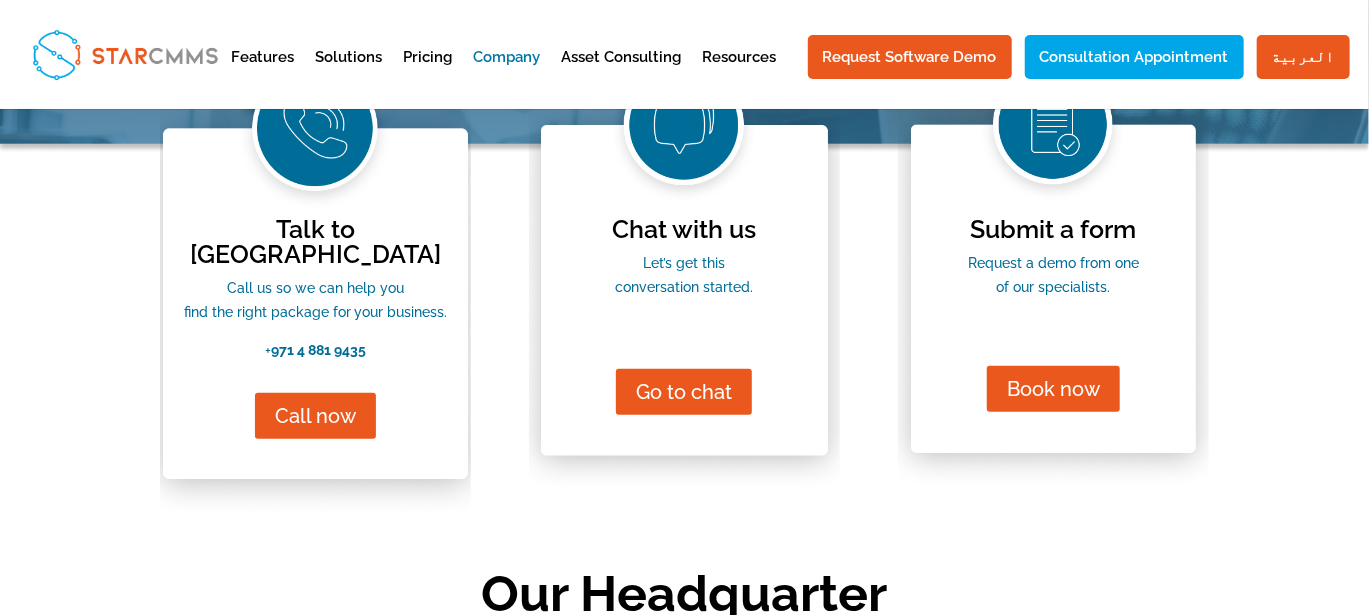 scroll, scrollTop: 467, scrollLeft: 0, axis: vertical 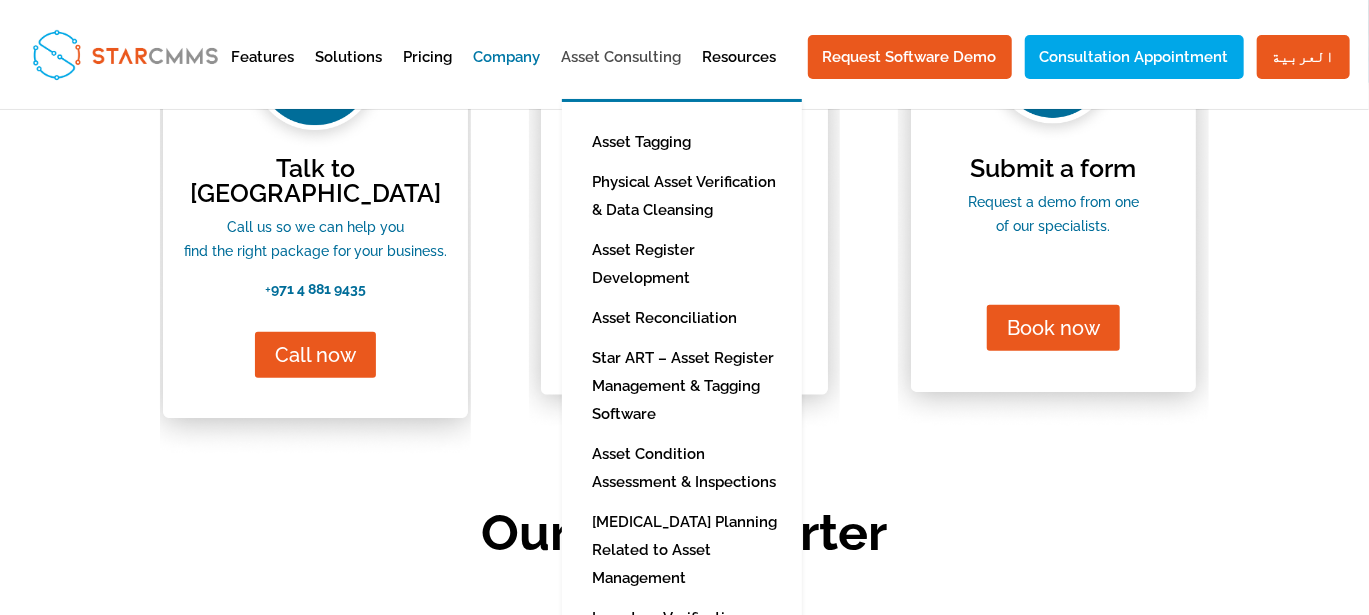 click on "Asset Consulting" at bounding box center (622, 74) 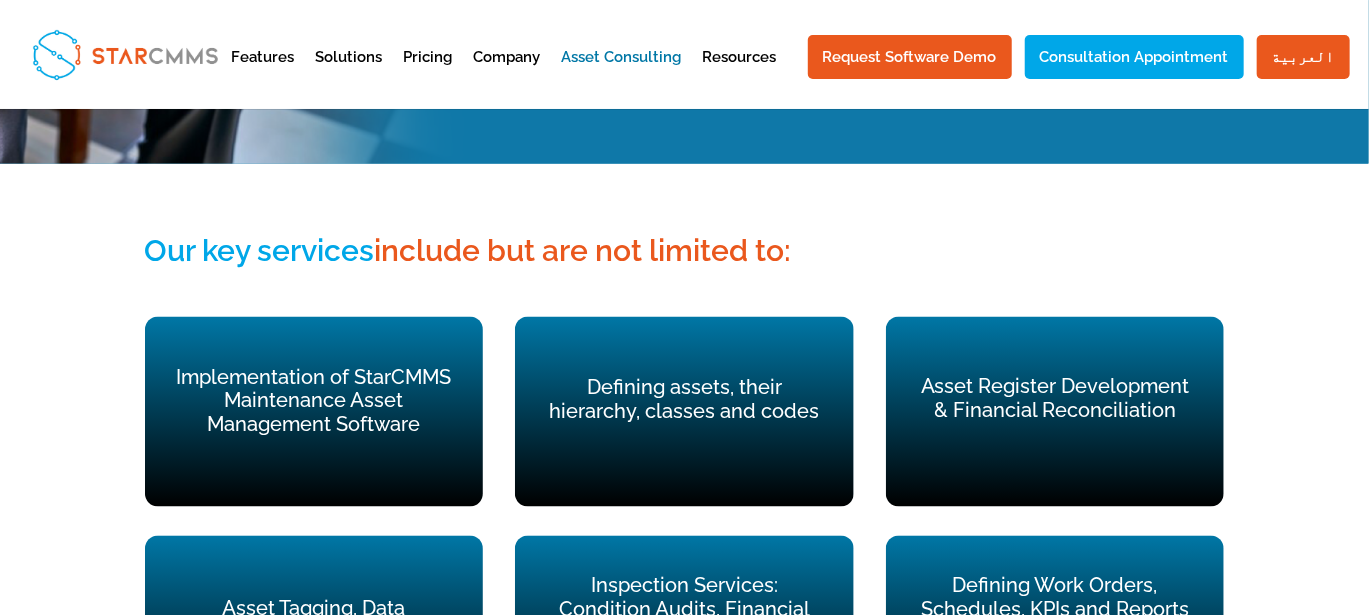 scroll, scrollTop: 1566, scrollLeft: 0, axis: vertical 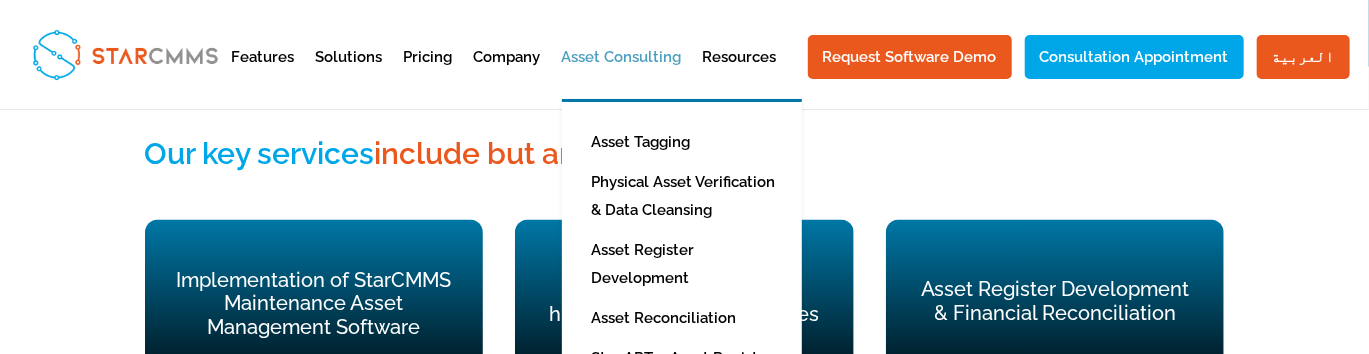 click on "Asset Consulting" at bounding box center (622, 74) 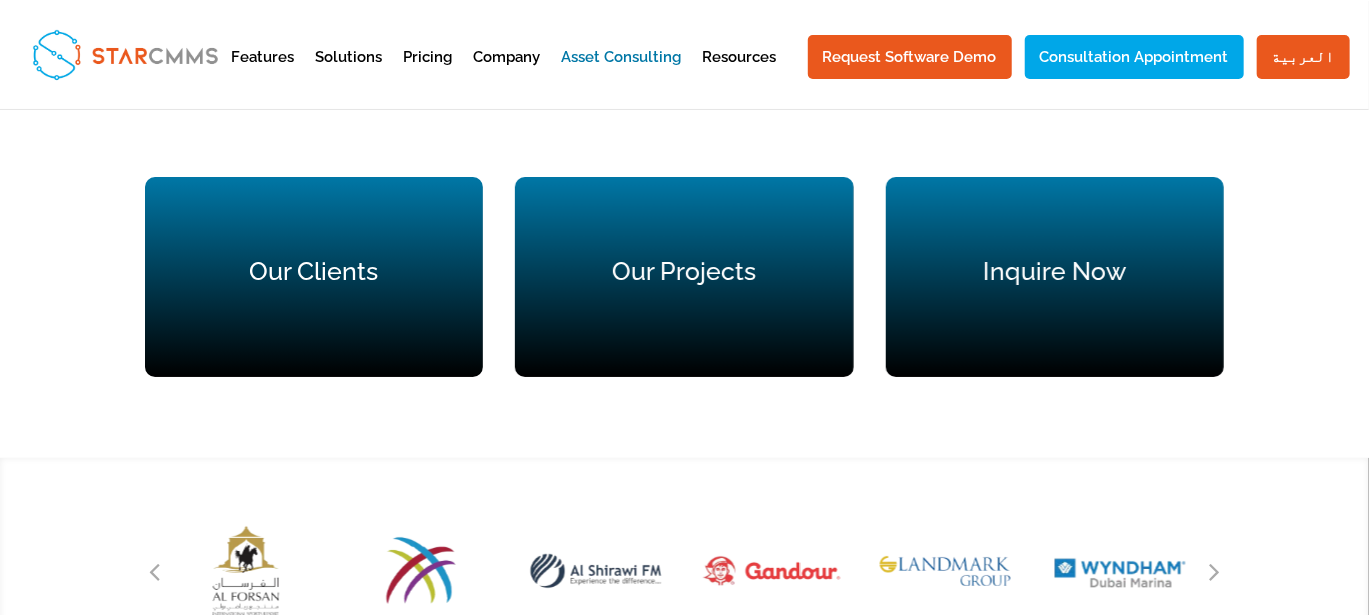 scroll, scrollTop: 3547, scrollLeft: 0, axis: vertical 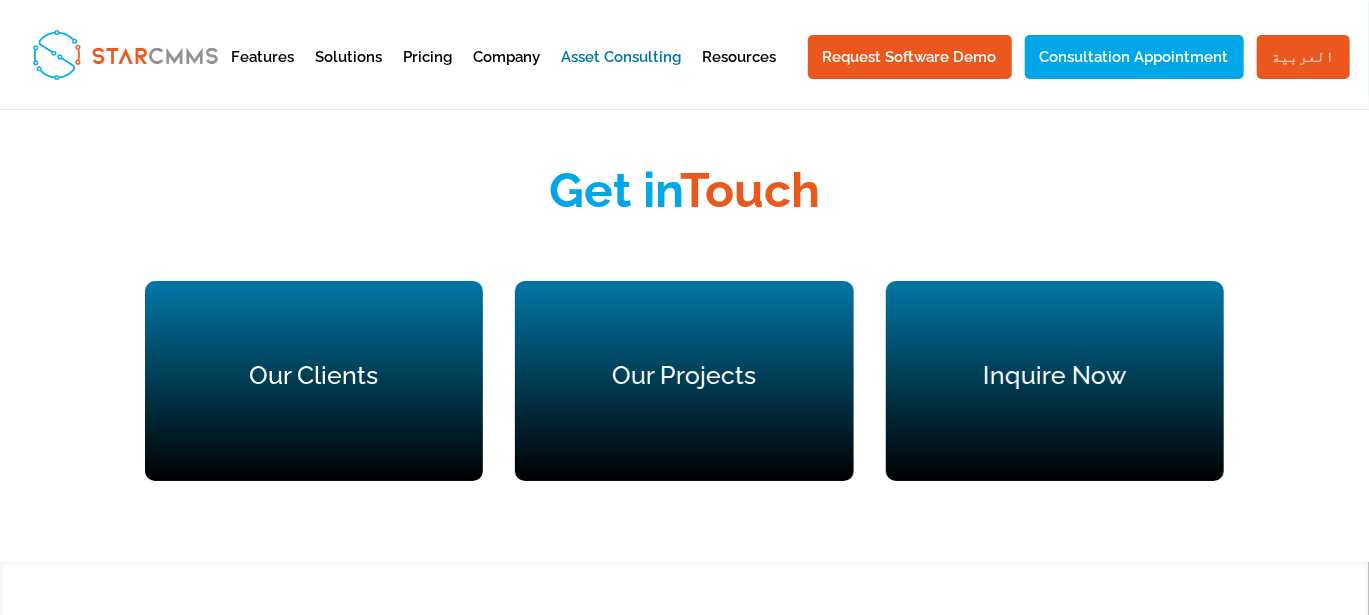 click on "العربية" at bounding box center [1303, 57] 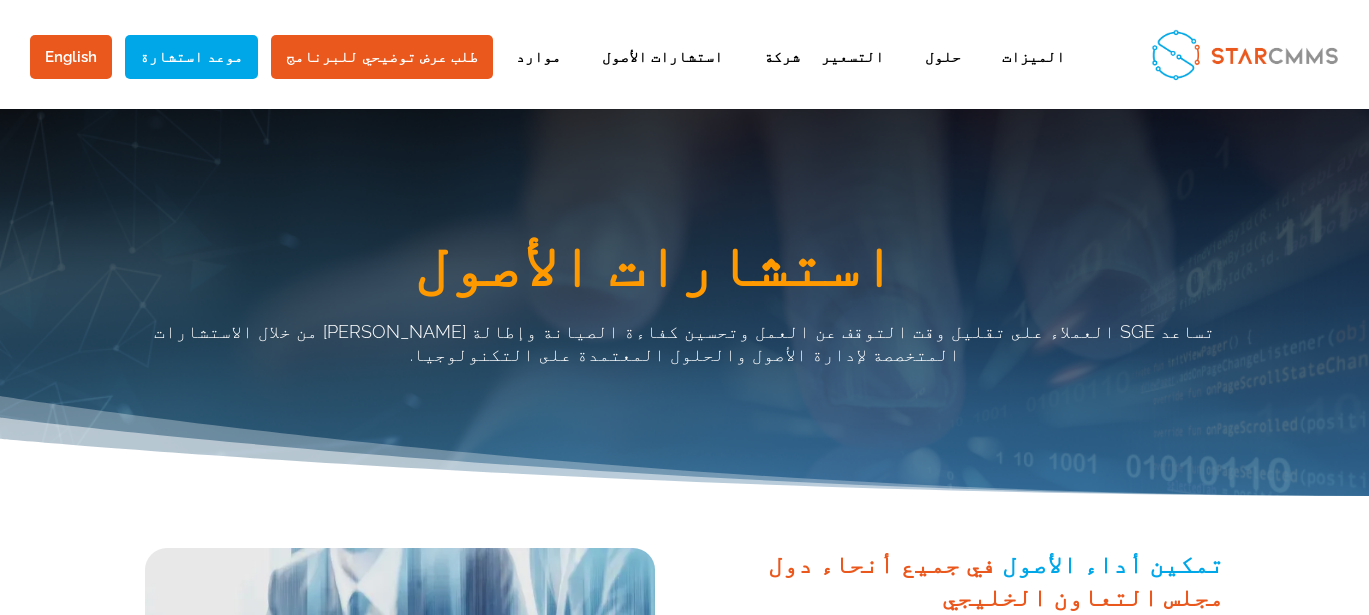 scroll, scrollTop: 0, scrollLeft: 0, axis: both 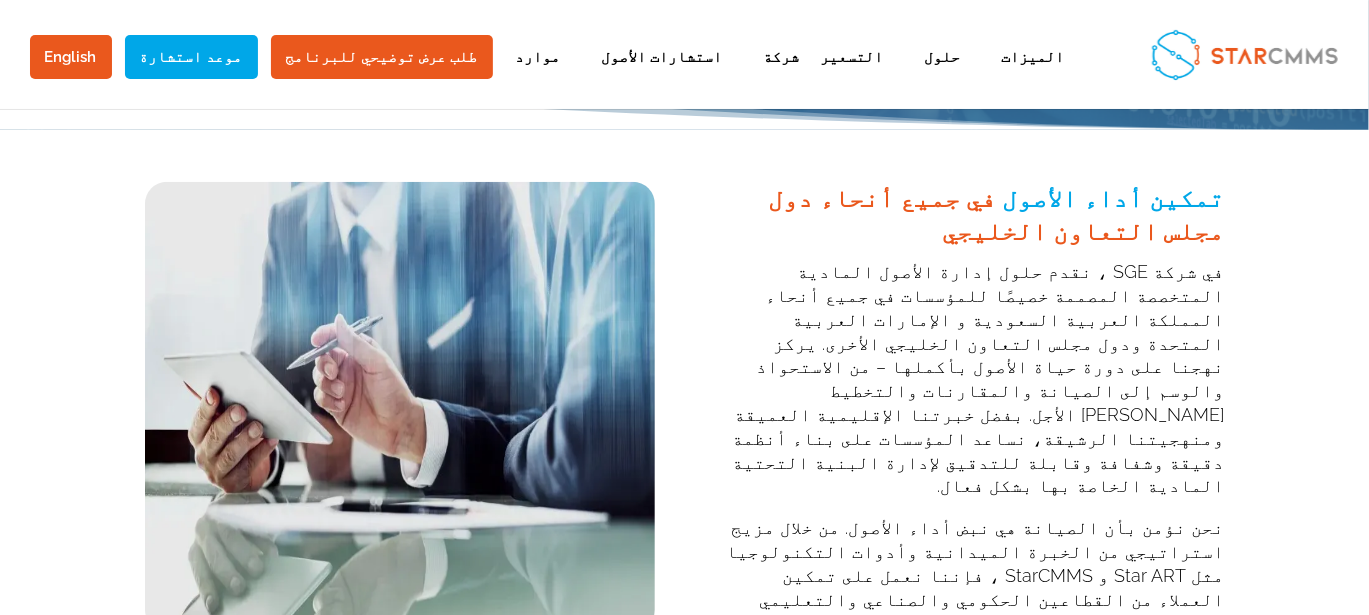 click on "في شركة SGE ، نقدم حلول إدارة الأصول المادية المتخصصة المصممة خصيصًا للمؤسسات في جميع أنحاء المملكة العربية السعودية و الإمارات العربية المتحدة ودول مجلس التعاون الخليجي الأخرى. يركز نهجنا على دورة حياة الأصول بأكملها – من الاستحواذ والوسم إلى الصيانة والمقارنات والتخطيط [PERSON_NAME] الأجل. بفضل خبرتنا الإقليمية العميقة ومنهجيتنا الرشيقة، نساعد المؤسسات على بناء أنظمة دقيقة وشفافة وقابلة للتدقيق لإدارة البنية التحتية المادية الخاصة بها بشكل فعال." at bounding box center (969, 471) 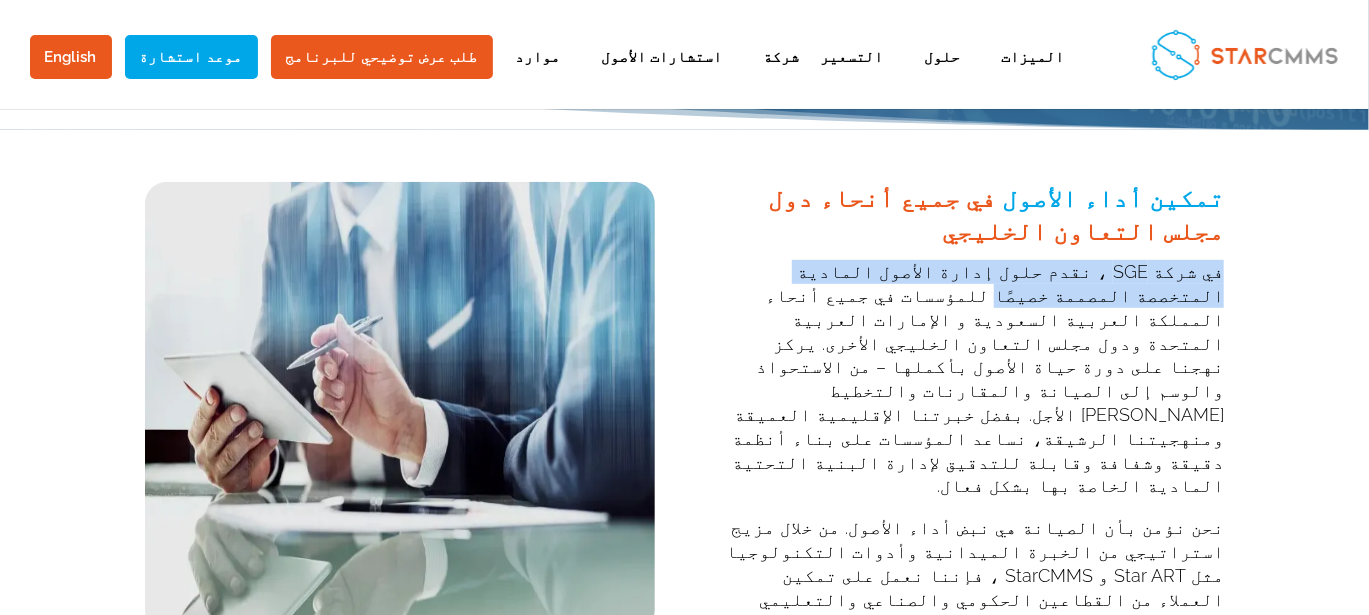 drag, startPoint x: 750, startPoint y: 249, endPoint x: 1226, endPoint y: 254, distance: 476.02625 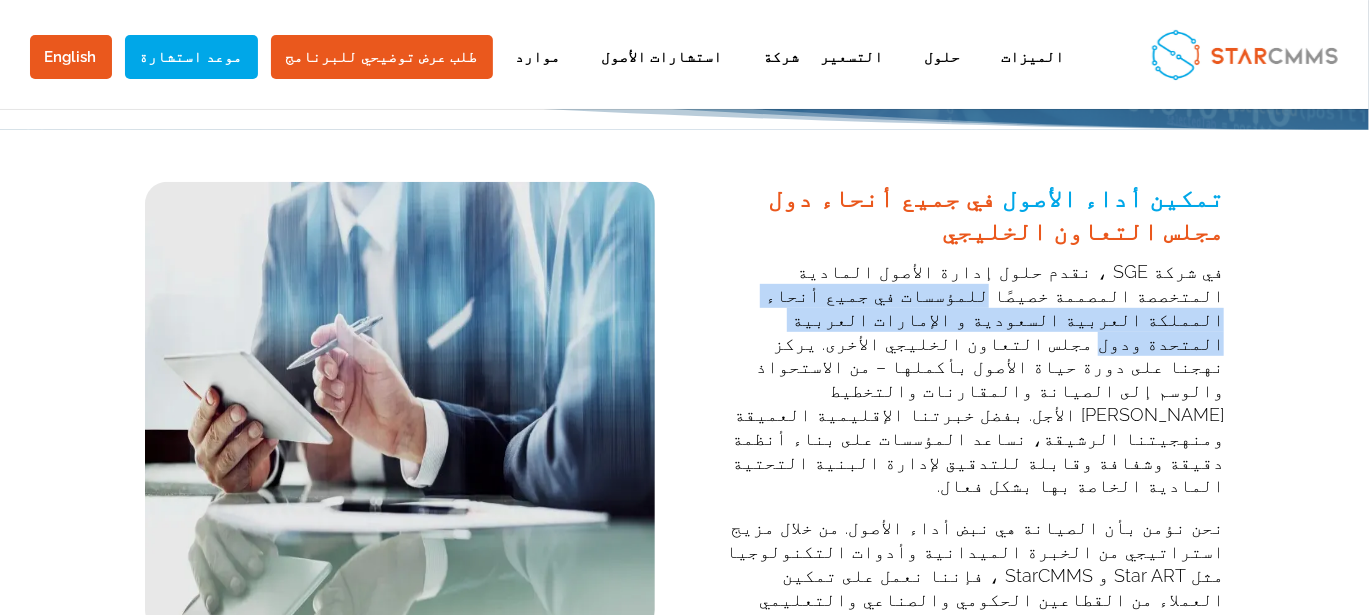 drag, startPoint x: 746, startPoint y: 277, endPoint x: 1225, endPoint y: 268, distance: 479.08453 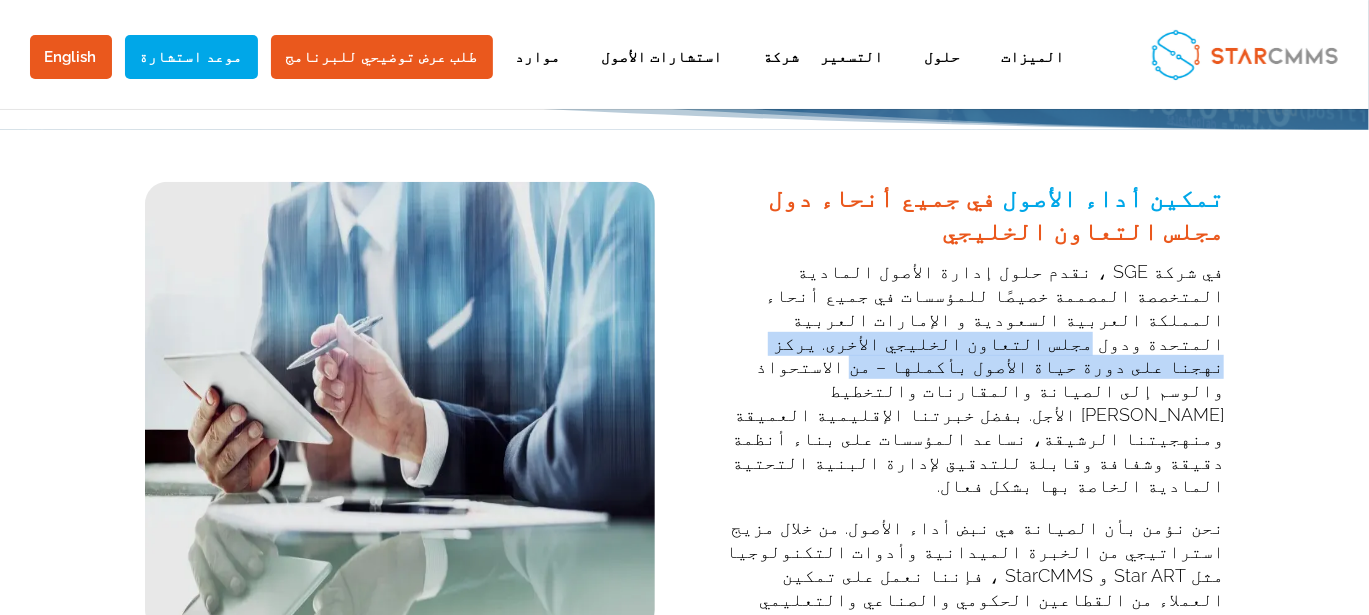 drag, startPoint x: 750, startPoint y: 298, endPoint x: 1228, endPoint y: 300, distance: 478.00418 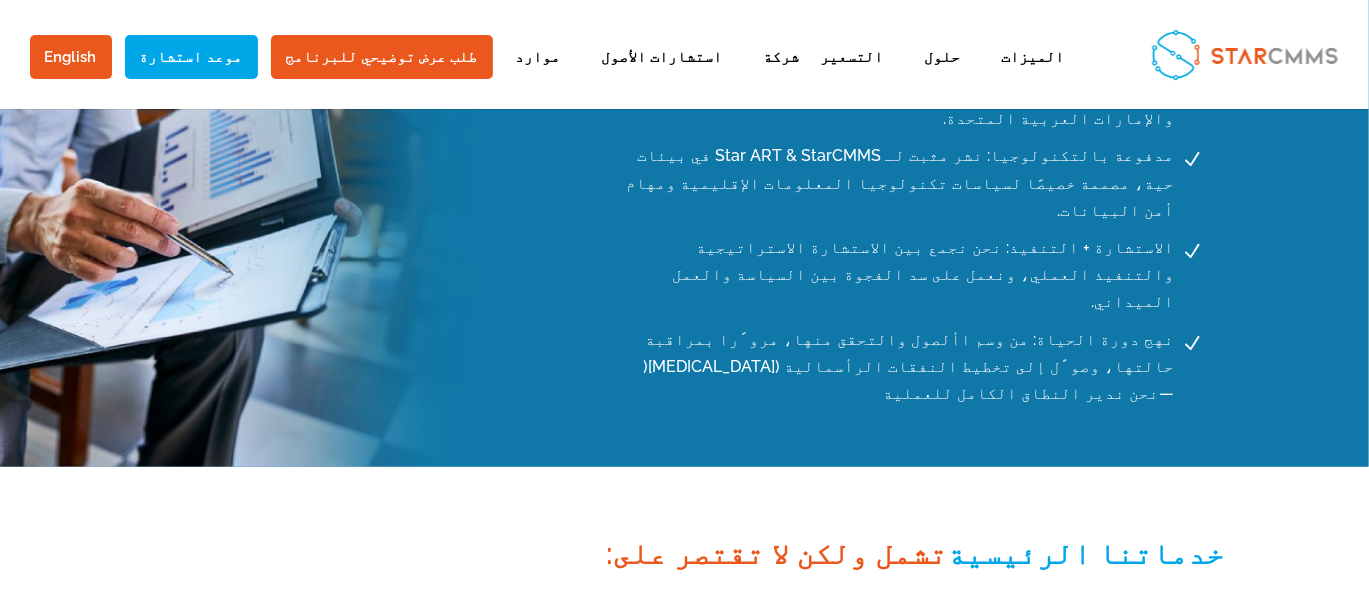 scroll, scrollTop: 1133, scrollLeft: 0, axis: vertical 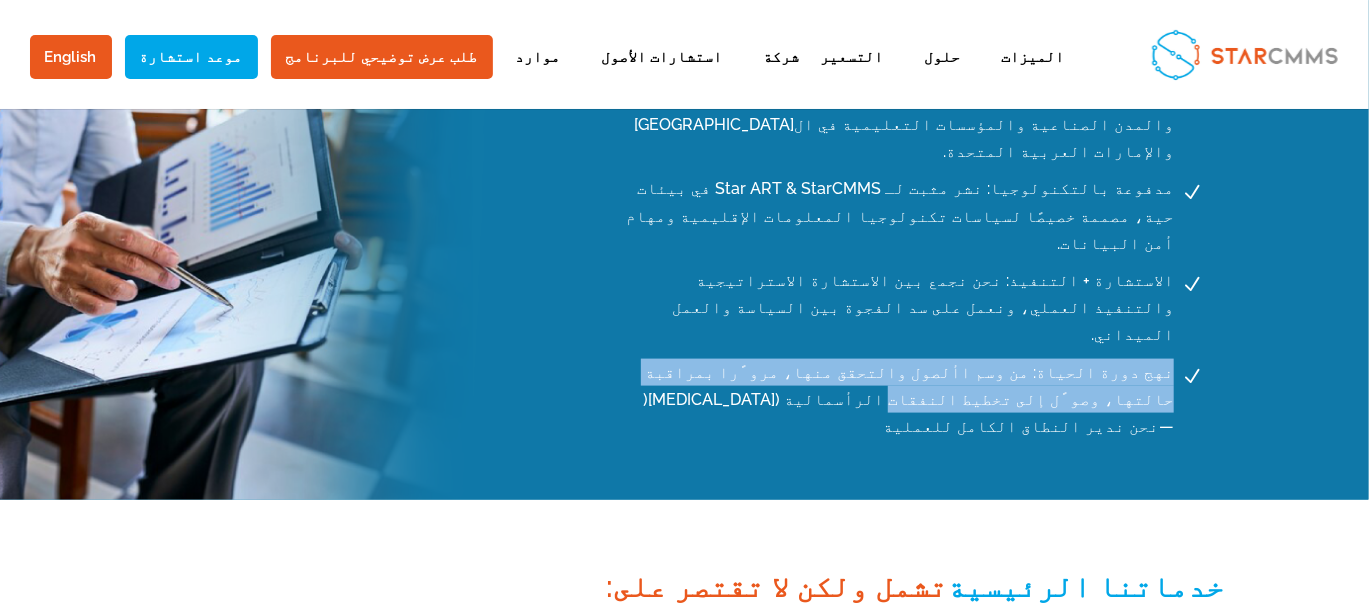 drag, startPoint x: 663, startPoint y: 219, endPoint x: 1176, endPoint y: 217, distance: 513.0039 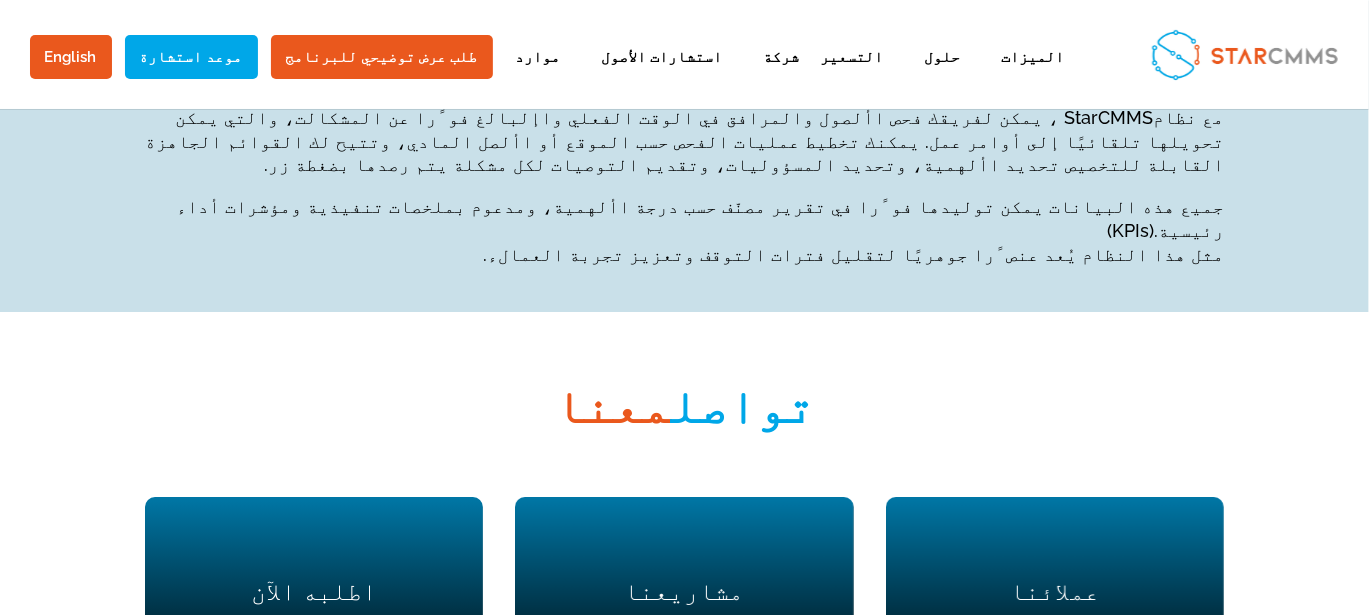 scroll, scrollTop: 3398, scrollLeft: 0, axis: vertical 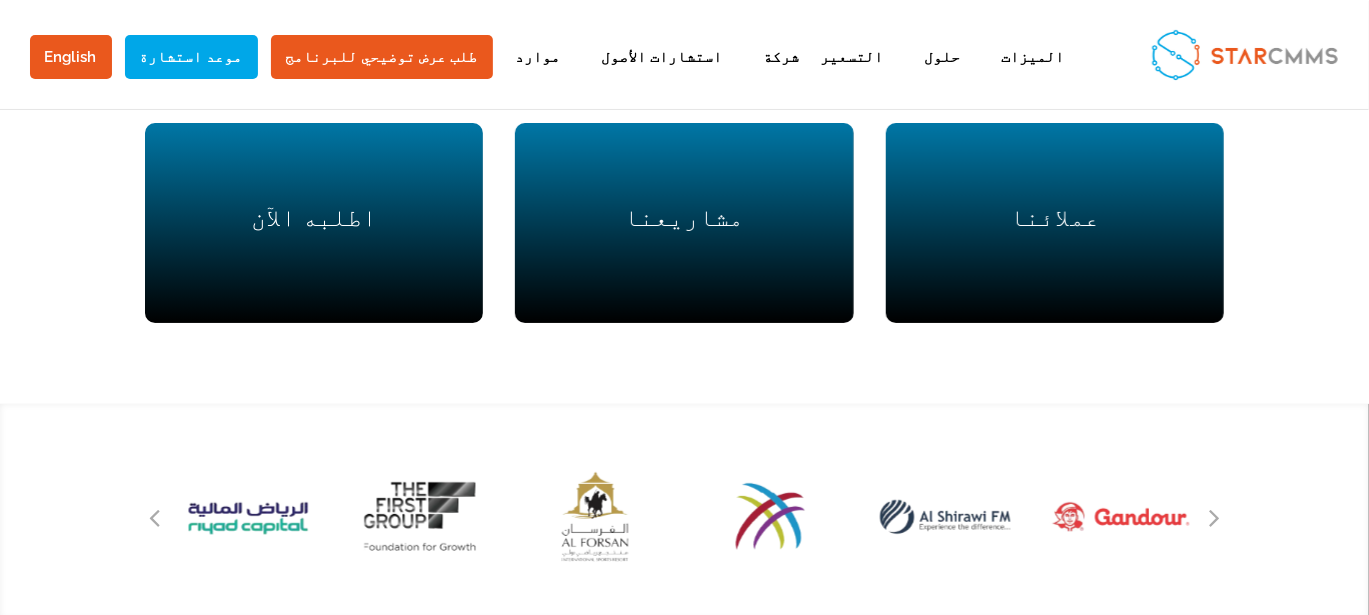 click at bounding box center [1215, 517] 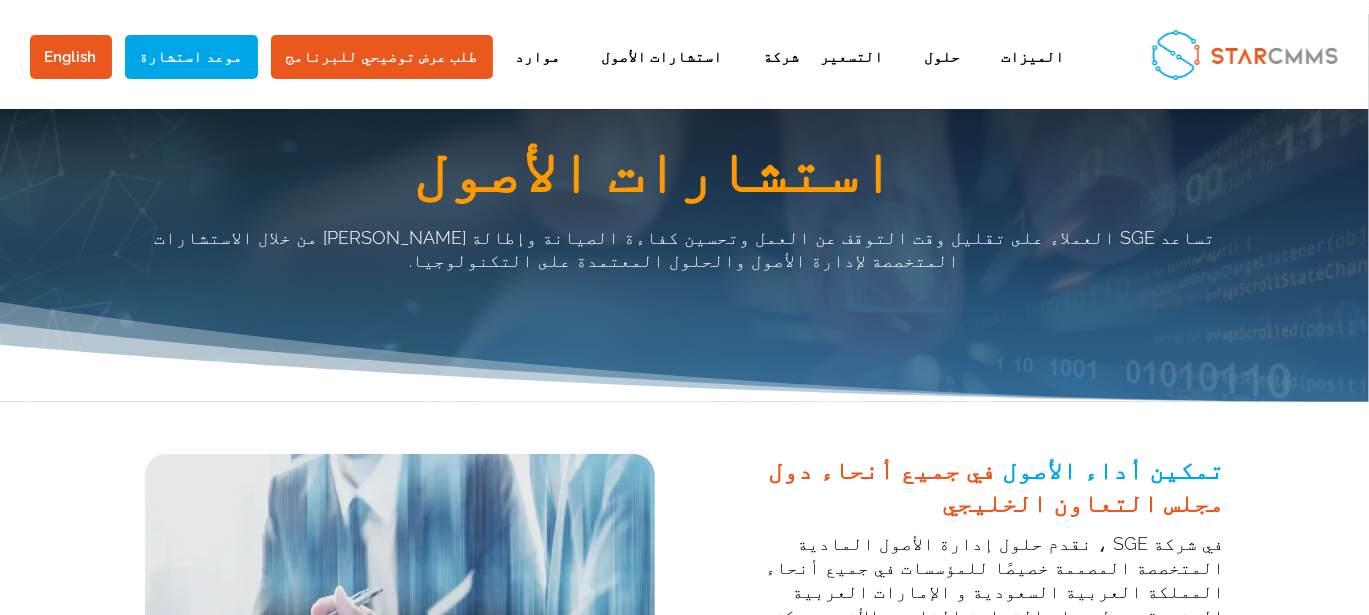 scroll, scrollTop: 0, scrollLeft: 0, axis: both 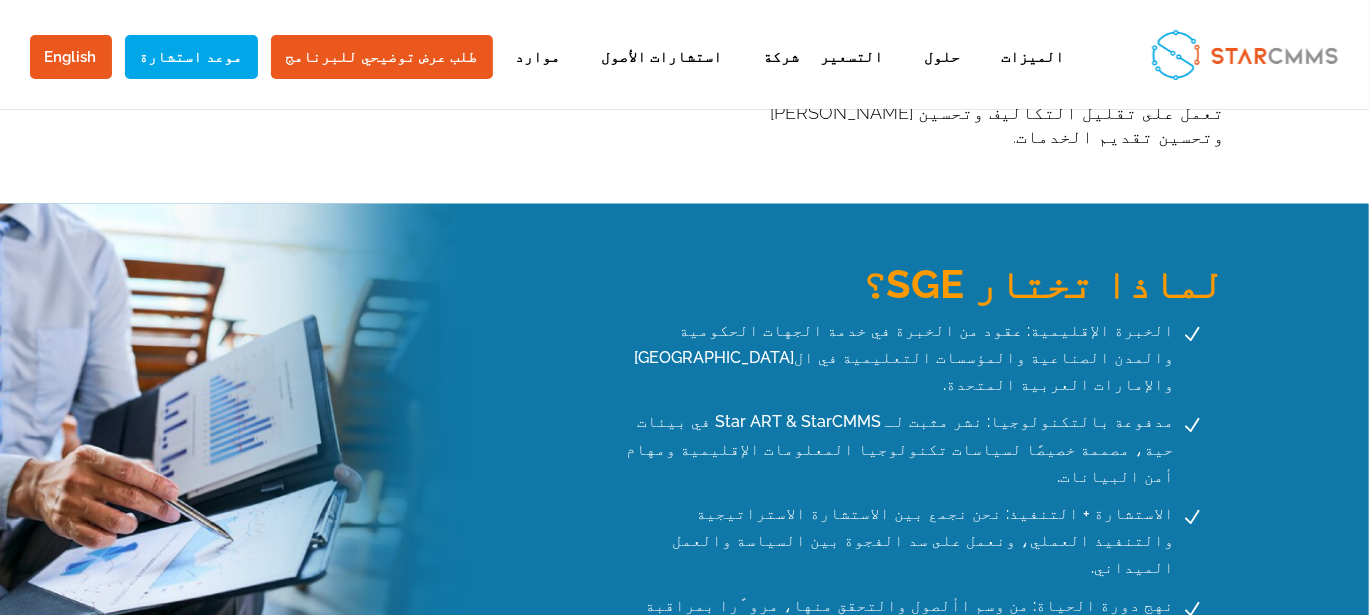 click on "نهج دورة الحياة: من وسم األصول والتحقق منها، مرو ًرا بمراقبة حالتها، وصو ًل إلى تخطيط النفقات الرأسمالية ([MEDICAL_DATA]( —نحن ندير النطاق الكامل للعملية" at bounding box center (897, 633) 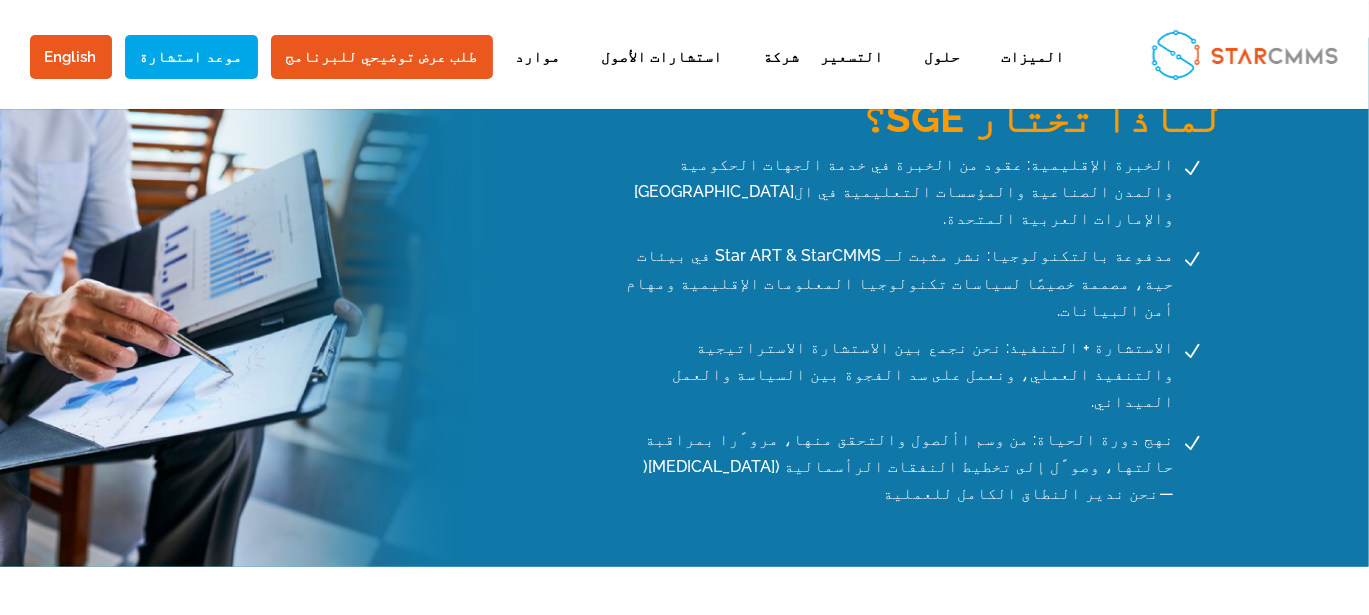 click on "استشارات الأصول
تساعد SGE العملاء على تقليل وقت التوقف عن العمل وتحسين كفاءة الصيانة وإطالة عمر الأصول من خلال الاستشارات المتخصصة لإدارة الأصول والحلول المعتمدة على التكنولوجيا.
تمكين أداء الأصول    في جميع أنحاء دول مجلس التعاون الخليجي
لماذا تختار SGE؟
N" at bounding box center (684, 1072) 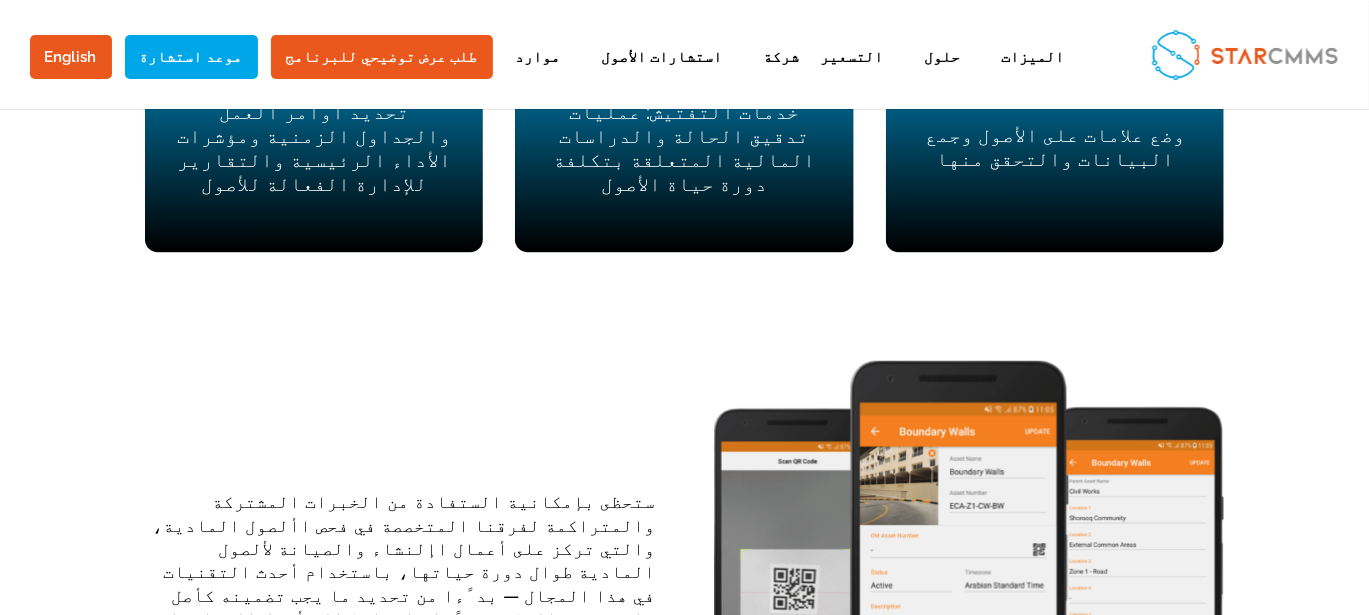 scroll, scrollTop: 1933, scrollLeft: 0, axis: vertical 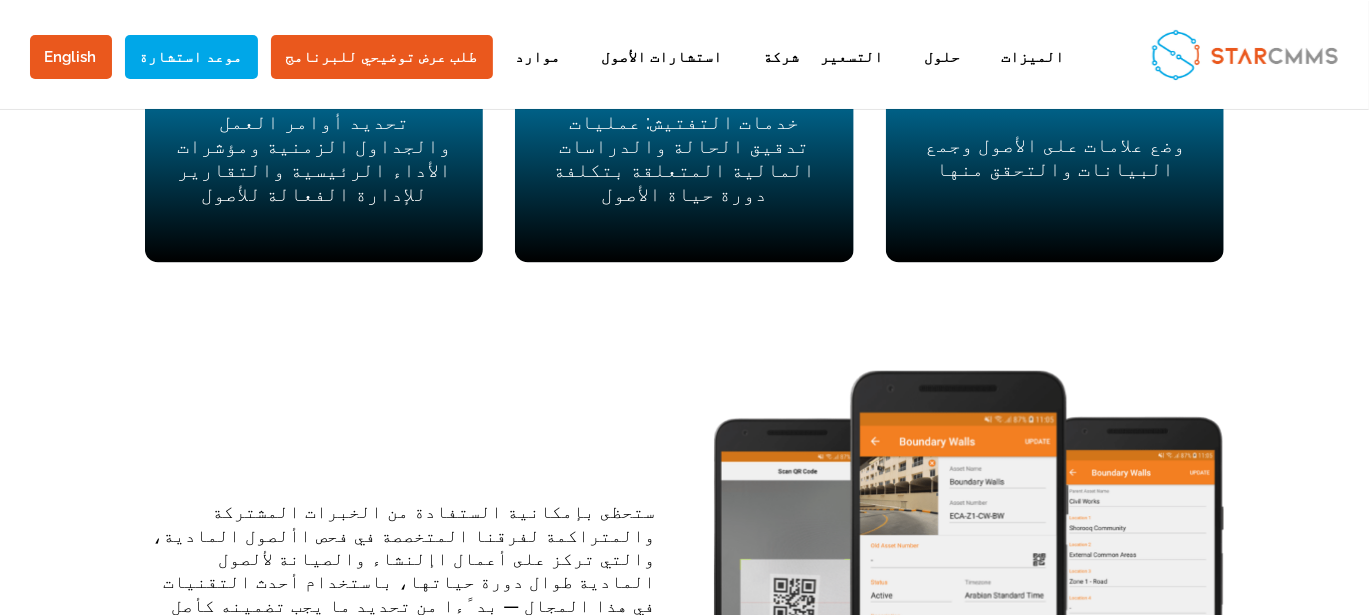 click at bounding box center [969, 565] 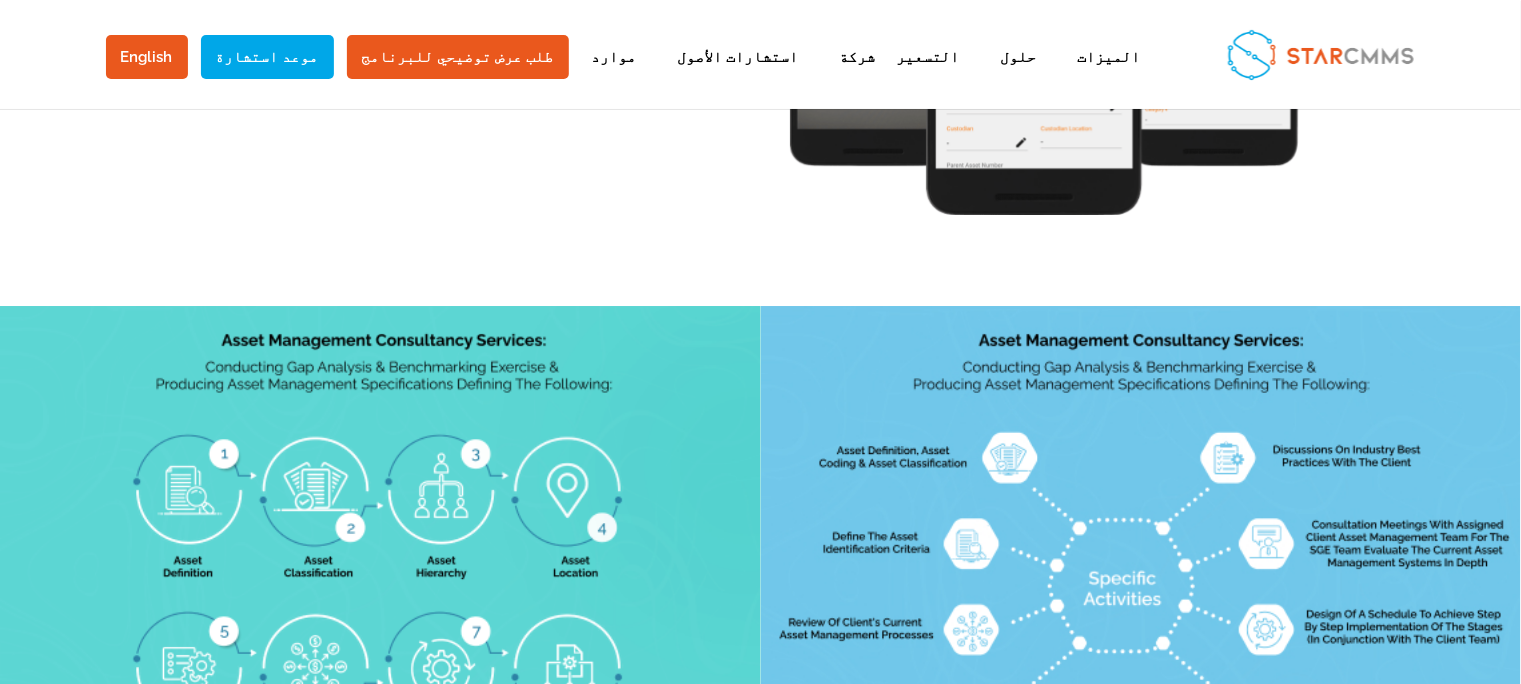 scroll, scrollTop: 2536, scrollLeft: 0, axis: vertical 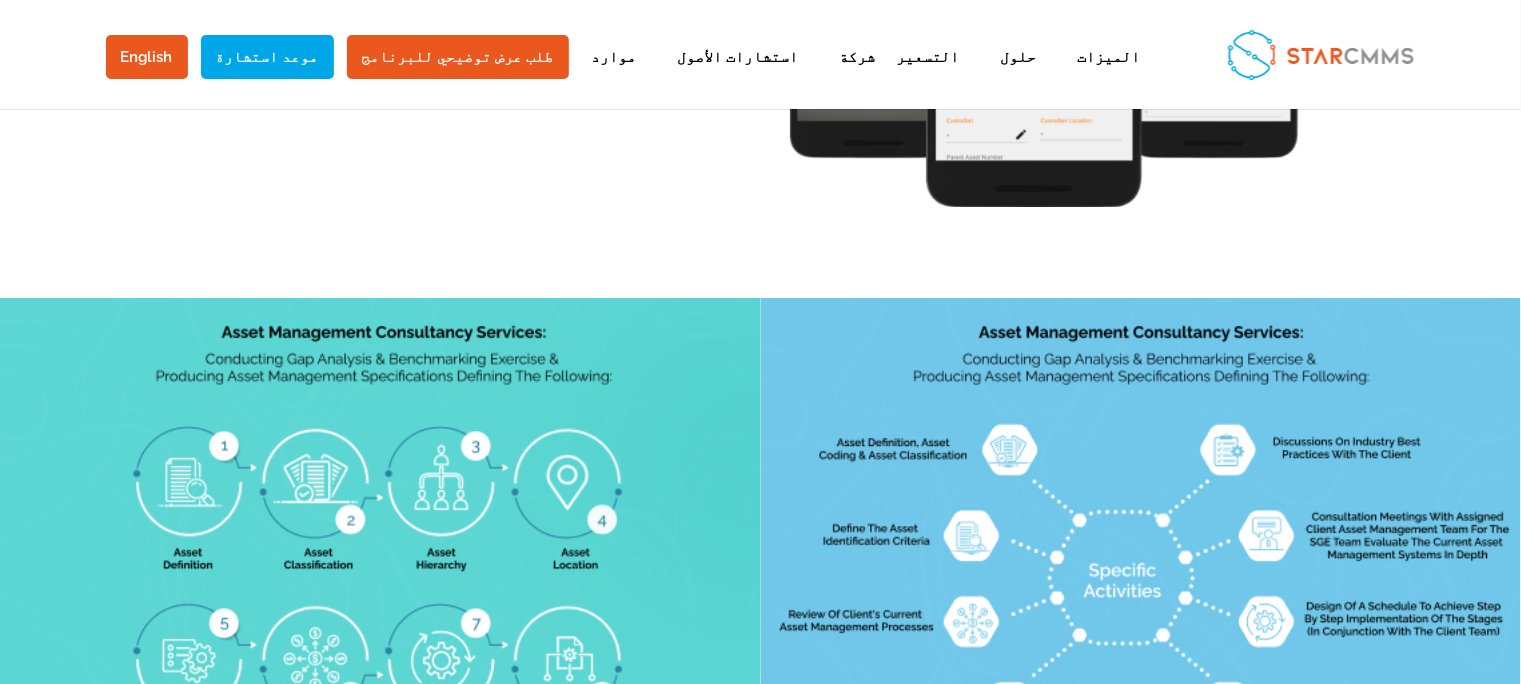 click at bounding box center [1141, 567] 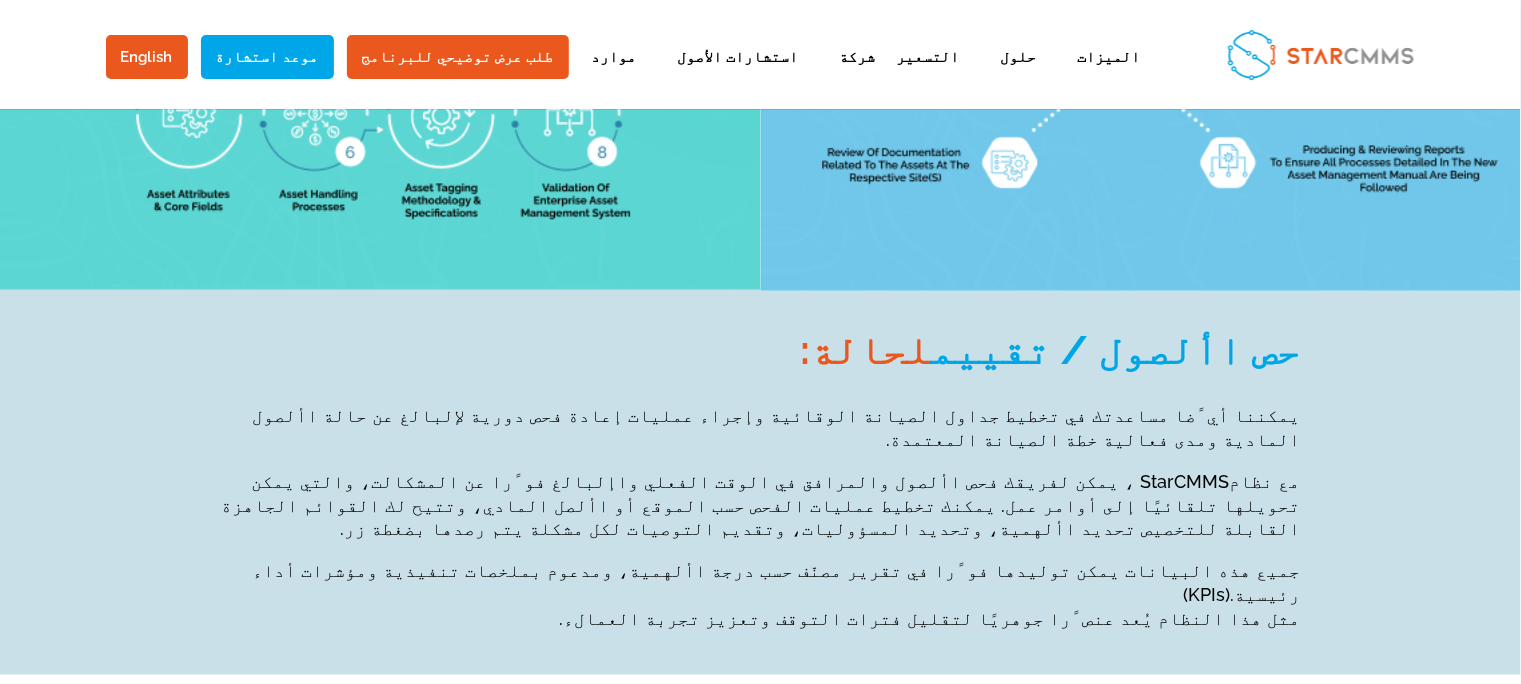 scroll, scrollTop: 3092, scrollLeft: 0, axis: vertical 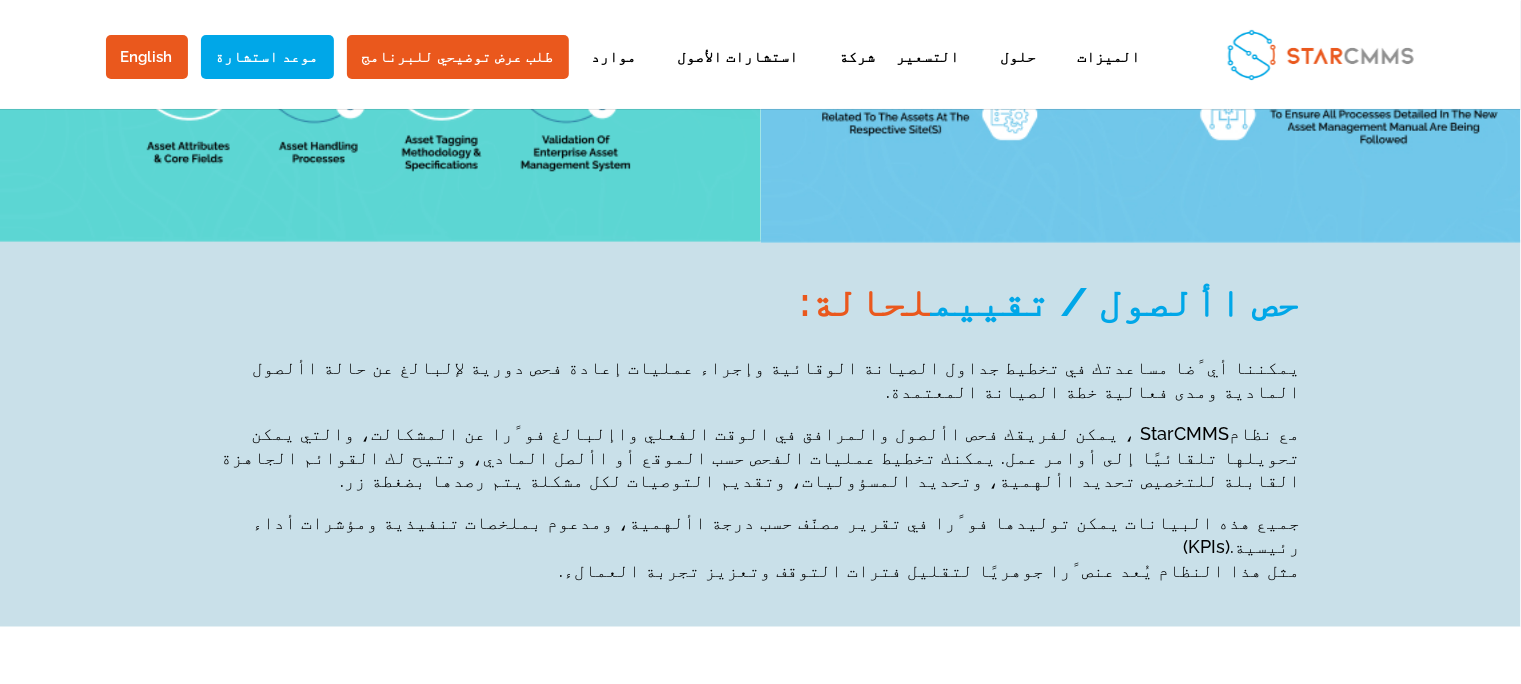 click on "حص األصول / تقييم   لحالة:
يمكننا أي ًضا مساعدتك في تخطيط جداول الصيانة الوقائية وإجراء عمليات إعادة فحص دورية لإلبالغ عن حالة األصول
المادية ومدى فعالية خطة الصيانة المعتمدة.
مع نظامStarCMMS ، يمكن لفريقك فحص األصول والمرافق في الوقت الفعلي واإلبالغ فو ًرا عن المشكالت، والتي يمكن
تحويلها تلقائيًا إلى أوامر عمل. يمكنك تخطيط عمليات الفحص حسب الموقع أو األصل المادي، وتتيح لك القوائم الجاهزة
القابلة للتخصيص تحديد األهمية، وتحديد المسؤوليات، وتقديم التوصيات لكل مشكلة يتم رصدها بضغطة زر.
رئيسية.(KPIs)" at bounding box center [761, 438] 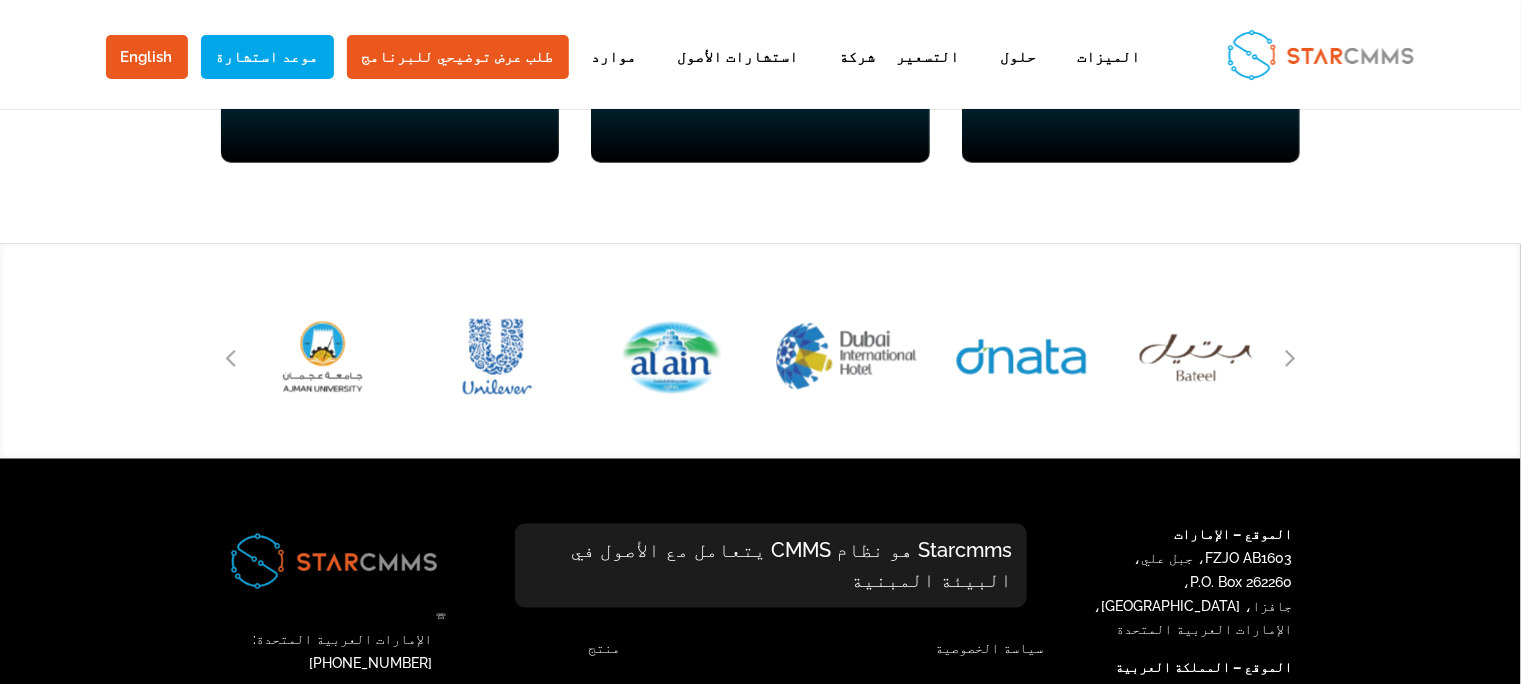scroll, scrollTop: 3981, scrollLeft: 0, axis: vertical 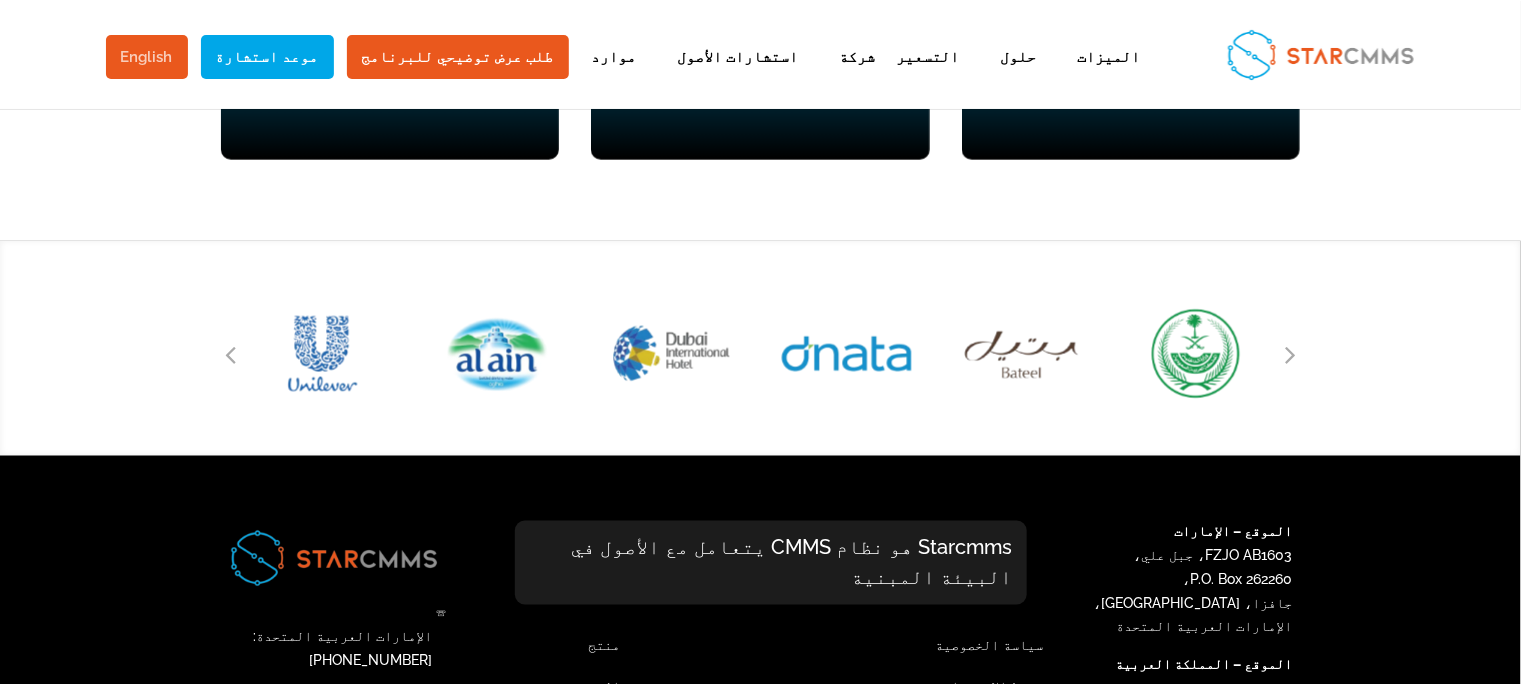click on "English" at bounding box center [147, 57] 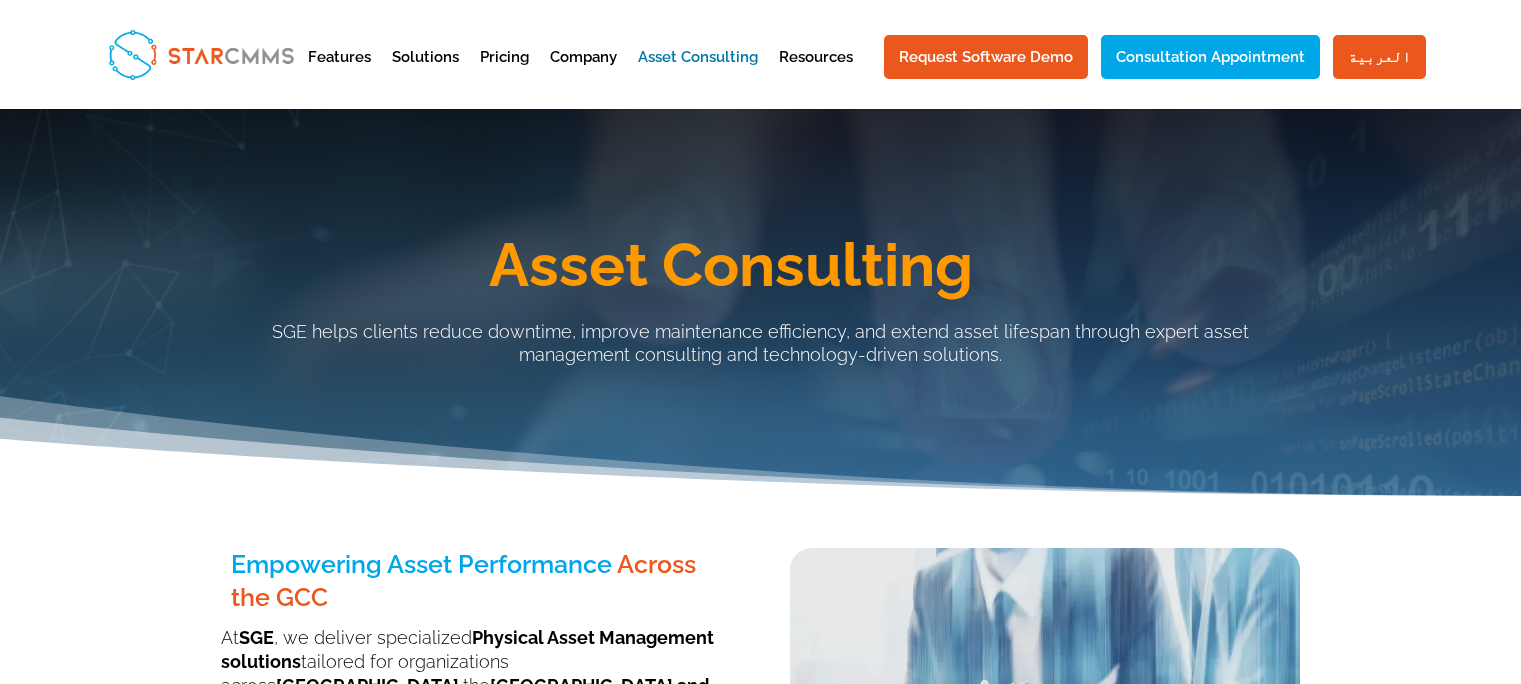 scroll, scrollTop: 0, scrollLeft: 0, axis: both 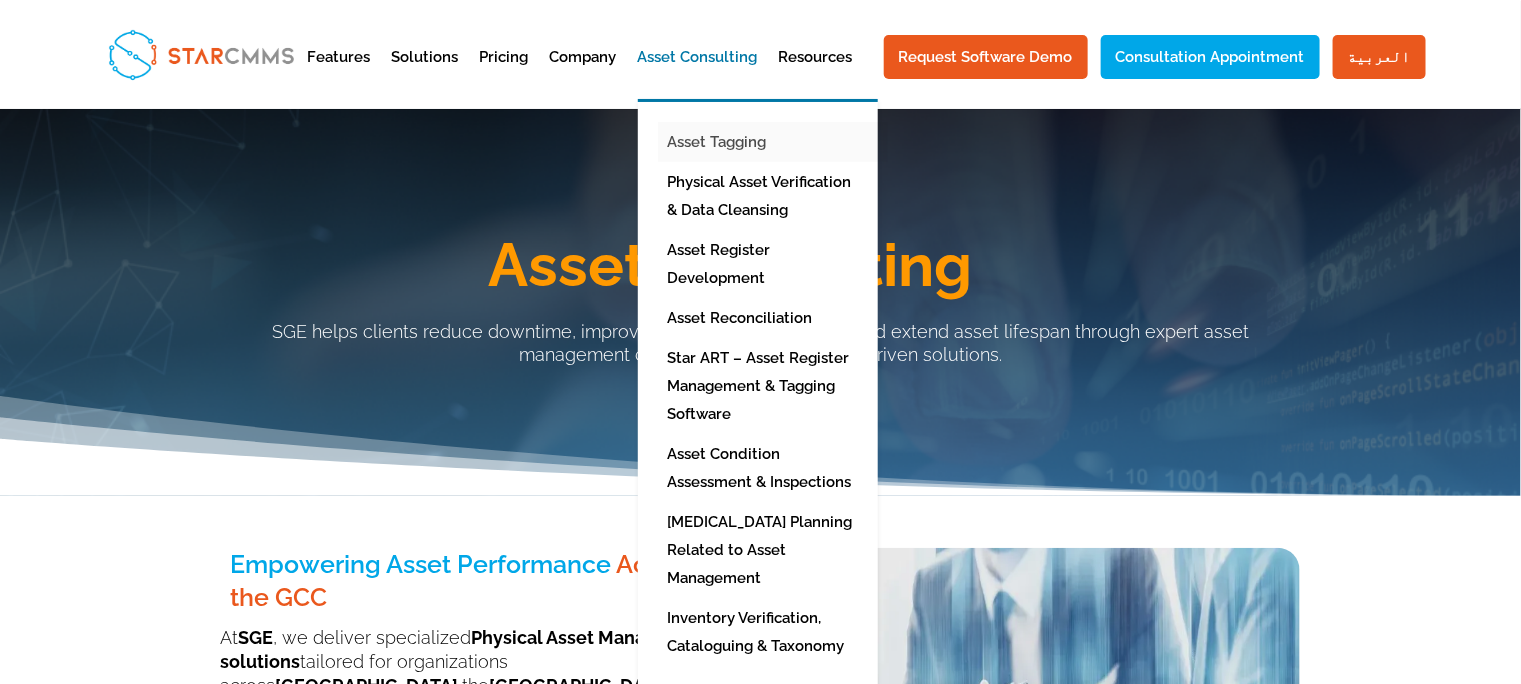 click on "Asset Tagging" at bounding box center (773, 142) 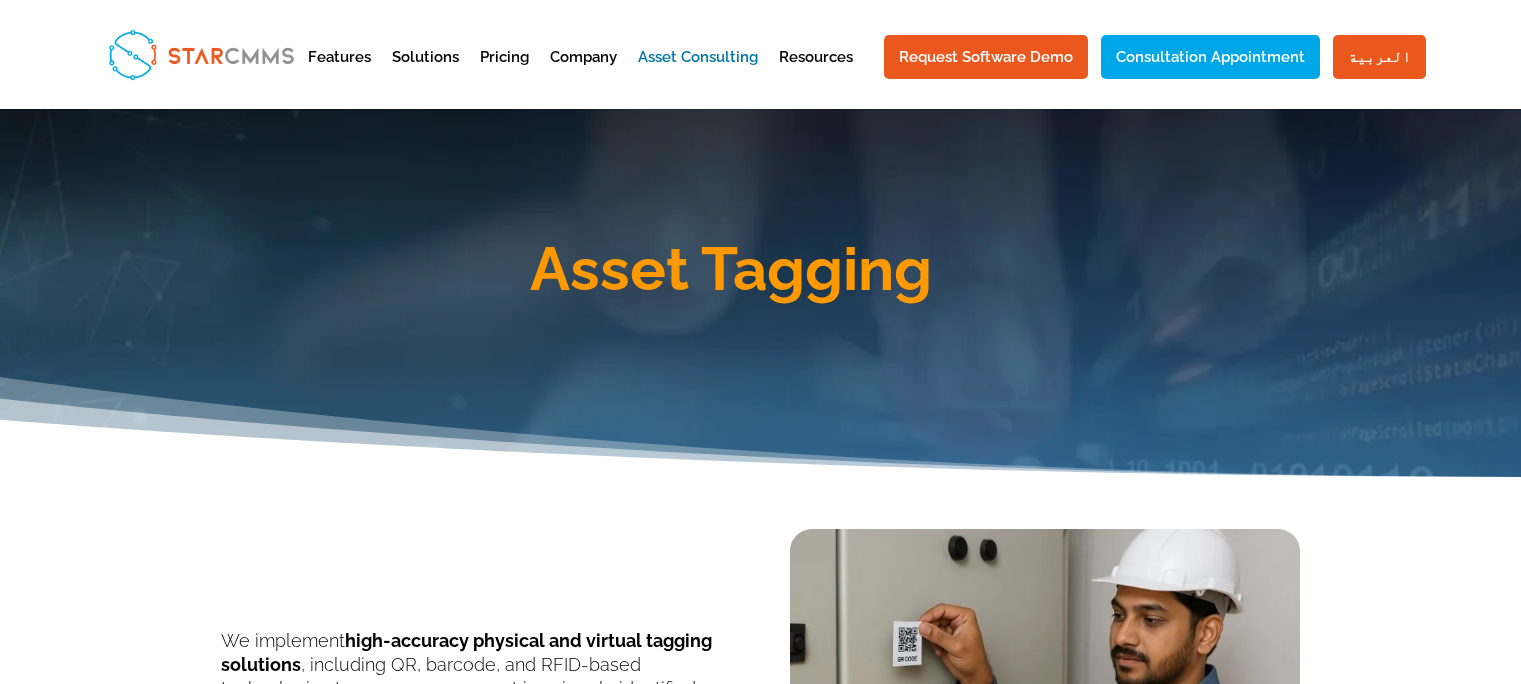 scroll, scrollTop: 0, scrollLeft: 0, axis: both 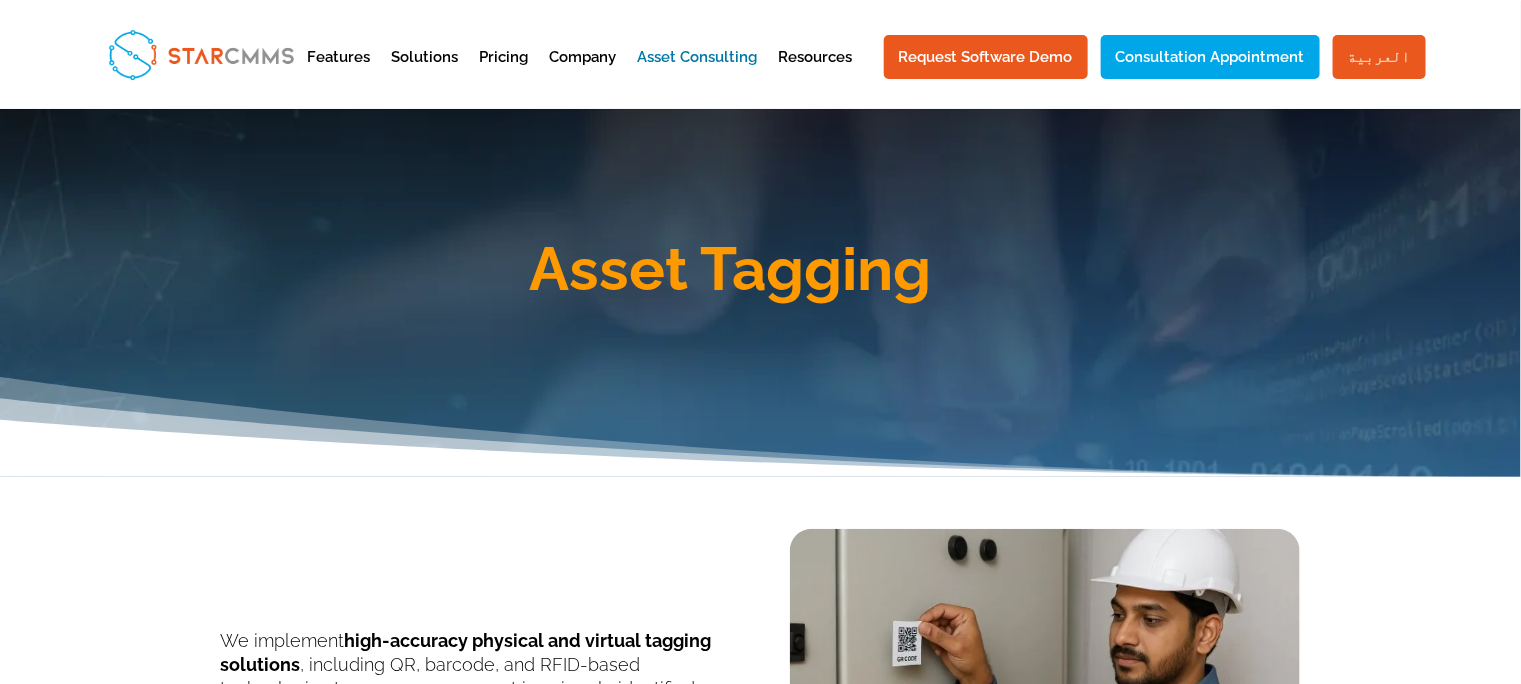 click on "العربية" at bounding box center [1379, 57] 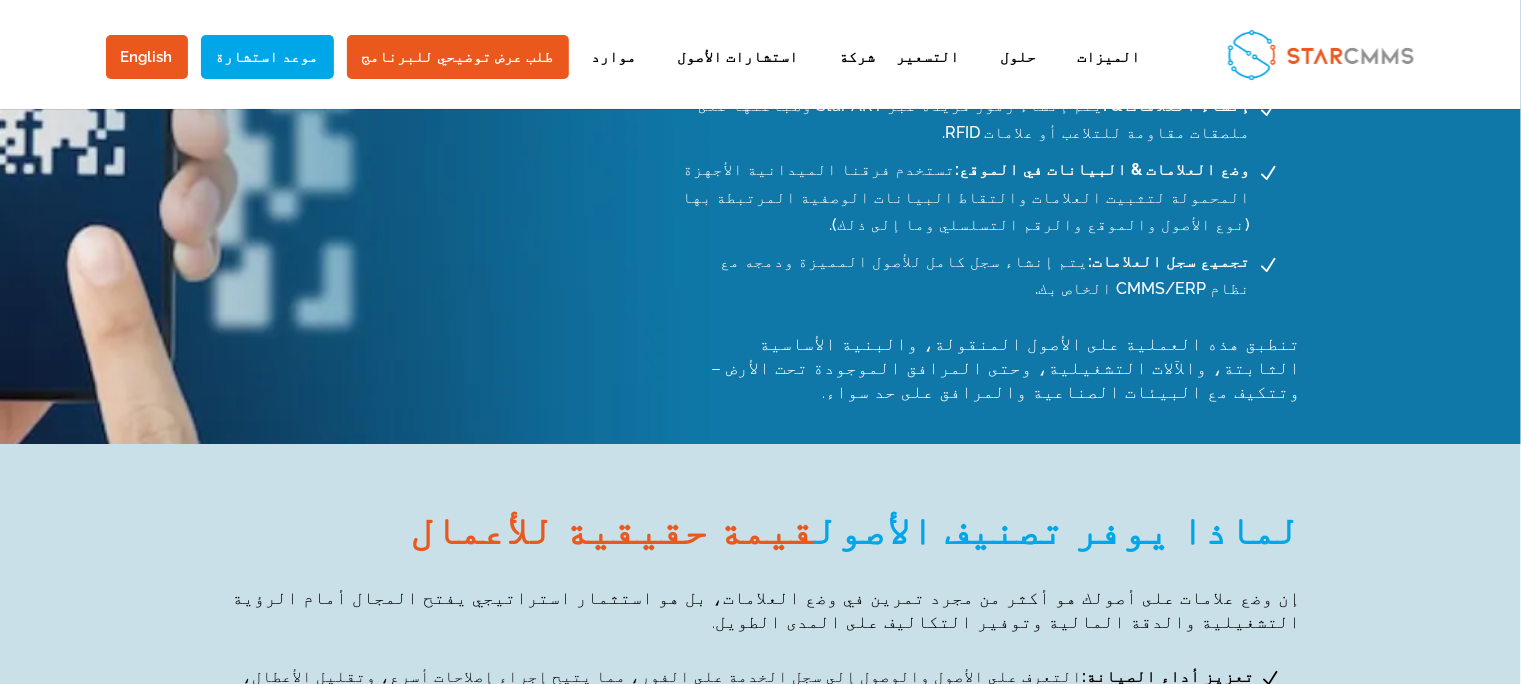 scroll, scrollTop: 2396, scrollLeft: 0, axis: vertical 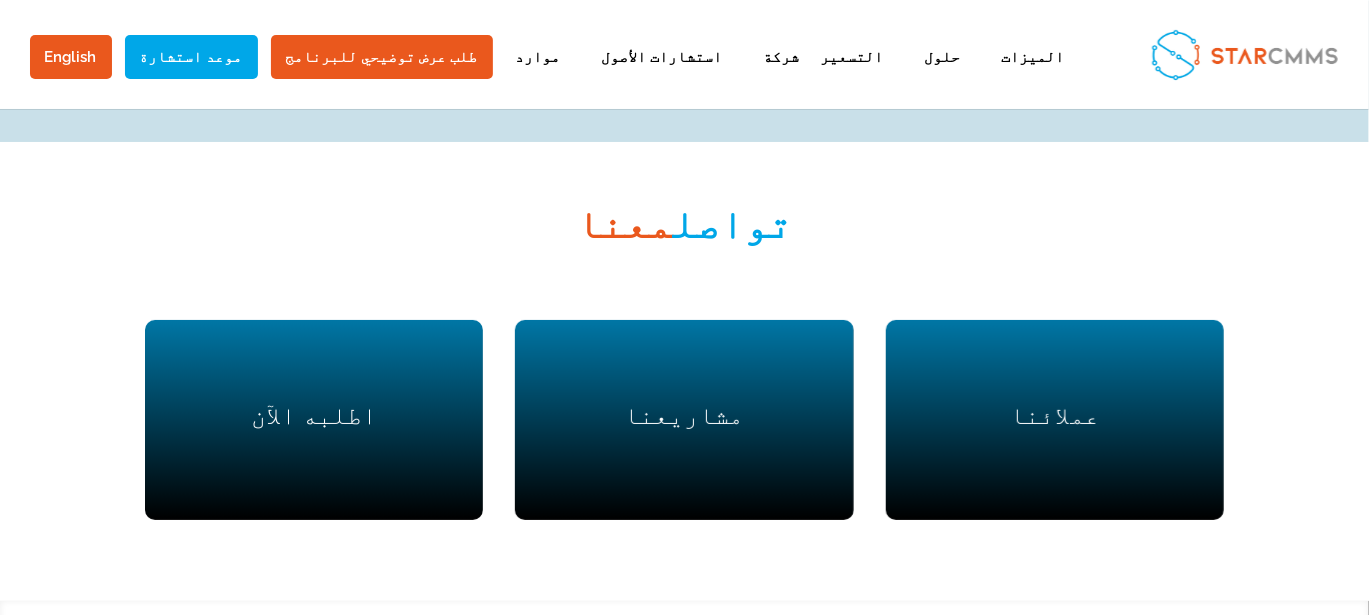 click at bounding box center [1215, 714] 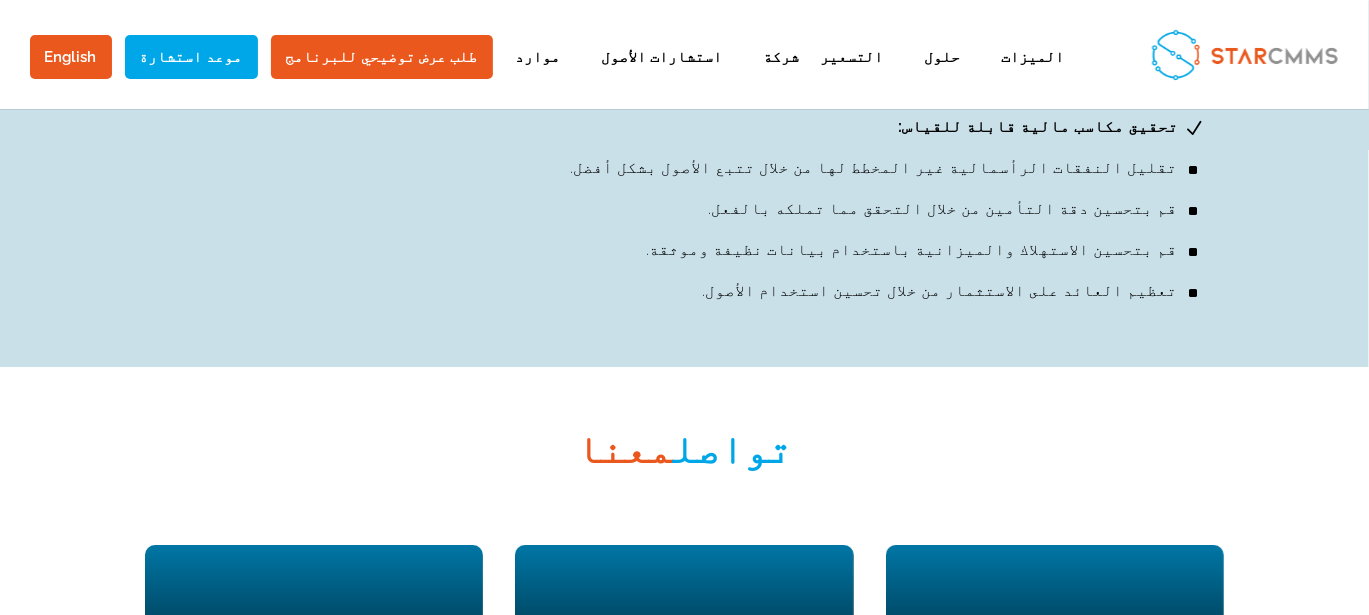 scroll, scrollTop: 3366, scrollLeft: 0, axis: vertical 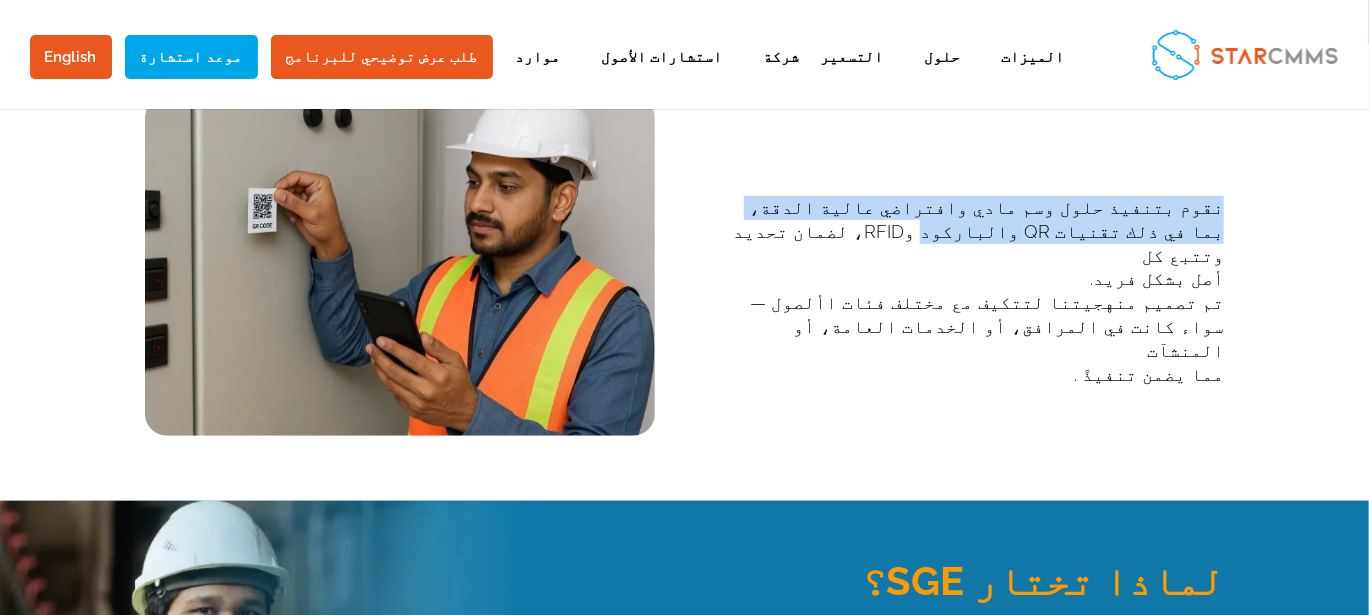 drag, startPoint x: 744, startPoint y: 206, endPoint x: 1272, endPoint y: 217, distance: 528.11456 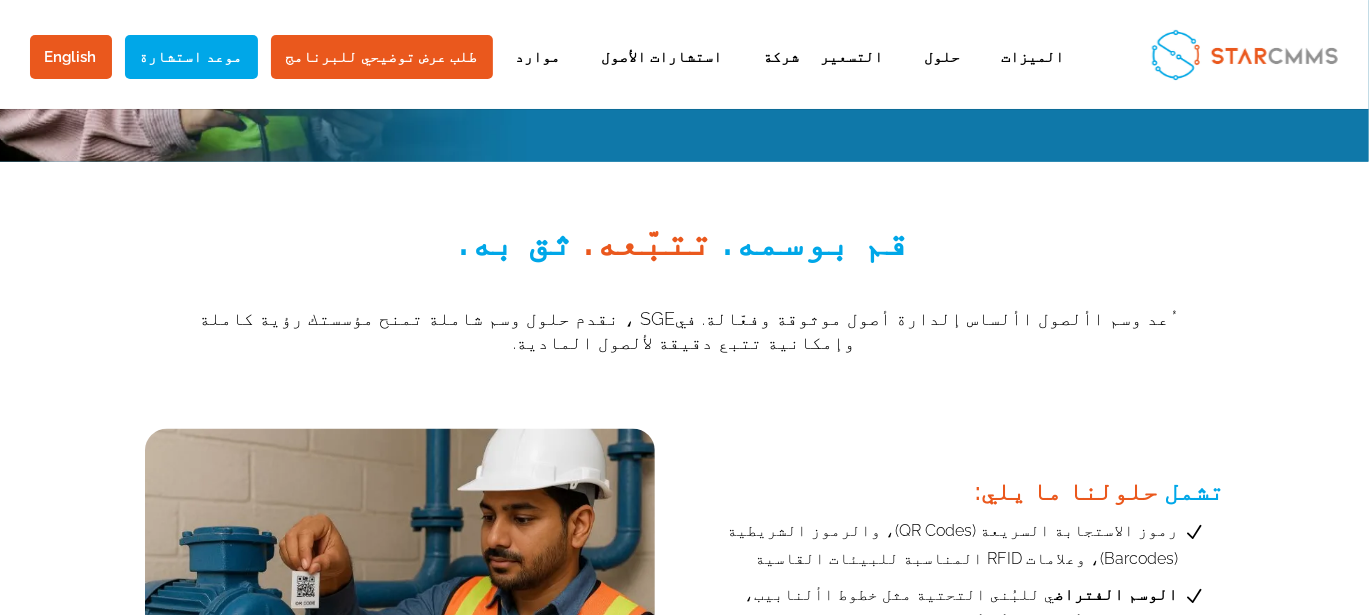 scroll, scrollTop: 1333, scrollLeft: 0, axis: vertical 